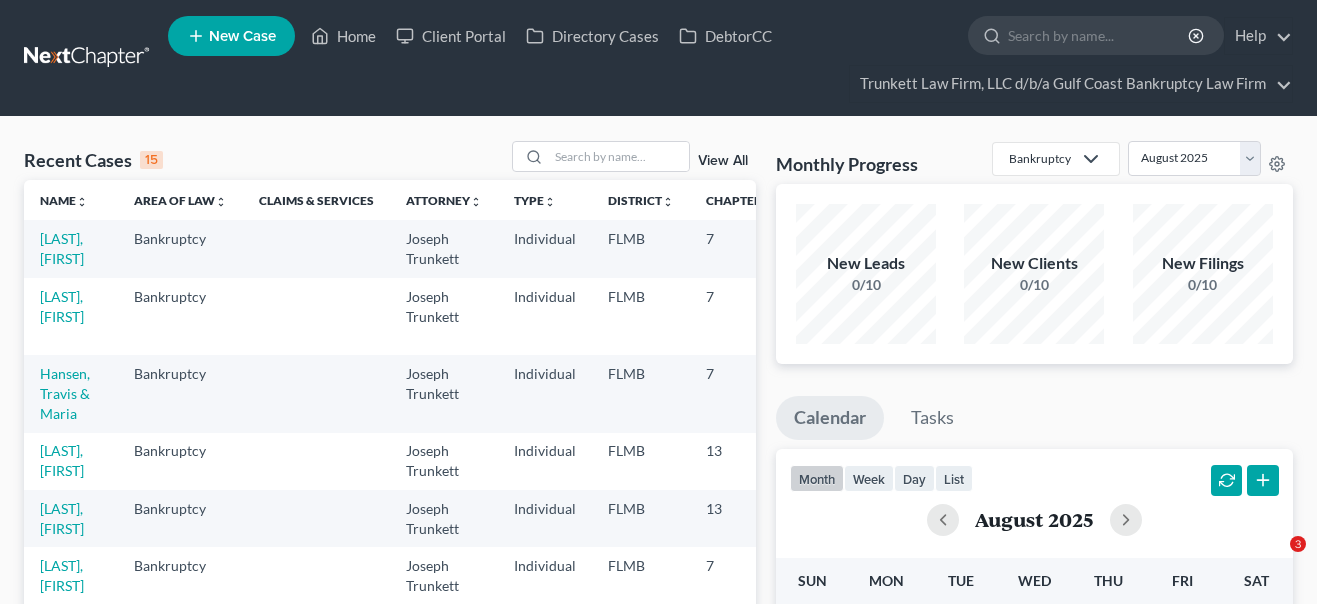 scroll, scrollTop: 0, scrollLeft: 0, axis: both 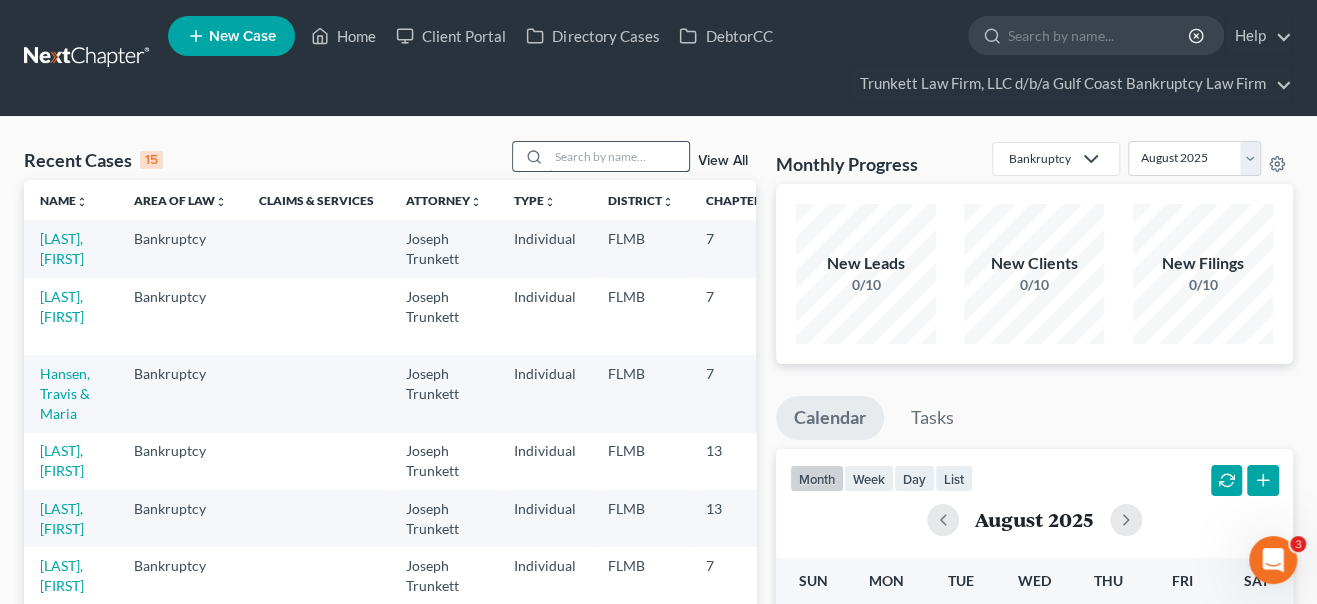 click at bounding box center (619, 156) 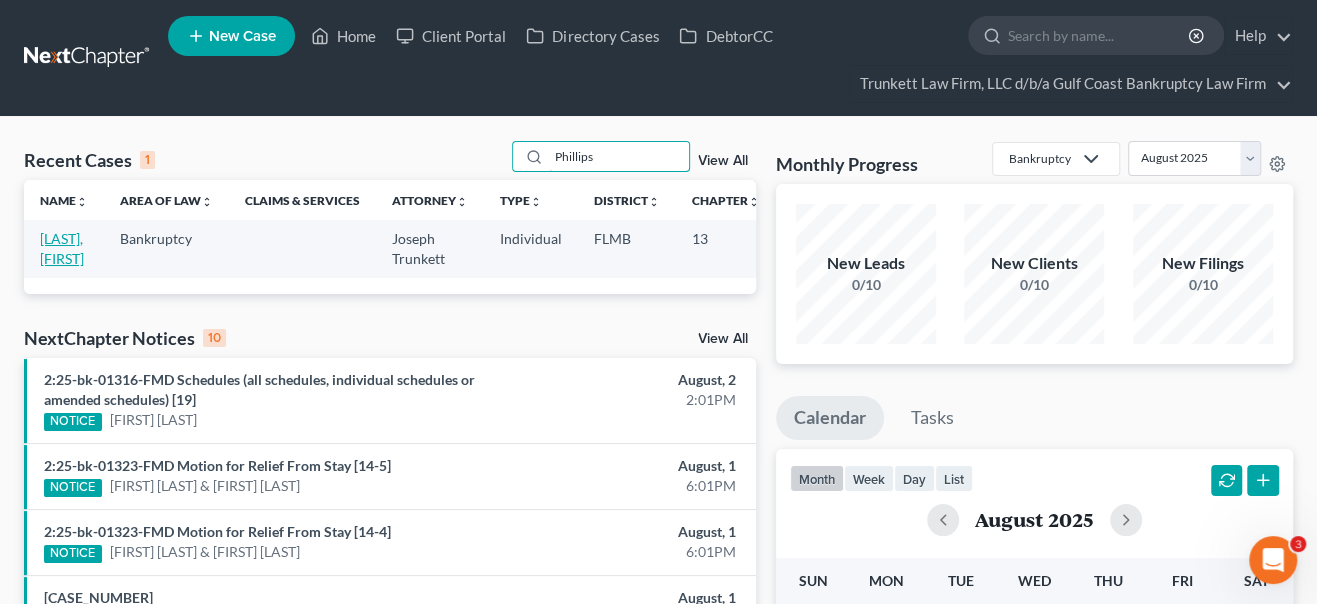 type on "Phillips" 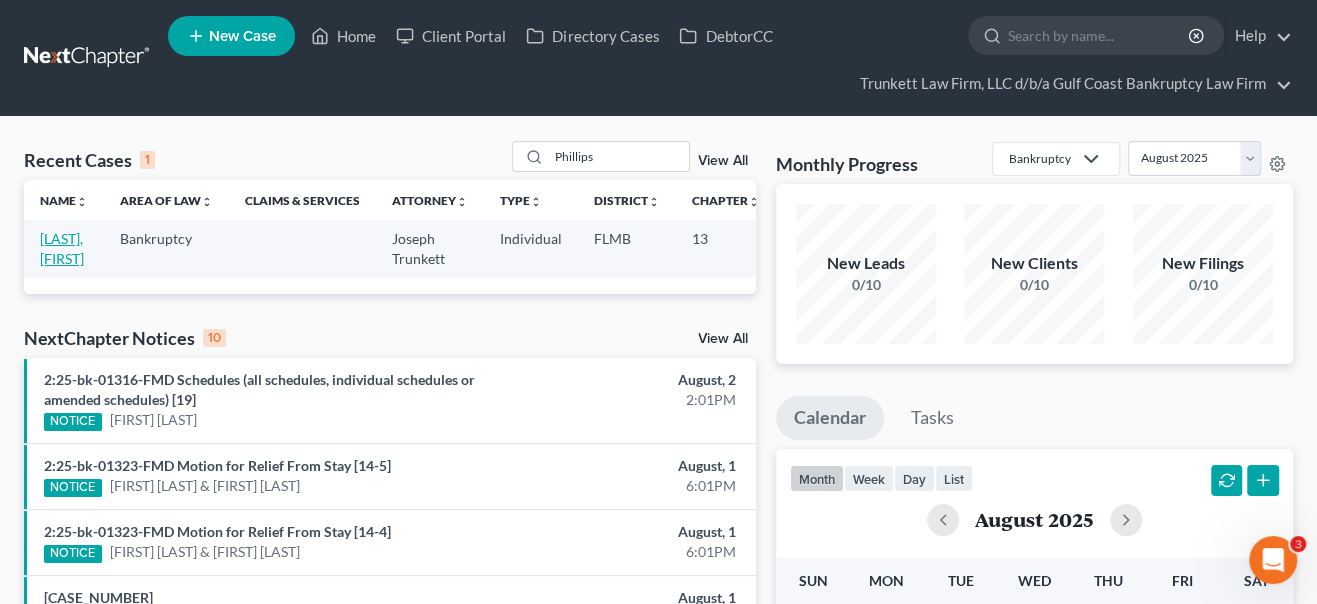 click on "[LAST], [FIRST]" at bounding box center [62, 248] 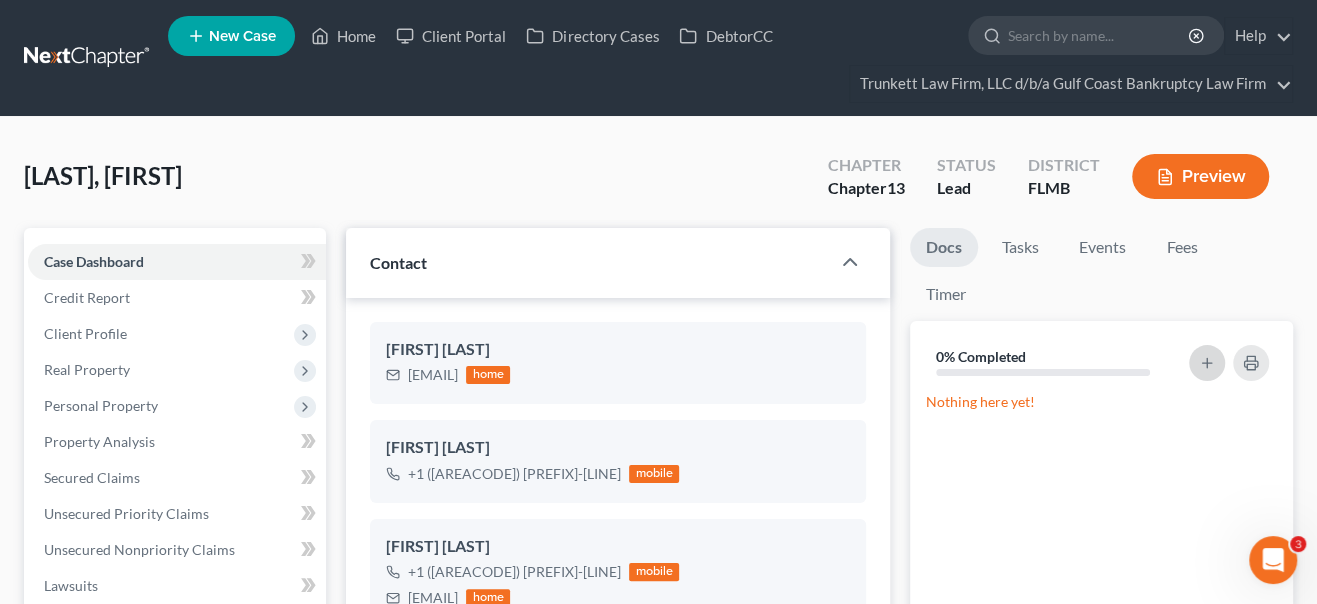 click 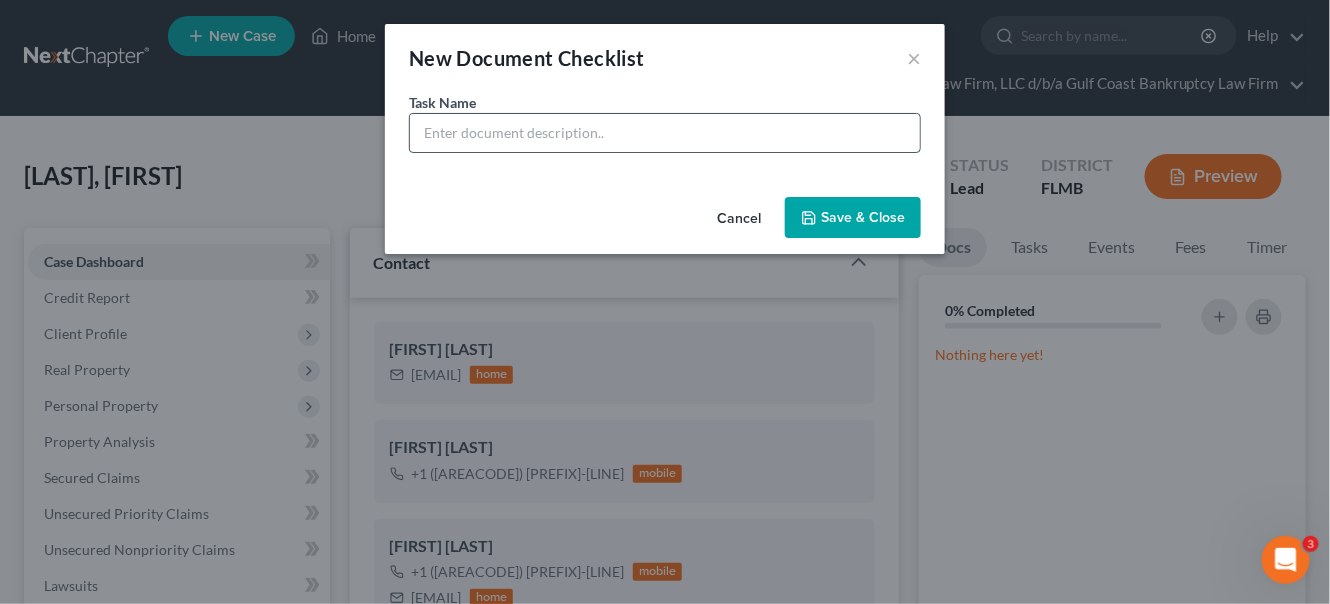 click at bounding box center (665, 133) 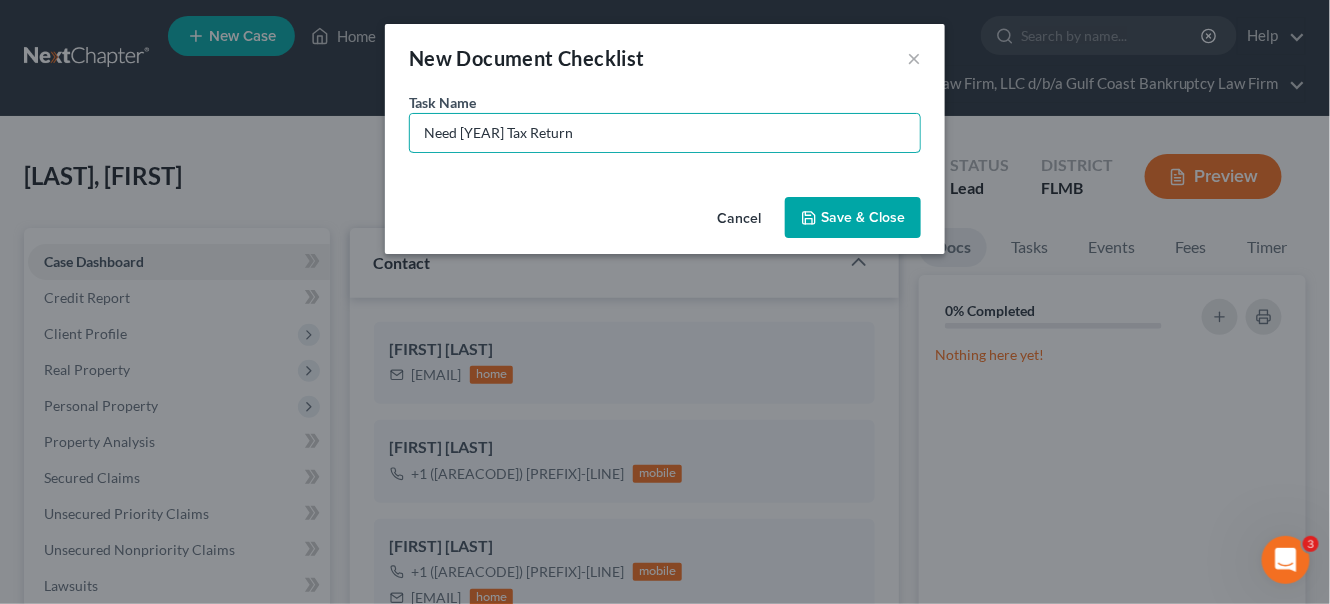 type on "Need [YEAR] Tax Return" 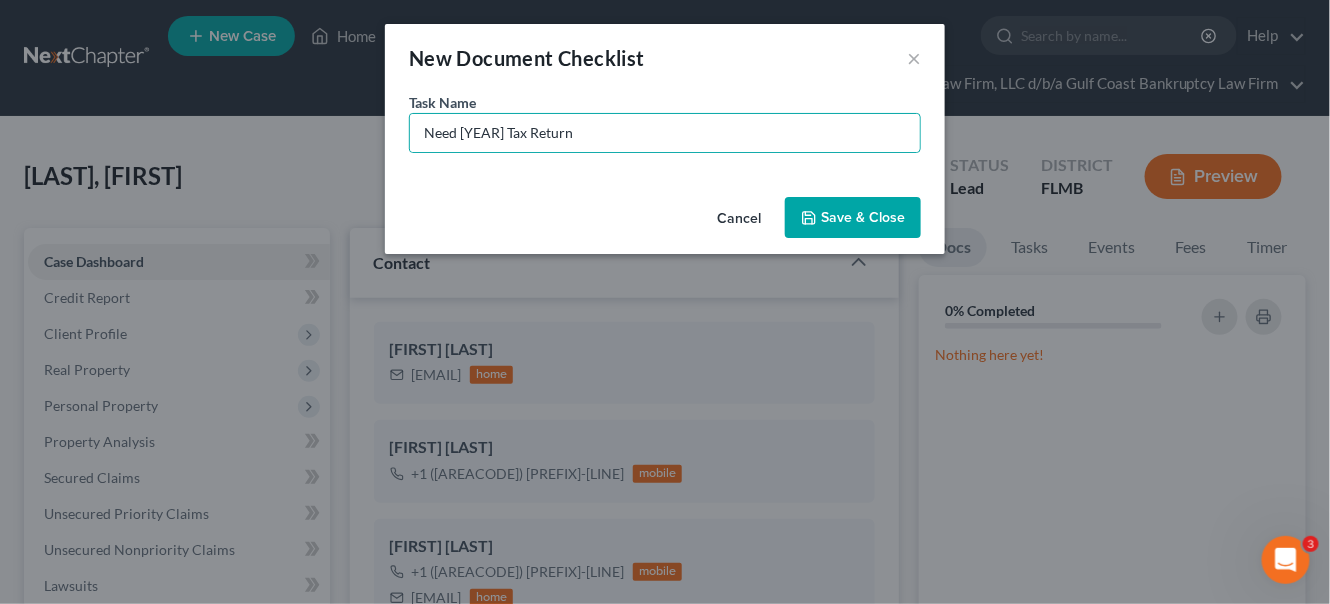 click on "Save & Close" at bounding box center (853, 218) 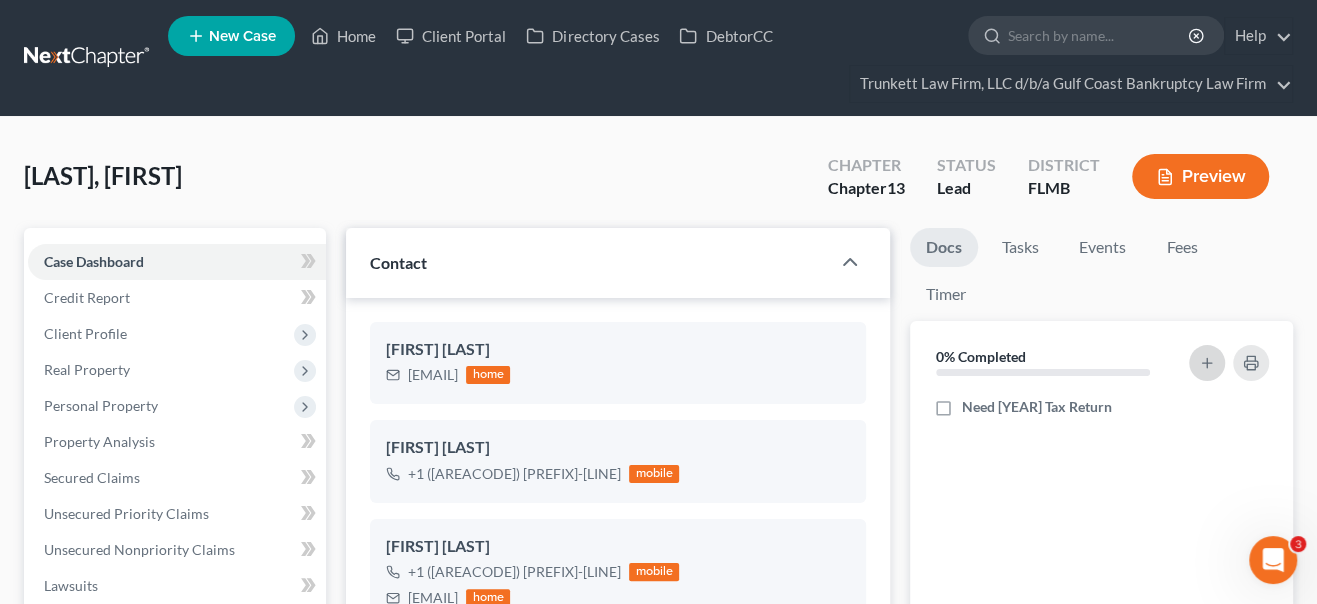 click 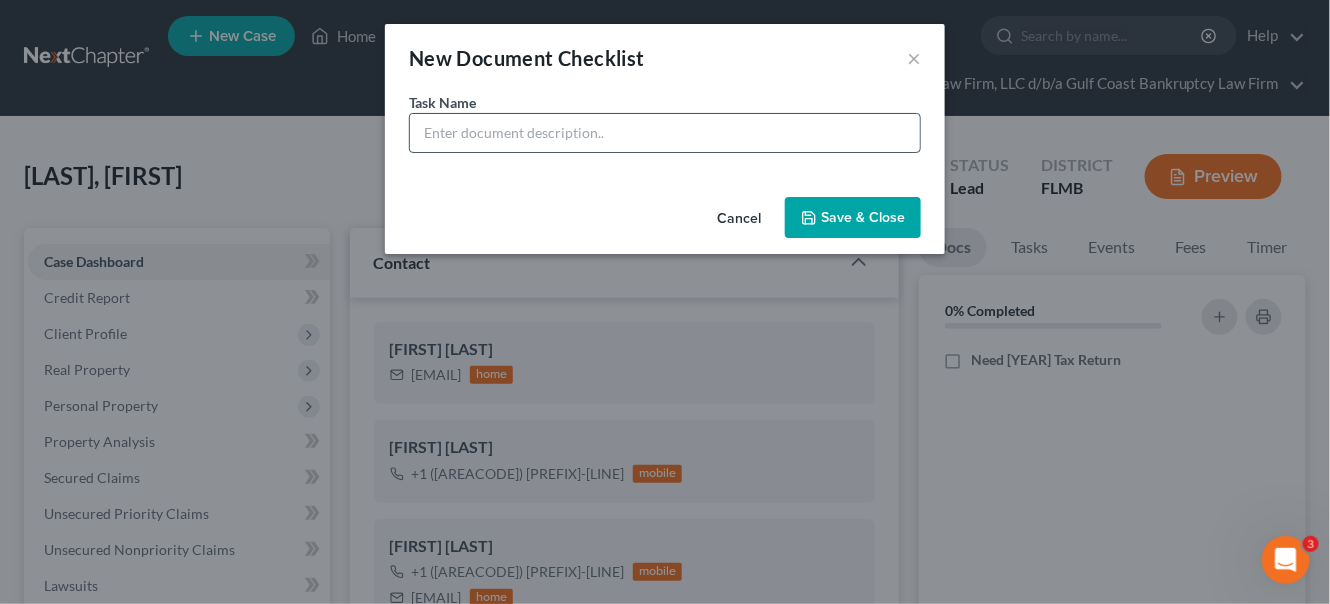 click at bounding box center [665, 133] 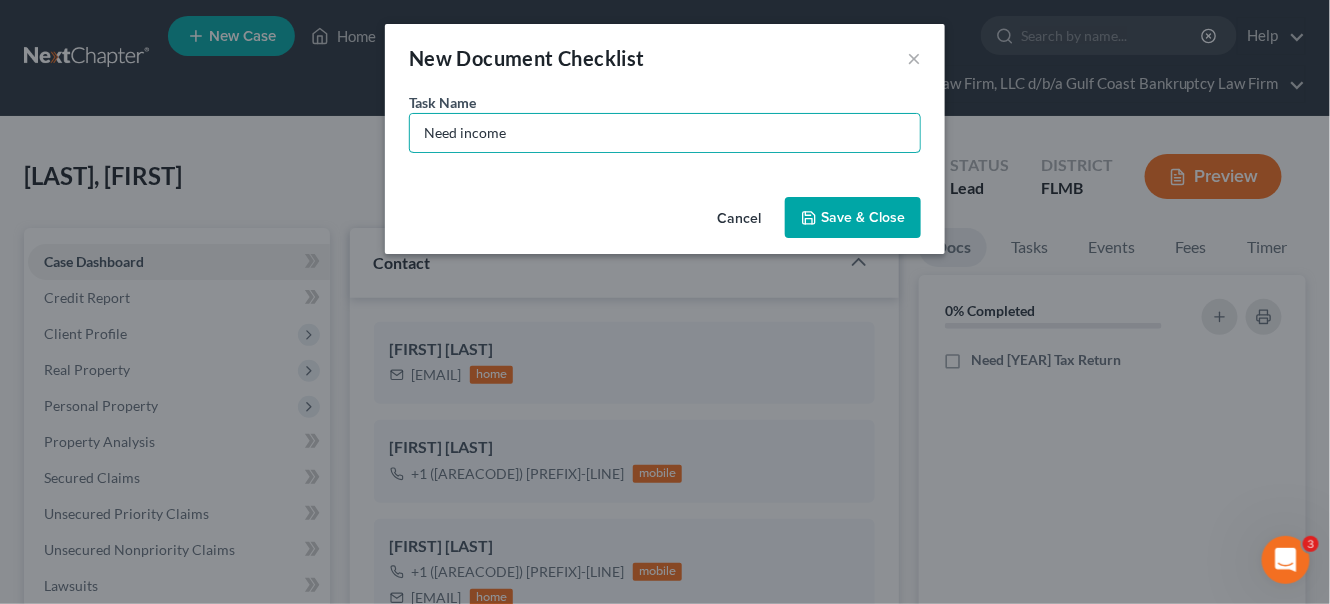 type on "Need income" 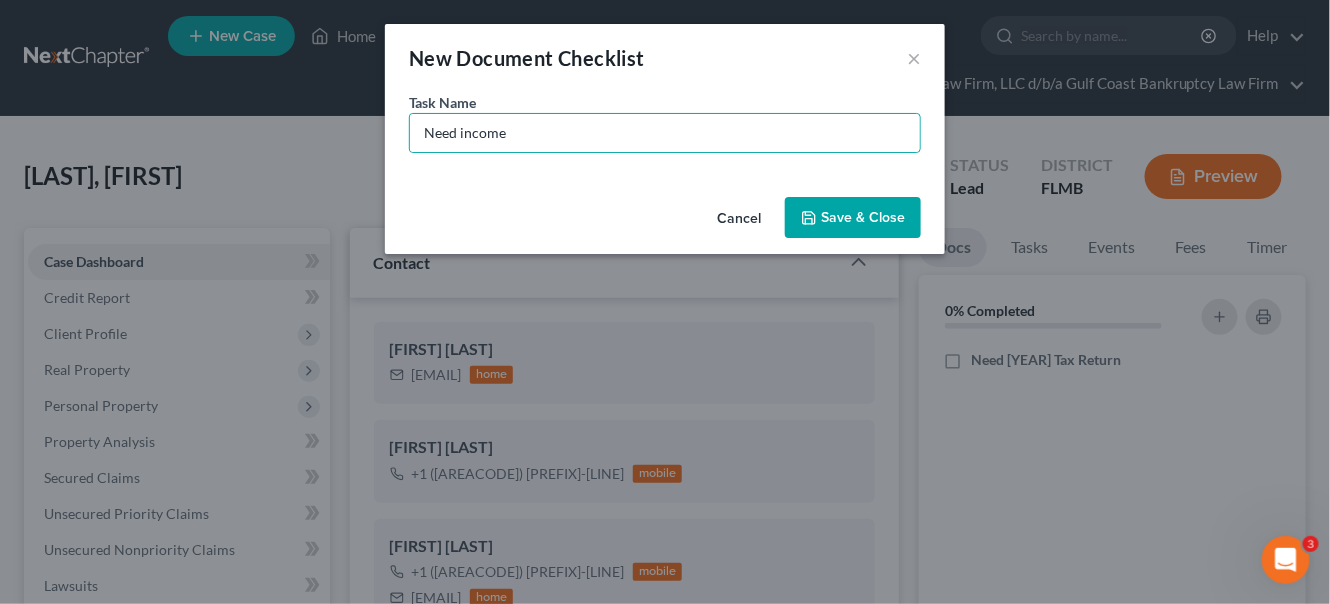click on "Save & Close" at bounding box center [853, 218] 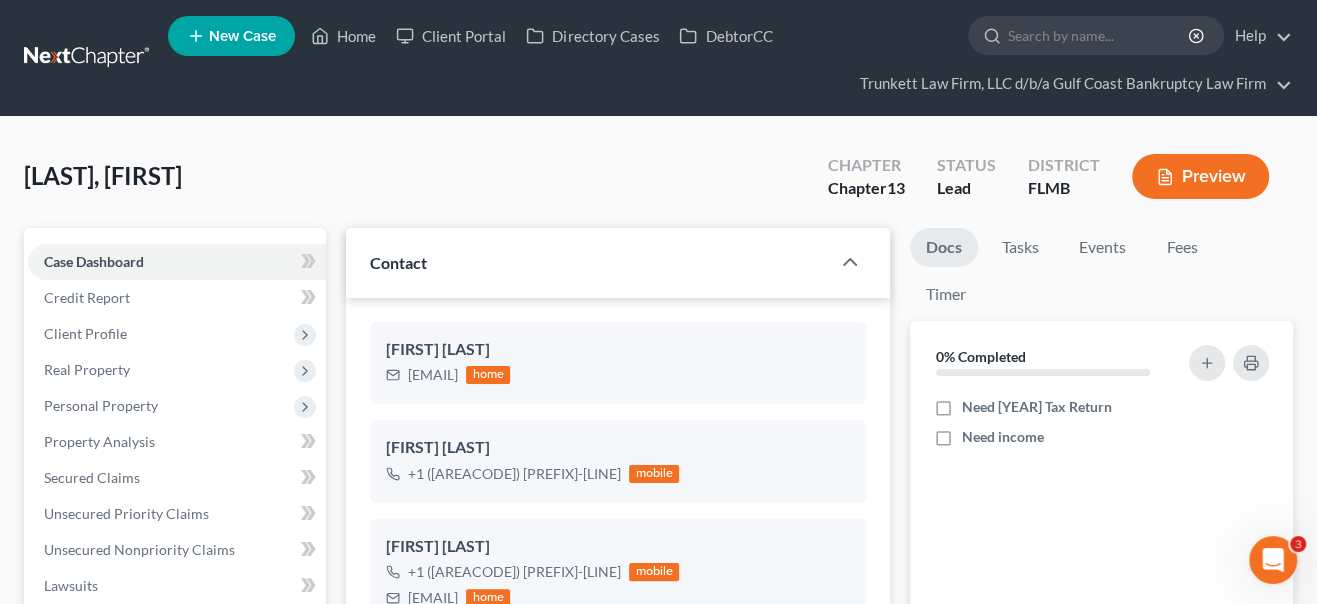 click on "jbenner@[DOMAIN].com My Account Settings Plan + Billing Account Add-Ons Upgrade to Whoa Log out" at bounding box center [730, 58] 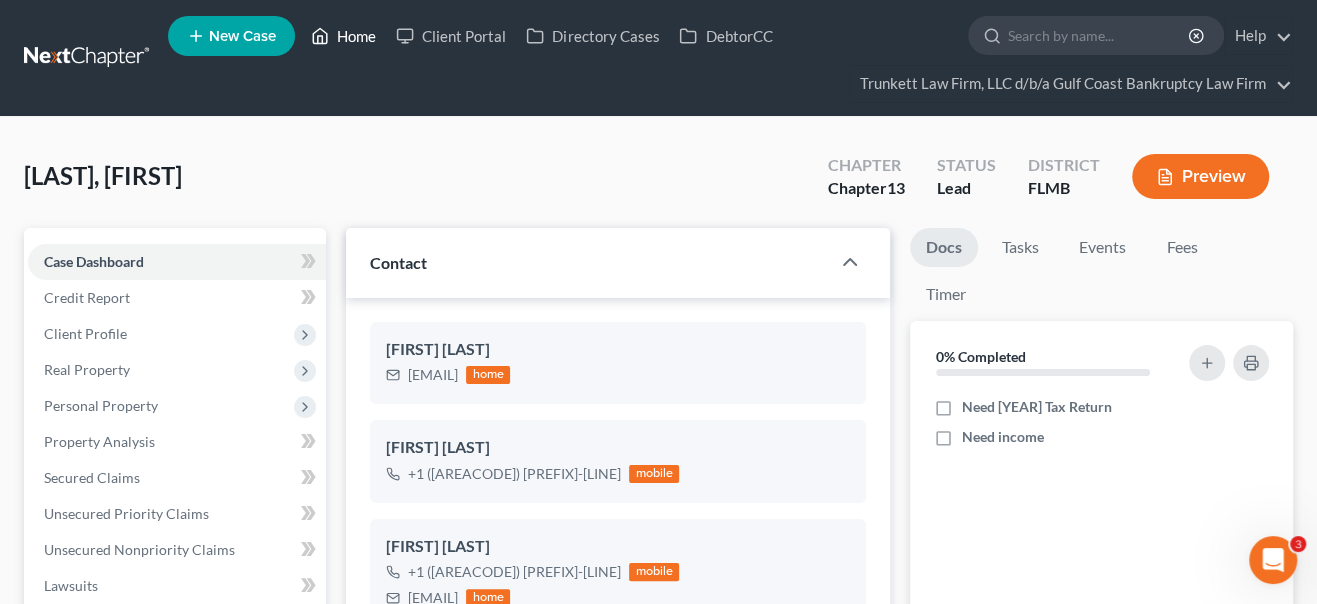 click on "Home" at bounding box center [343, 36] 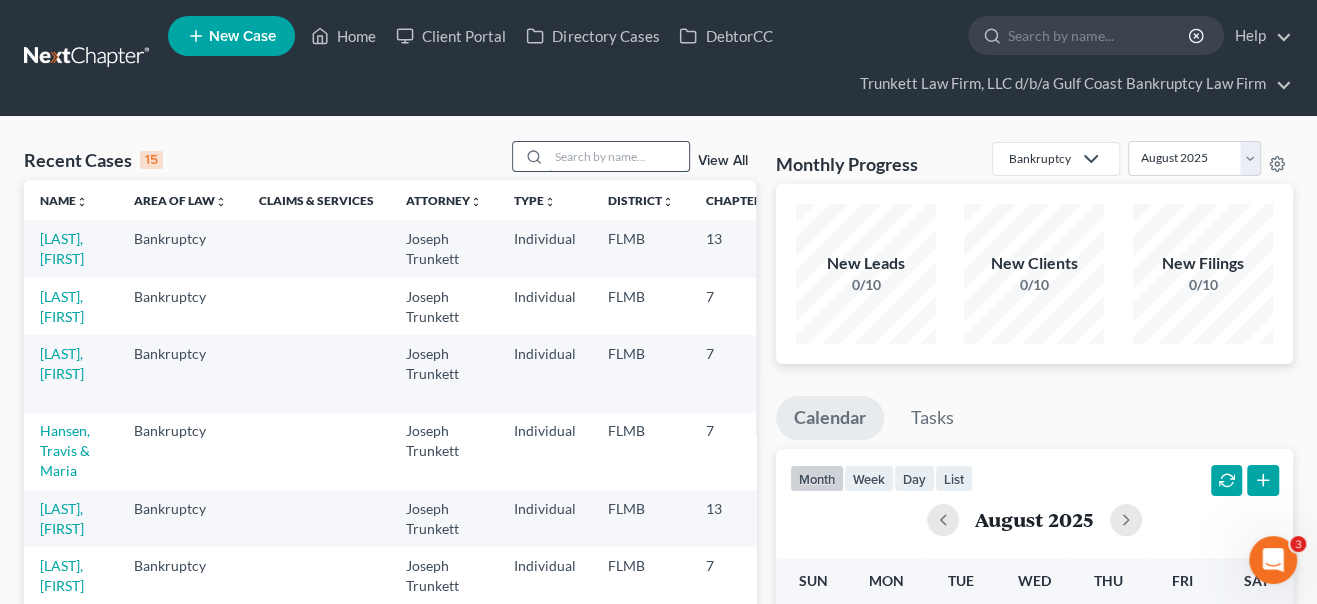 click at bounding box center (619, 156) 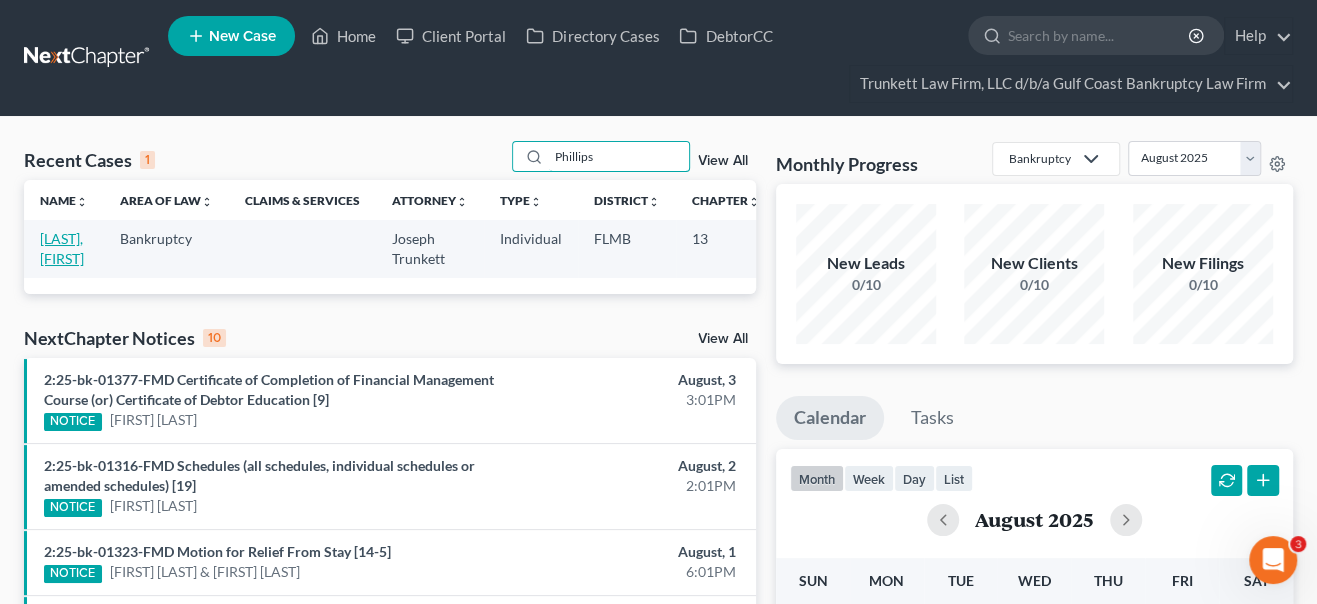 type on "Phillips" 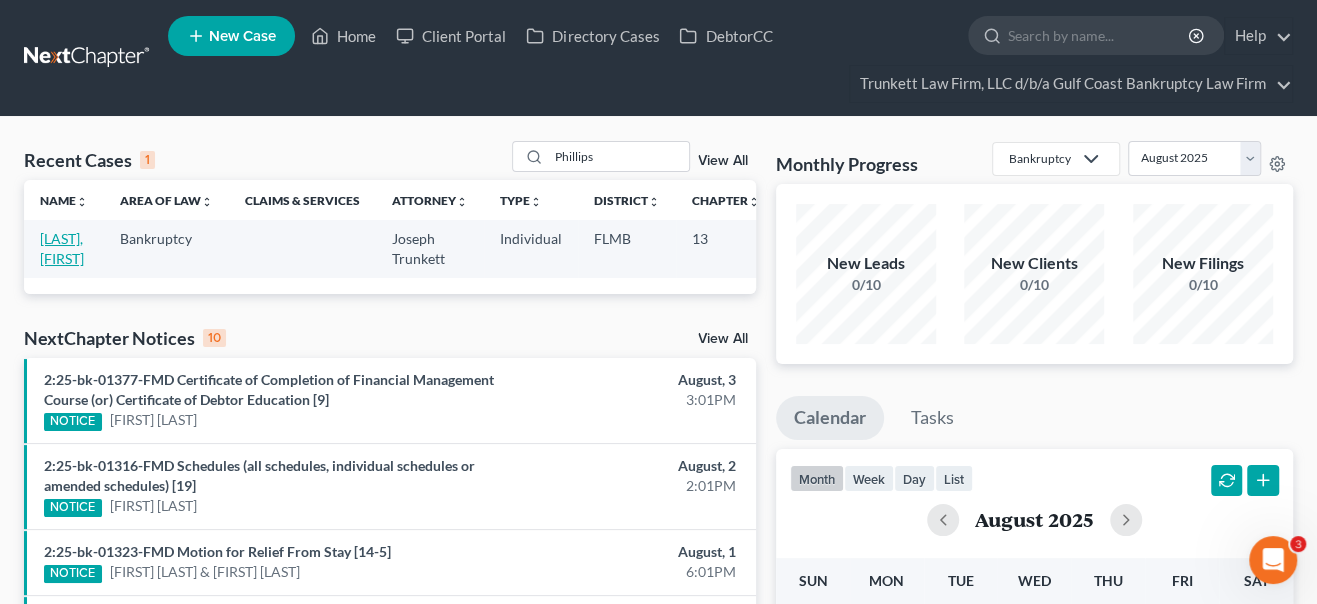 click on "[LAST], [FIRST]" at bounding box center [62, 248] 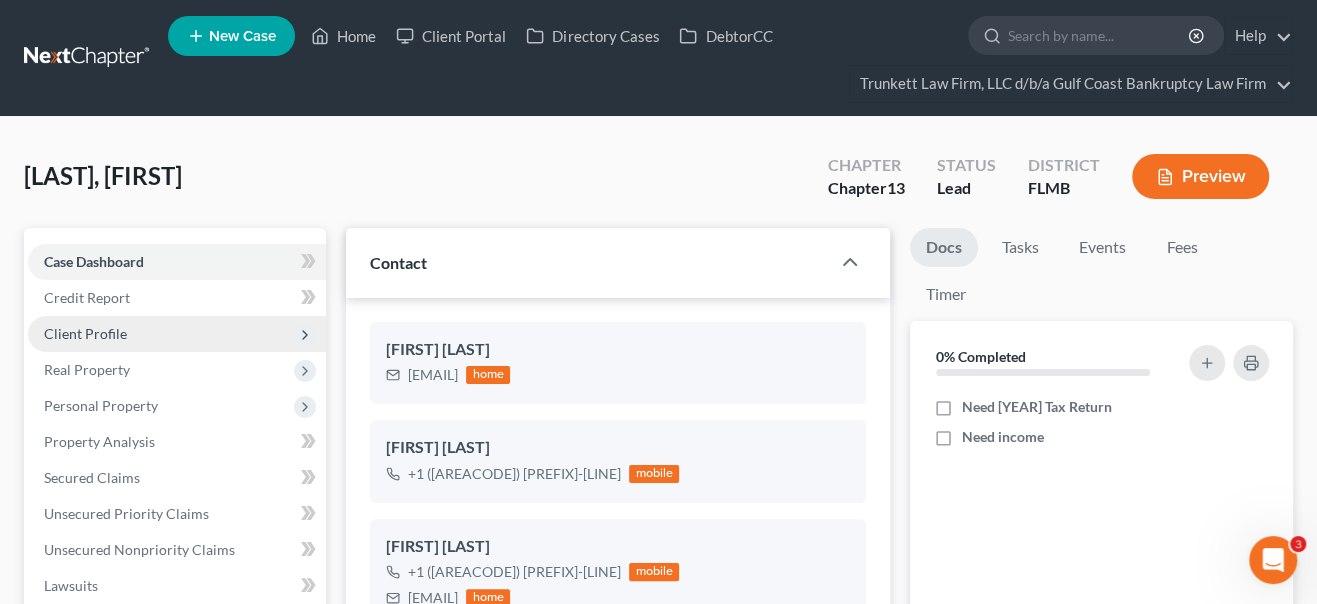 click on "Client Profile" at bounding box center (85, 333) 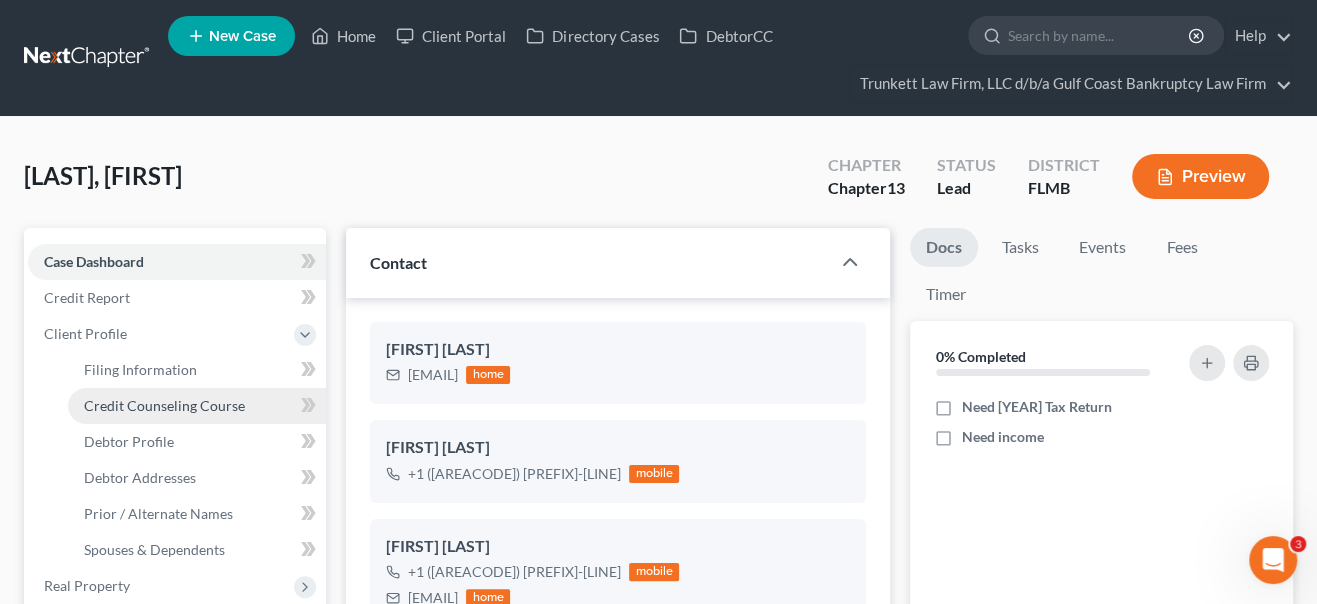 click on "Credit Counseling Course" at bounding box center [164, 405] 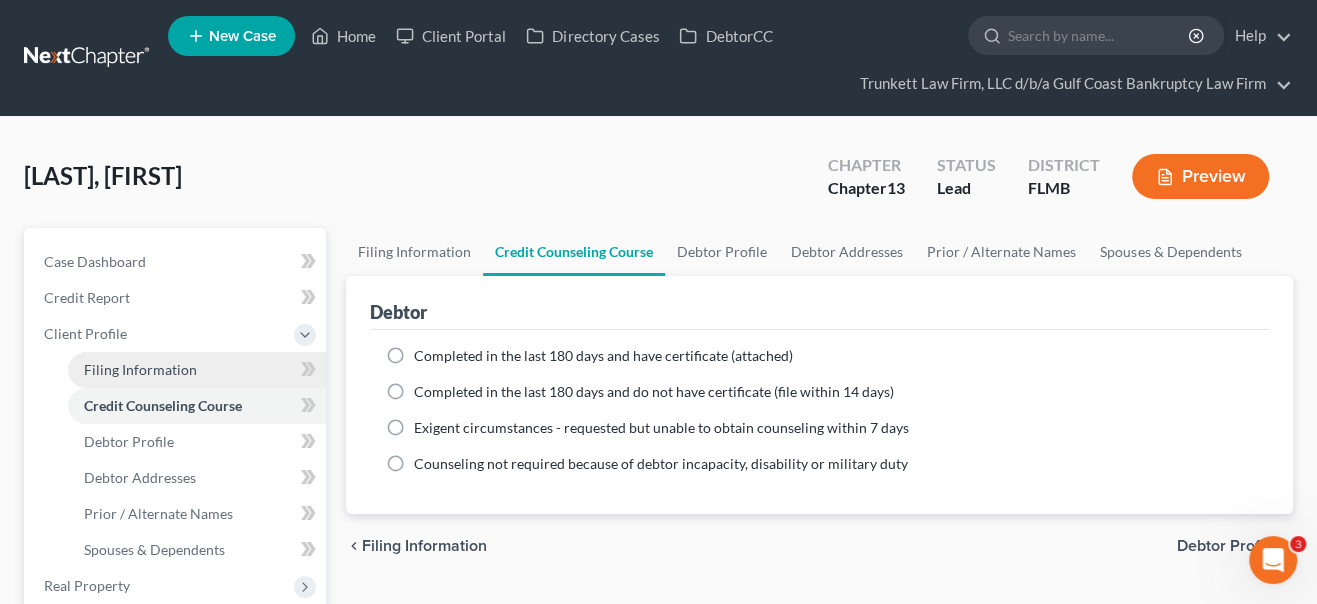 click on "Filing Information" at bounding box center (197, 370) 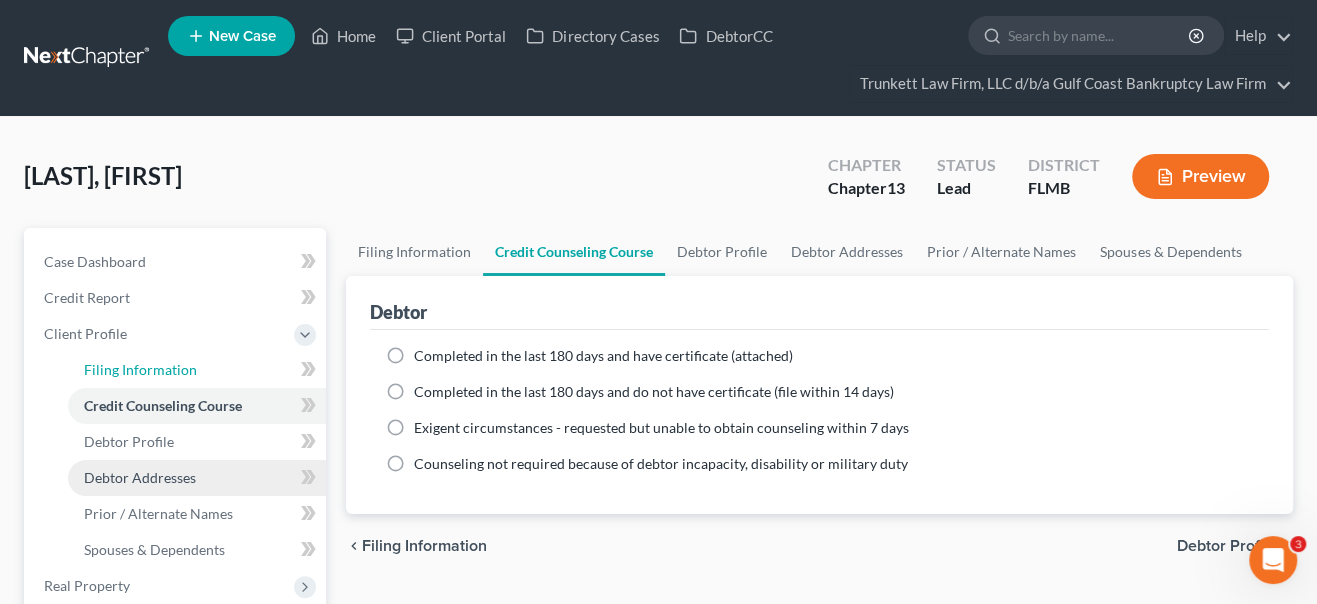 select on "1" 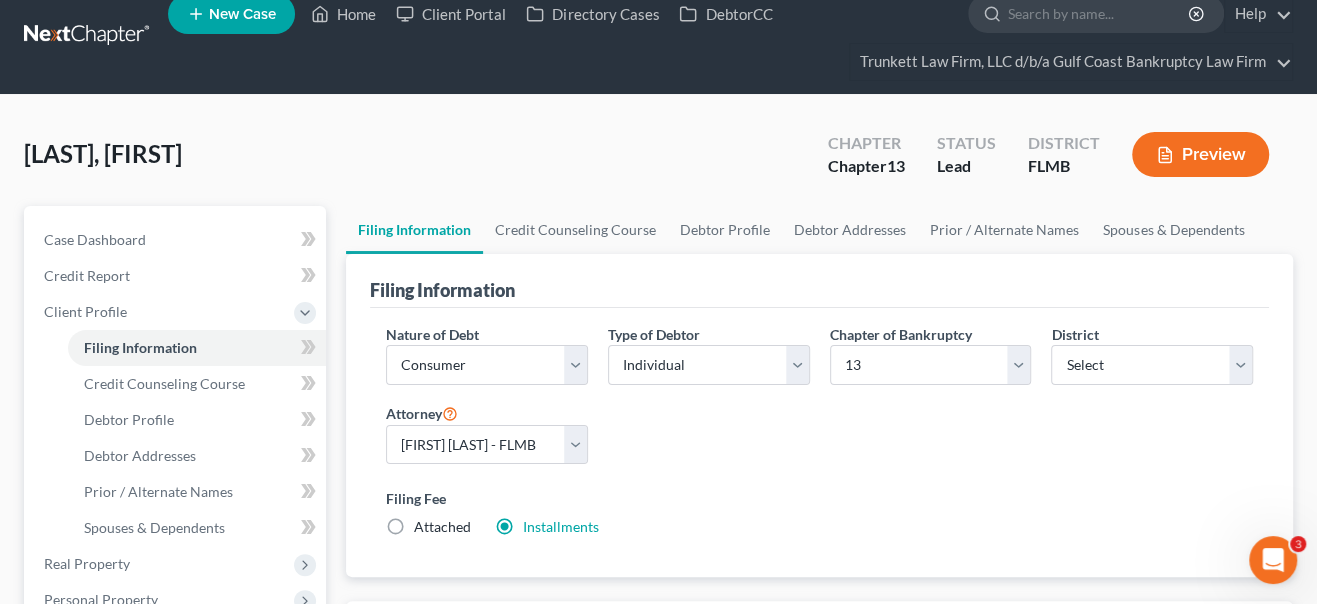 scroll, scrollTop: 90, scrollLeft: 0, axis: vertical 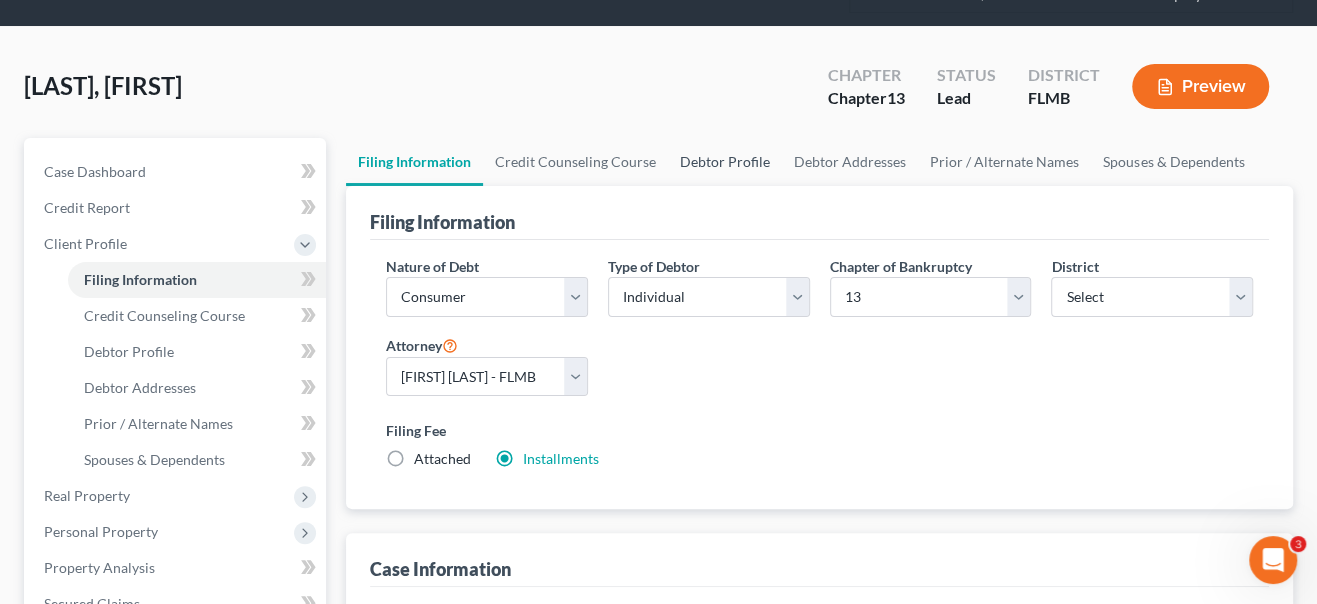 click on "Debtor Profile" at bounding box center [725, 162] 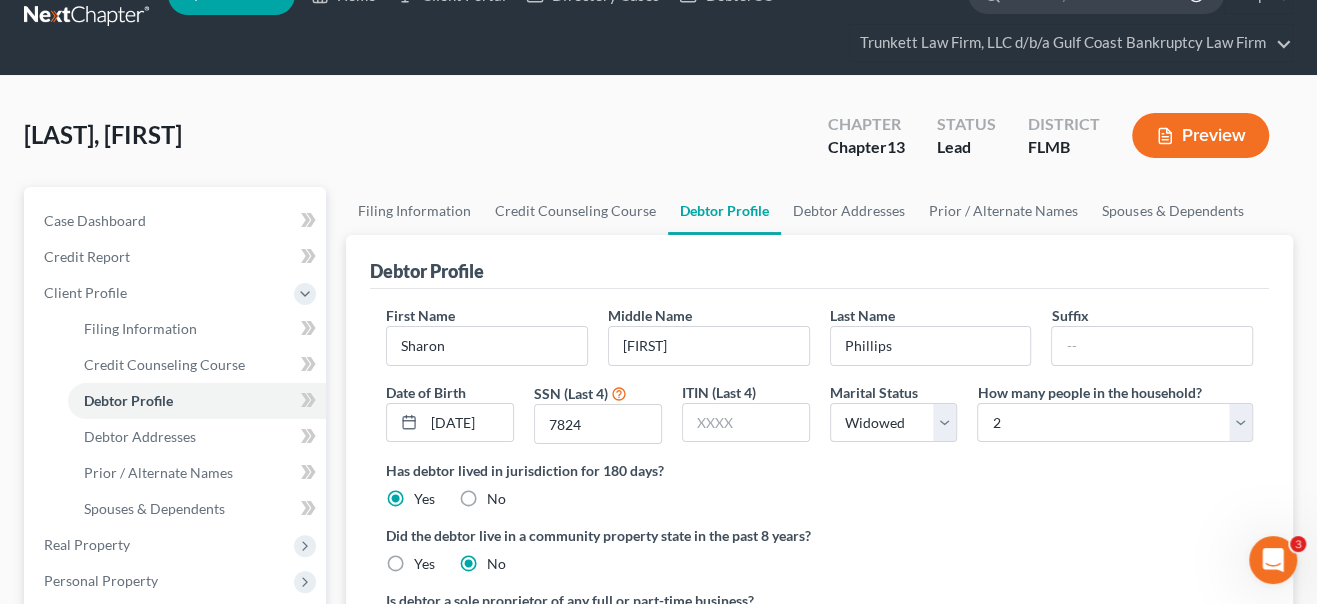 scroll, scrollTop: 0, scrollLeft: 0, axis: both 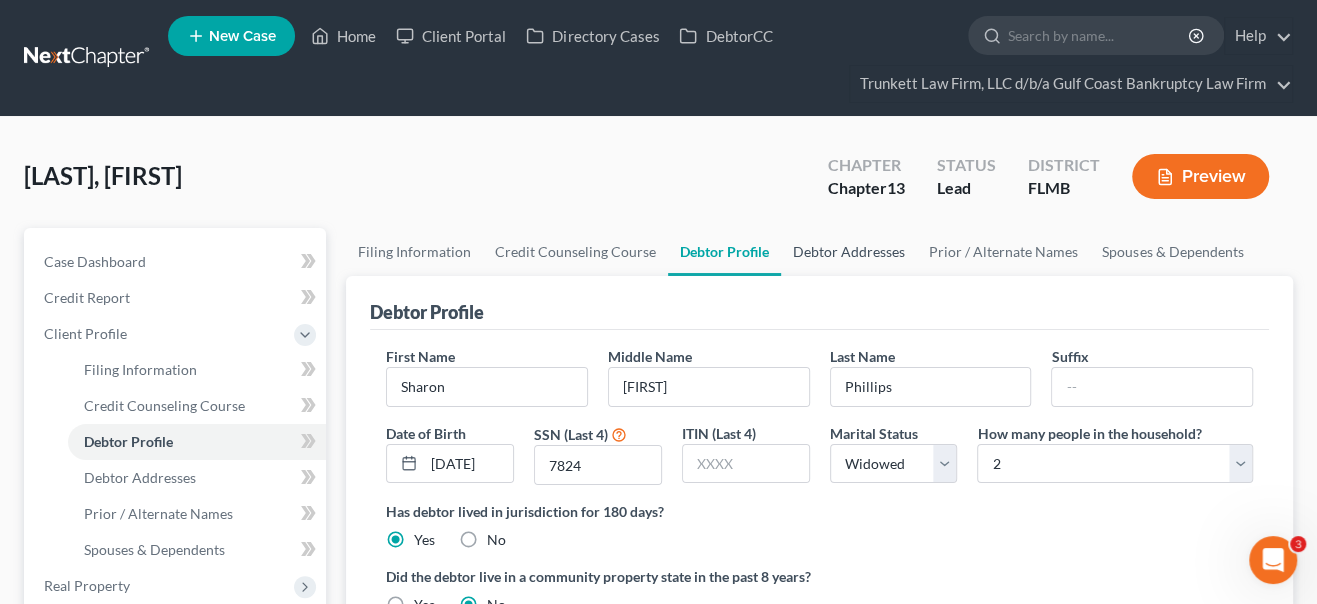 click on "Debtor Addresses" at bounding box center [849, 252] 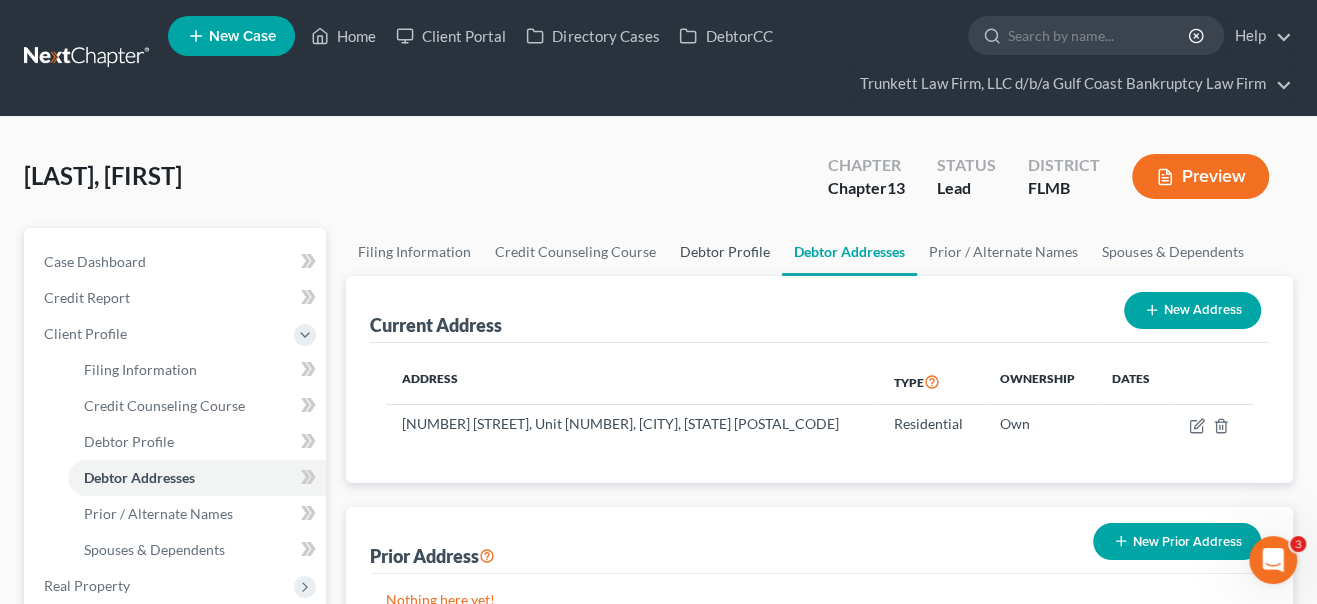 click on "Debtor Profile" at bounding box center (725, 252) 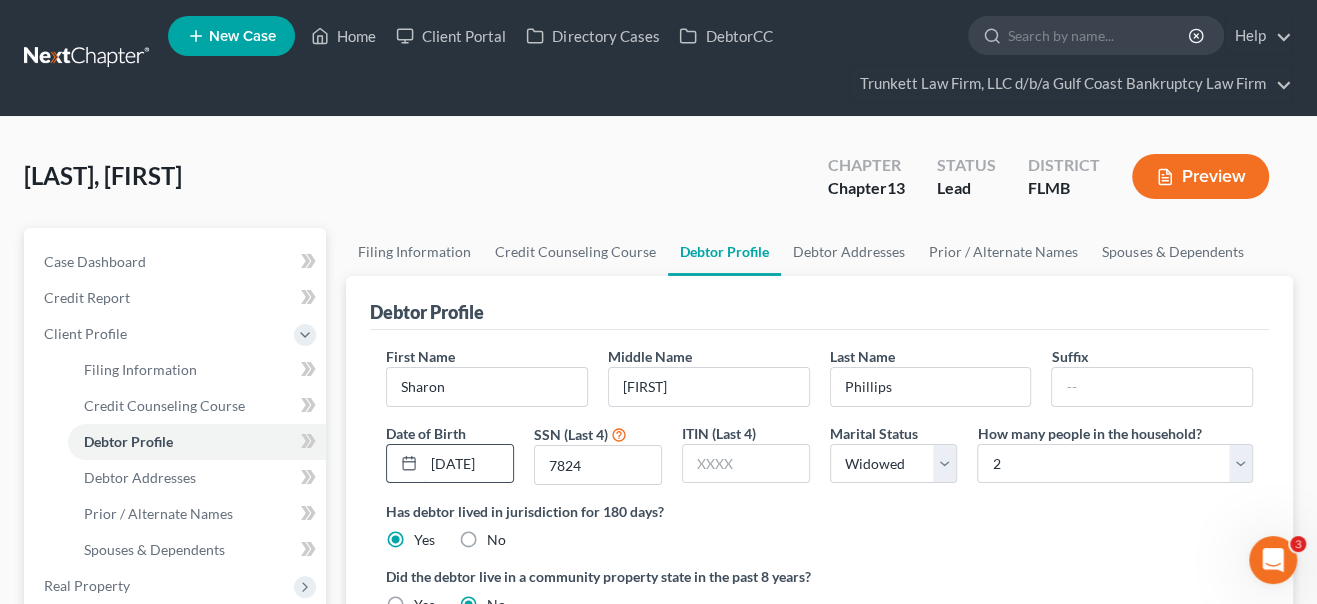 scroll, scrollTop: 0, scrollLeft: 6, axis: horizontal 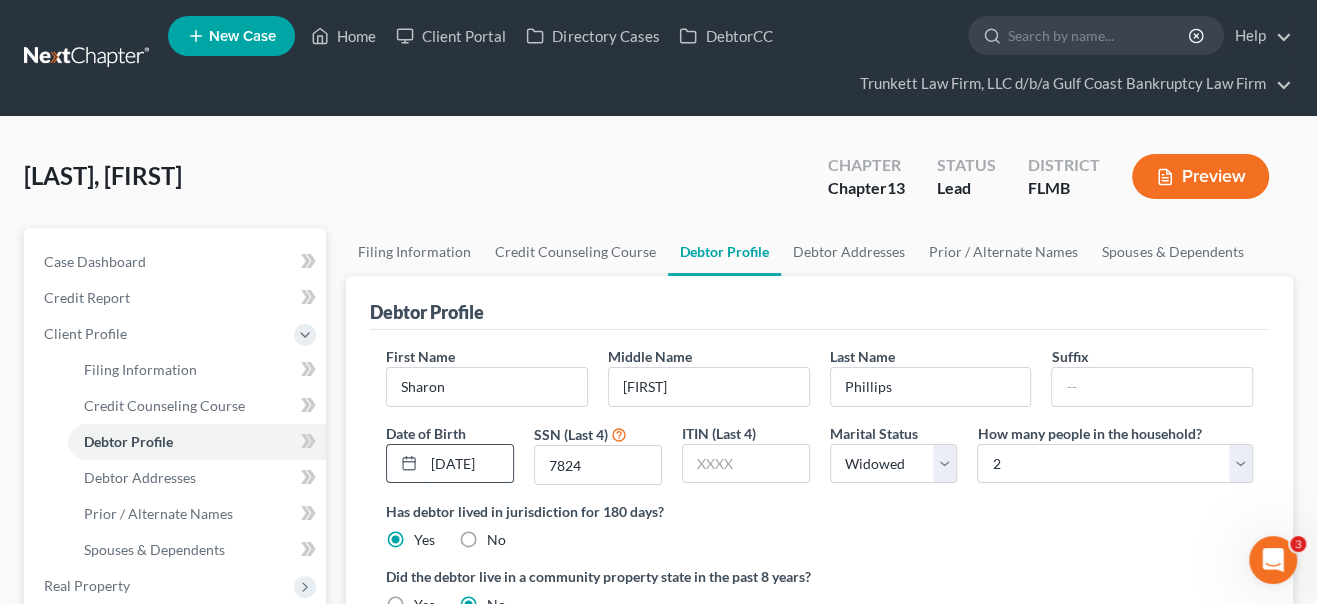 drag, startPoint x: 470, startPoint y: 463, endPoint x: 513, endPoint y: 457, distance: 43.416588 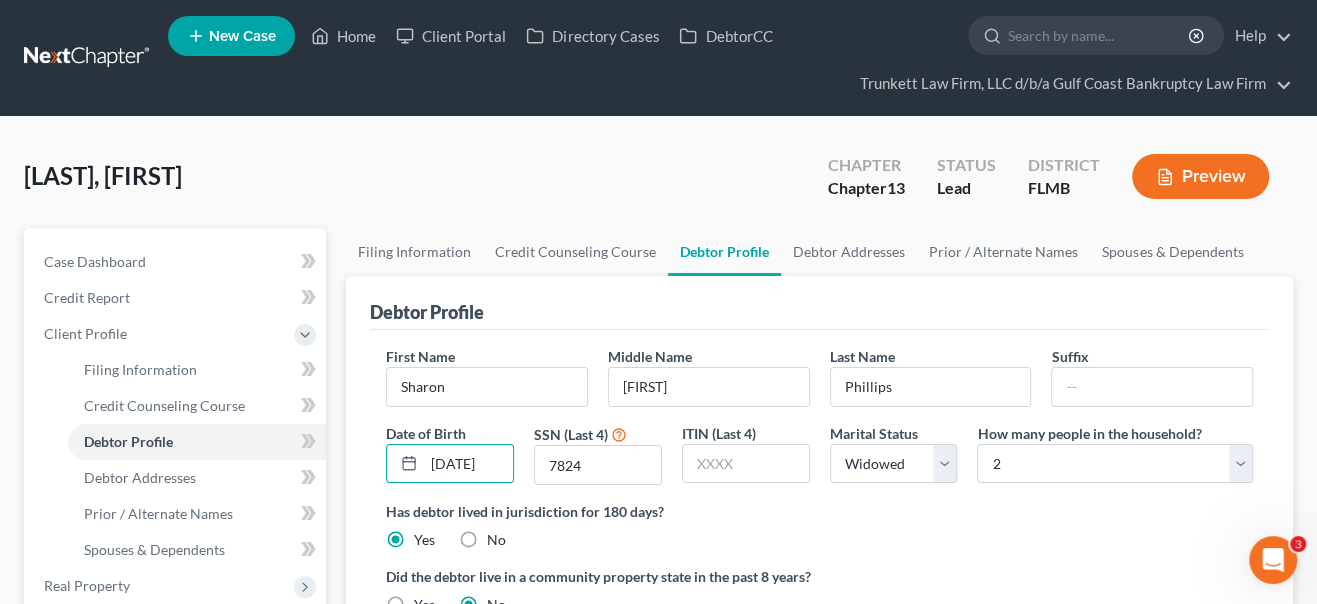 click on "Has debtor lived in jurisdiction for 180 days?" at bounding box center (819, 511) 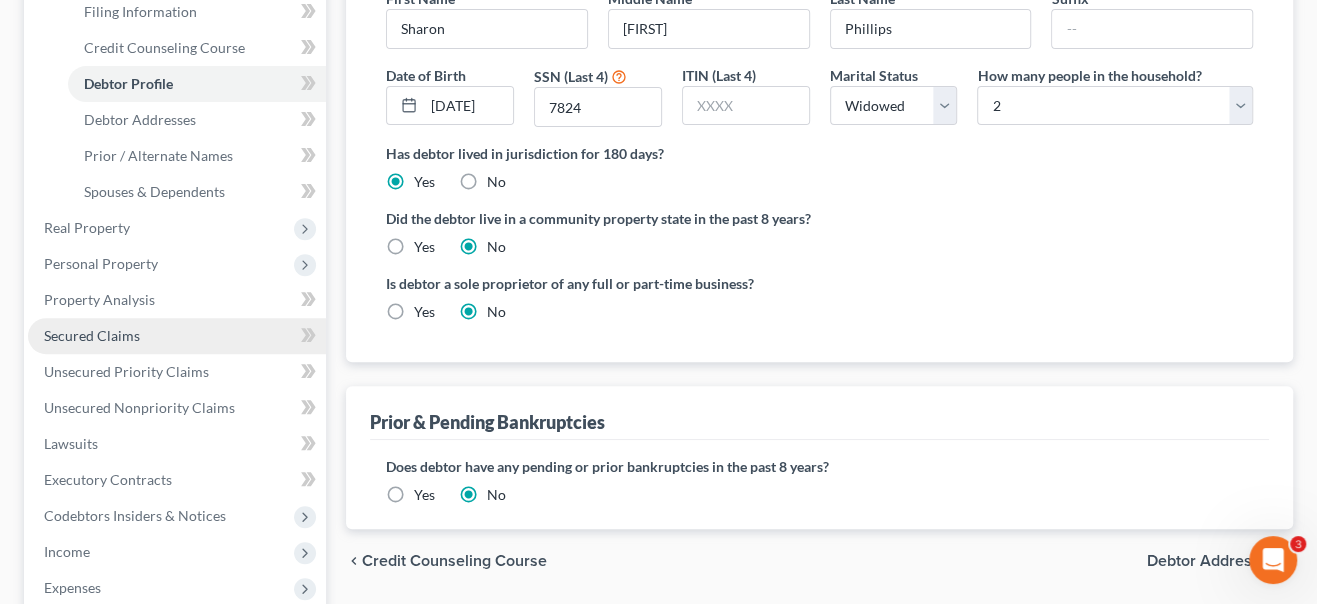 scroll, scrollTop: 363, scrollLeft: 0, axis: vertical 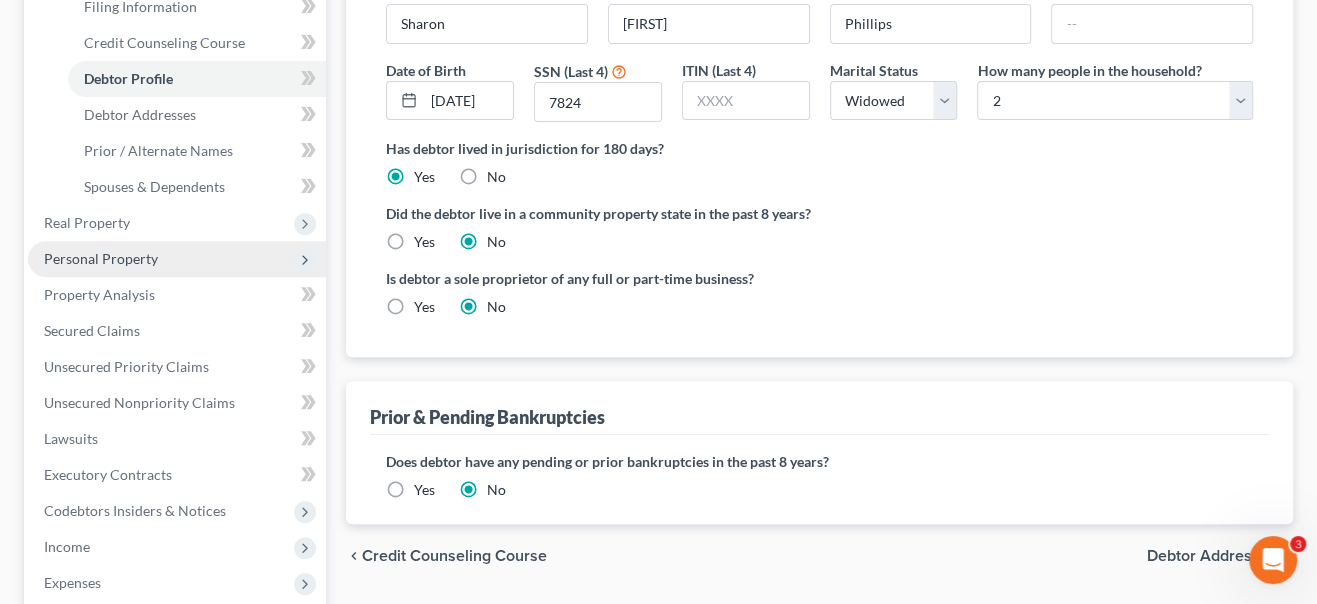 drag, startPoint x: 92, startPoint y: 264, endPoint x: 109, endPoint y: 265, distance: 17.029387 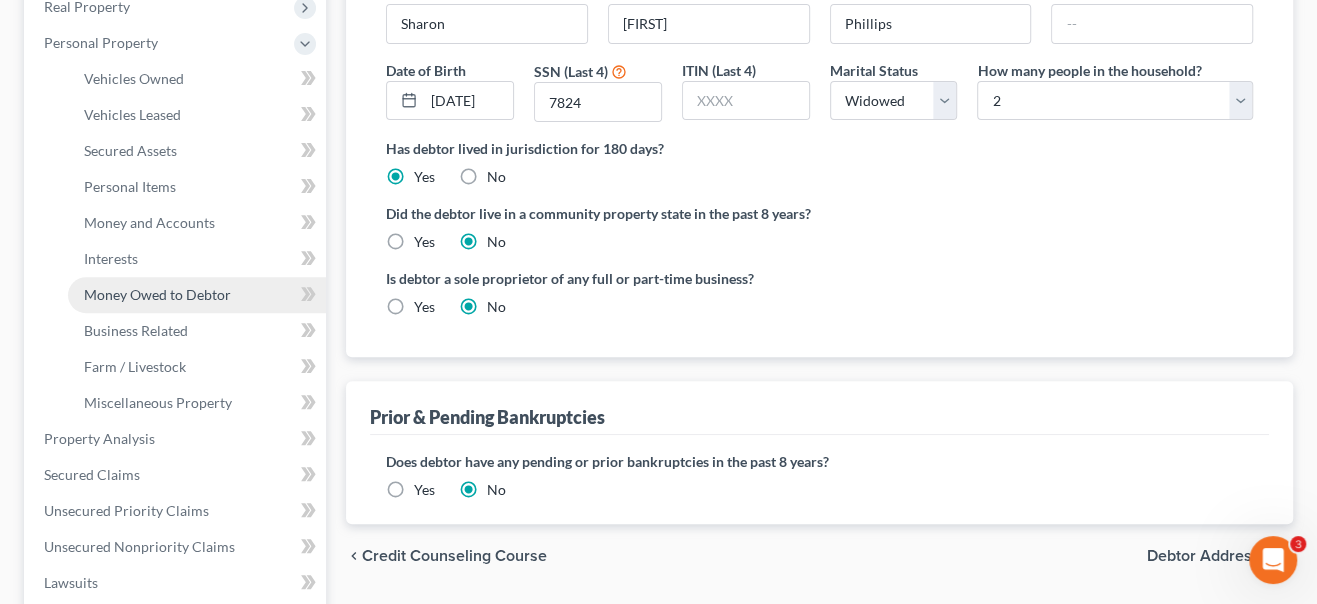 click on "Money Owed to Debtor" at bounding box center [157, 294] 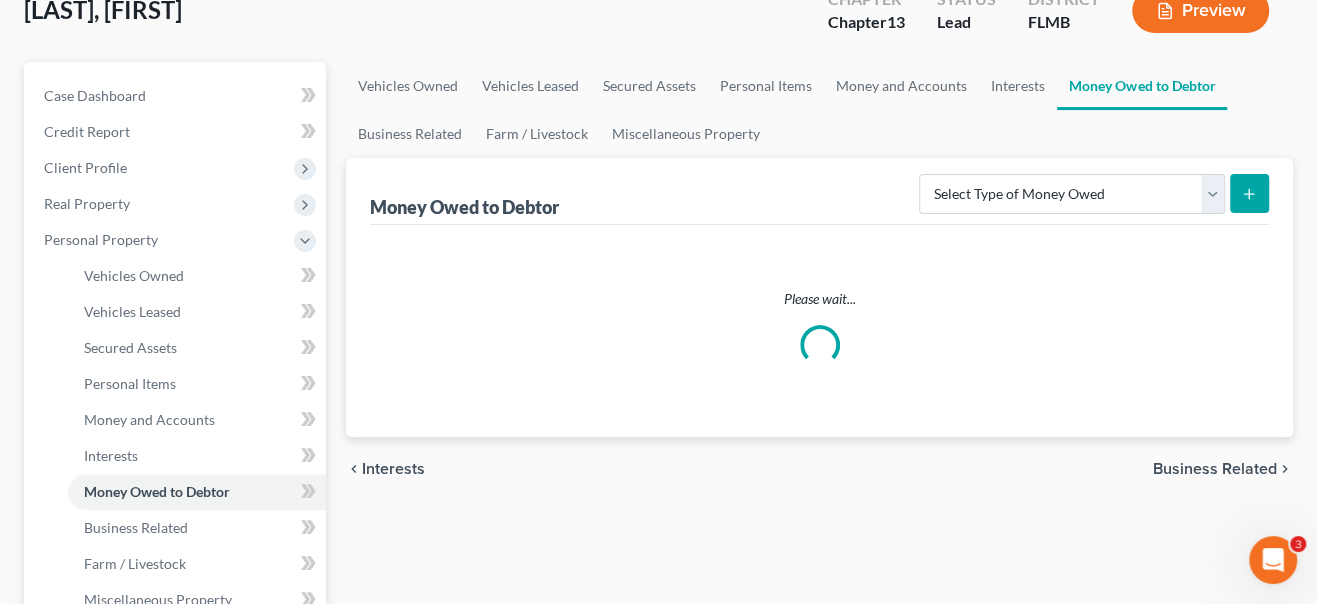 scroll, scrollTop: 0, scrollLeft: 0, axis: both 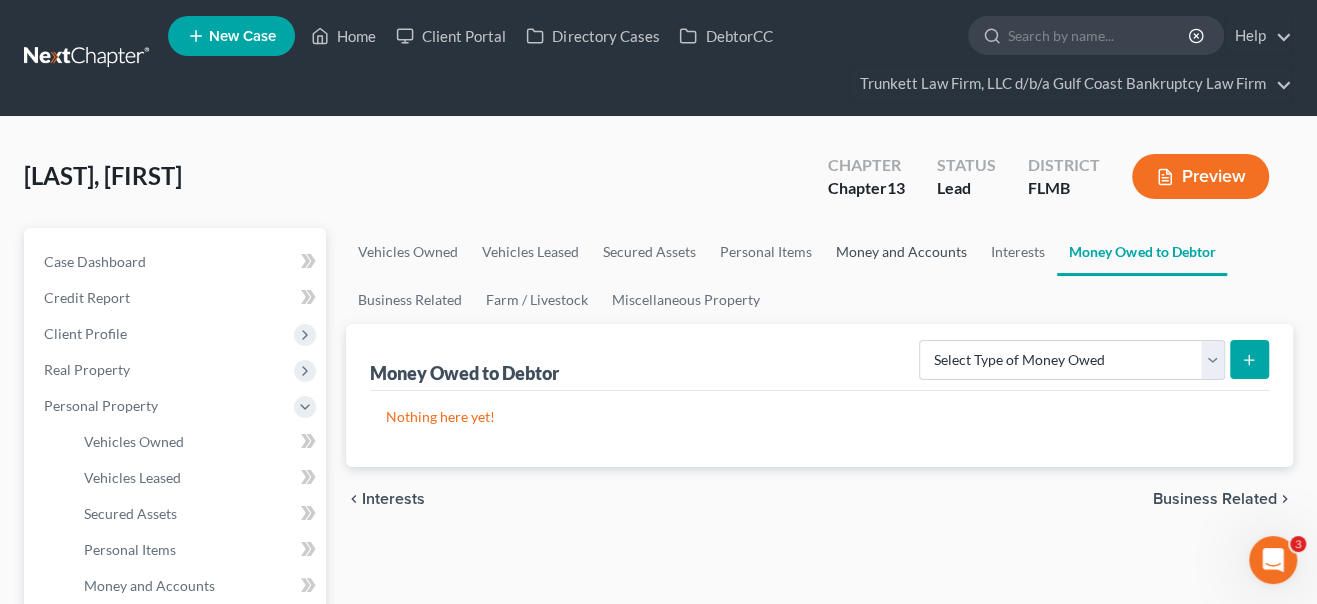 click on "Money and Accounts" at bounding box center (901, 252) 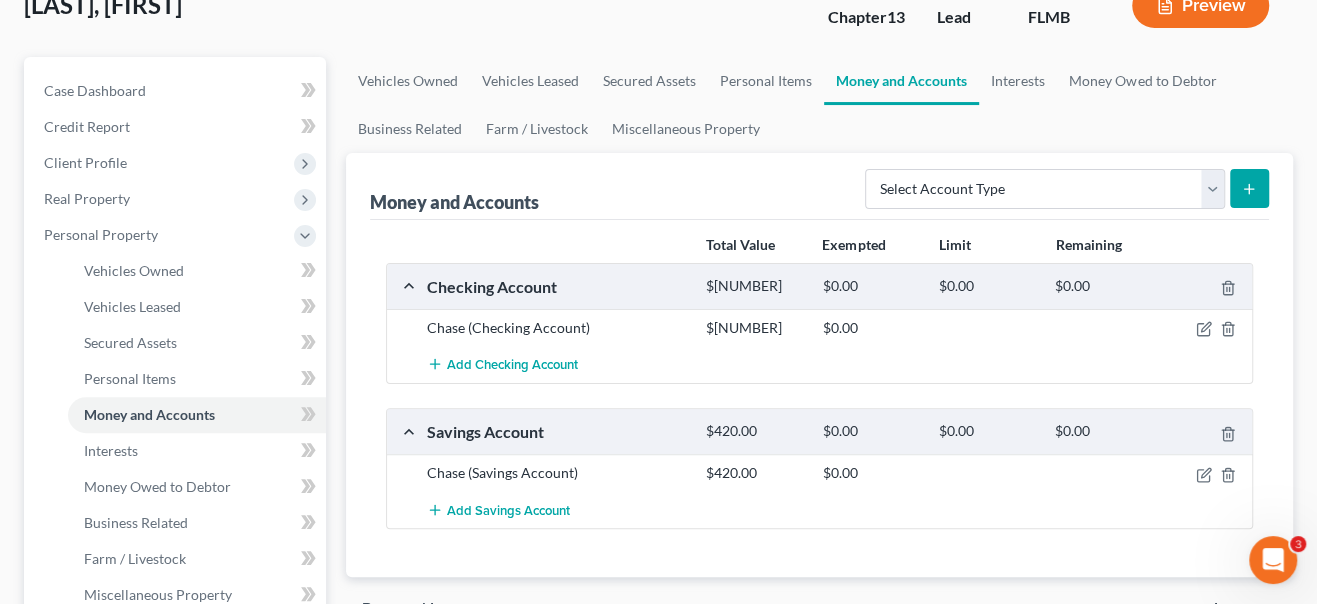 scroll, scrollTop: 182, scrollLeft: 0, axis: vertical 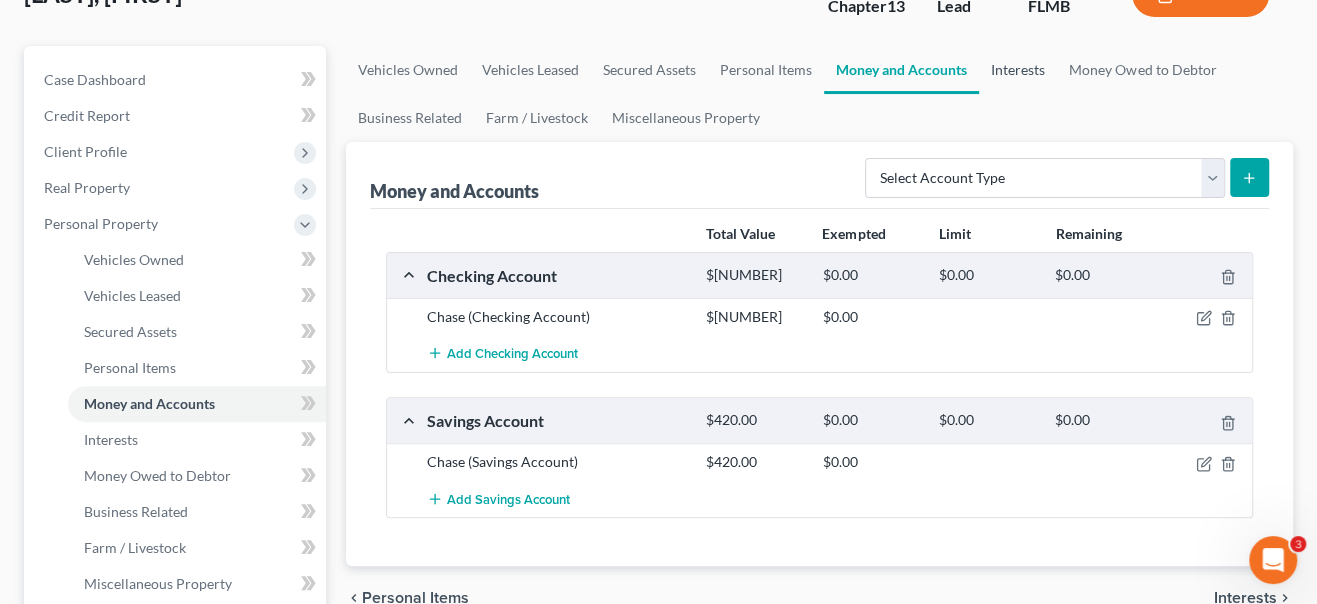 click on "Interests" at bounding box center [1018, 70] 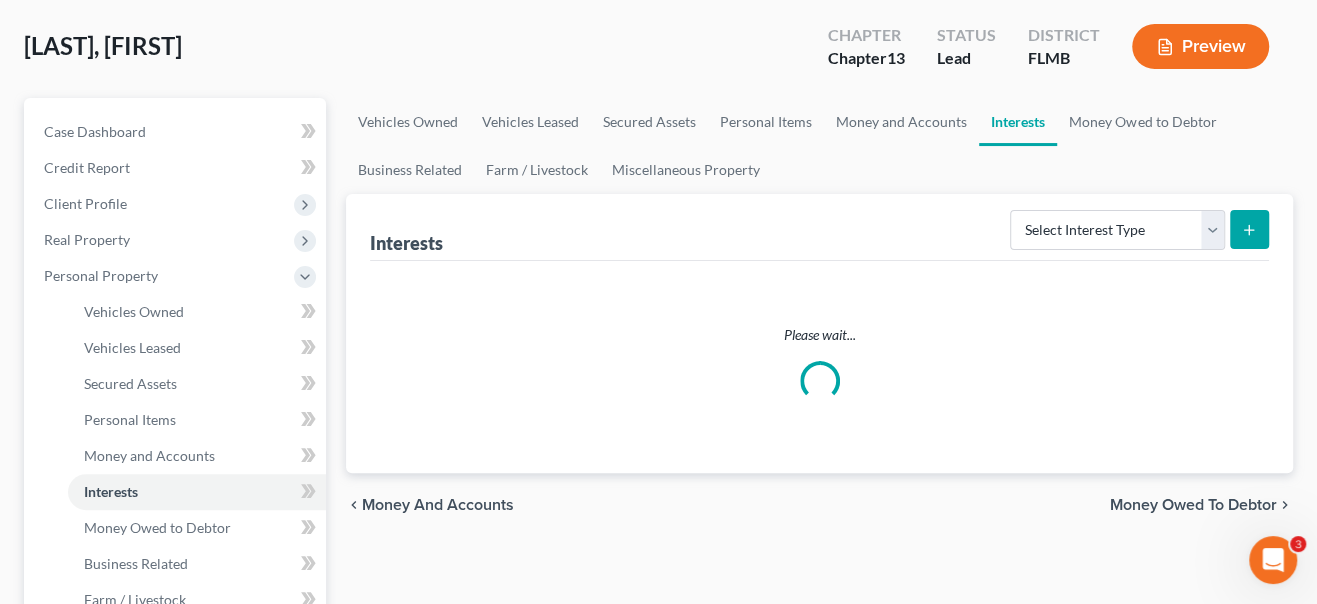scroll, scrollTop: 0, scrollLeft: 0, axis: both 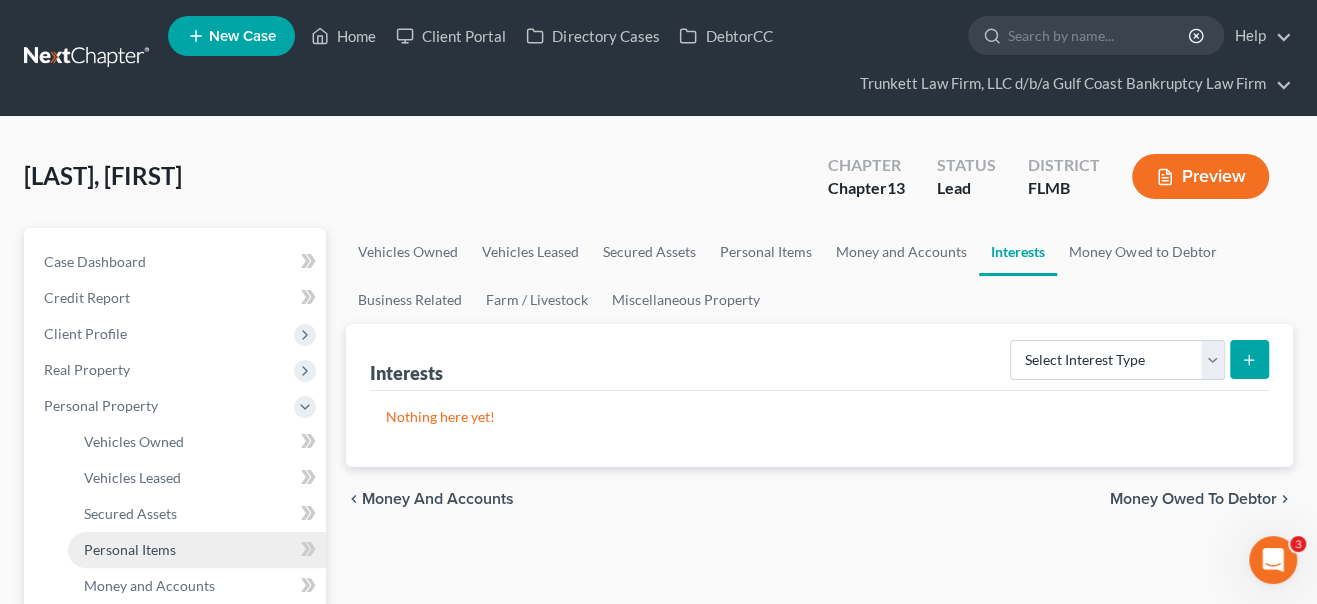 click on "Personal Items" at bounding box center (130, 549) 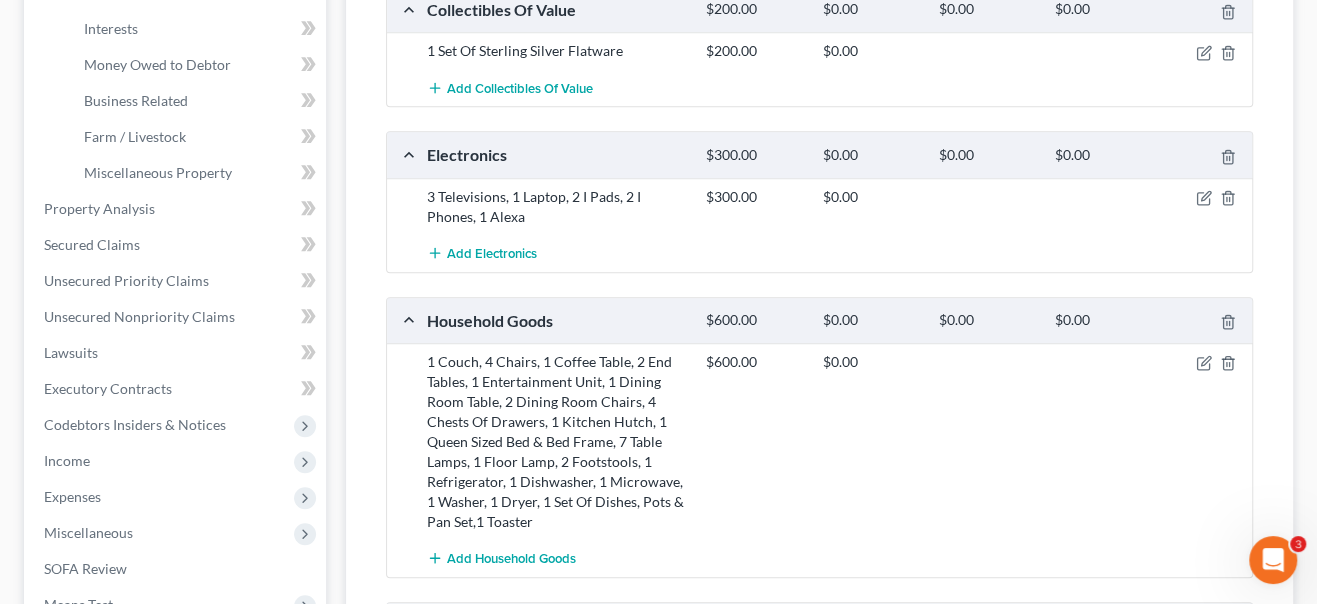 scroll, scrollTop: 727, scrollLeft: 0, axis: vertical 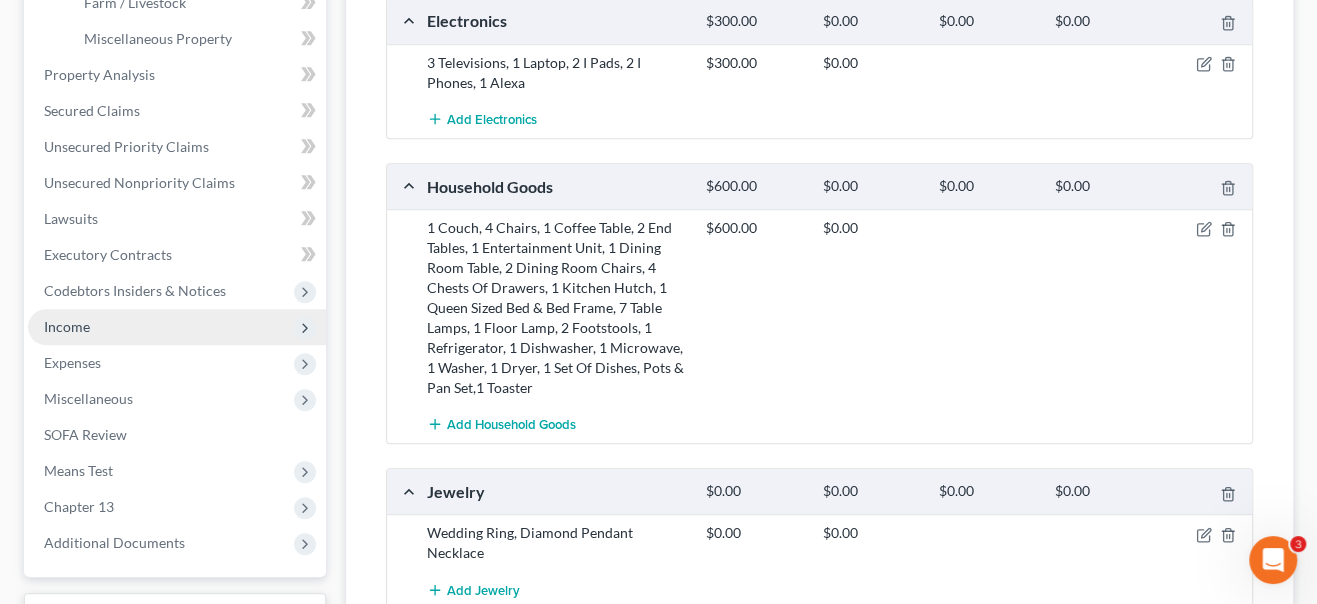 click on "Income" at bounding box center [67, 326] 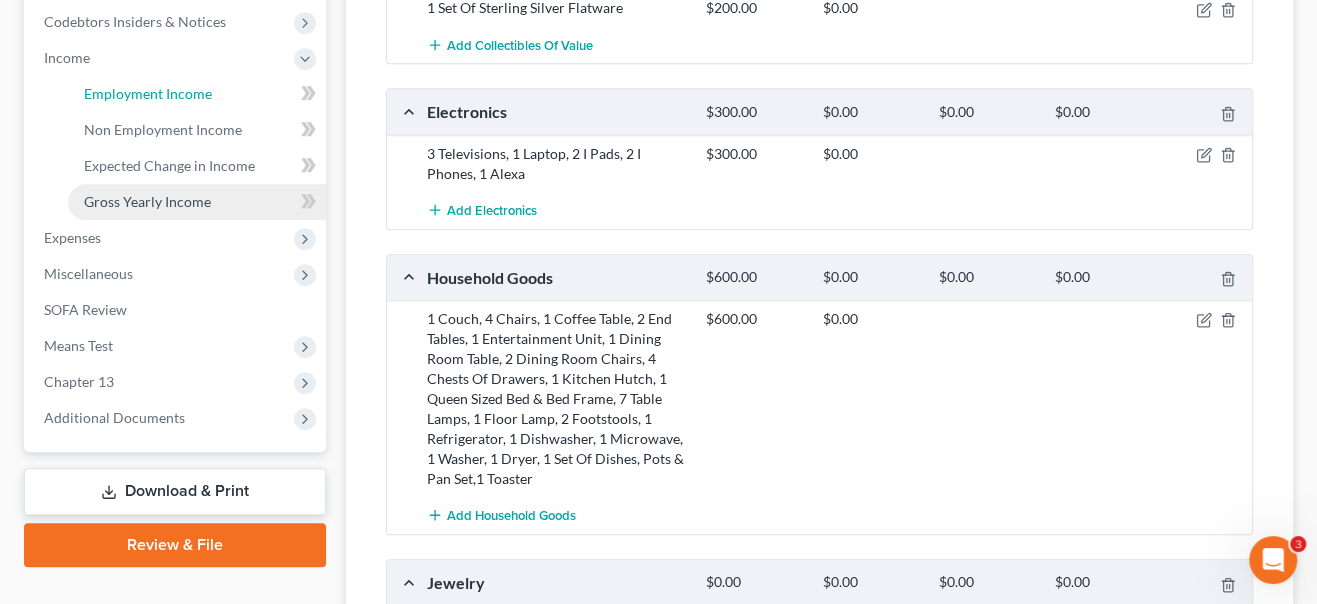 click on "Employment Income" at bounding box center [148, 93] 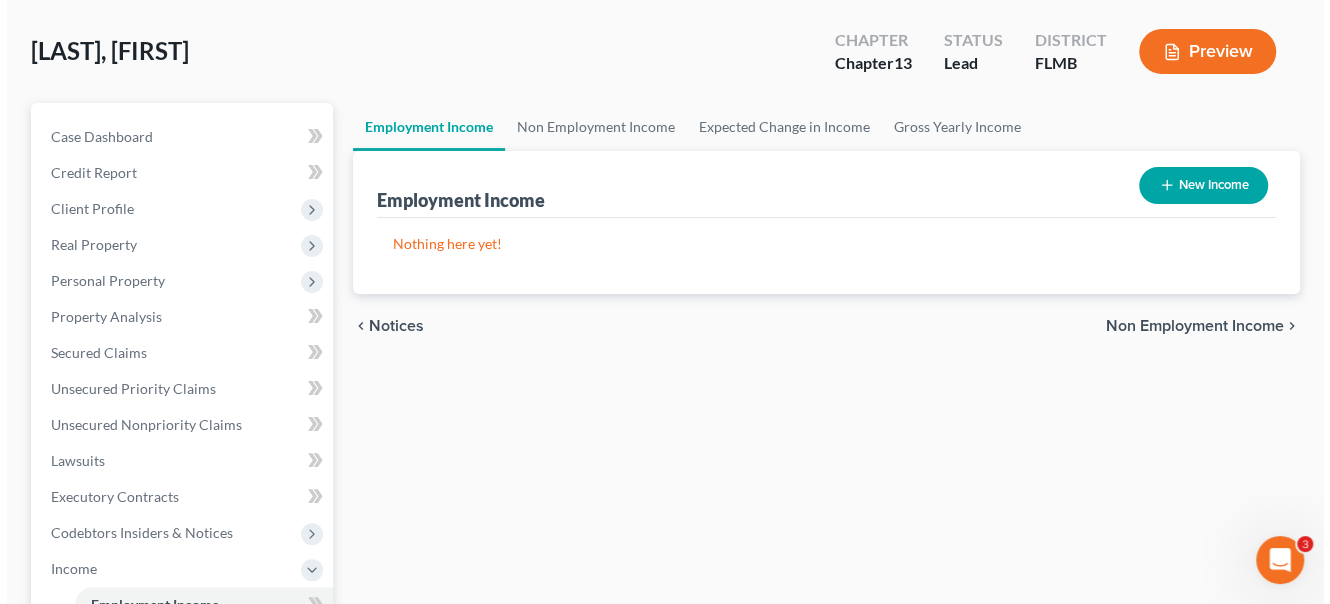 scroll, scrollTop: 0, scrollLeft: 0, axis: both 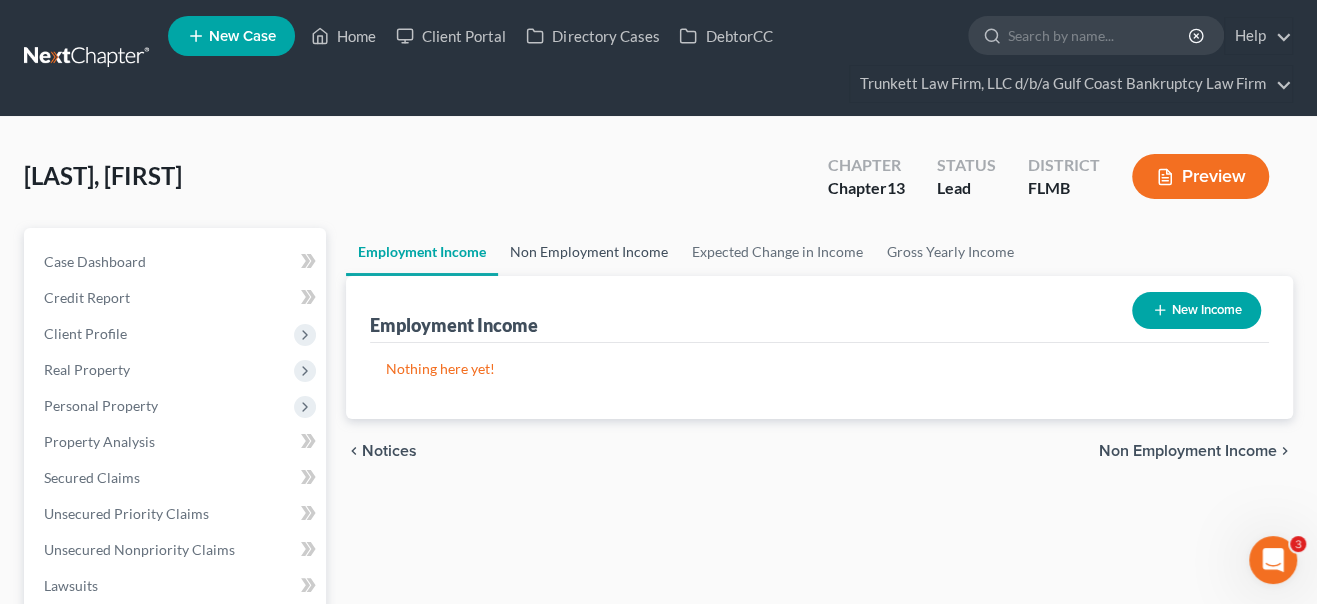 click on "Non Employment Income" at bounding box center [589, 252] 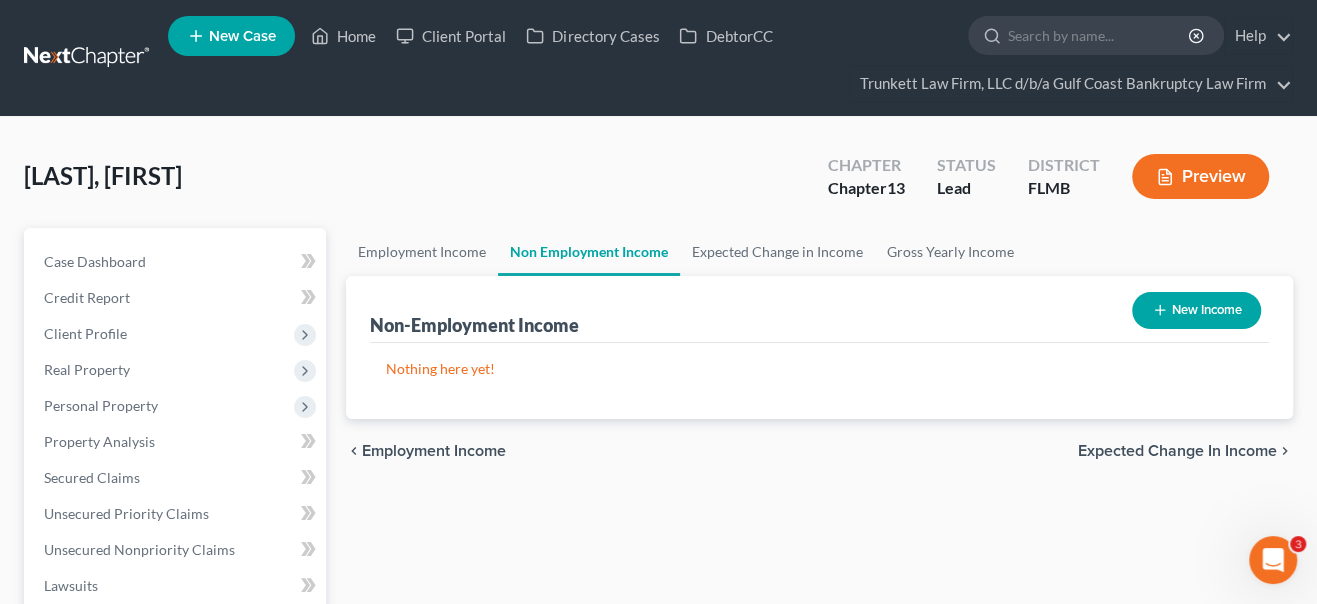 click 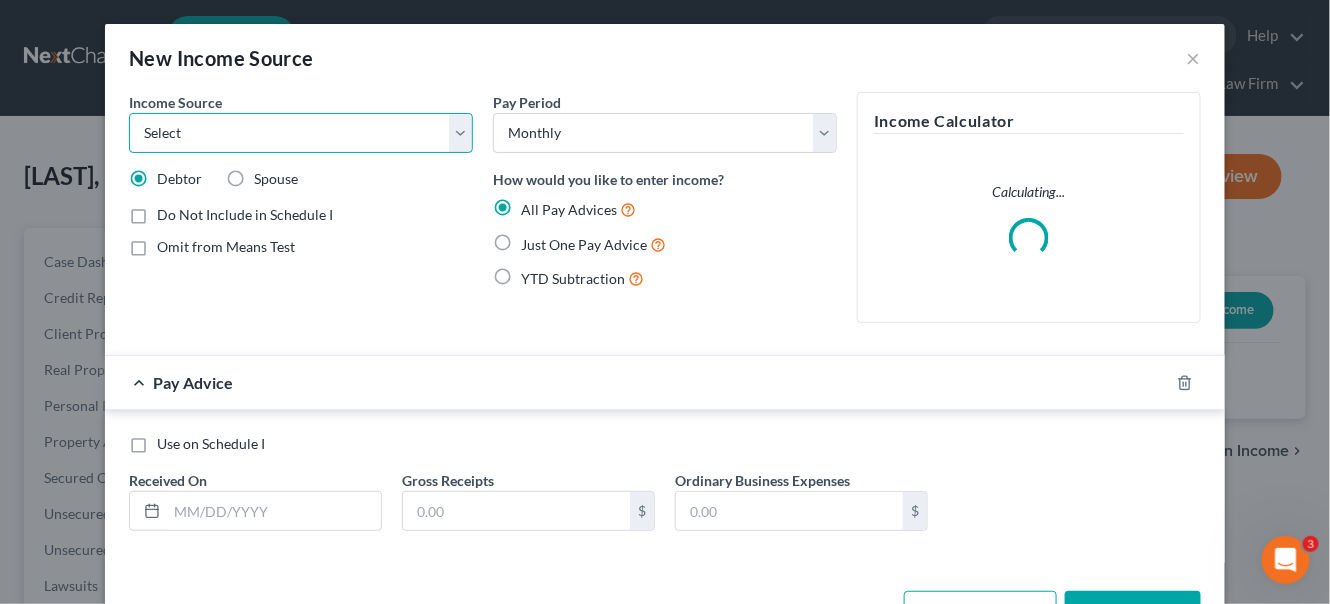 click on "Select Unemployment Disability (from employer) Pension Retirement Social Security / Social Security Disability Other Government Assistance Interests, Dividends or Royalties Child / Family Support Contributions to Household Property / Rental Business, Professional or Farm Alimony / Maintenance Payments Military Disability Benefits Other Monthly Income" at bounding box center [301, 133] 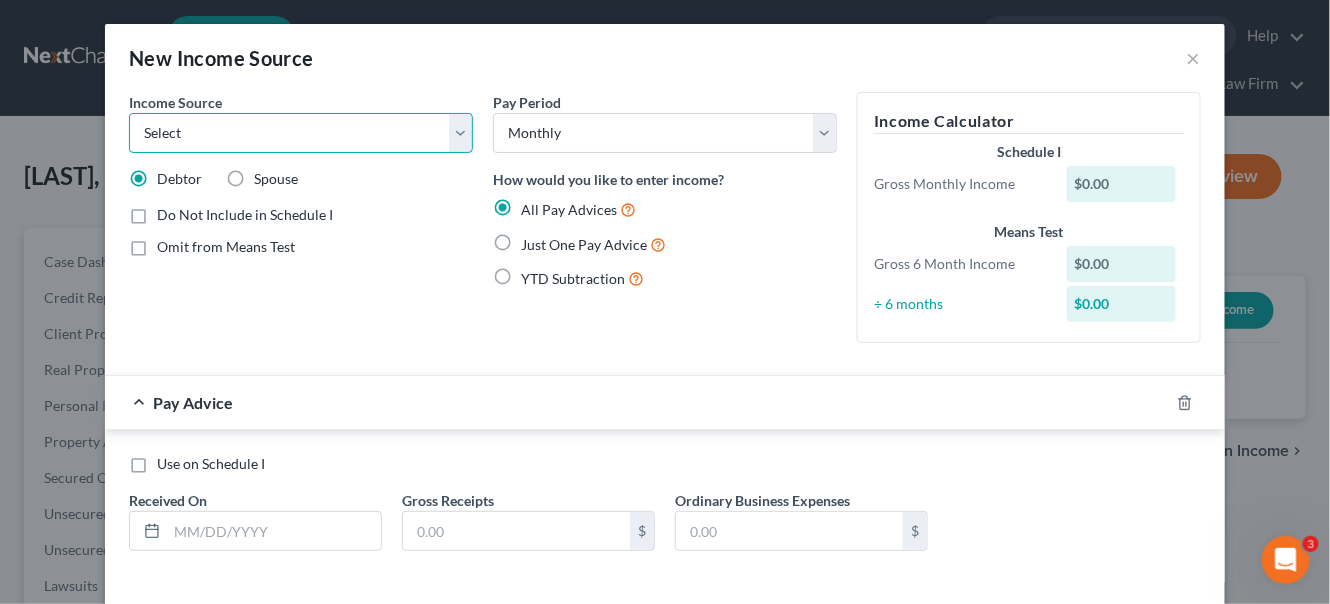 select on "4" 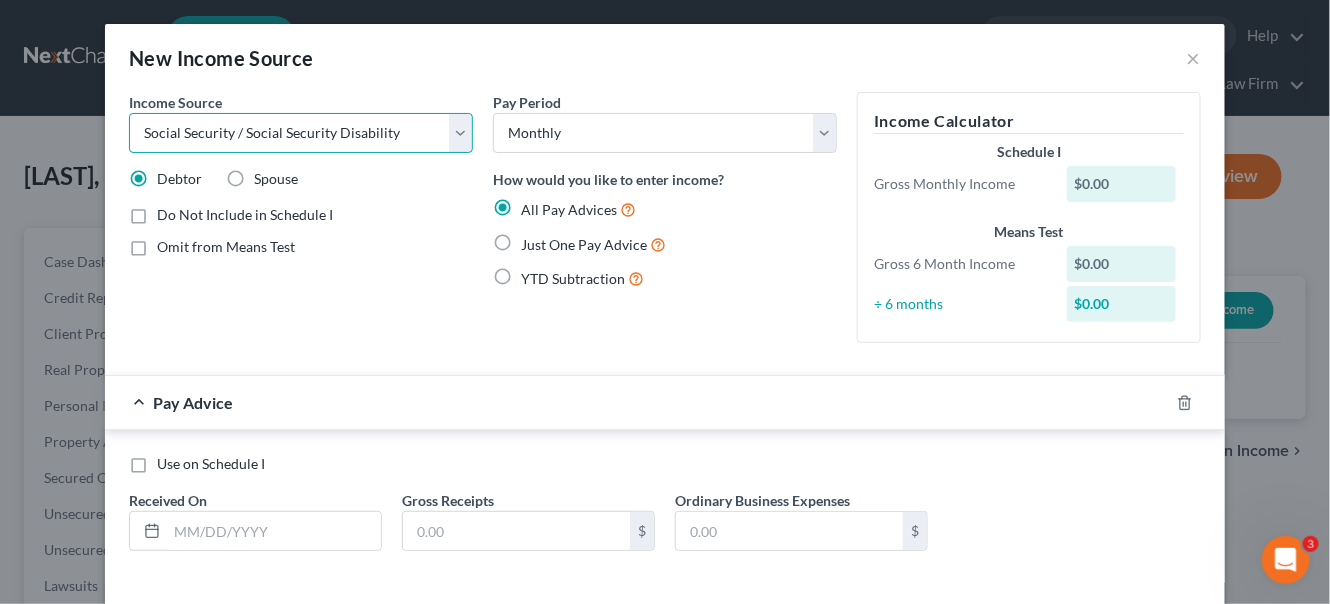 click on "Select Unemployment Disability (from employer) Pension Retirement Social Security / Social Security Disability Other Government Assistance Interests, Dividends or Royalties Child / Family Support Contributions to Household Property / Rental Business, Professional or Farm Alimony / Maintenance Payments Military Disability Benefits Other Monthly Income" at bounding box center (301, 133) 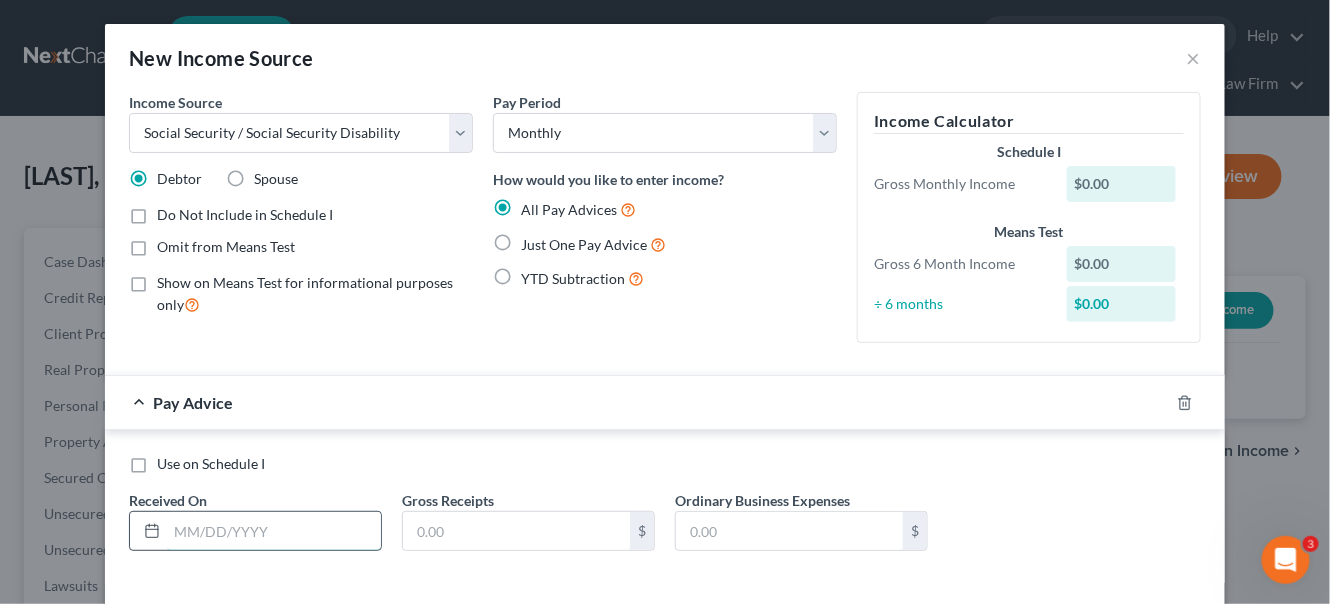 click at bounding box center [274, 531] 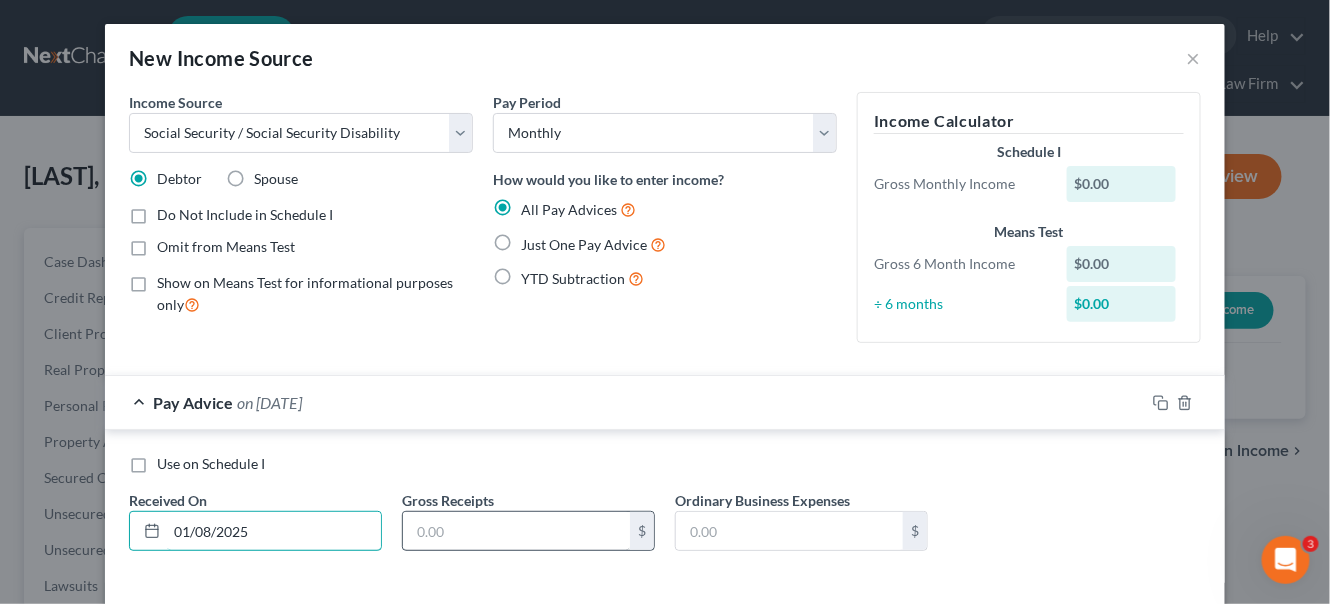 type on "01/08/2025" 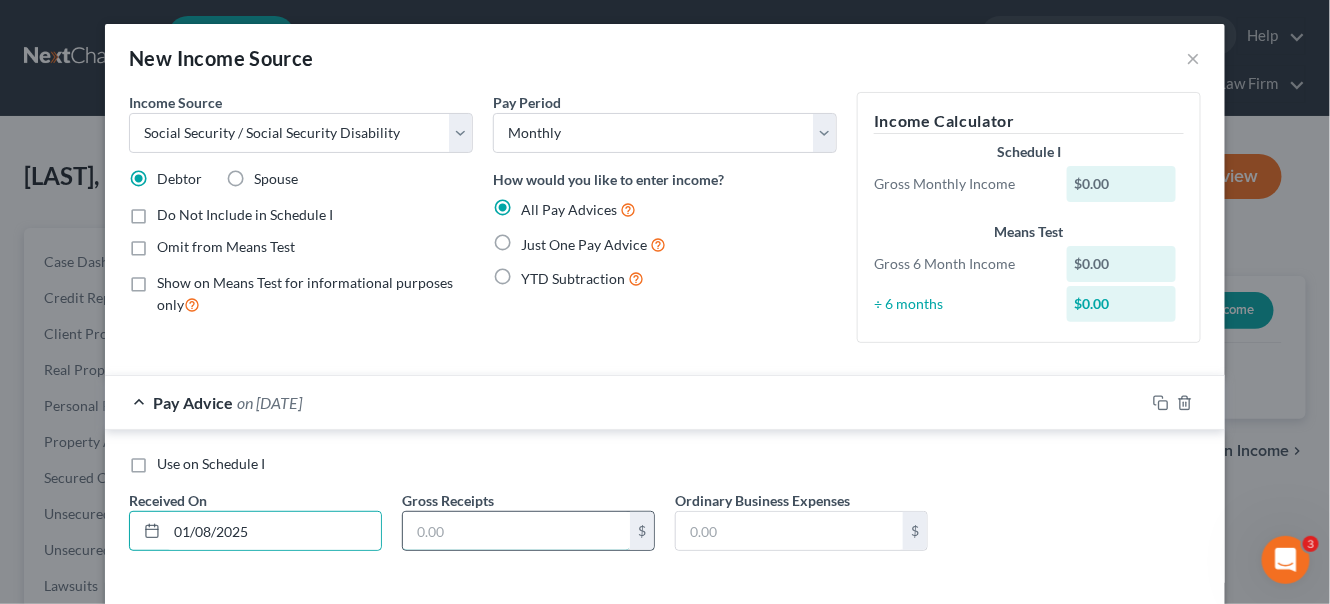 click at bounding box center (516, 531) 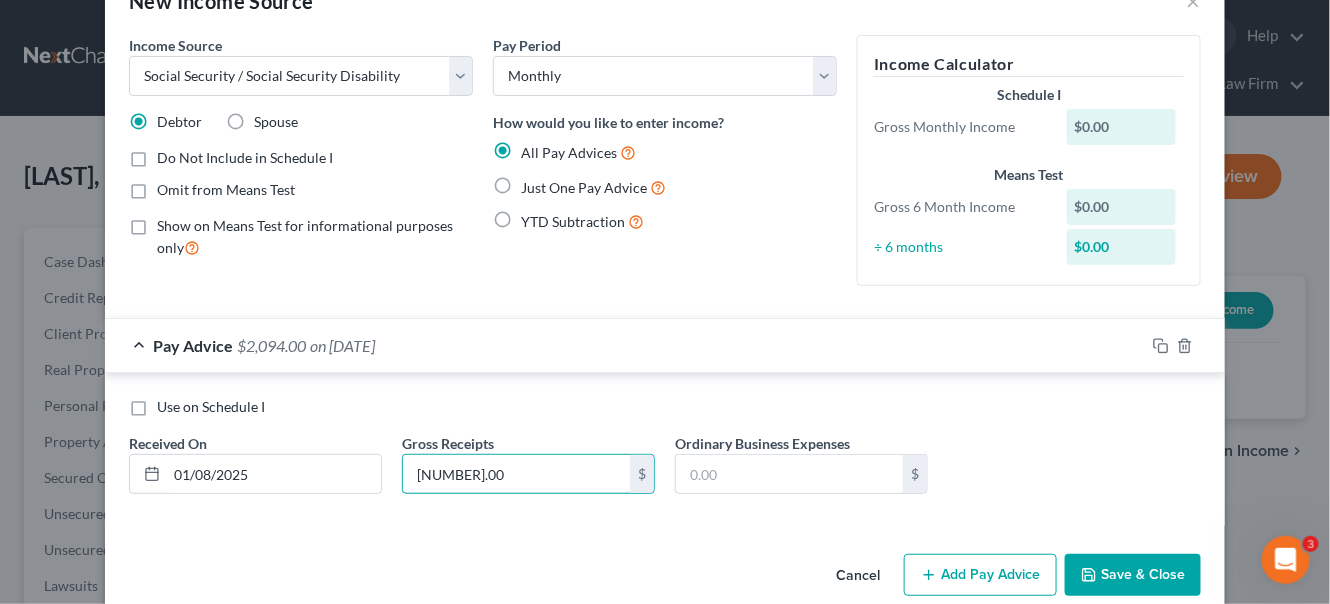 scroll, scrollTop: 86, scrollLeft: 0, axis: vertical 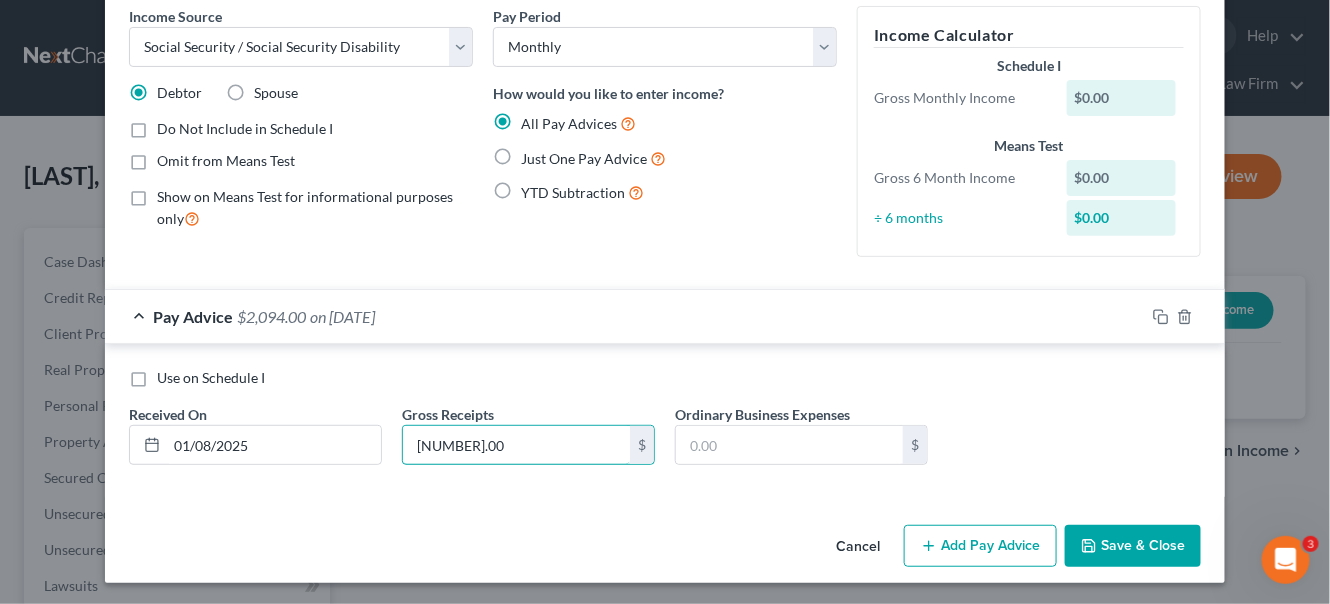 type on "[NUMBER].00" 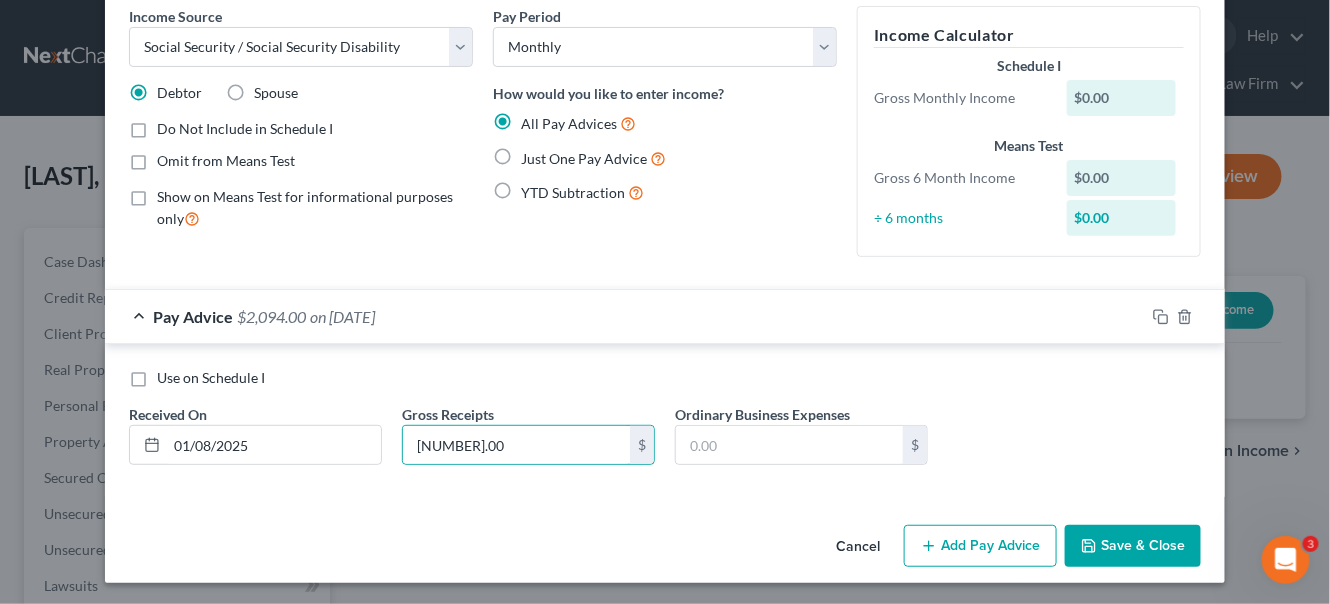 click on "Add Pay Advice" at bounding box center [980, 546] 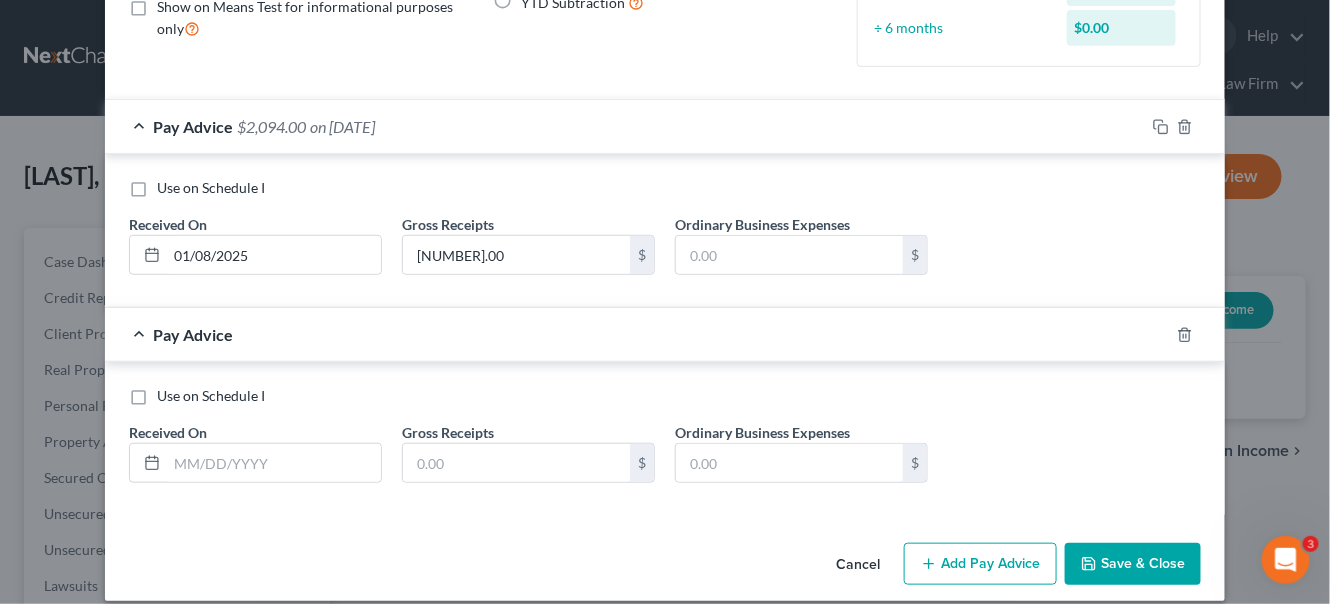 scroll, scrollTop: 292, scrollLeft: 0, axis: vertical 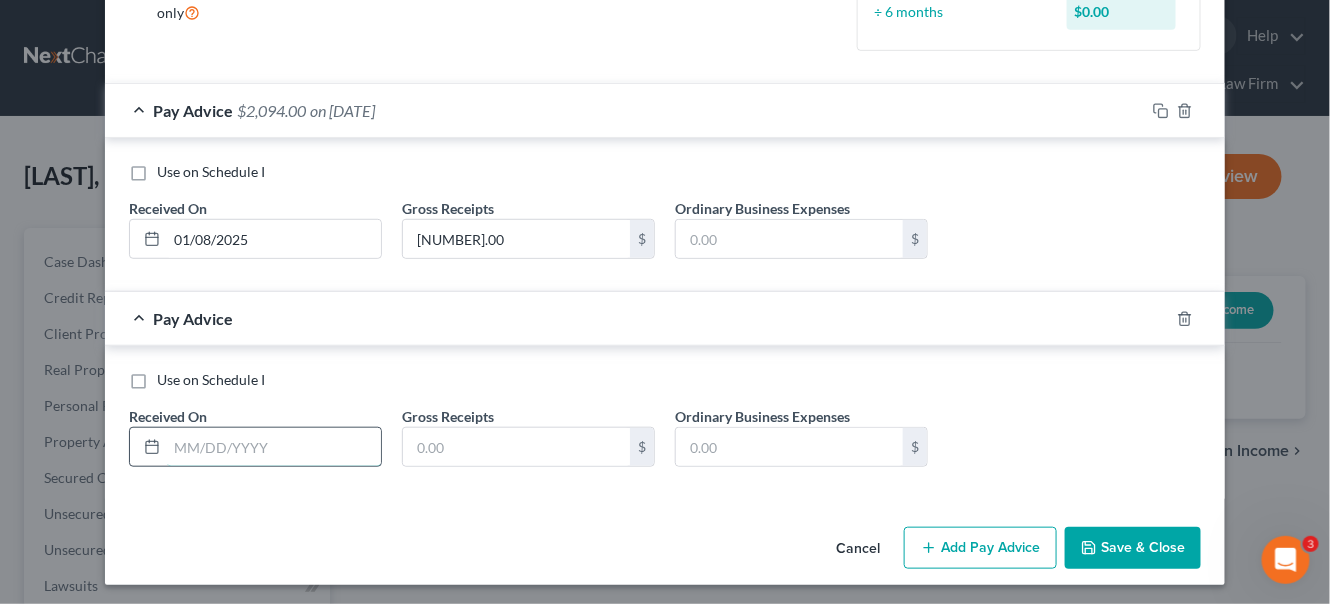 click at bounding box center [274, 447] 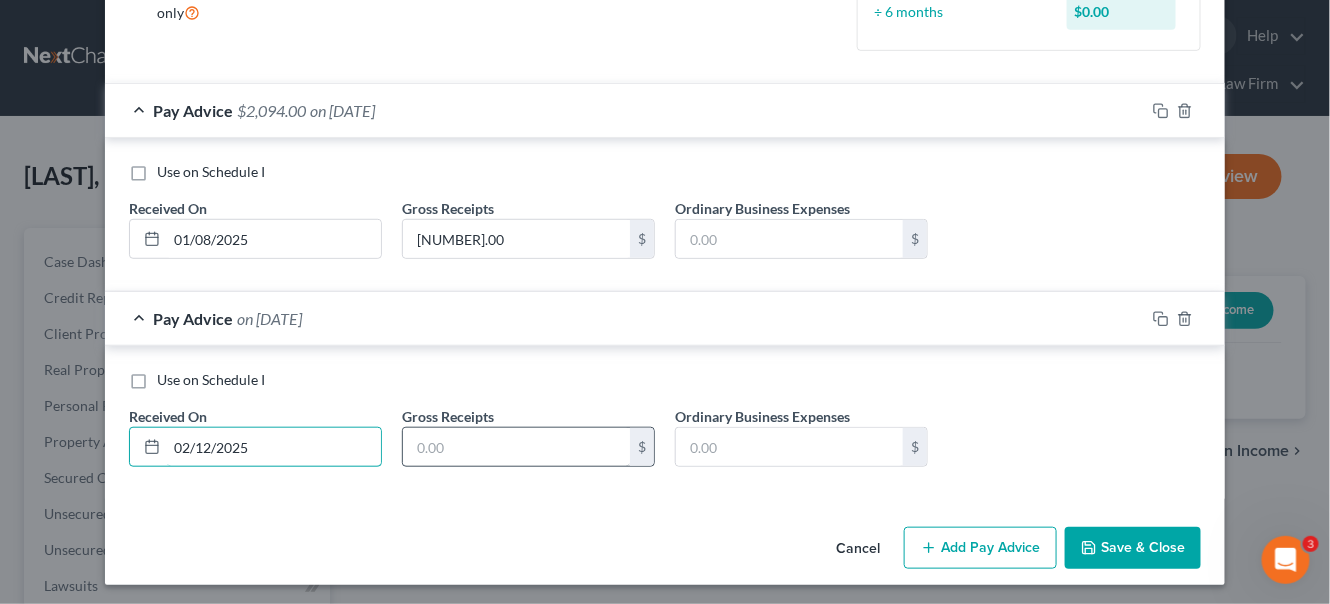 type on "02/12/2025" 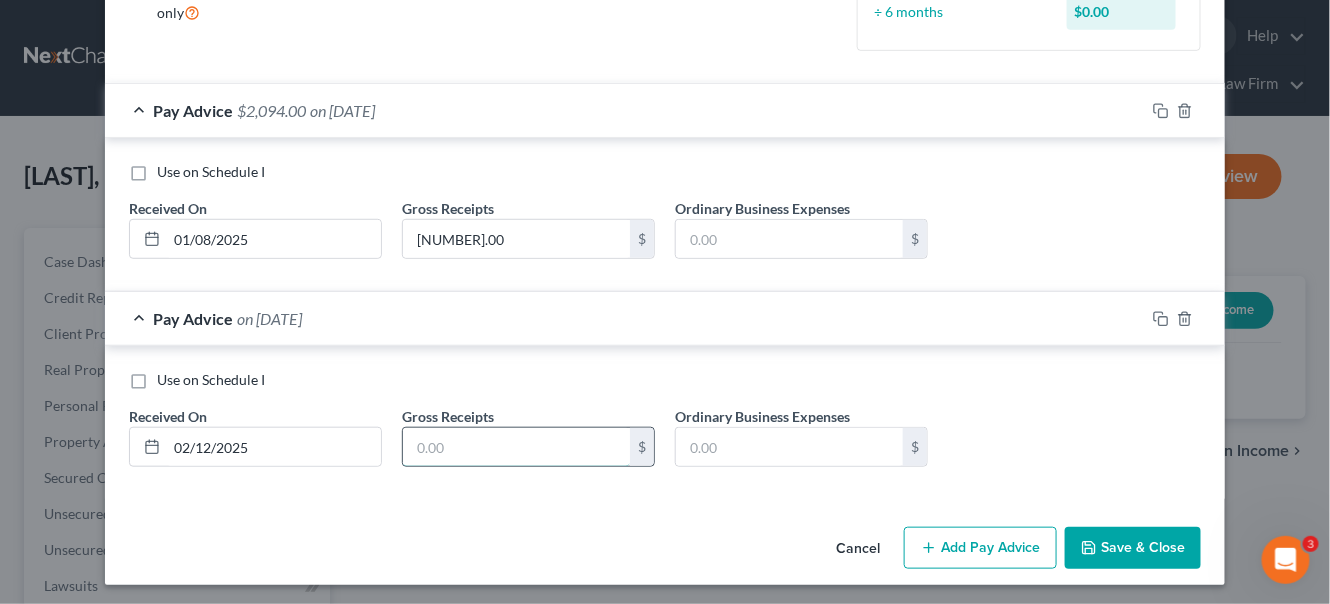 click at bounding box center [516, 447] 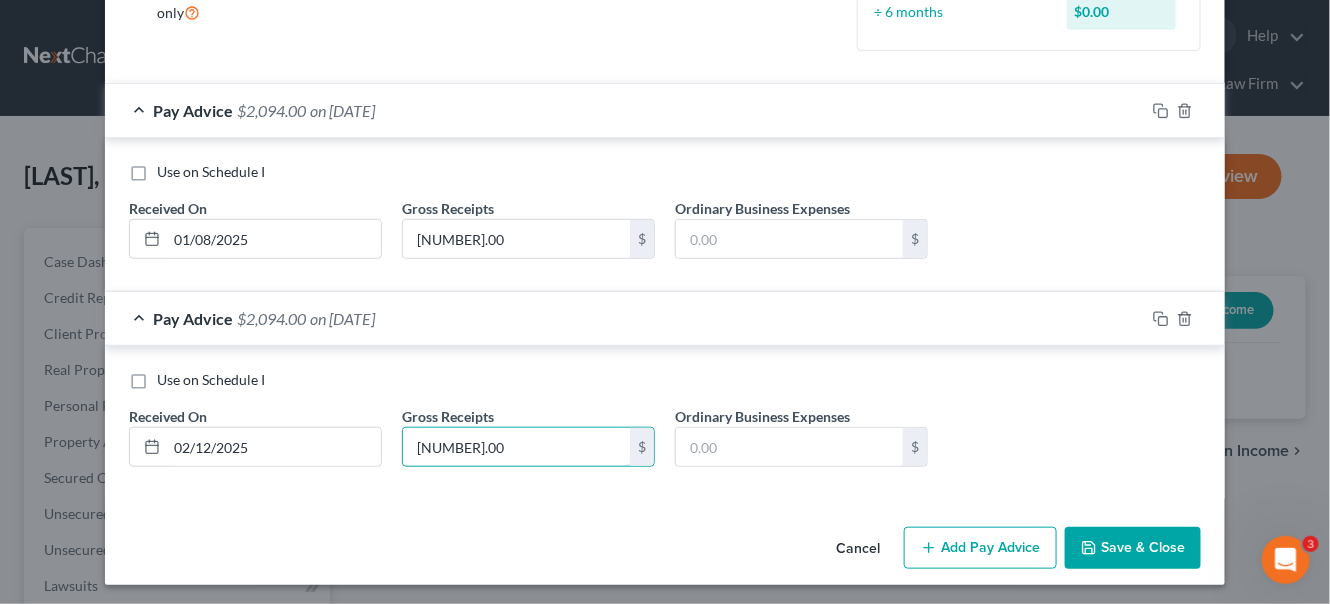 type on "[NUMBER].00" 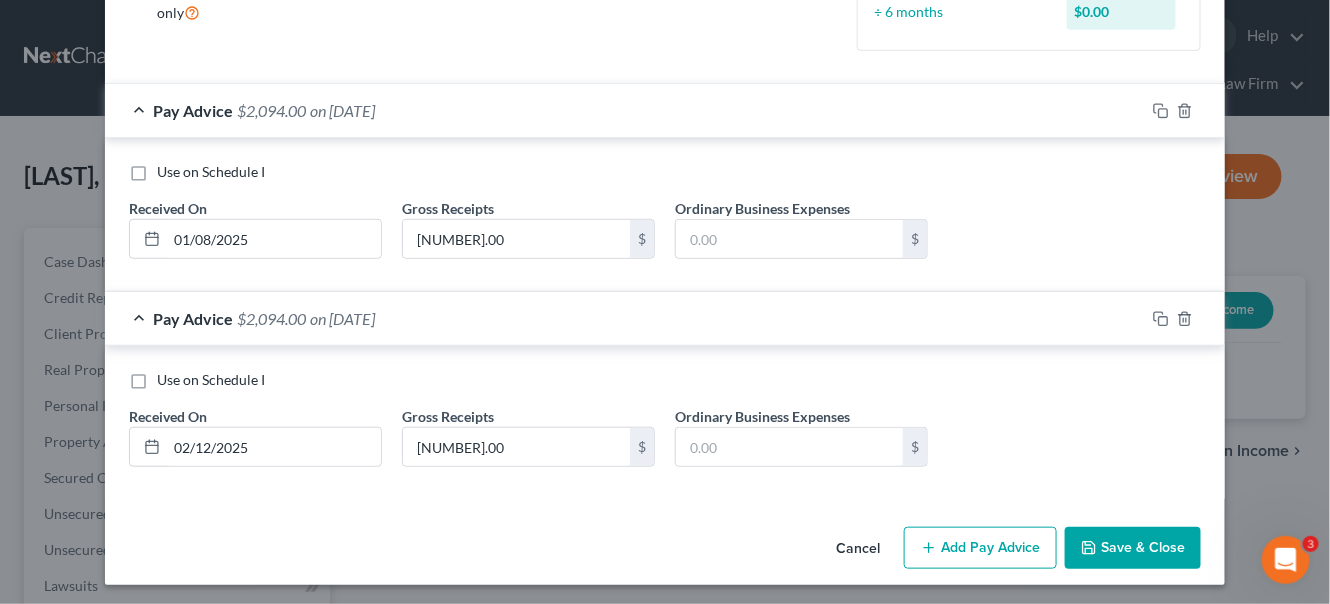 click on "Add Pay Advice" at bounding box center (980, 548) 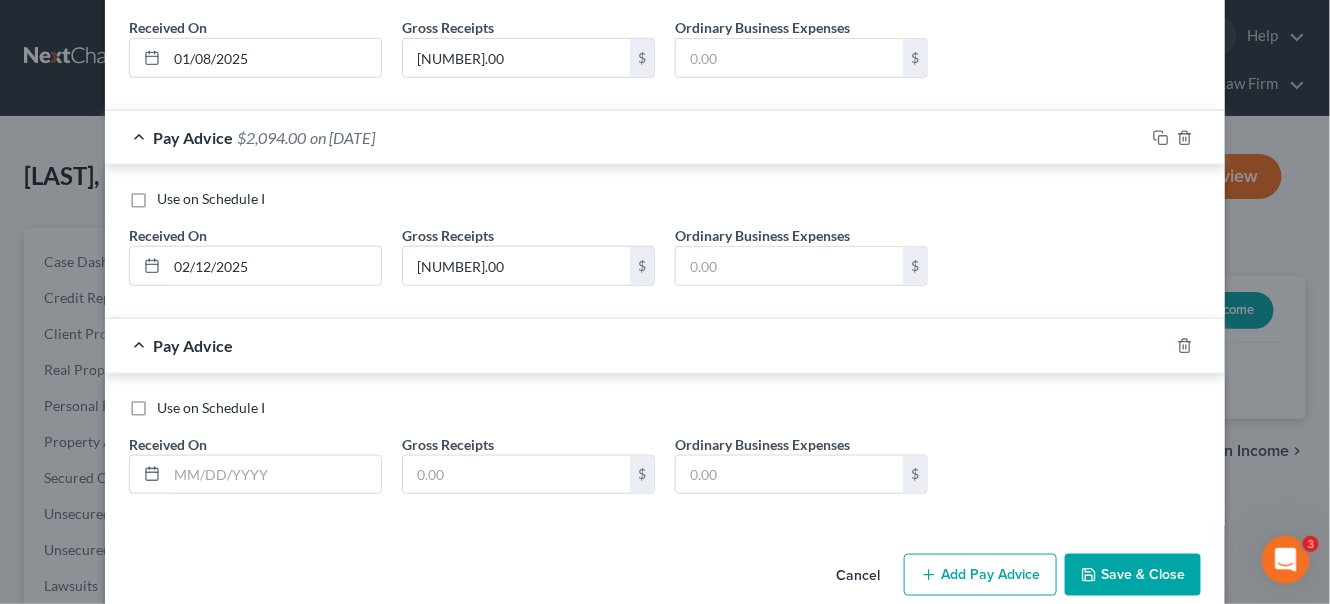 scroll, scrollTop: 500, scrollLeft: 0, axis: vertical 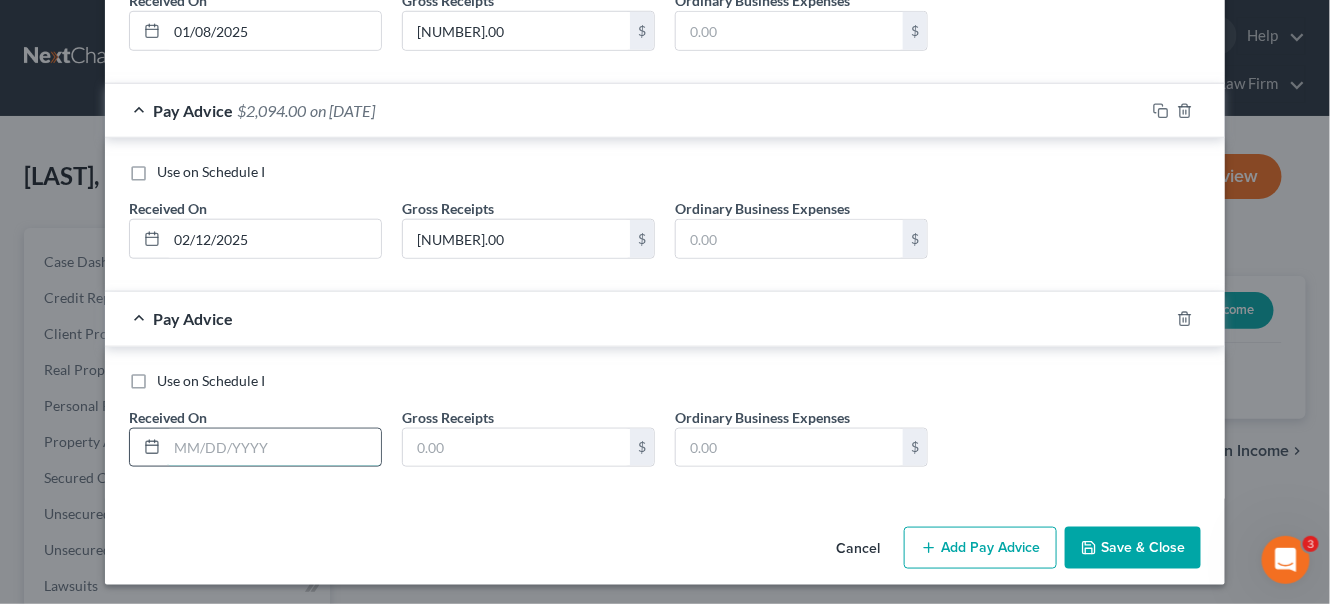 click at bounding box center (274, 448) 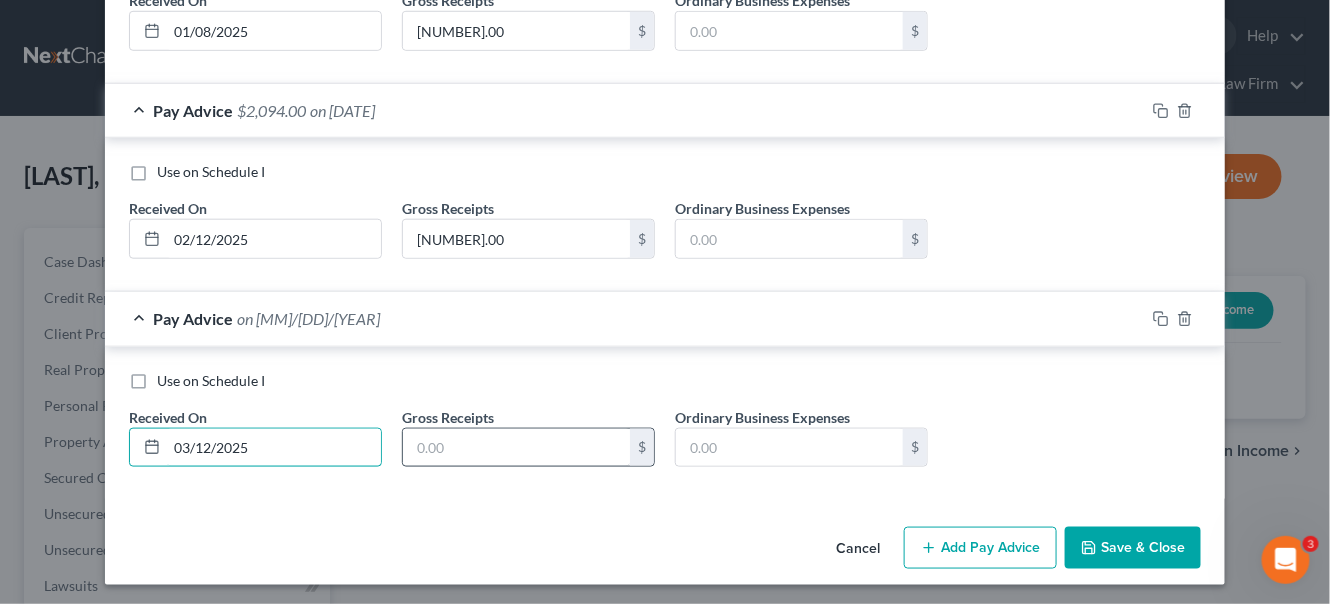 type on "03/12/2025" 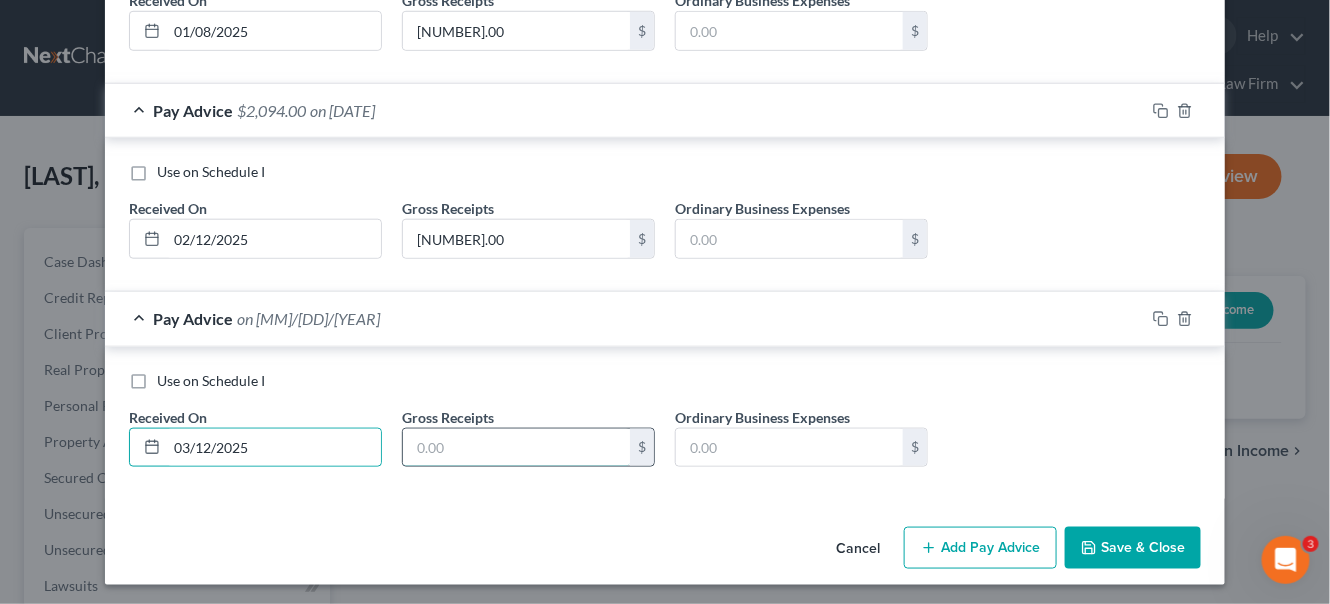 click at bounding box center (516, 448) 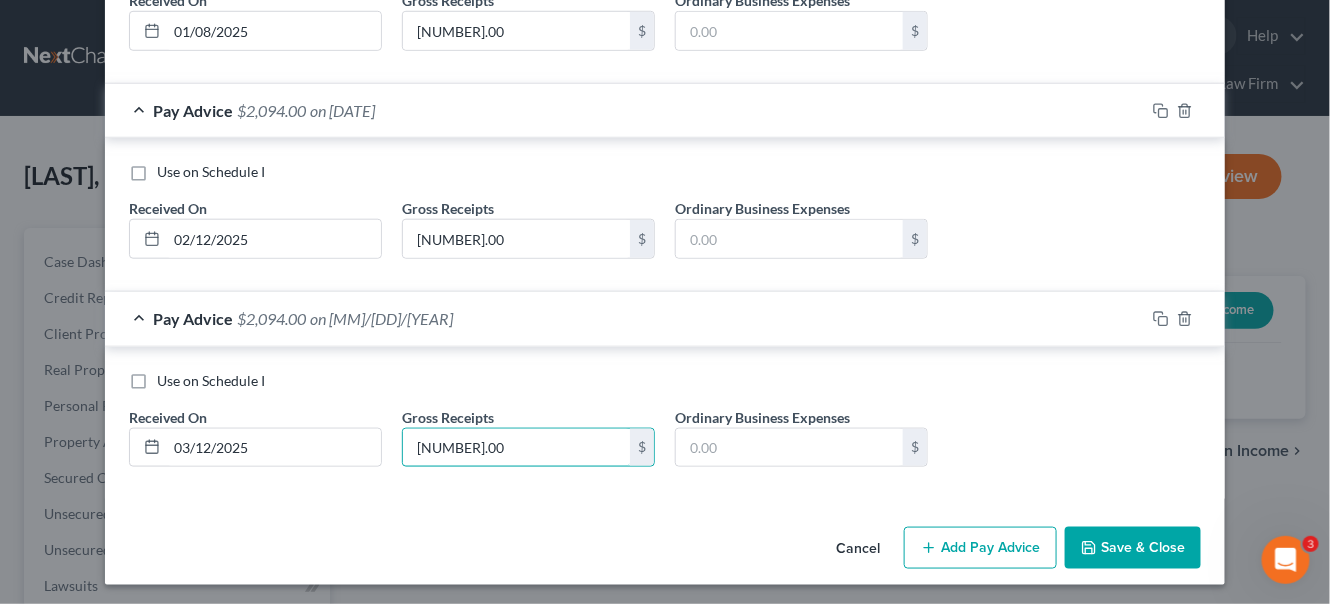 type on "[NUMBER].00" 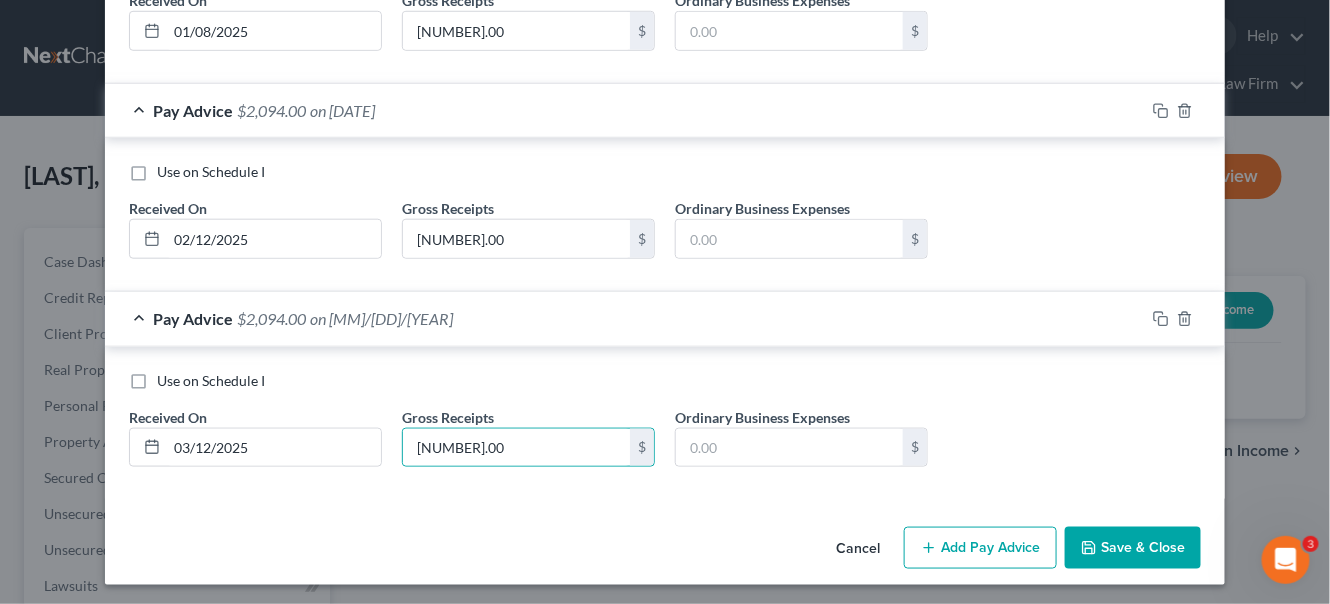 click on "Add Pay Advice" at bounding box center [980, 548] 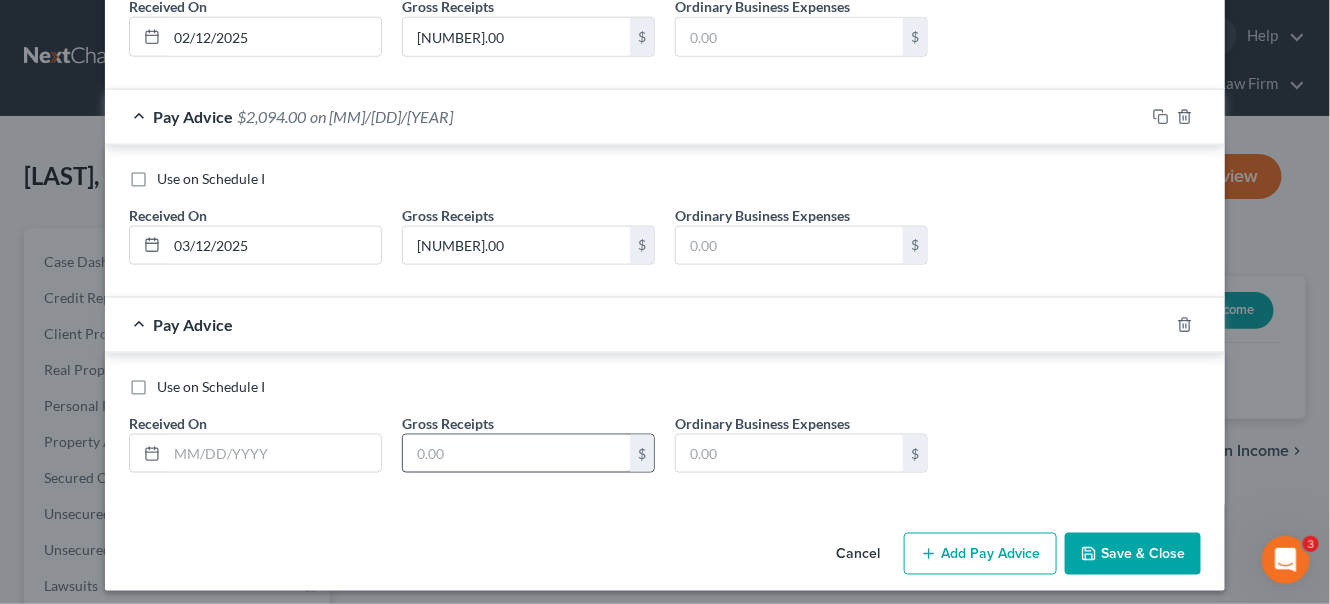 scroll, scrollTop: 707, scrollLeft: 0, axis: vertical 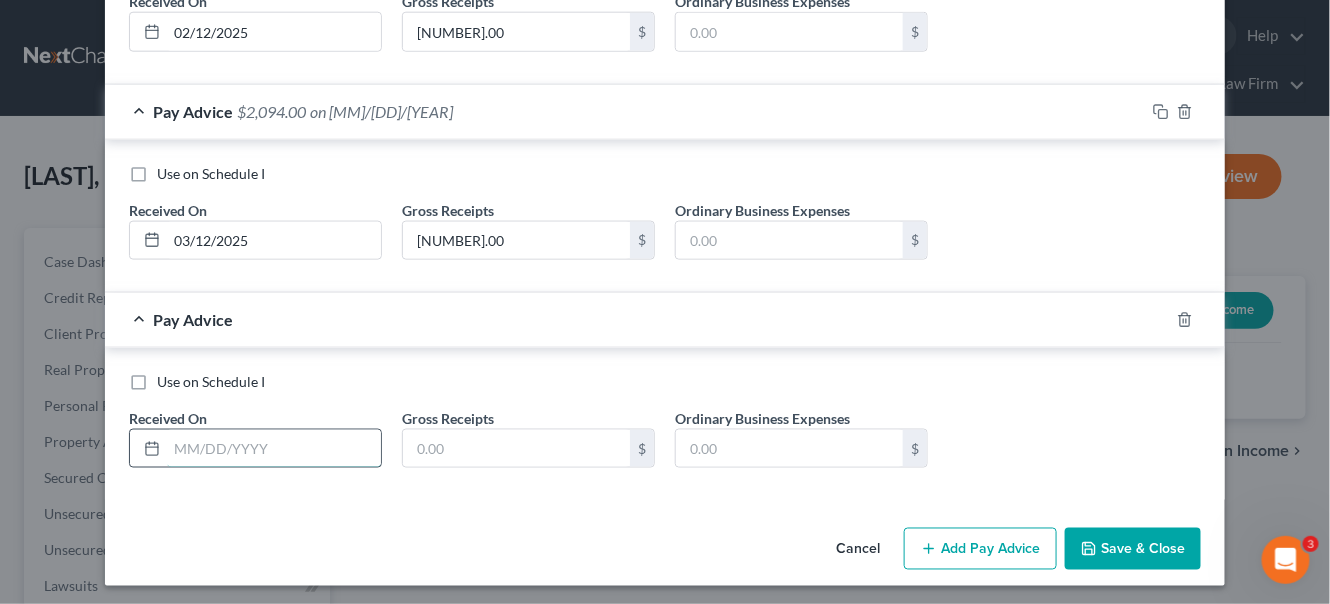 click at bounding box center [274, 449] 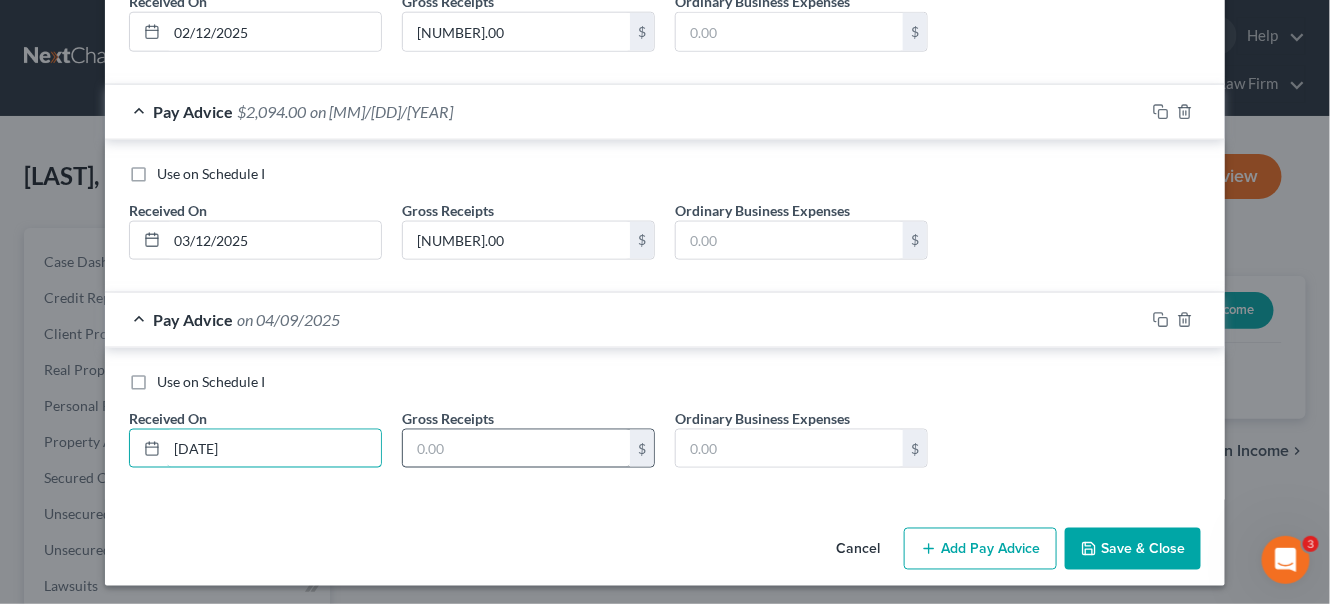 type on "[DATE]" 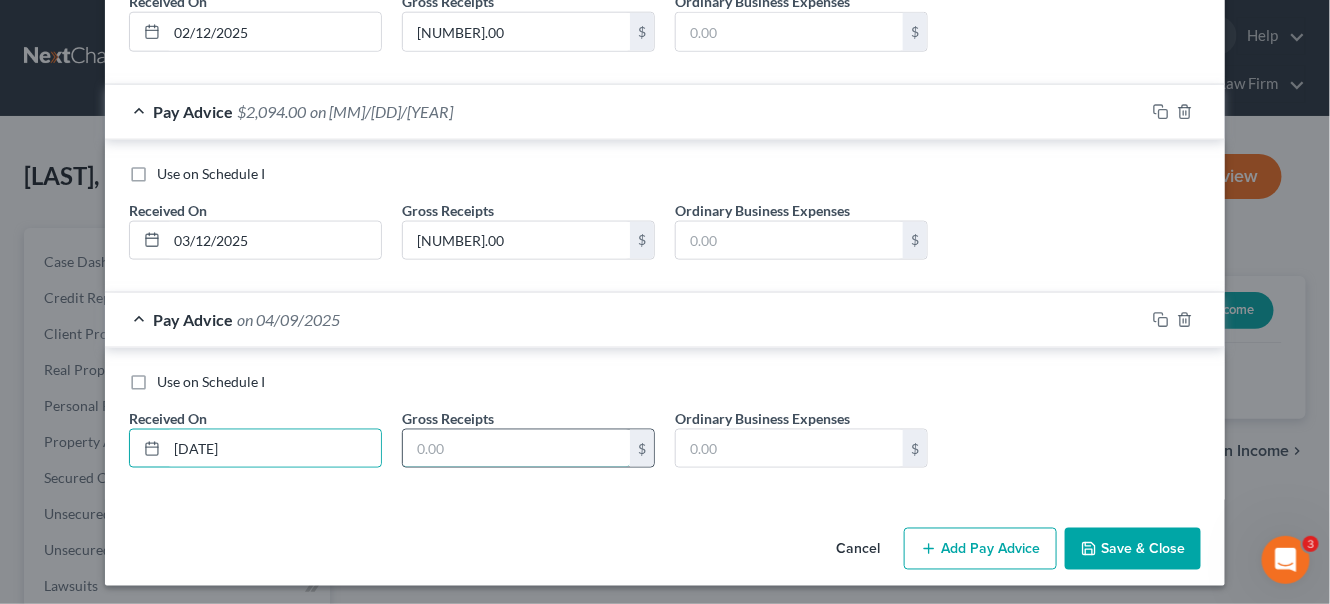 click at bounding box center [516, 449] 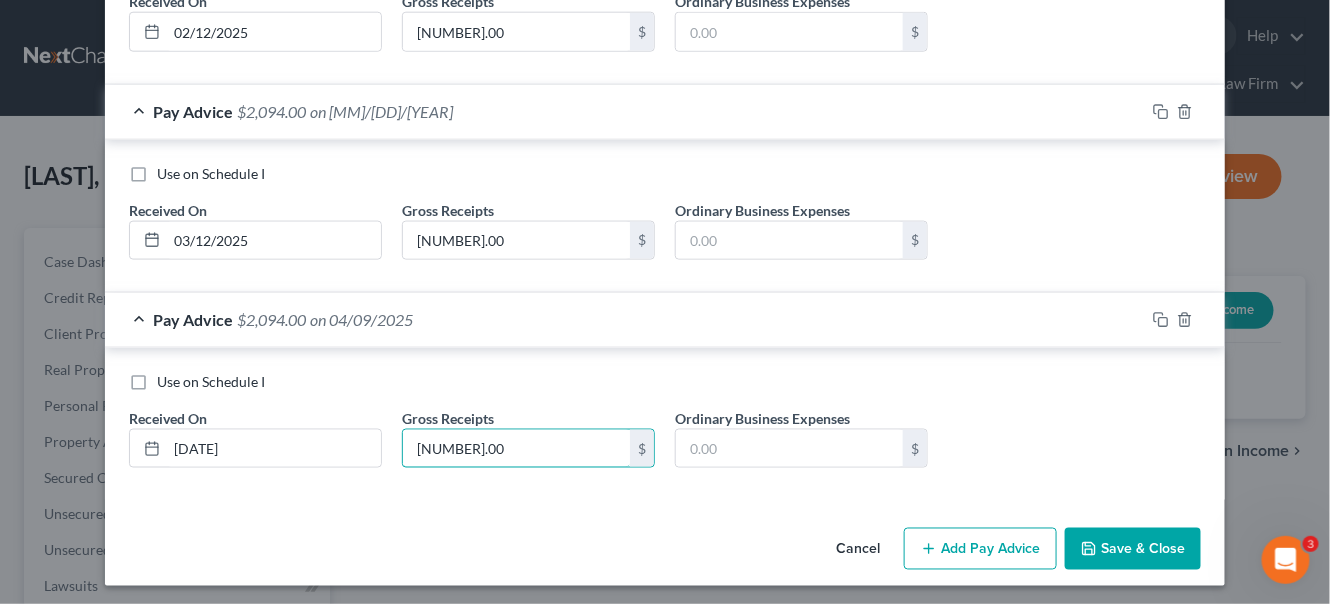 type on "[NUMBER].00" 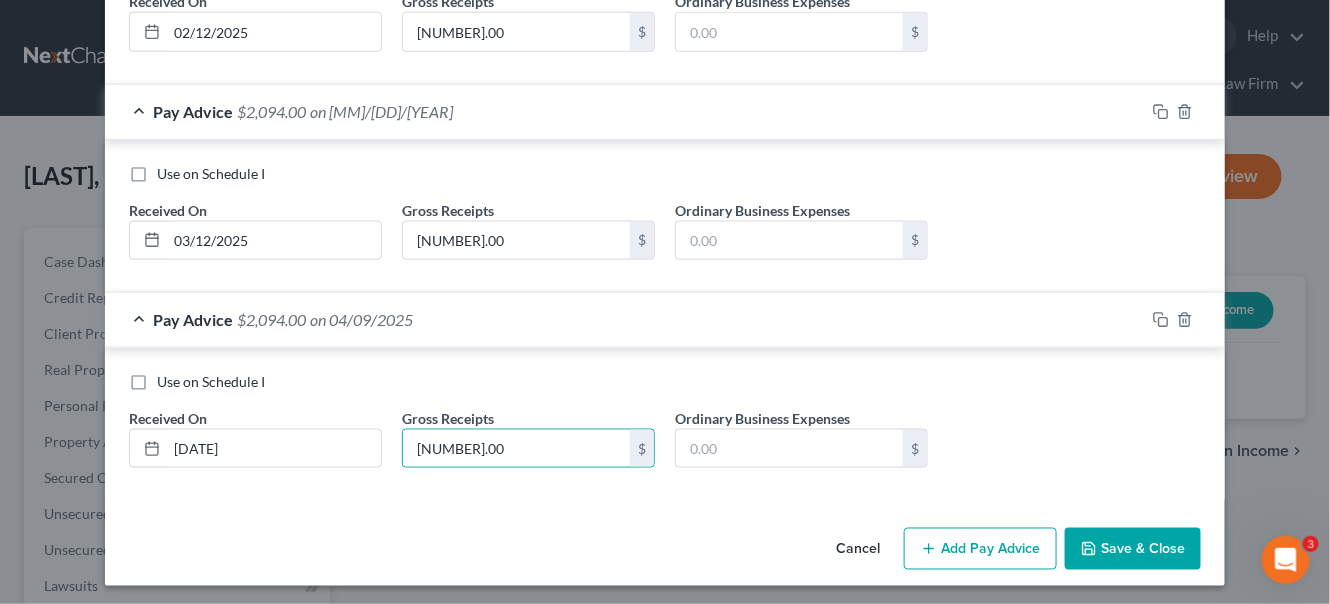 click on "Add Pay Advice" at bounding box center (980, 549) 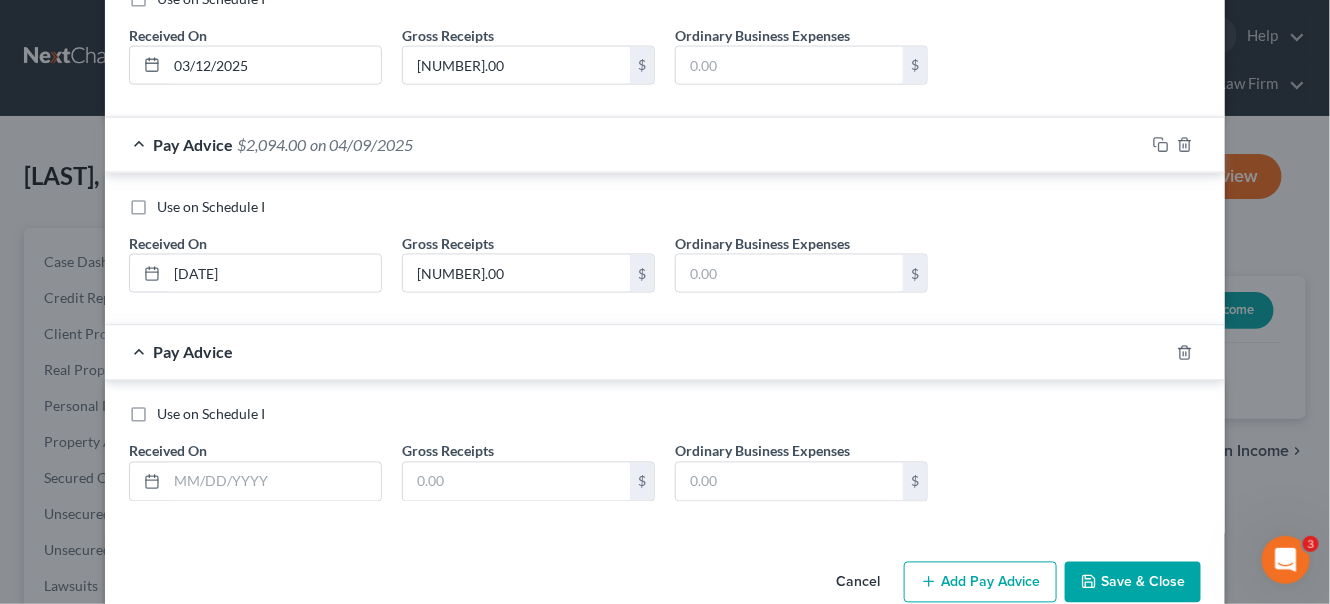 scroll, scrollTop: 913, scrollLeft: 0, axis: vertical 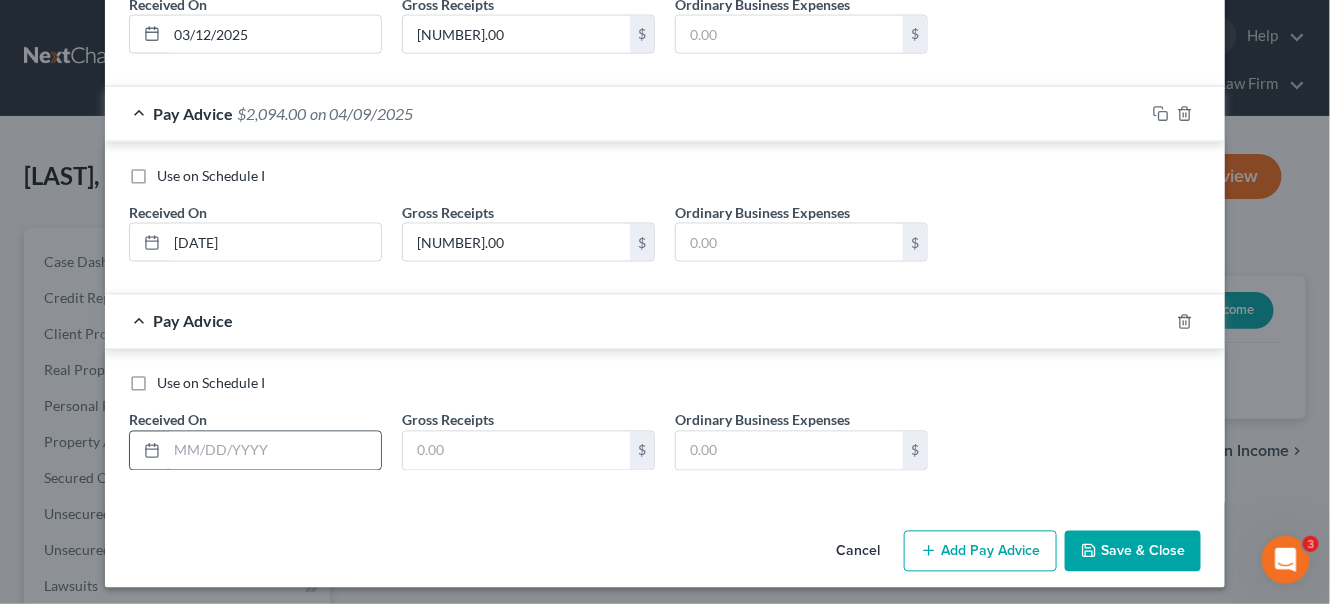 click at bounding box center [274, 451] 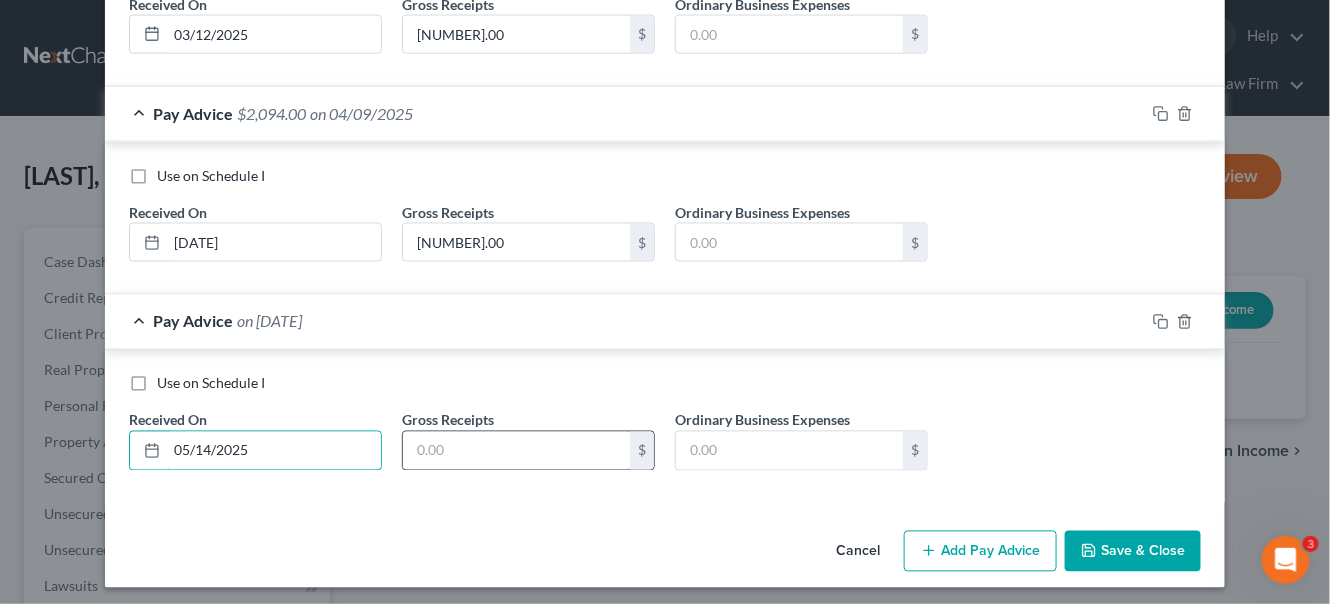 type on "05/14/2025" 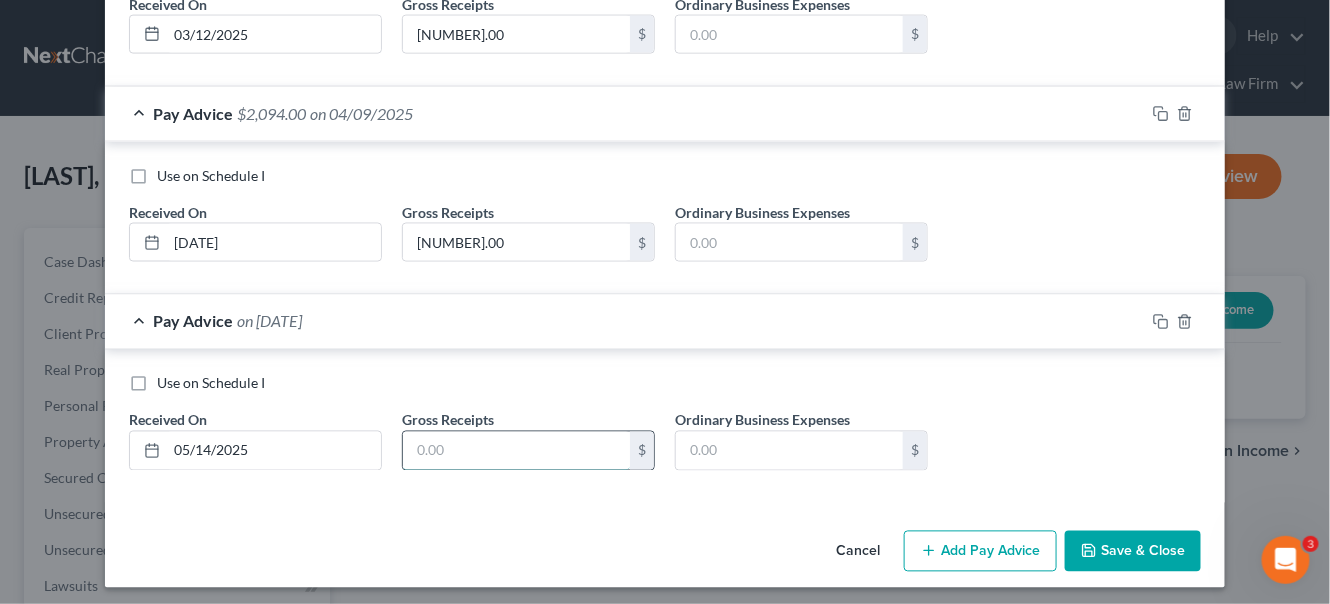 click at bounding box center (516, 451) 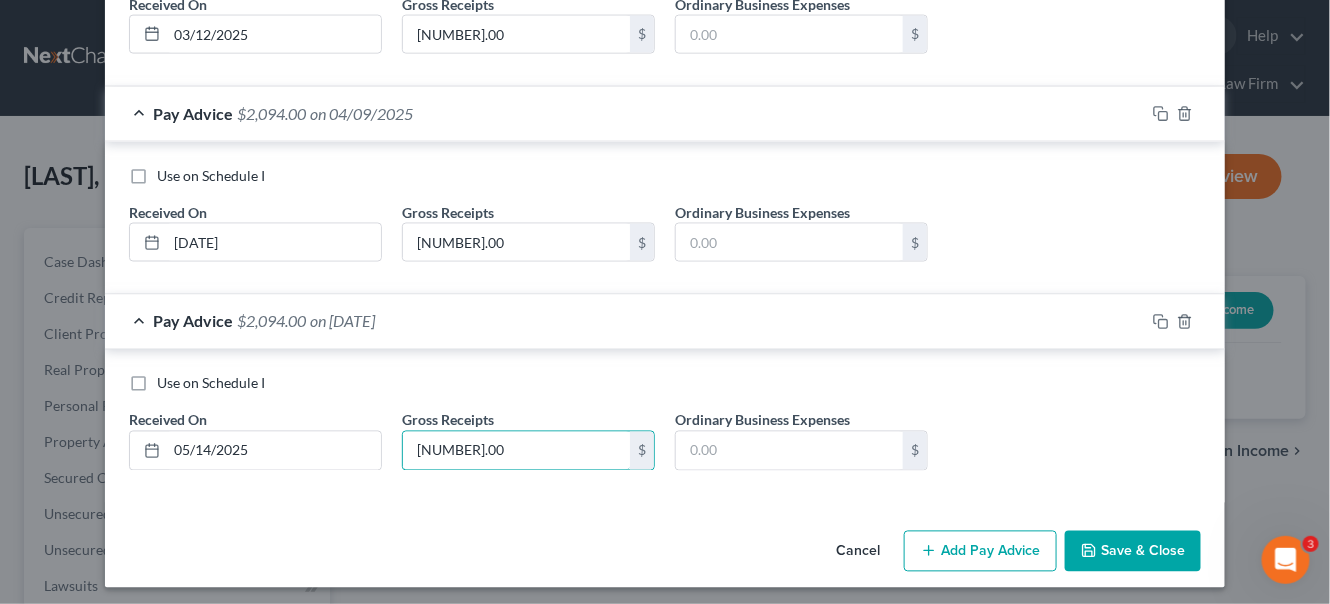 type on "[NUMBER].00" 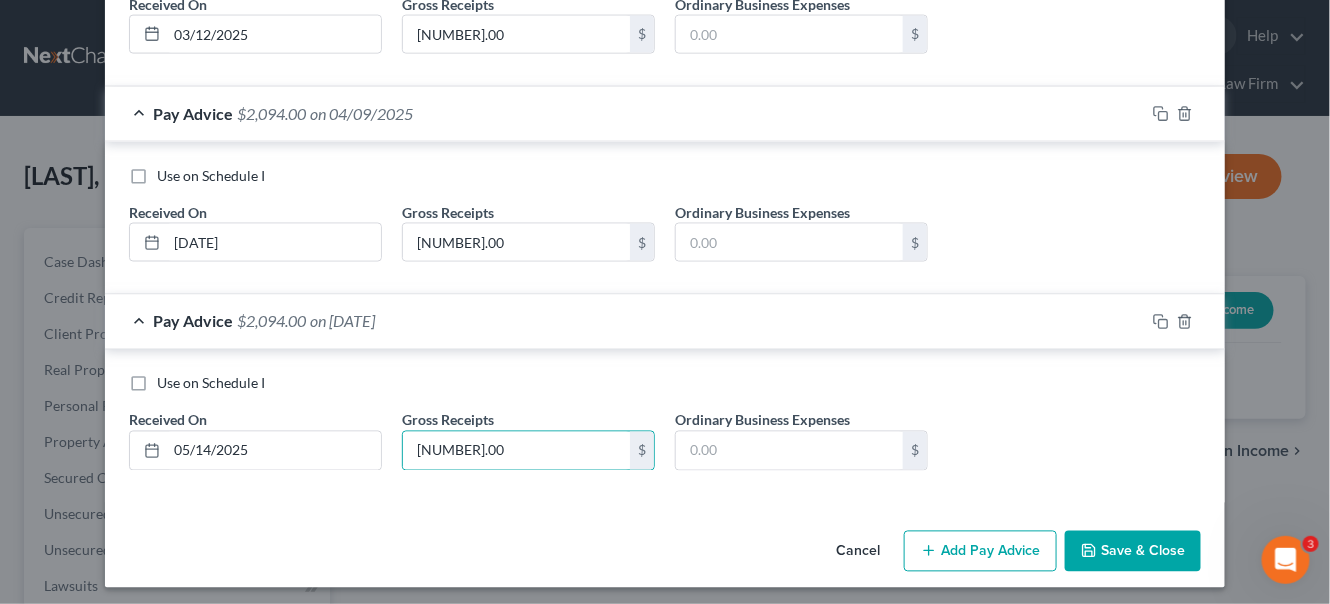 click on "Add Pay Advice" at bounding box center [980, 552] 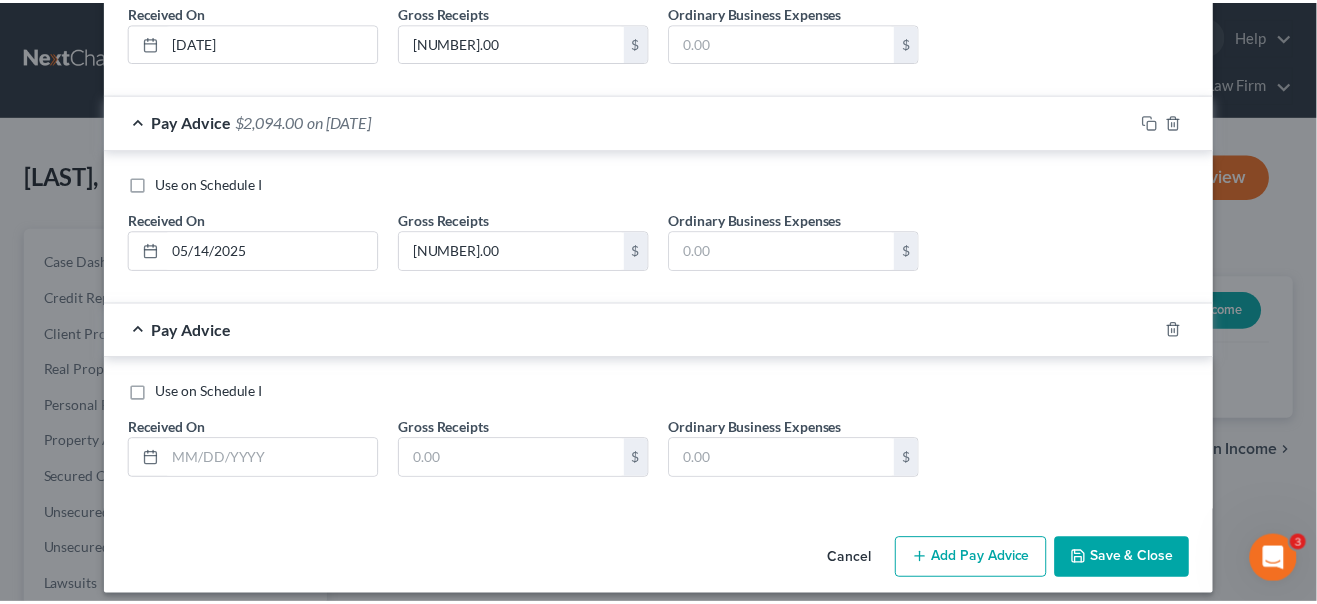 scroll, scrollTop: 1120, scrollLeft: 0, axis: vertical 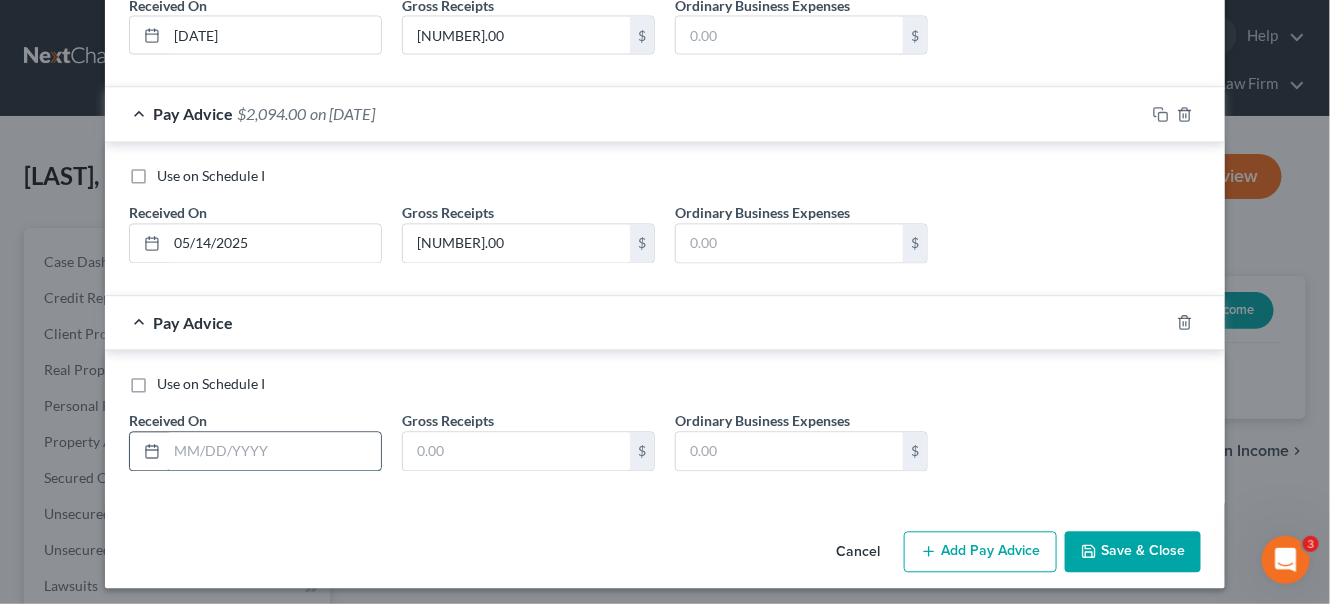 click at bounding box center [274, 452] 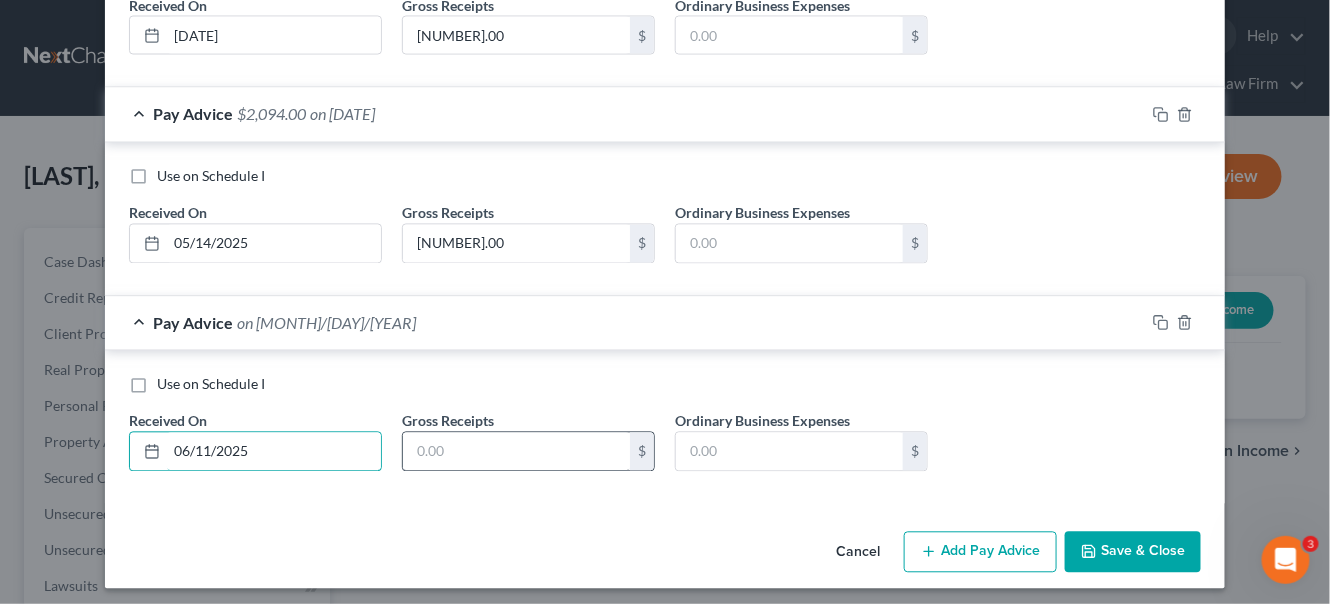 type on "06/11/2025" 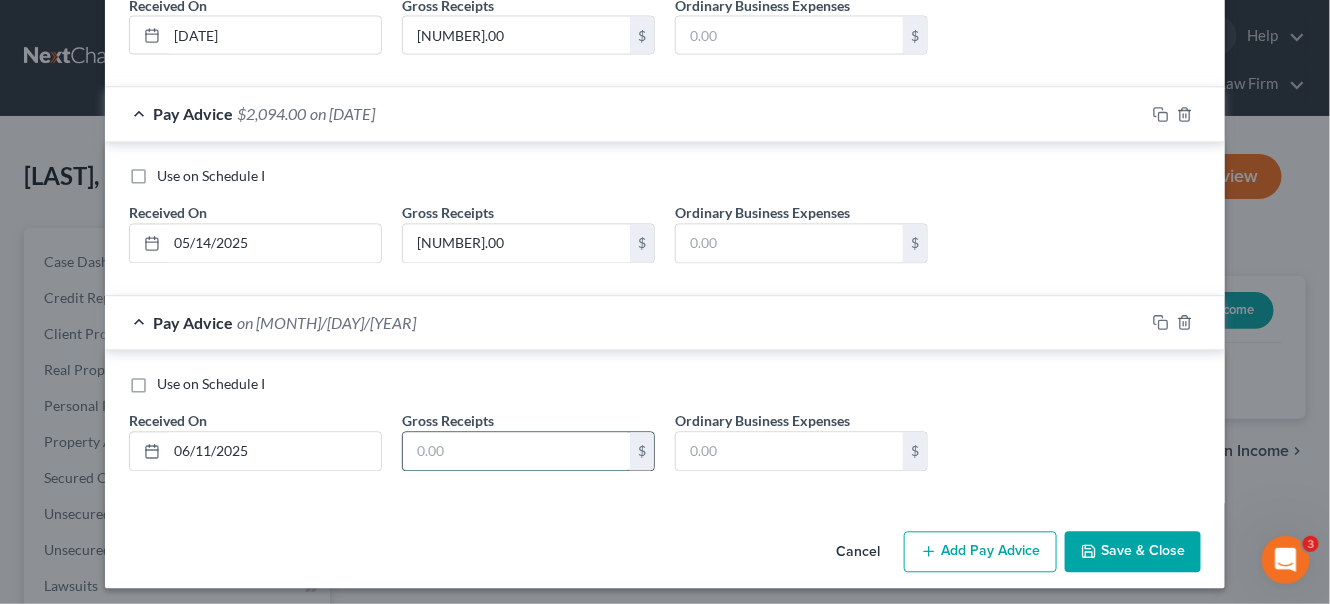 click at bounding box center [516, 452] 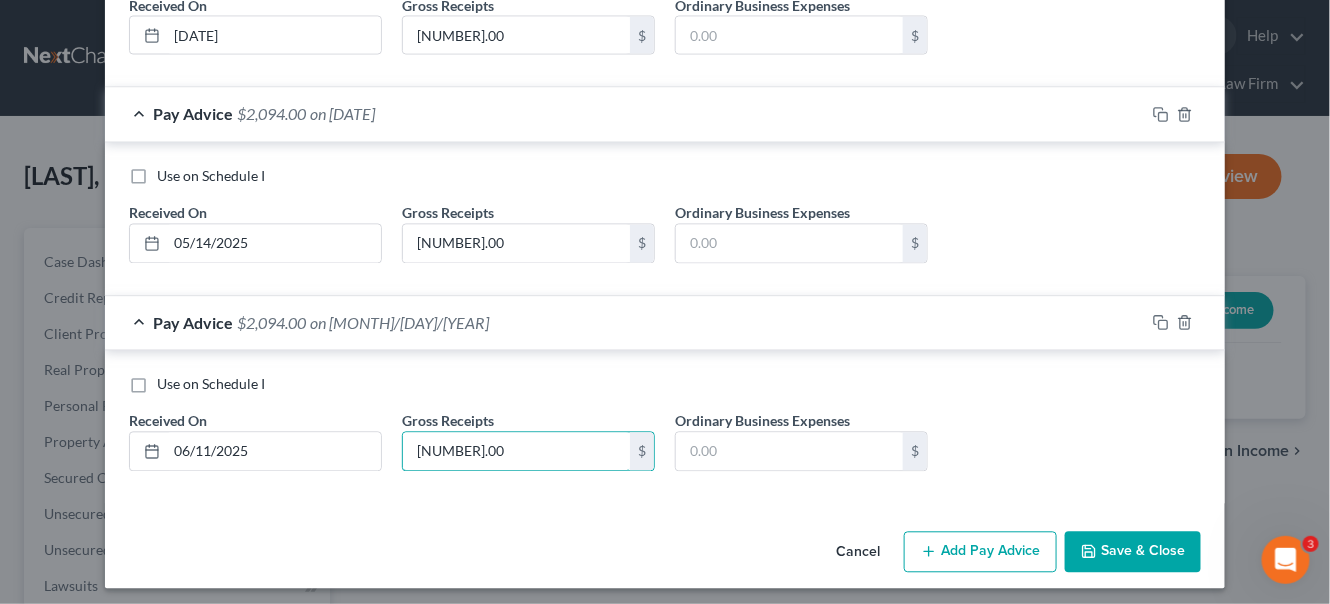 type on "[NUMBER].00" 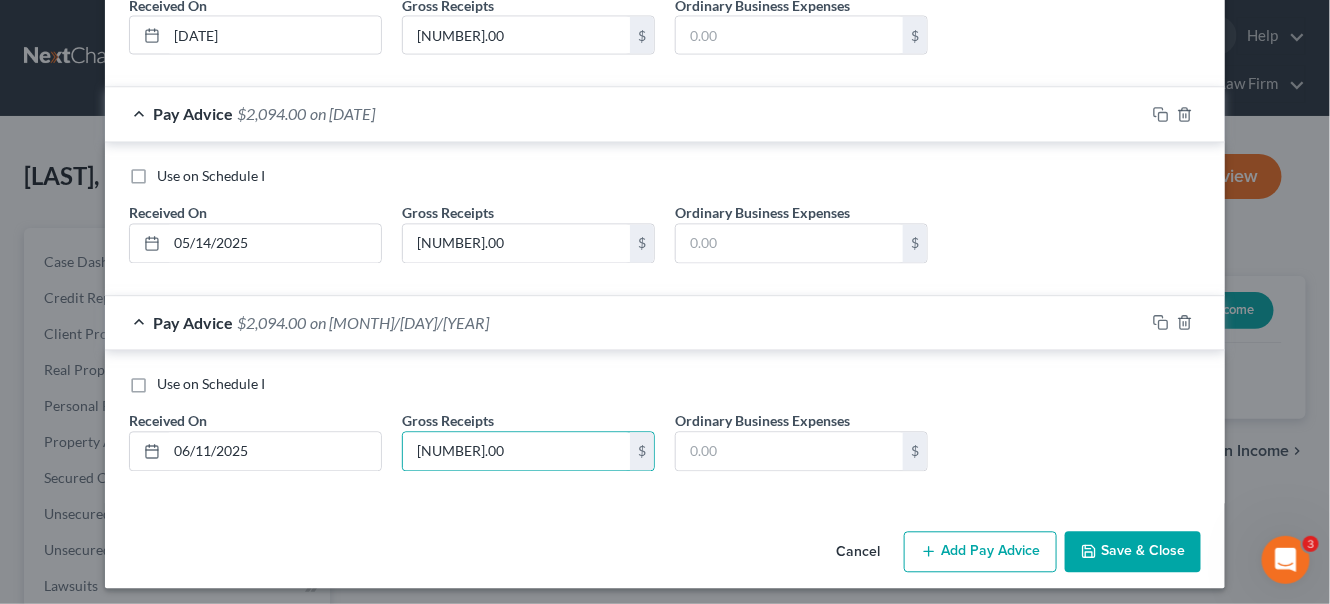 click on "Save & Close" at bounding box center (1133, 553) 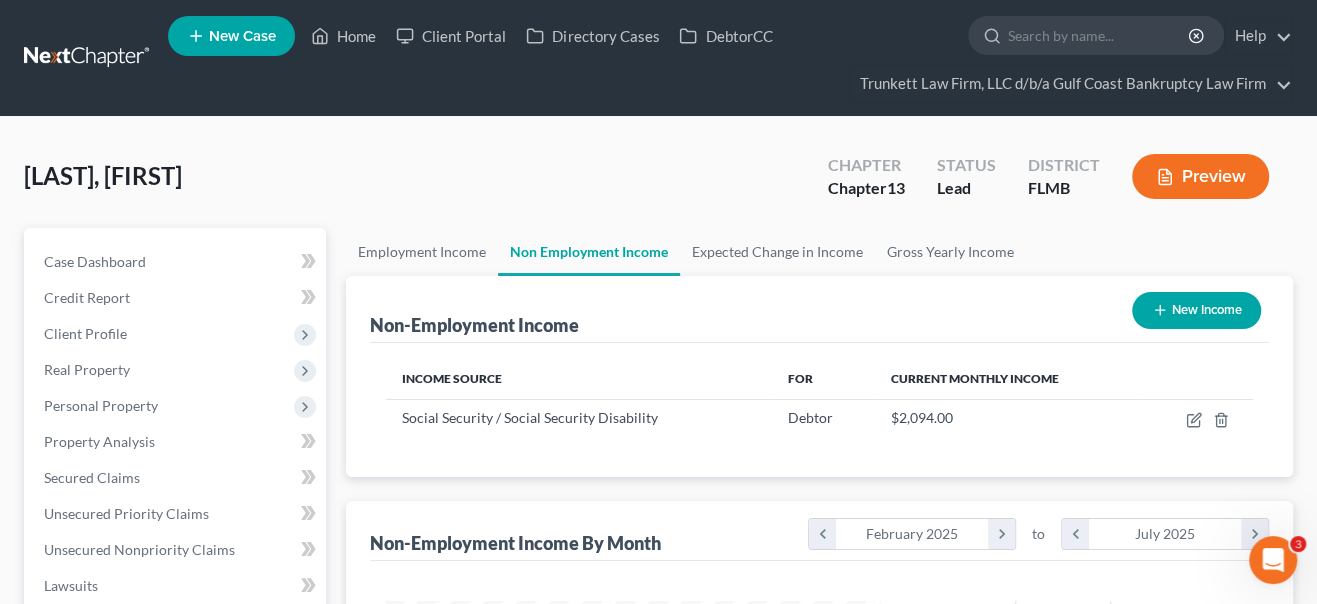 scroll, scrollTop: 999643, scrollLeft: 999471, axis: both 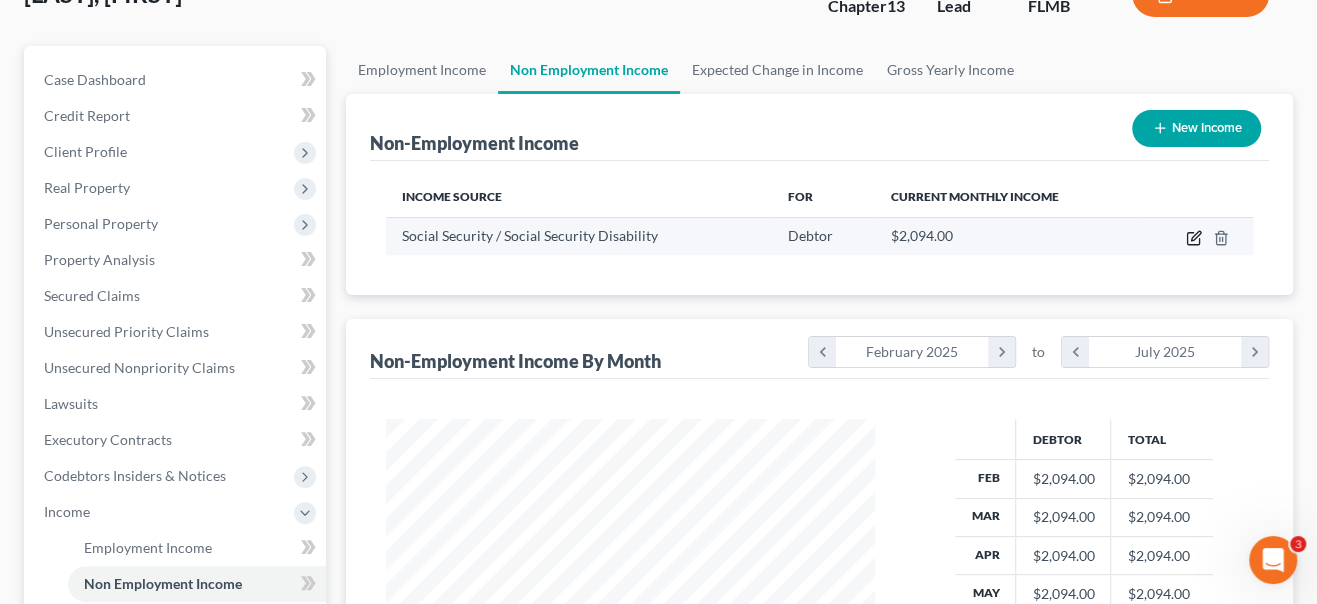click 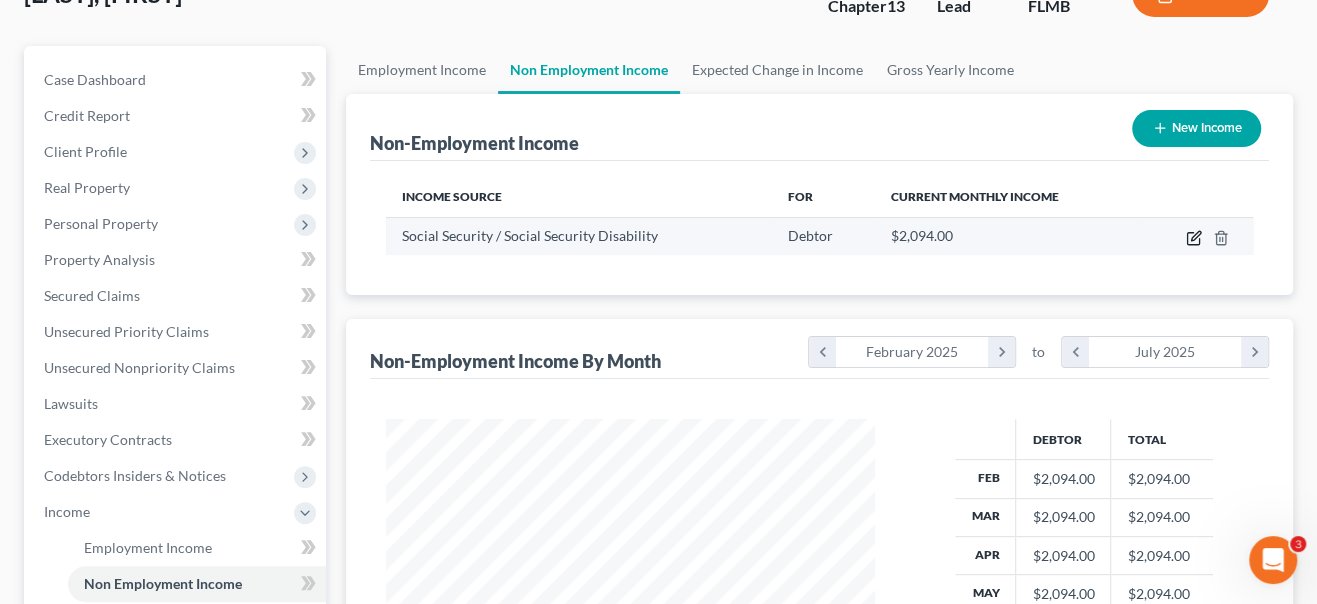 select on "0" 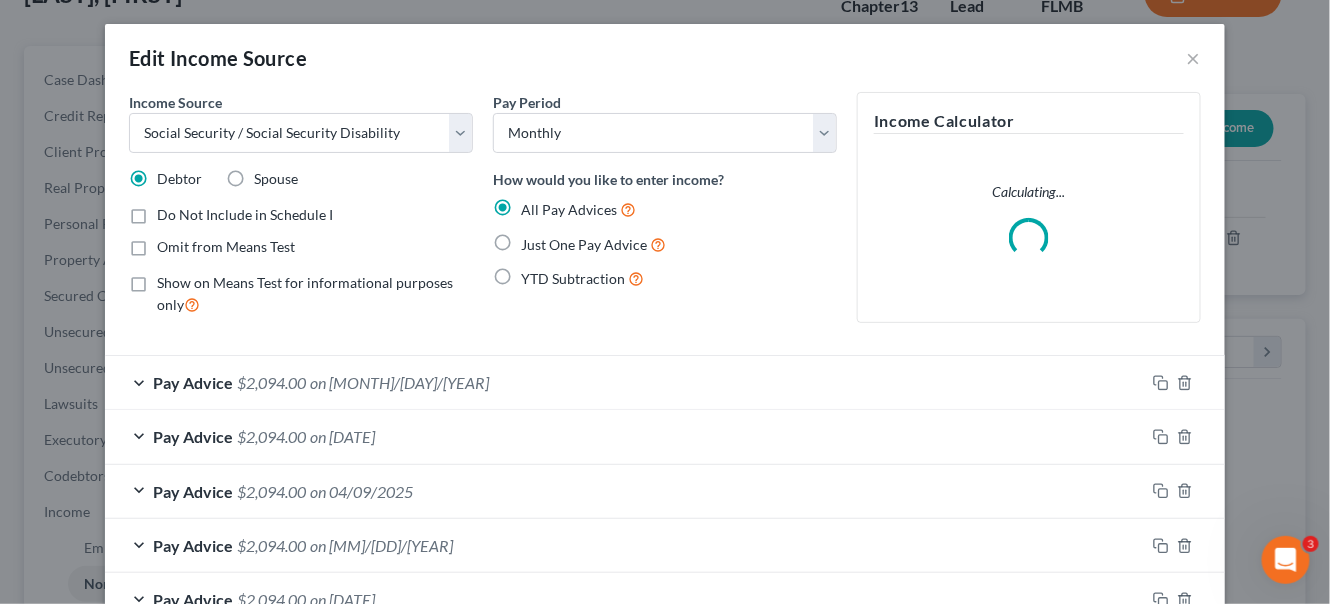 scroll, scrollTop: 999643, scrollLeft: 999465, axis: both 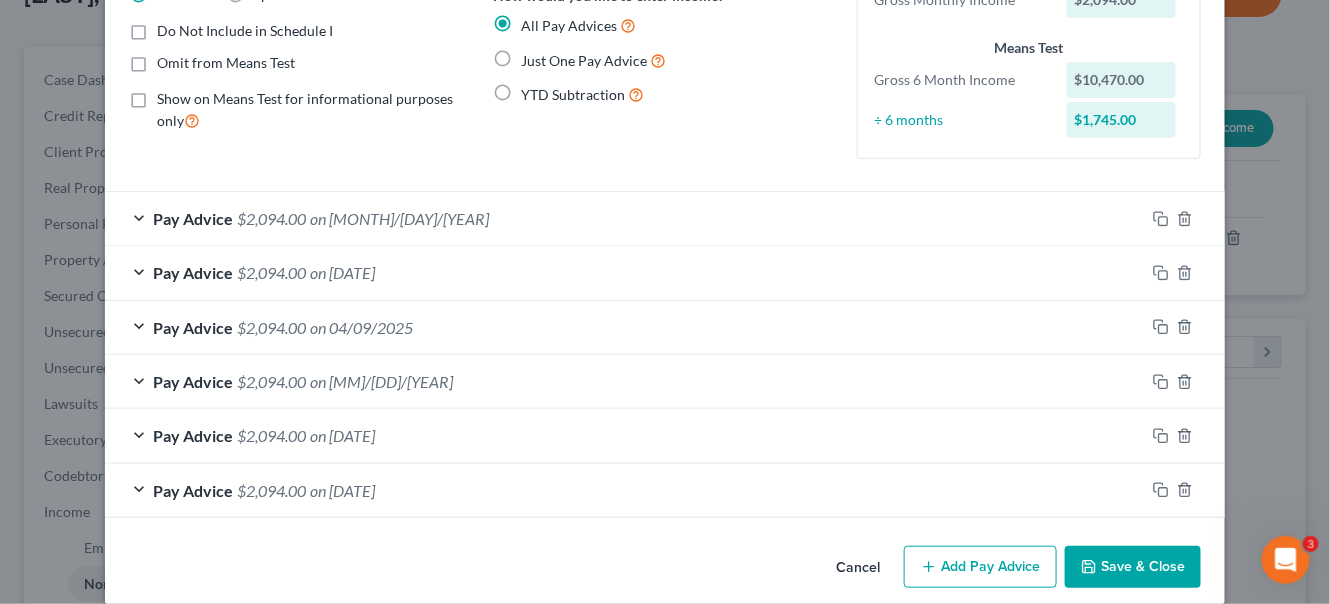 click on "Save & Close" at bounding box center (1133, 567) 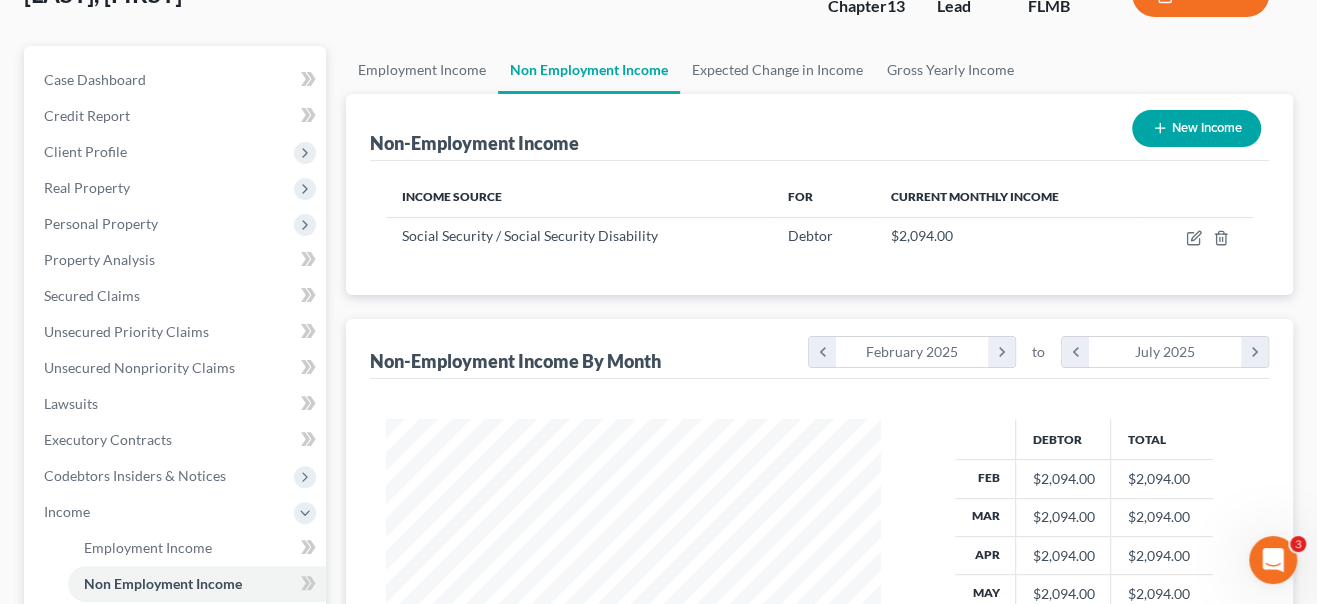 scroll, scrollTop: 356, scrollLeft: 529, axis: both 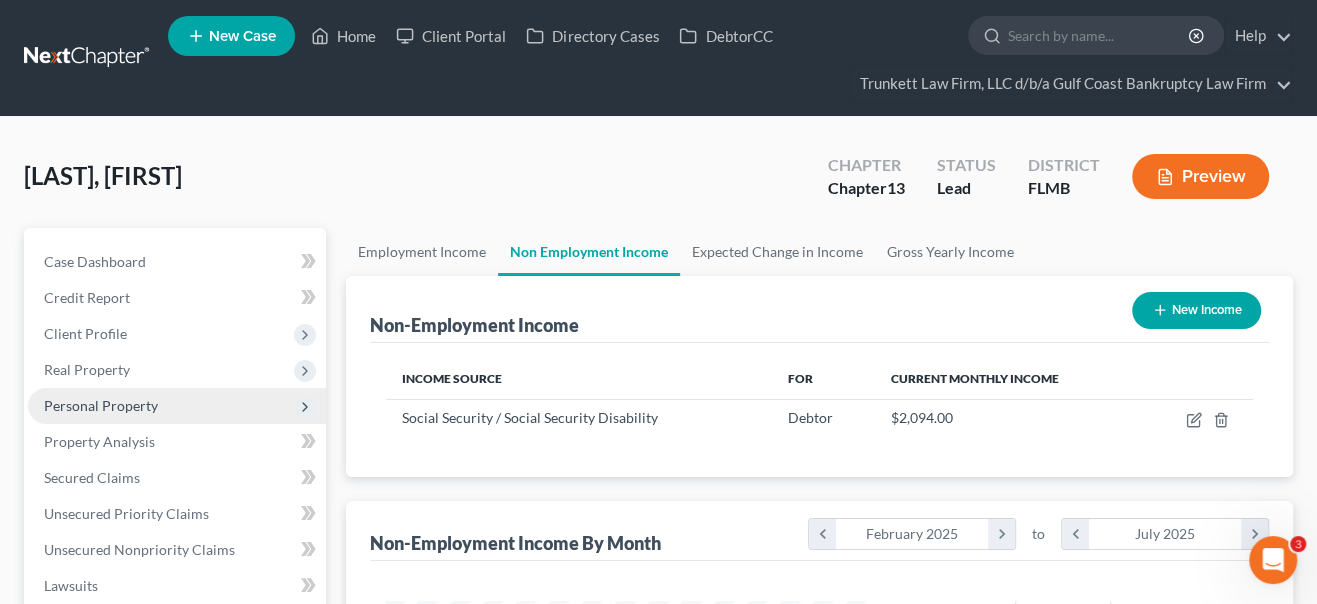 drag, startPoint x: 125, startPoint y: 409, endPoint x: 131, endPoint y: 426, distance: 18.027756 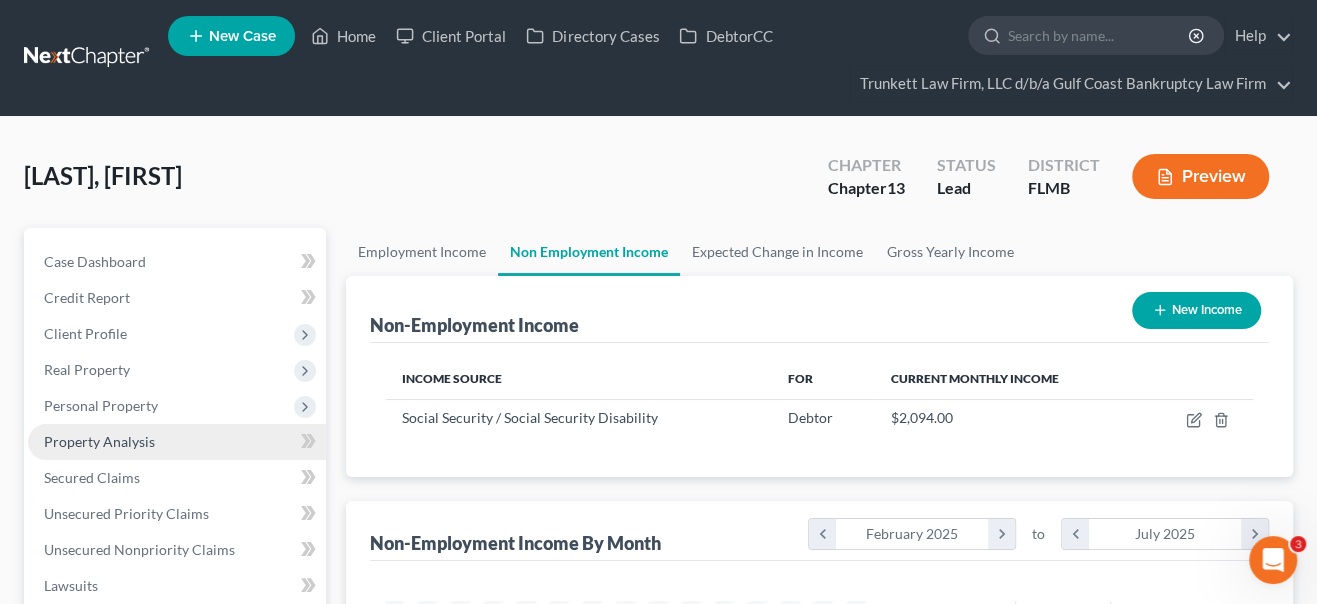 click on "Personal Property" at bounding box center (101, 405) 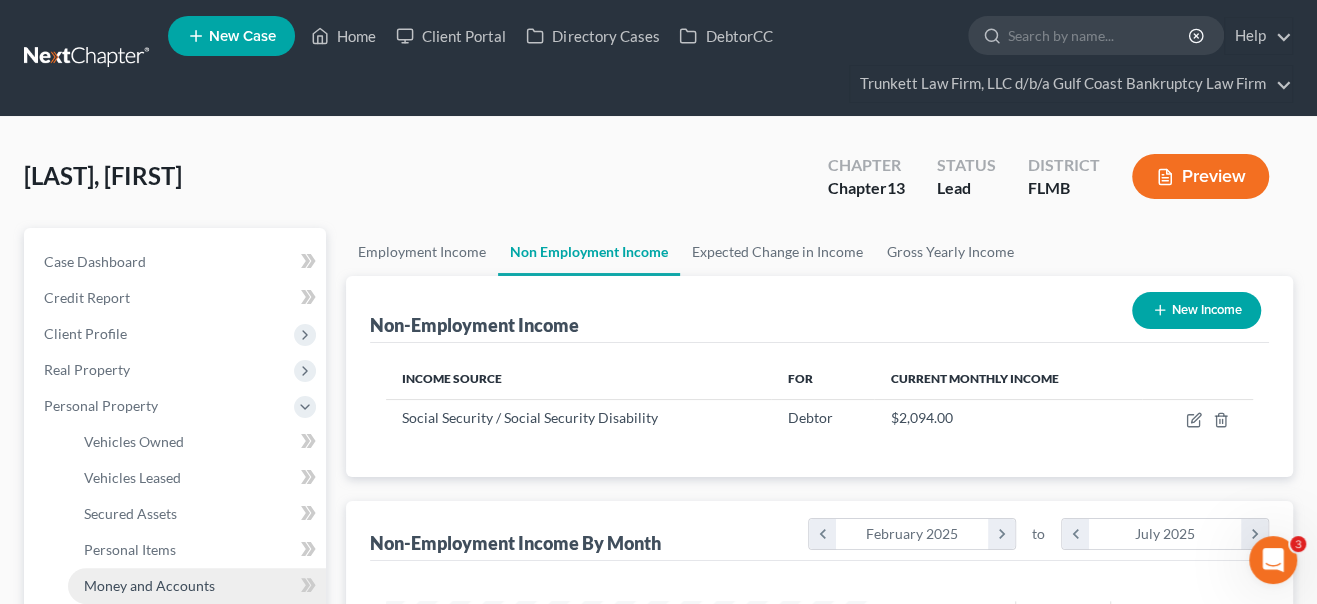 click on "Money and Accounts" at bounding box center [149, 585] 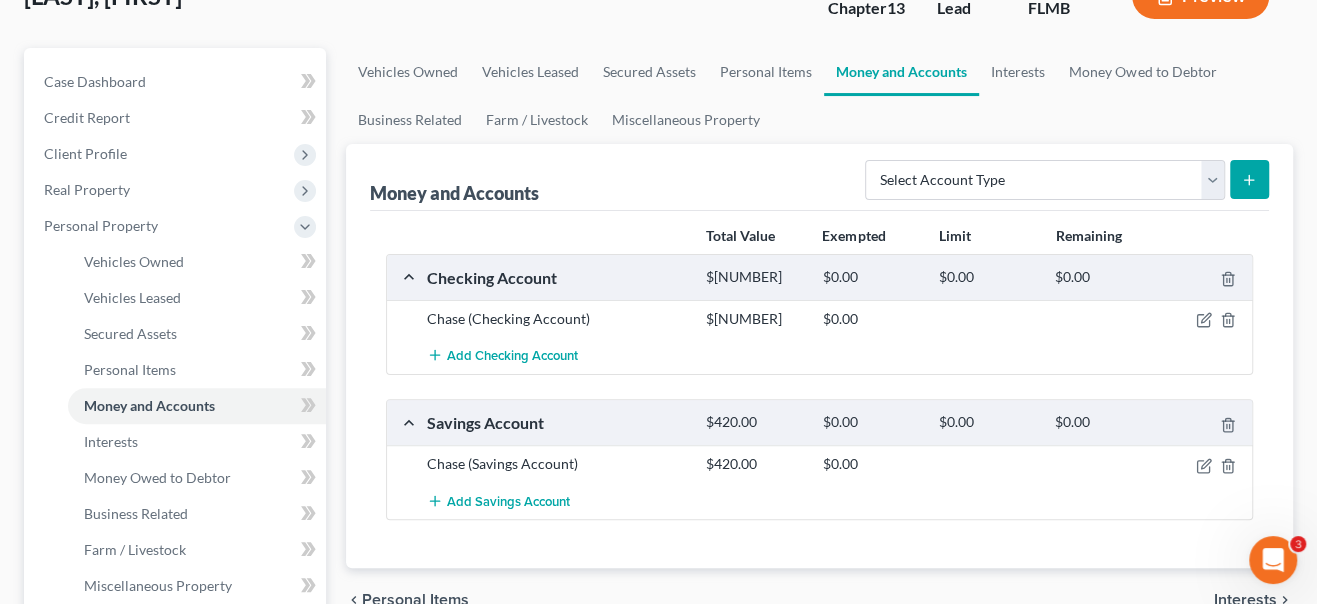 scroll, scrollTop: 182, scrollLeft: 0, axis: vertical 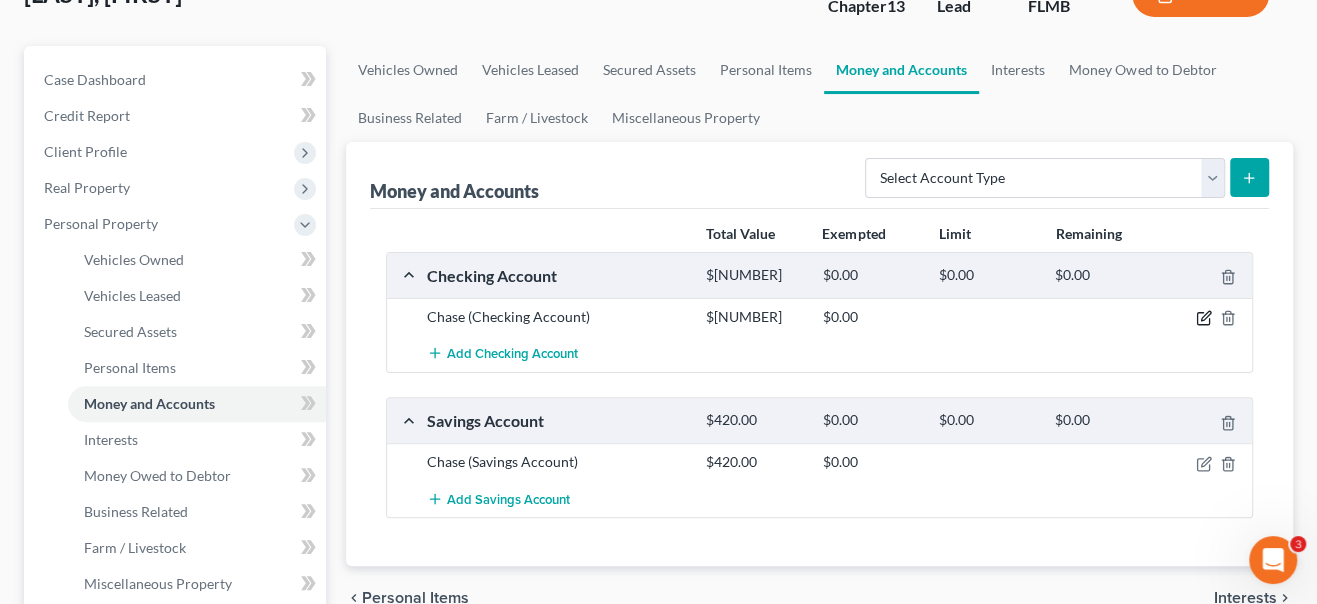 click 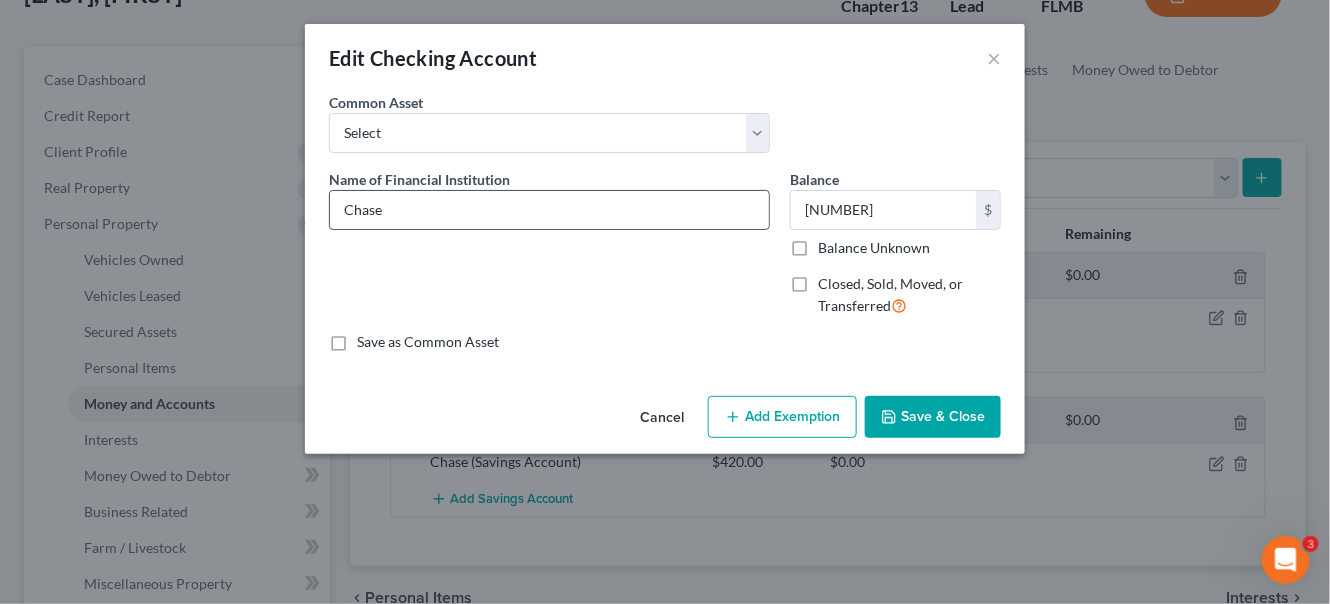 click on "Chase" at bounding box center [549, 210] 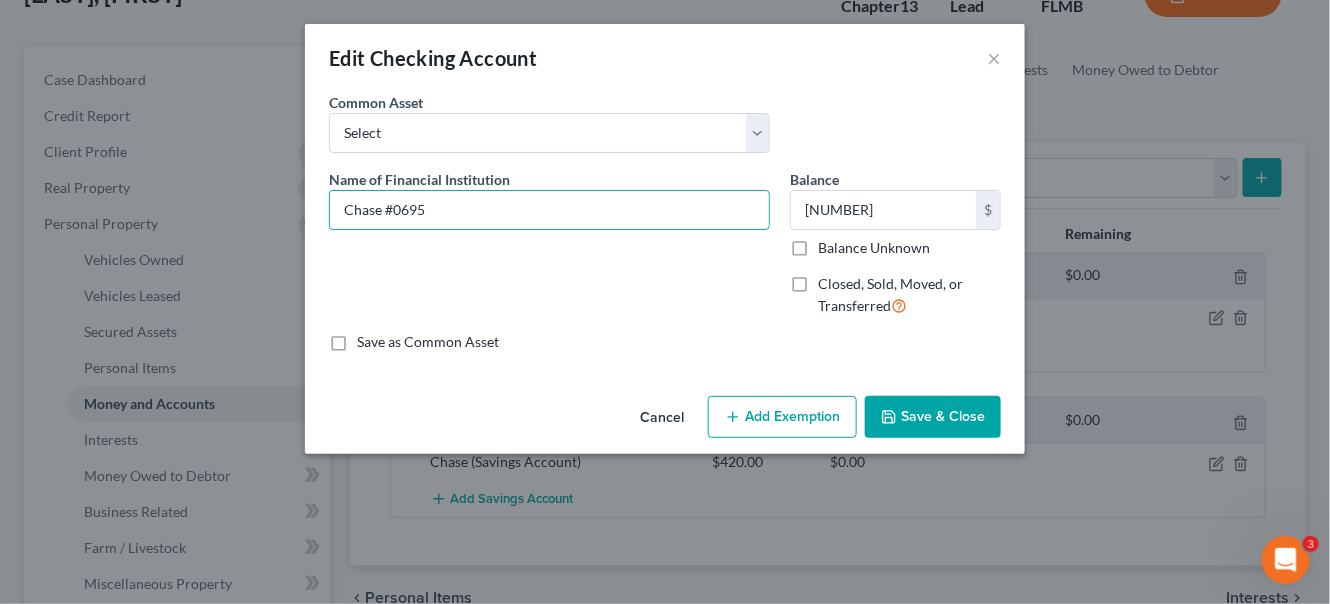 type on "Chase #0695" 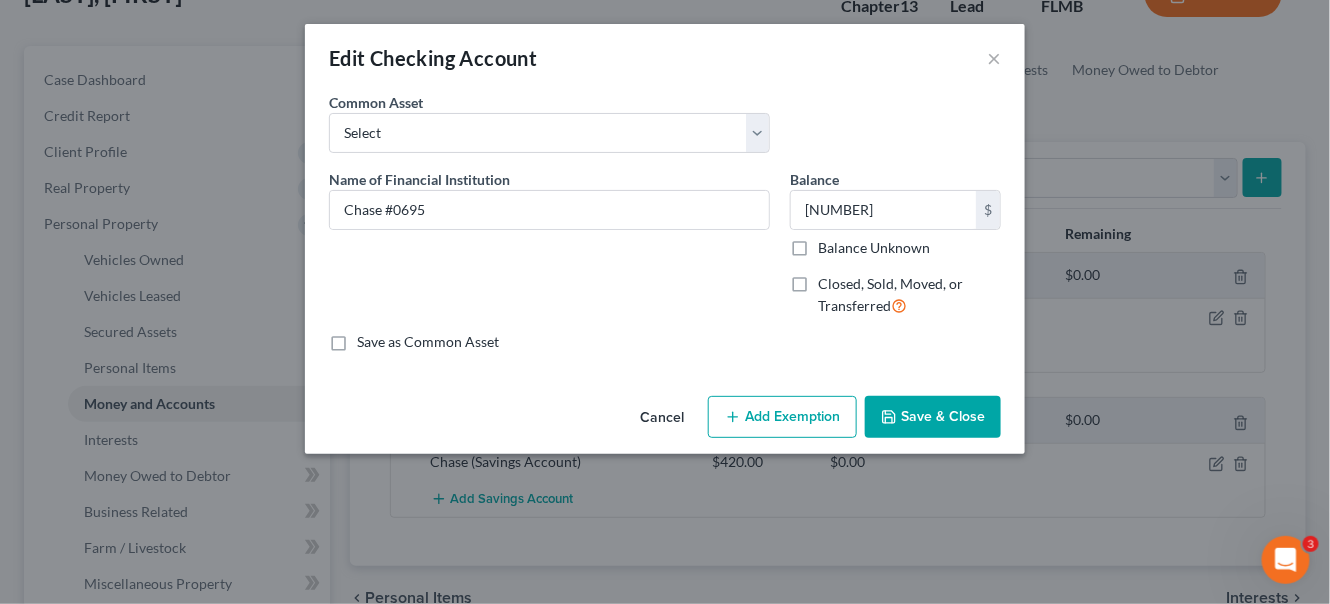 click on "Save & Close" at bounding box center (933, 417) 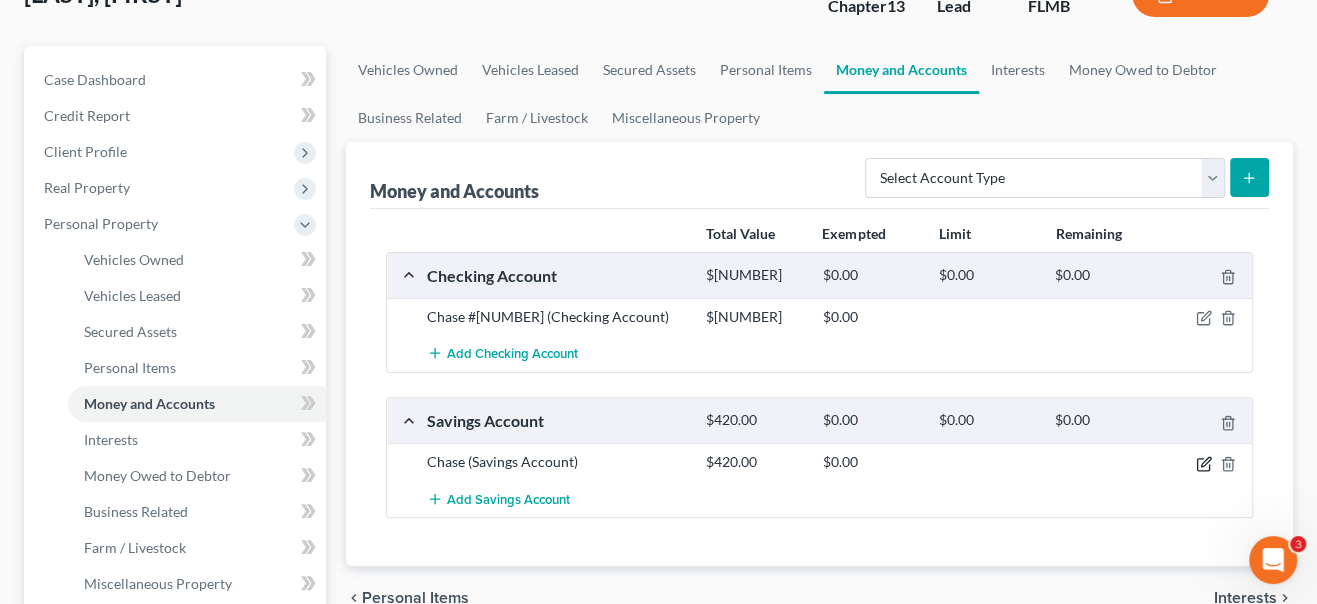 click 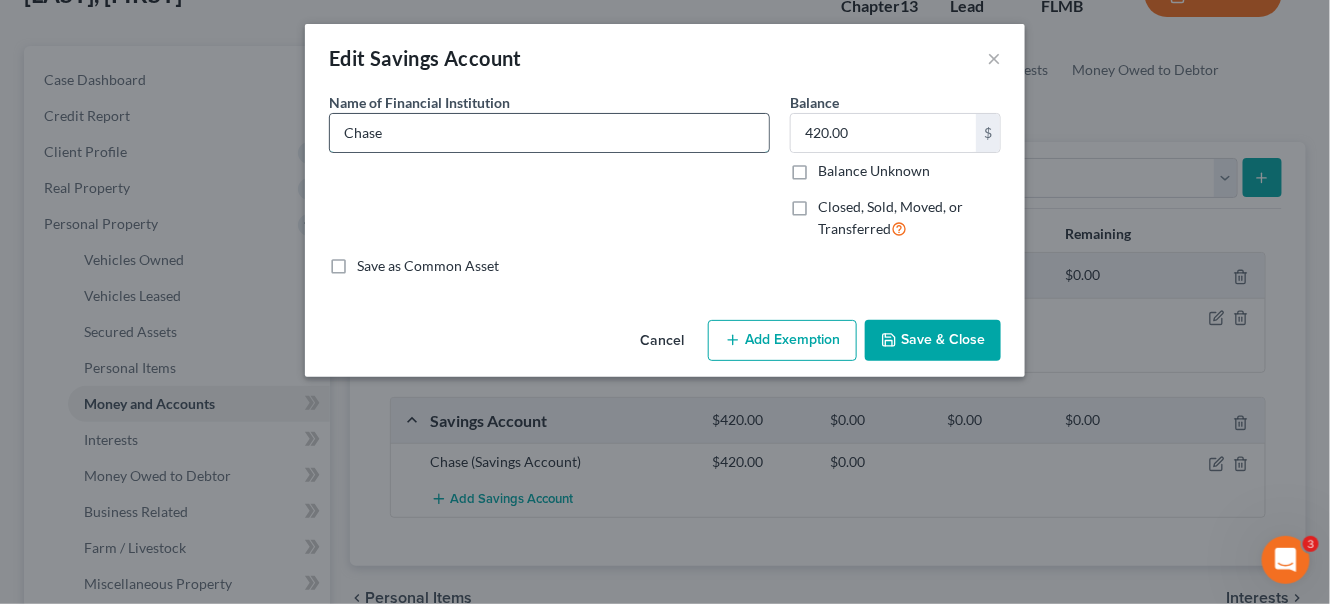 click on "Chase" at bounding box center (549, 133) 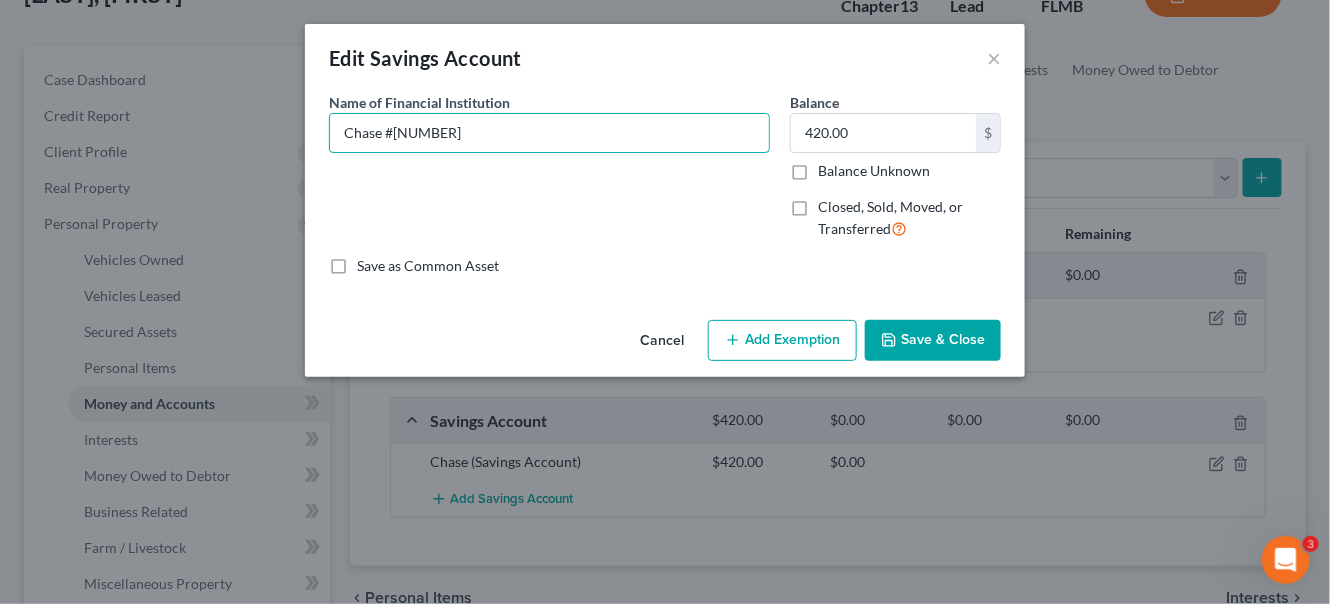 type on "Chase #[NUMBER]" 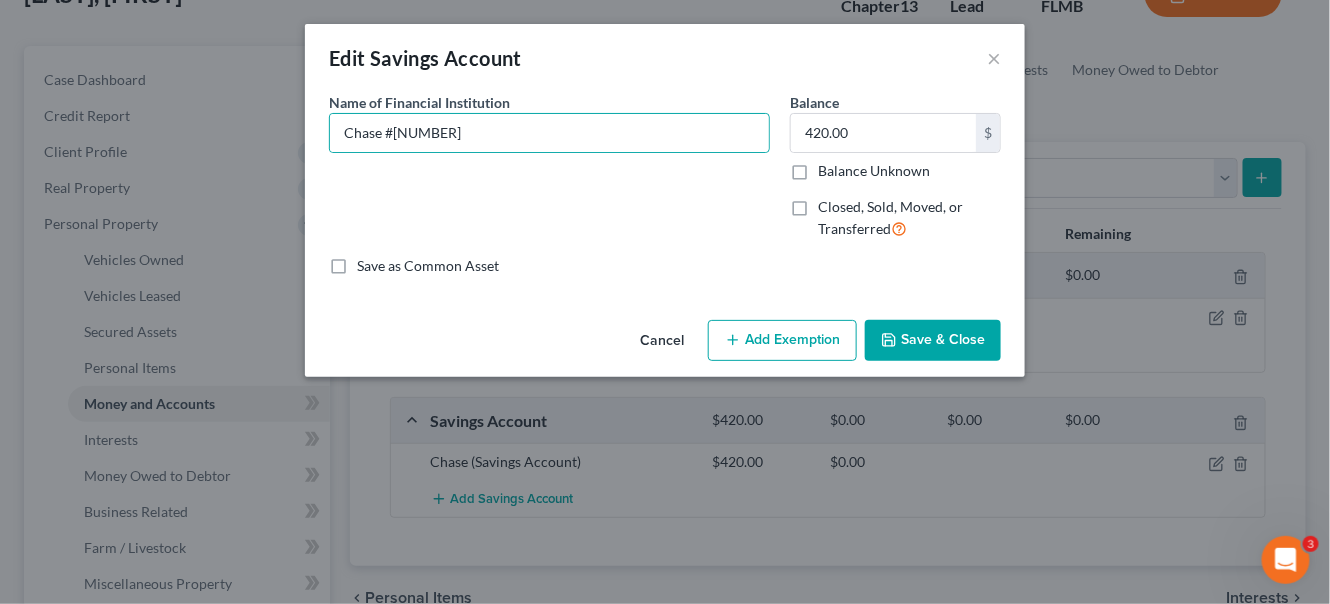 click on "Save & Close" at bounding box center (933, 341) 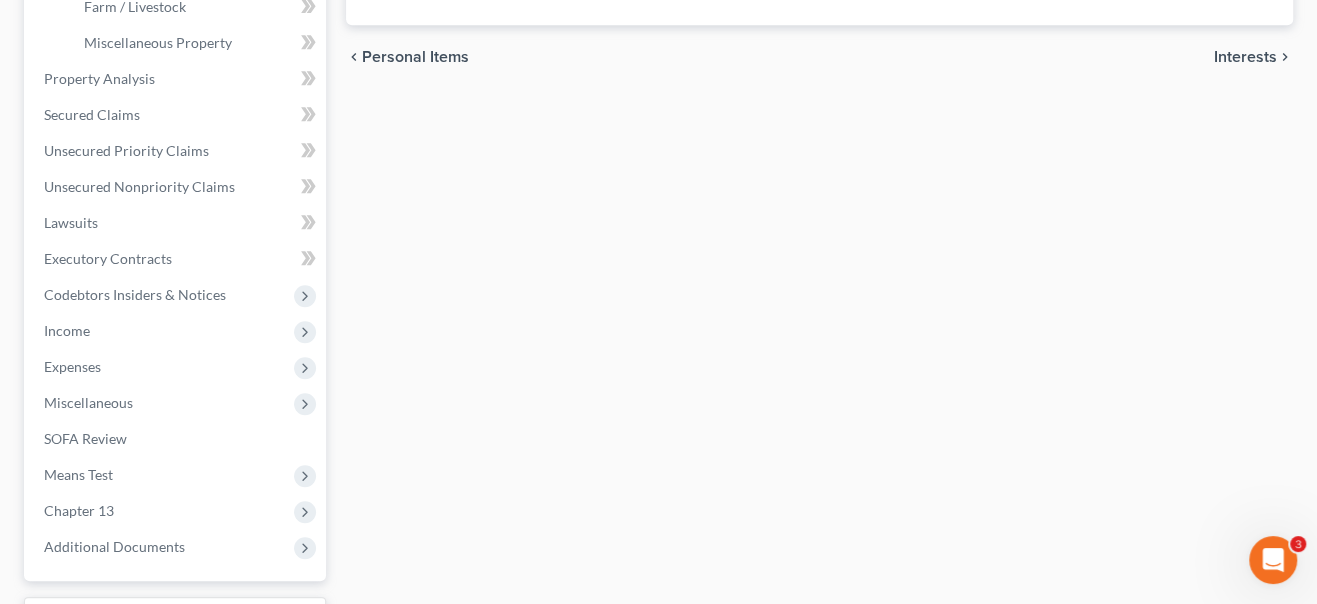 scroll, scrollTop: 727, scrollLeft: 0, axis: vertical 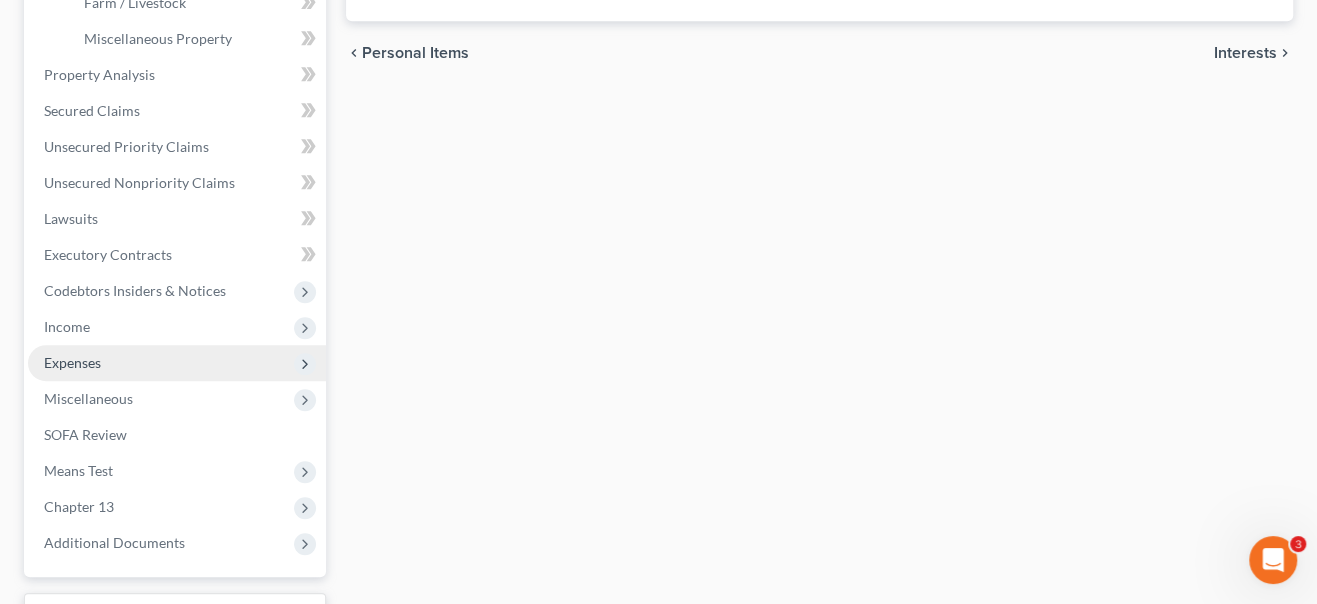 click on "Expenses" at bounding box center [72, 362] 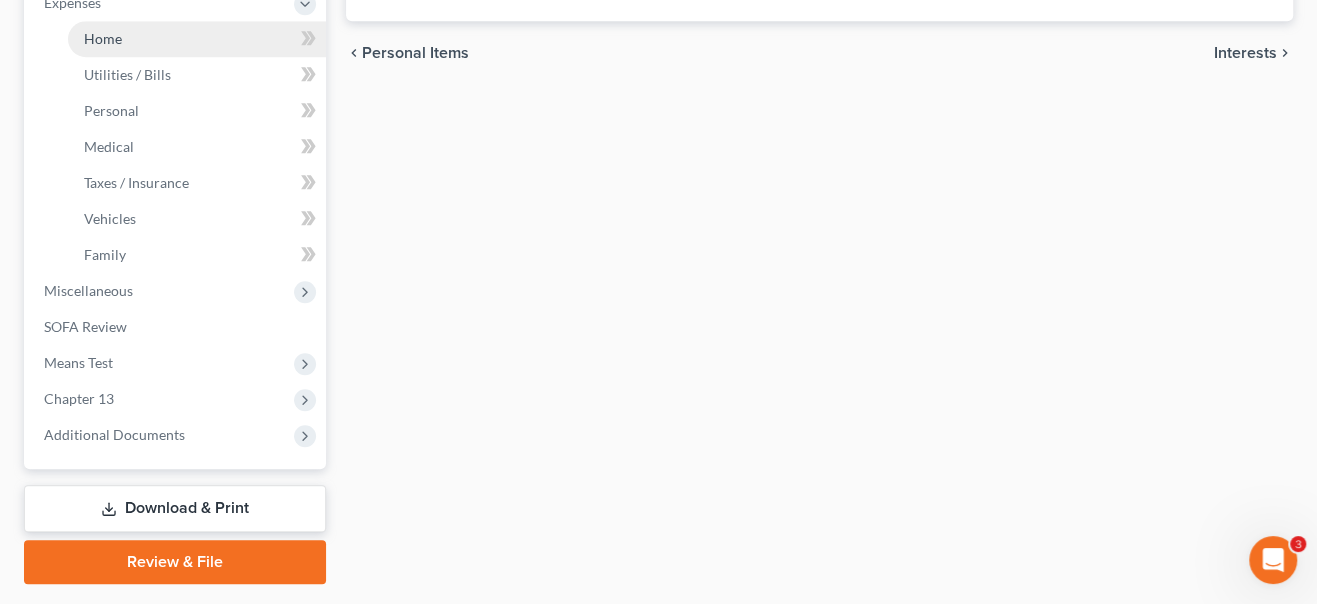 click on "Home" at bounding box center [197, 39] 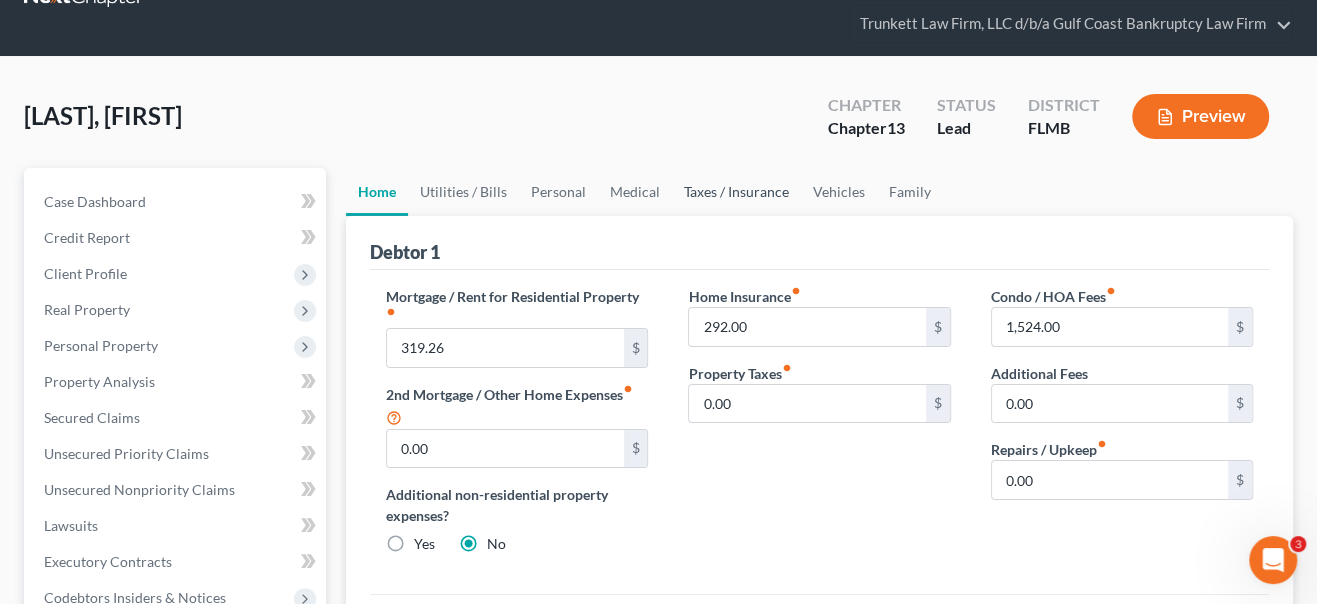 scroll, scrollTop: 90, scrollLeft: 0, axis: vertical 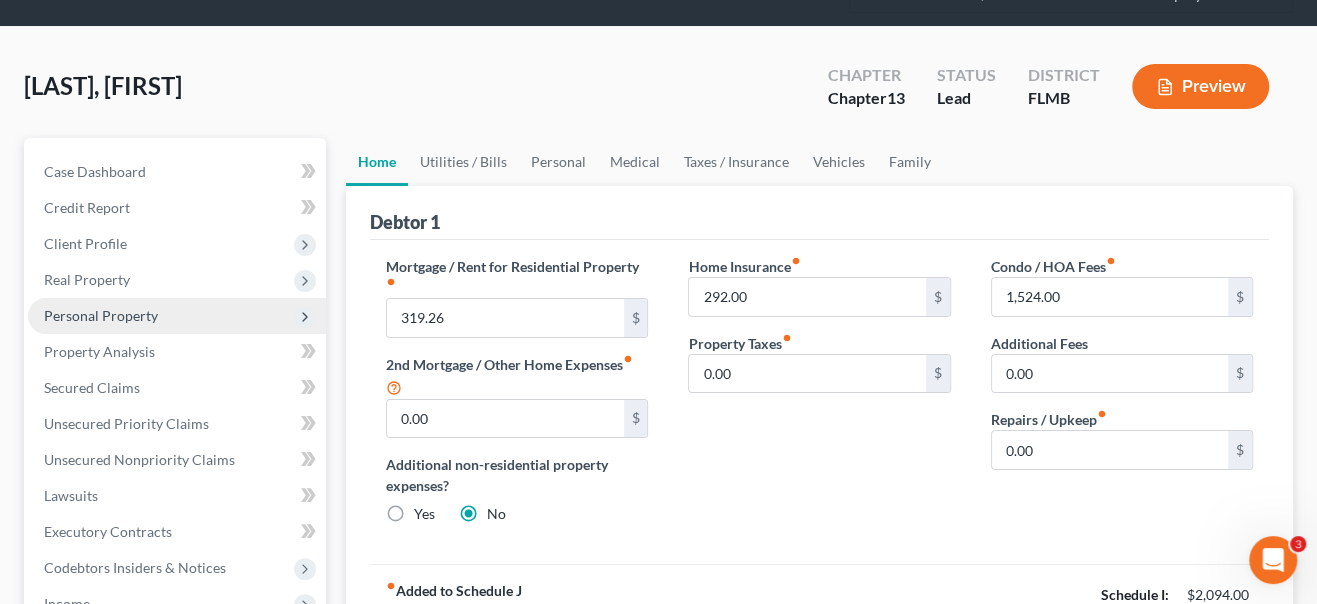 click on "Personal Property" at bounding box center (101, 315) 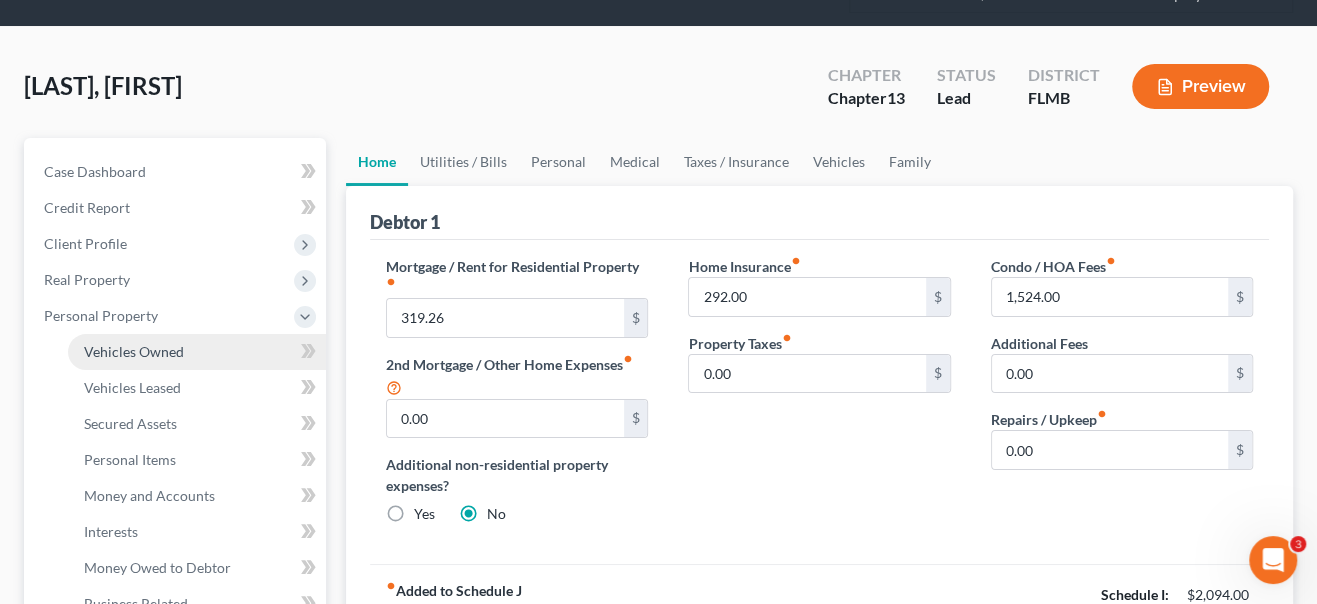 click on "Vehicles Owned" at bounding box center [134, 351] 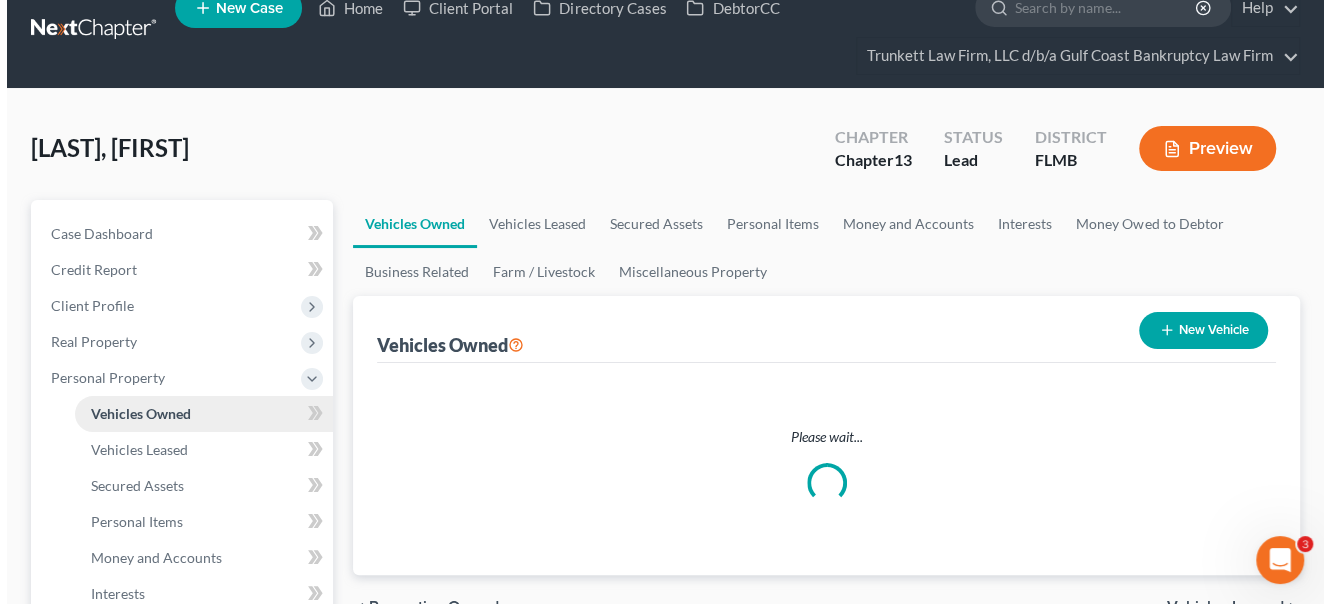 scroll, scrollTop: 0, scrollLeft: 0, axis: both 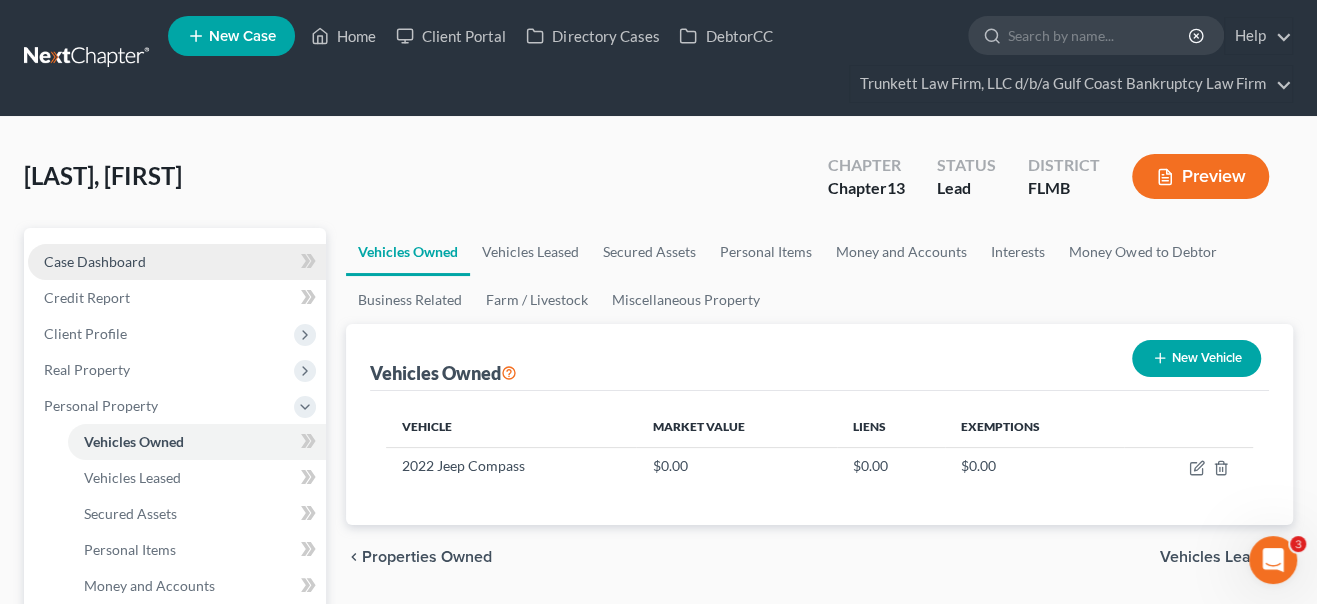 click on "Case Dashboard" at bounding box center [95, 261] 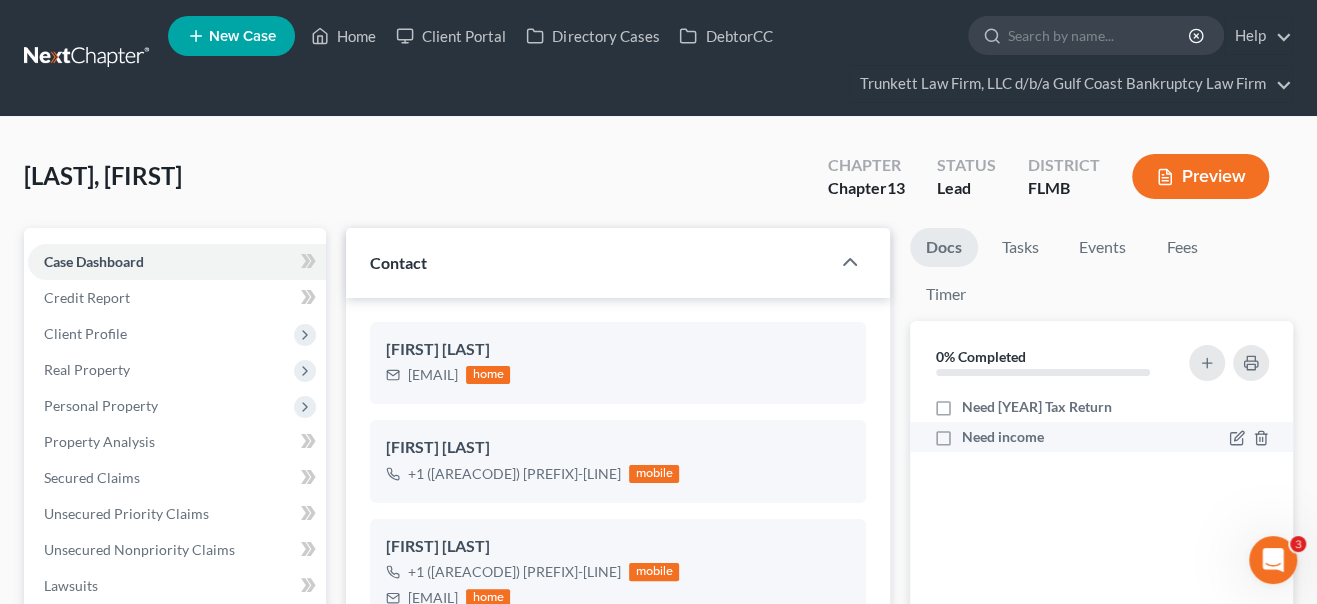 click on "Need income" at bounding box center [1057, 437] 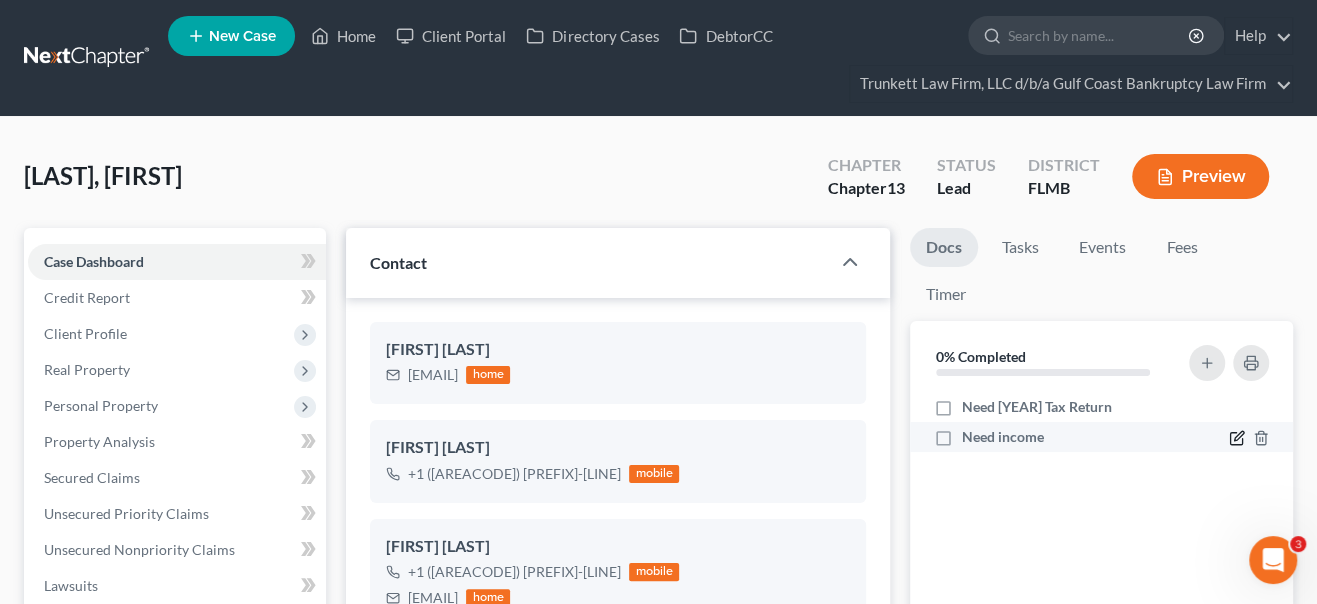click 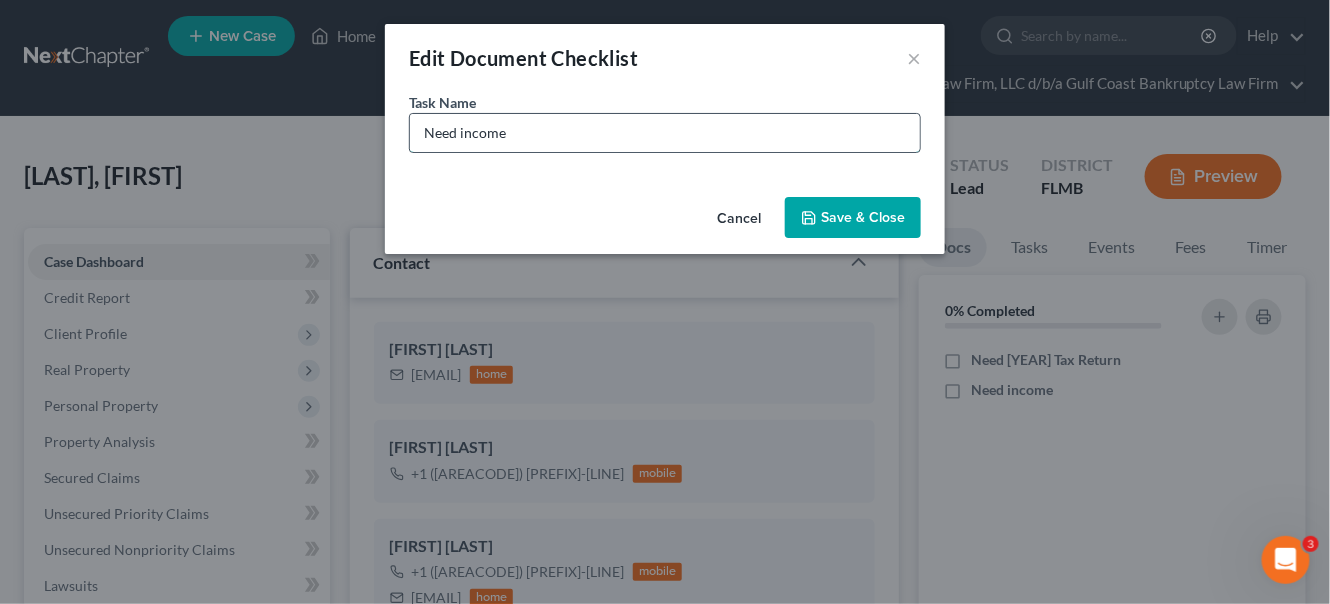 drag, startPoint x: 462, startPoint y: 130, endPoint x: 516, endPoint y: 130, distance: 54 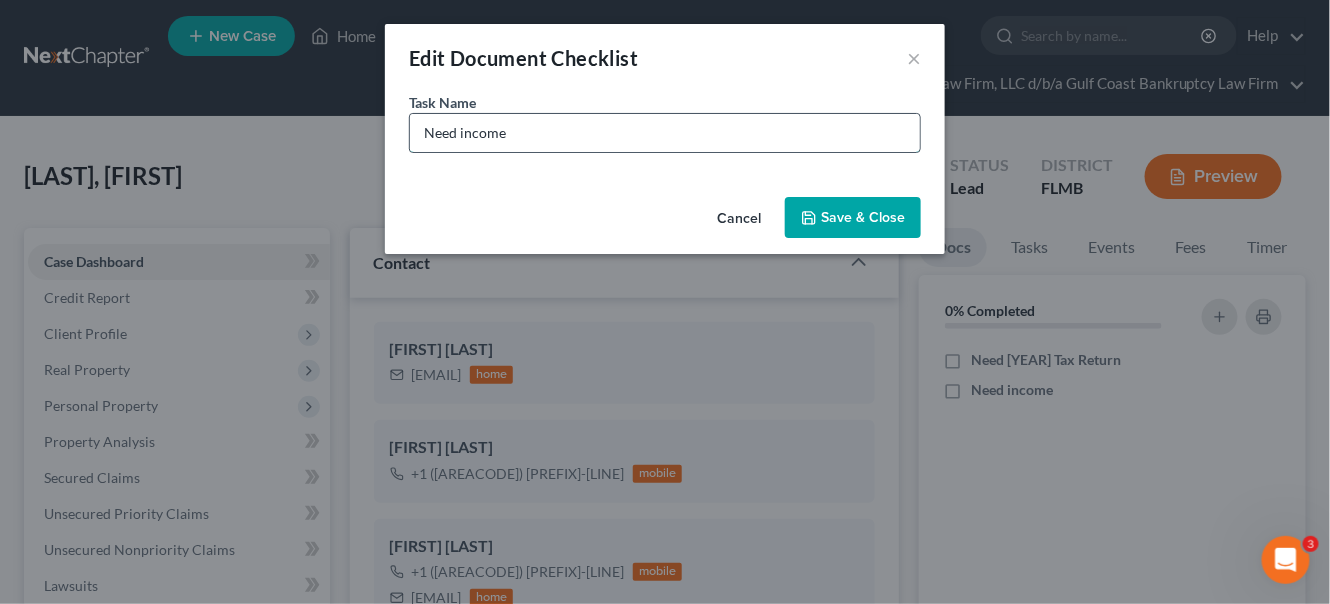 click on "Need income" at bounding box center [665, 133] 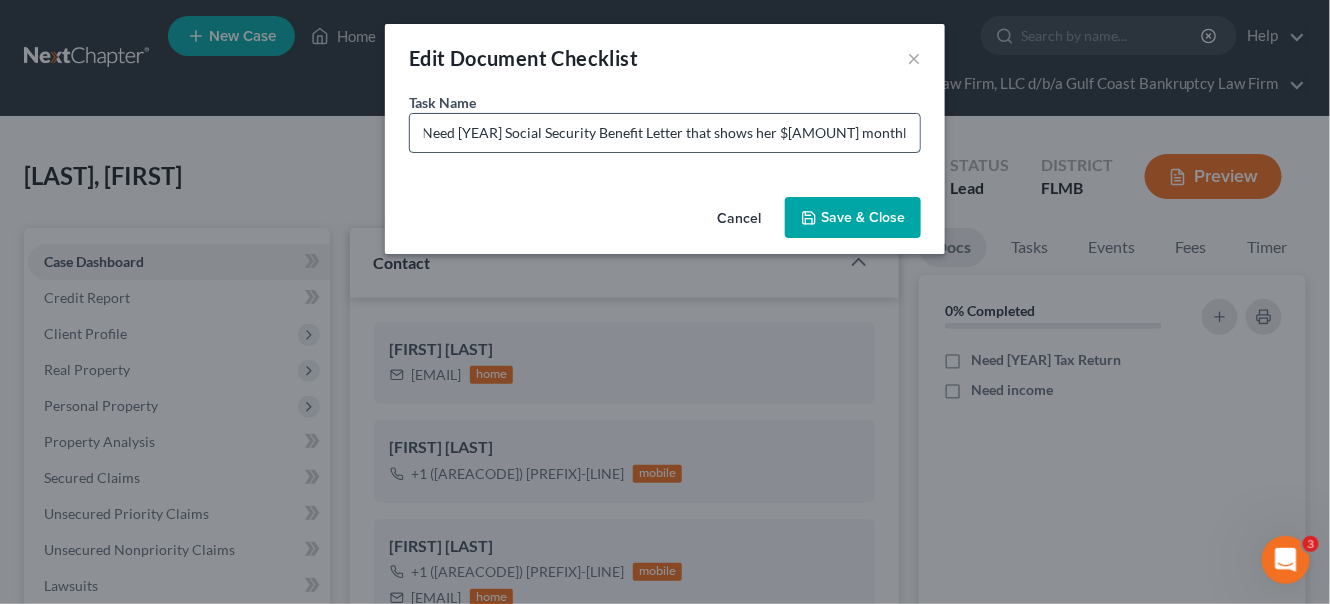 scroll, scrollTop: 0, scrollLeft: 9, axis: horizontal 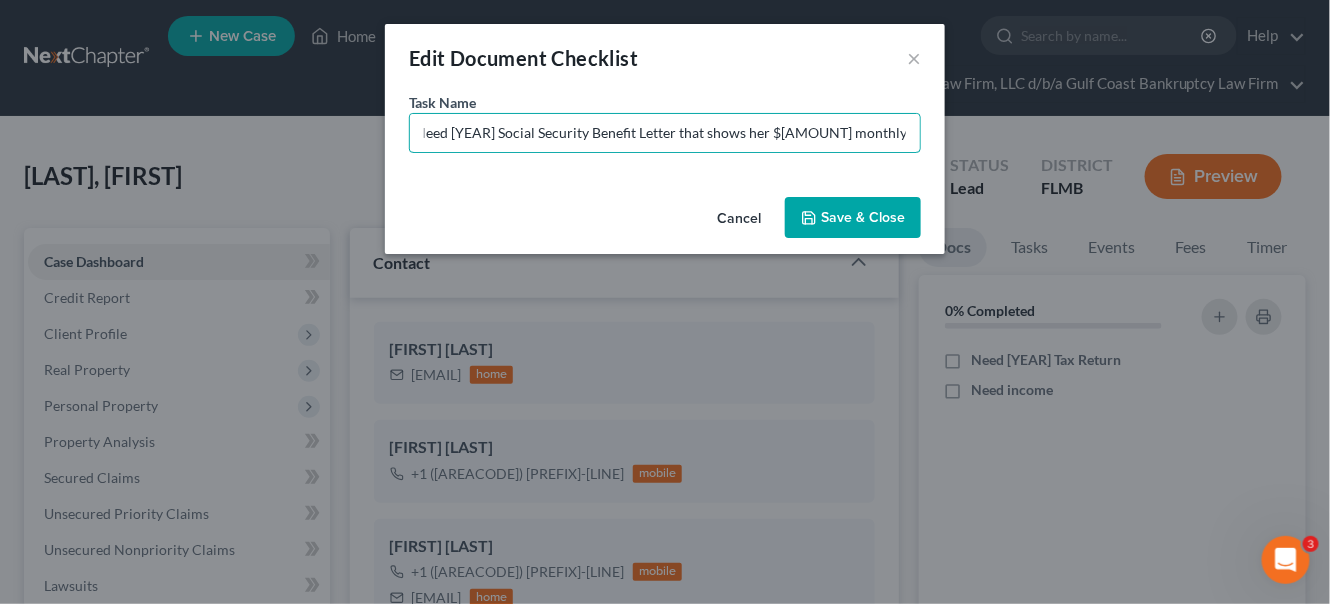 type on "Need [YEAR] Social Security Benefit Letter that shows her $[AMOUNT] monthly deposits" 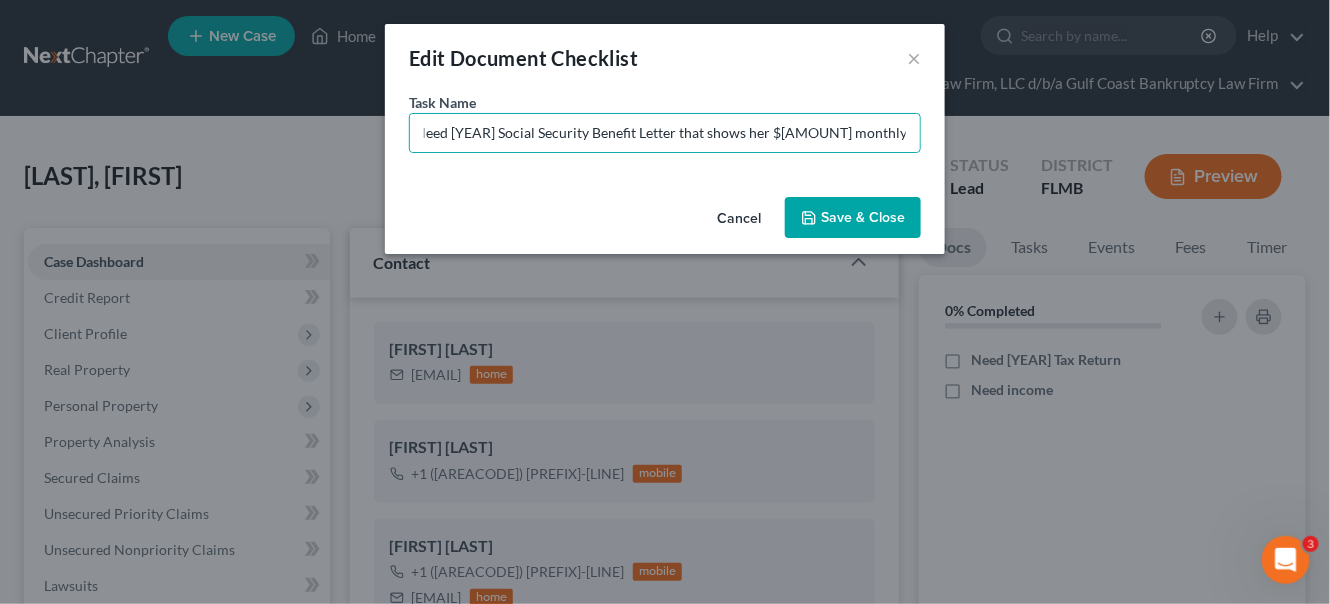 click on "Save & Close" at bounding box center [853, 218] 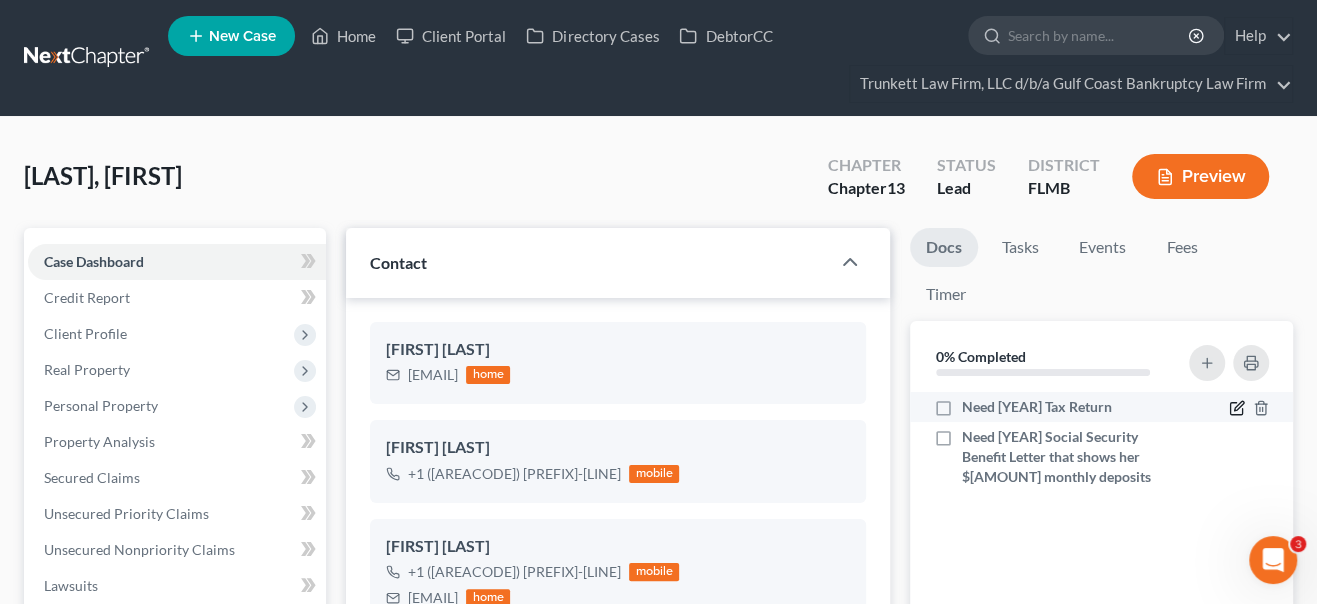 click 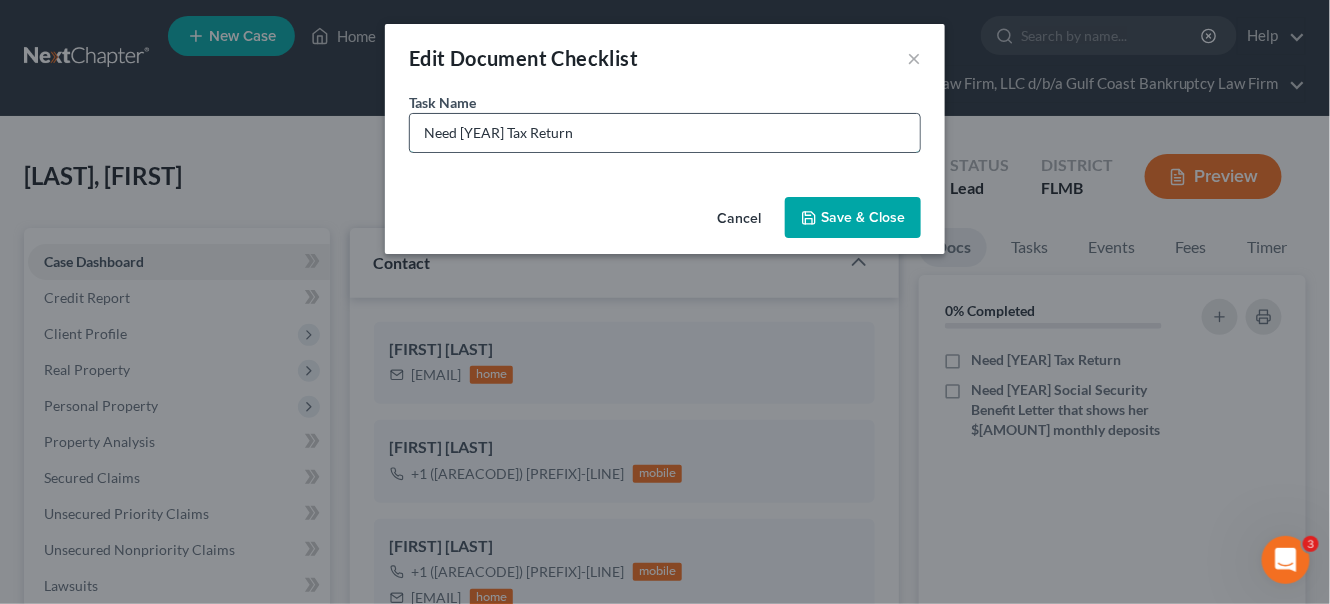 click on "Need [YEAR] Tax Return" at bounding box center (665, 133) 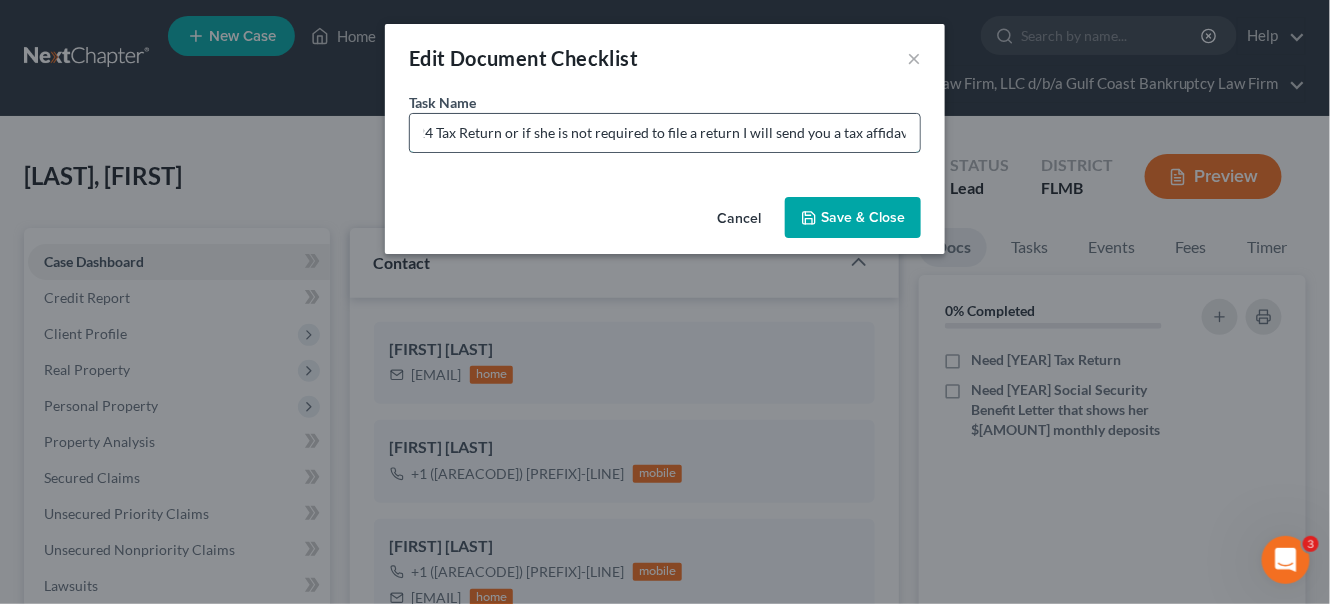 scroll, scrollTop: 0, scrollLeft: 62, axis: horizontal 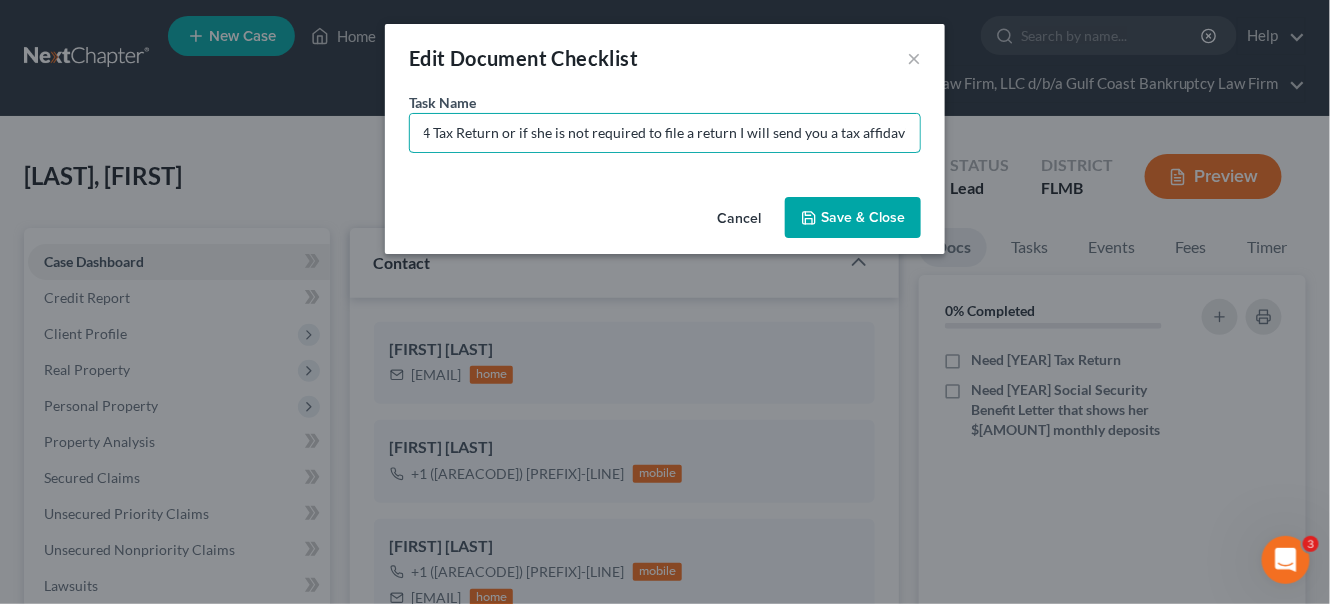 type on "Need 2024 Tax Return or if she is not required to file a return I will send you a tax affidavit." 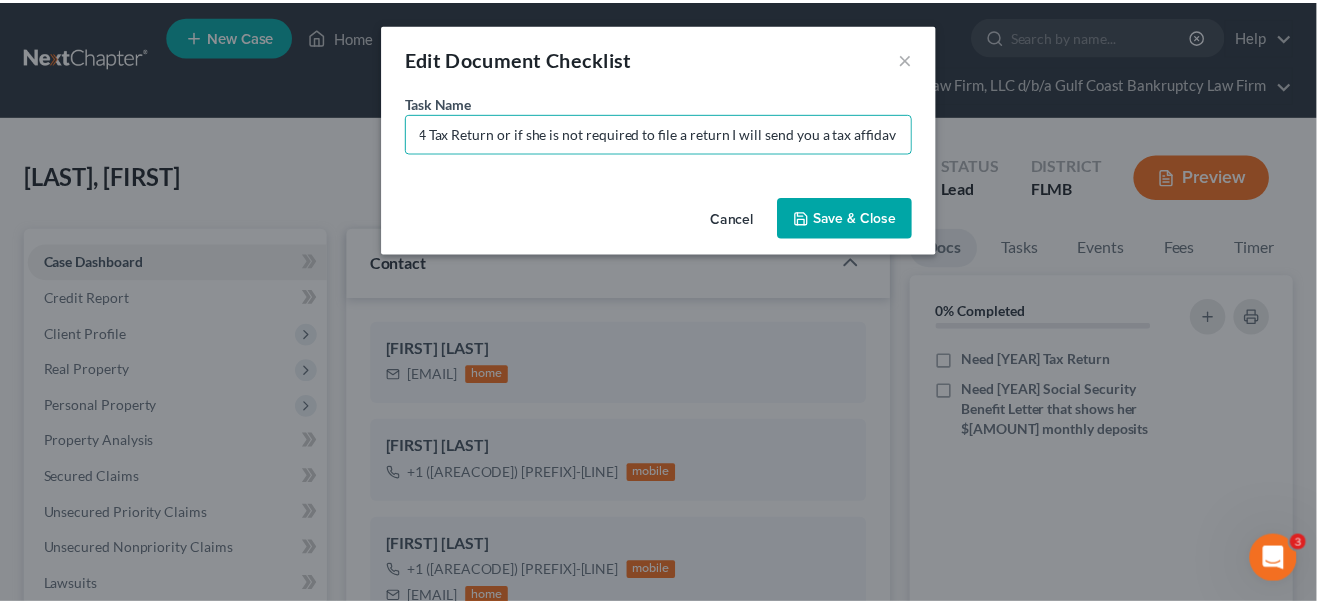 scroll, scrollTop: 0, scrollLeft: 0, axis: both 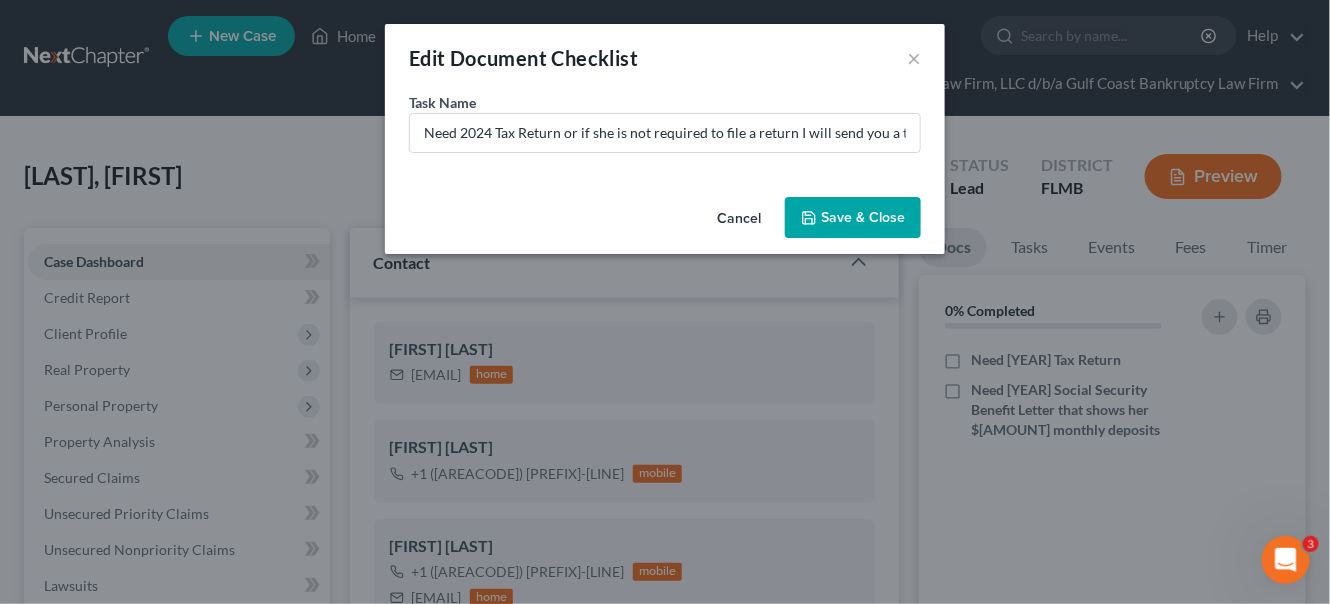 click on "Save & Close" at bounding box center (853, 218) 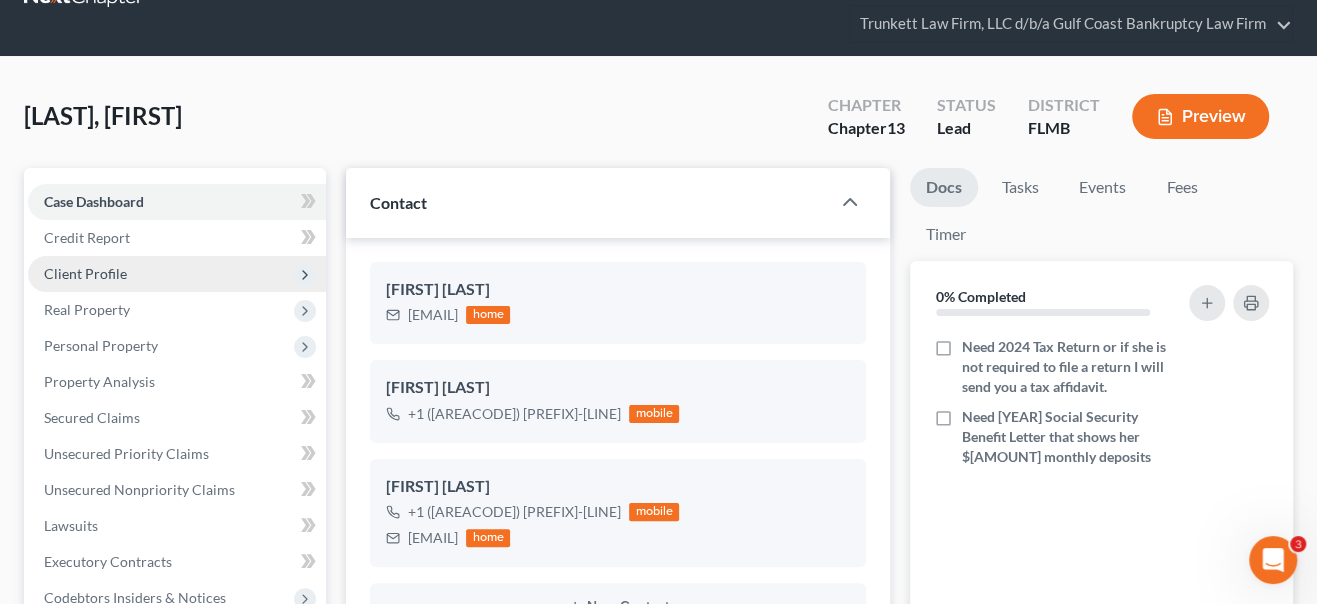 scroll, scrollTop: 90, scrollLeft: 0, axis: vertical 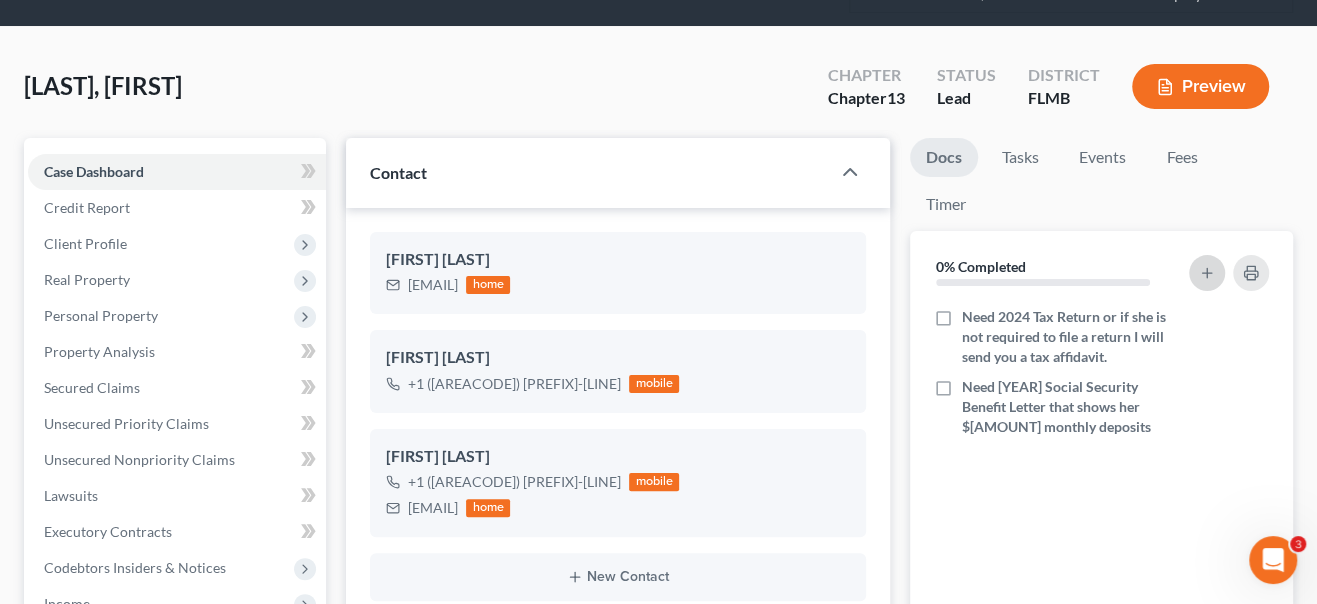 click 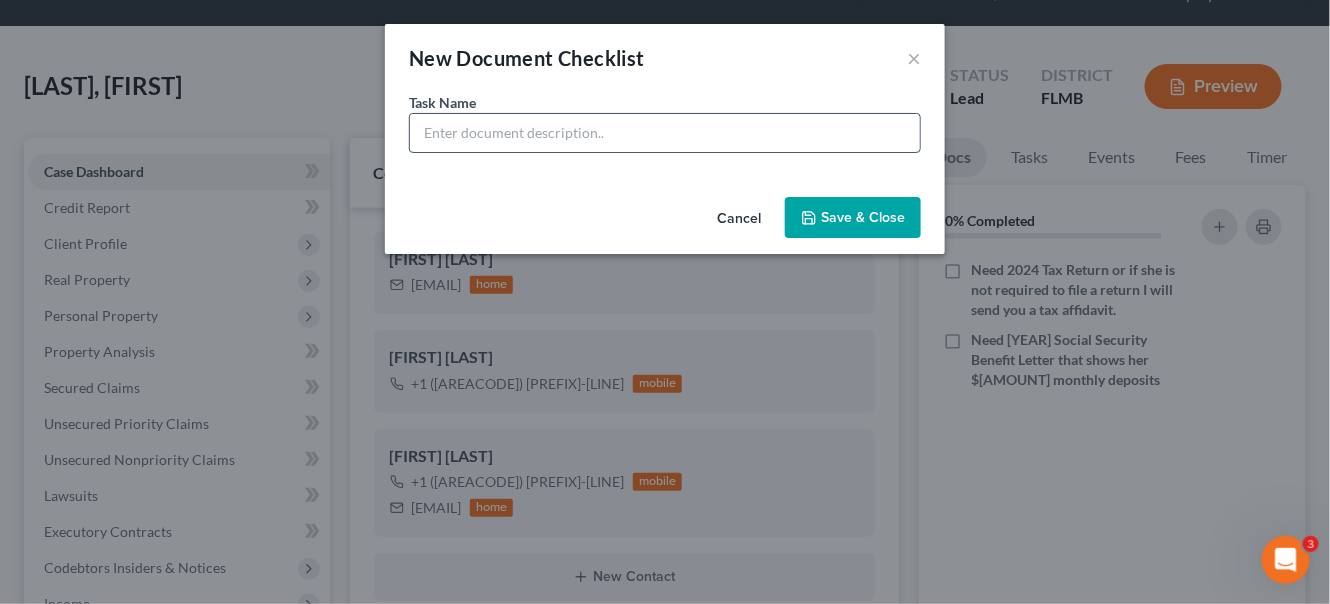 click at bounding box center [665, 133] 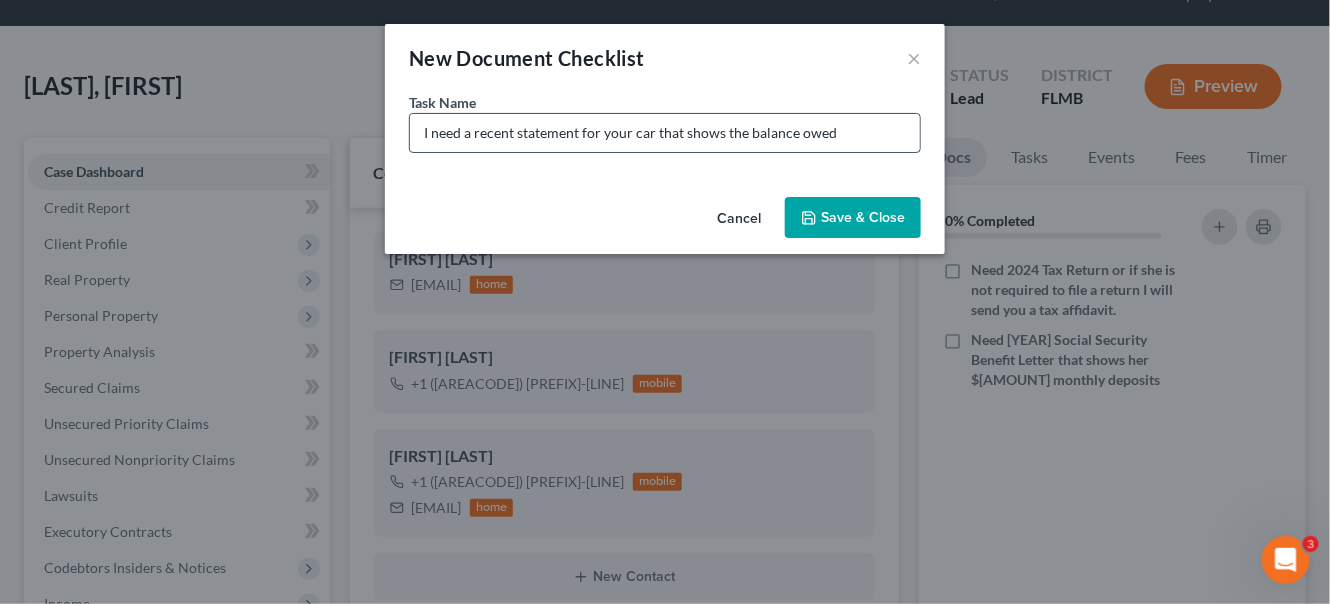 click on "I need a recent statement for your car that shows the balance owed" at bounding box center [665, 133] 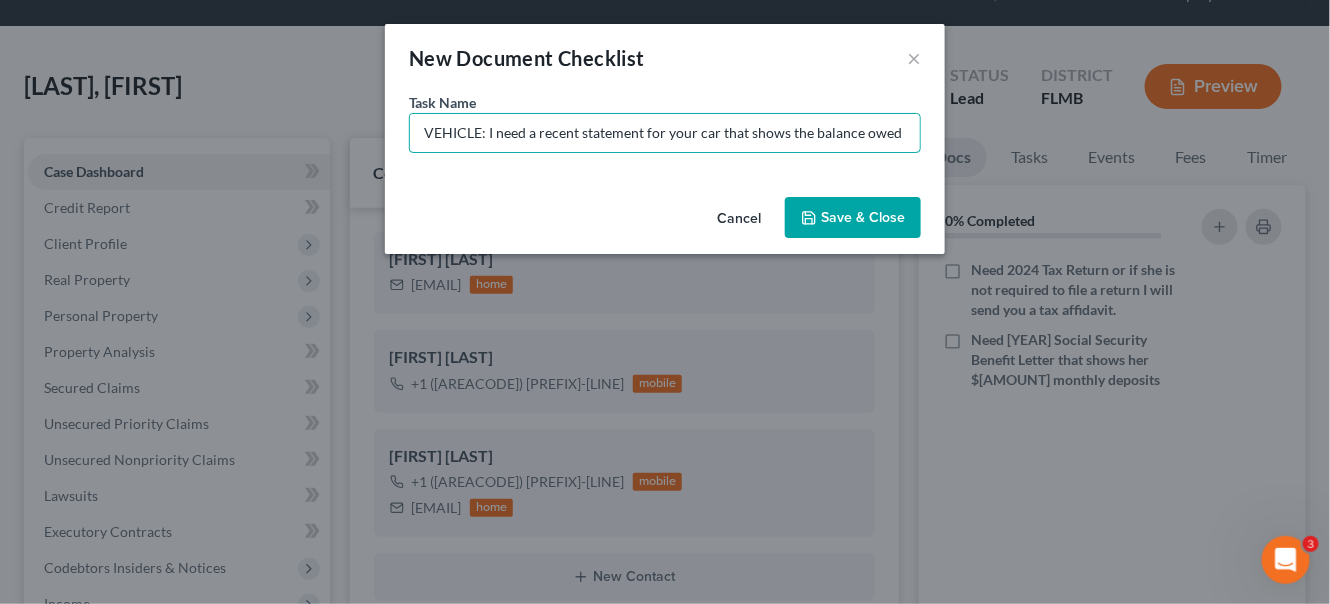 type on "VEHICLE: I need a recent statement for your car that shows the balance owed" 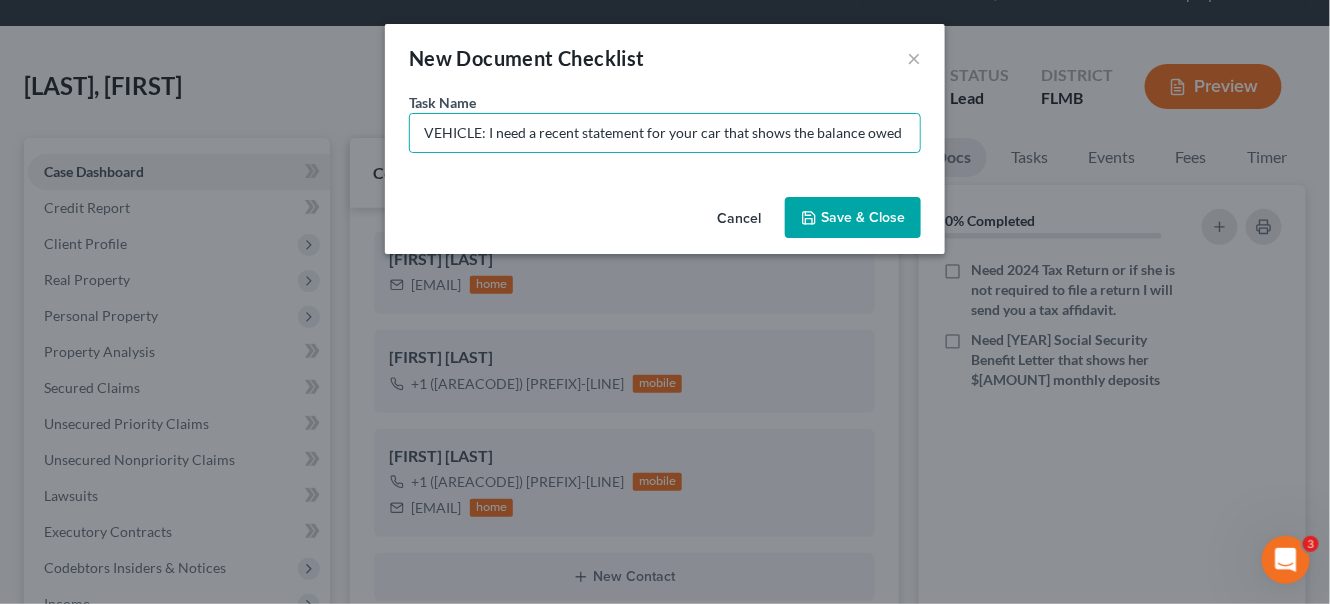 click on "Save & Close" at bounding box center (853, 218) 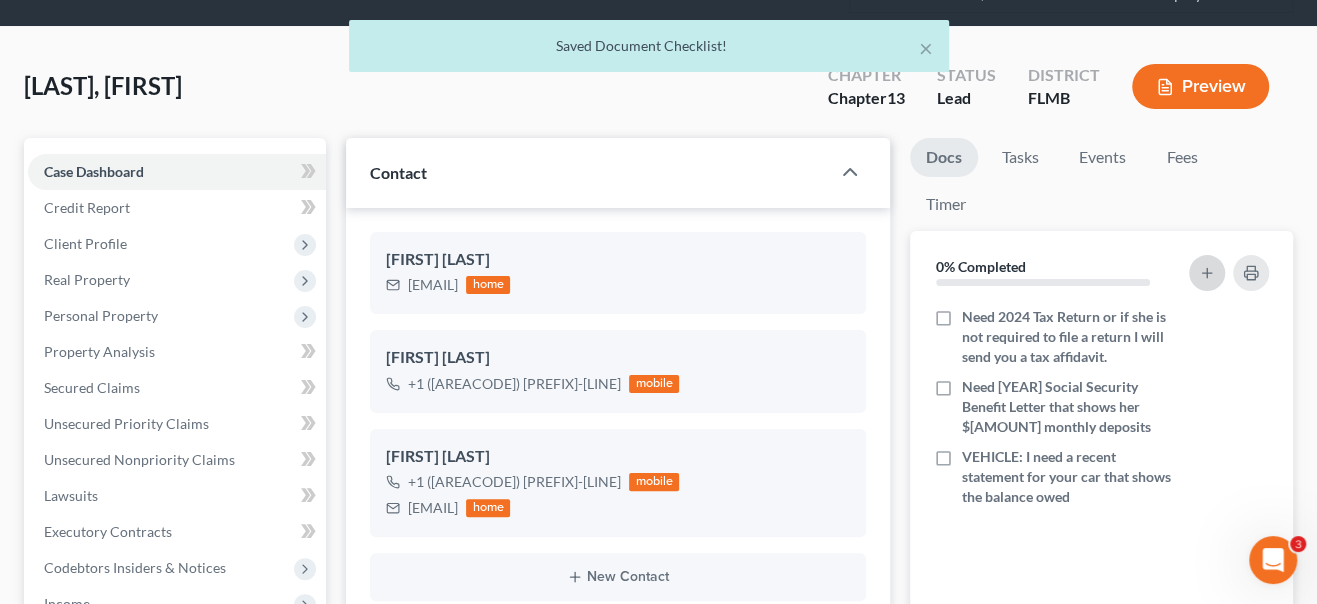 click 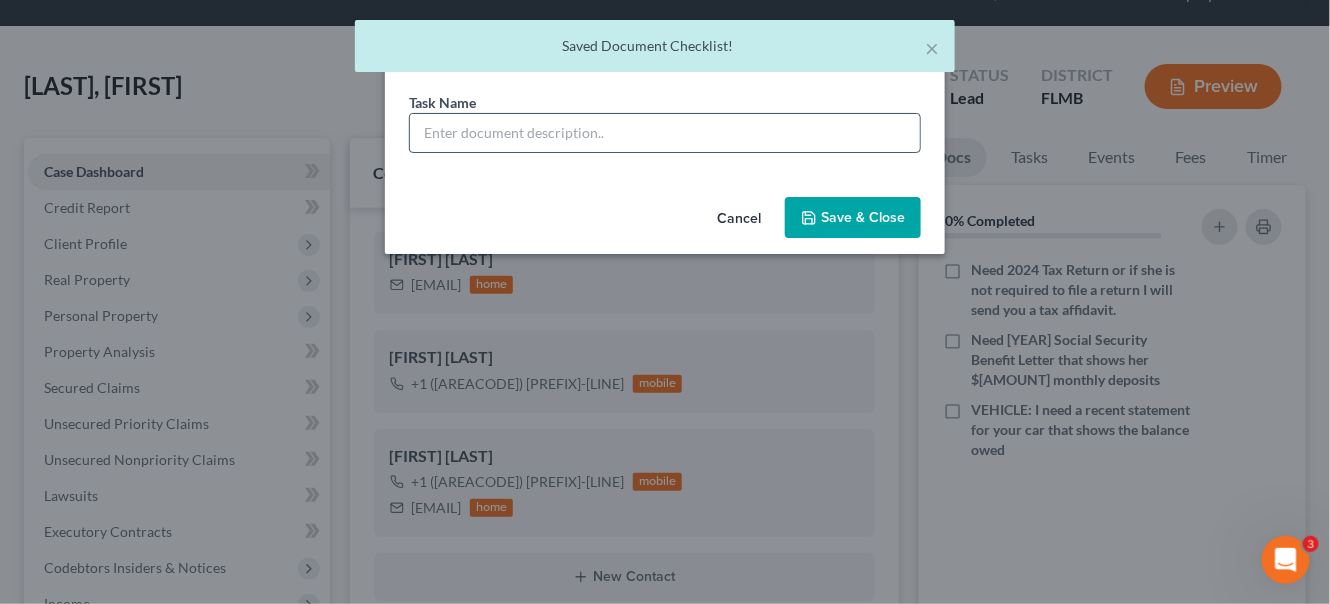 click at bounding box center (665, 133) 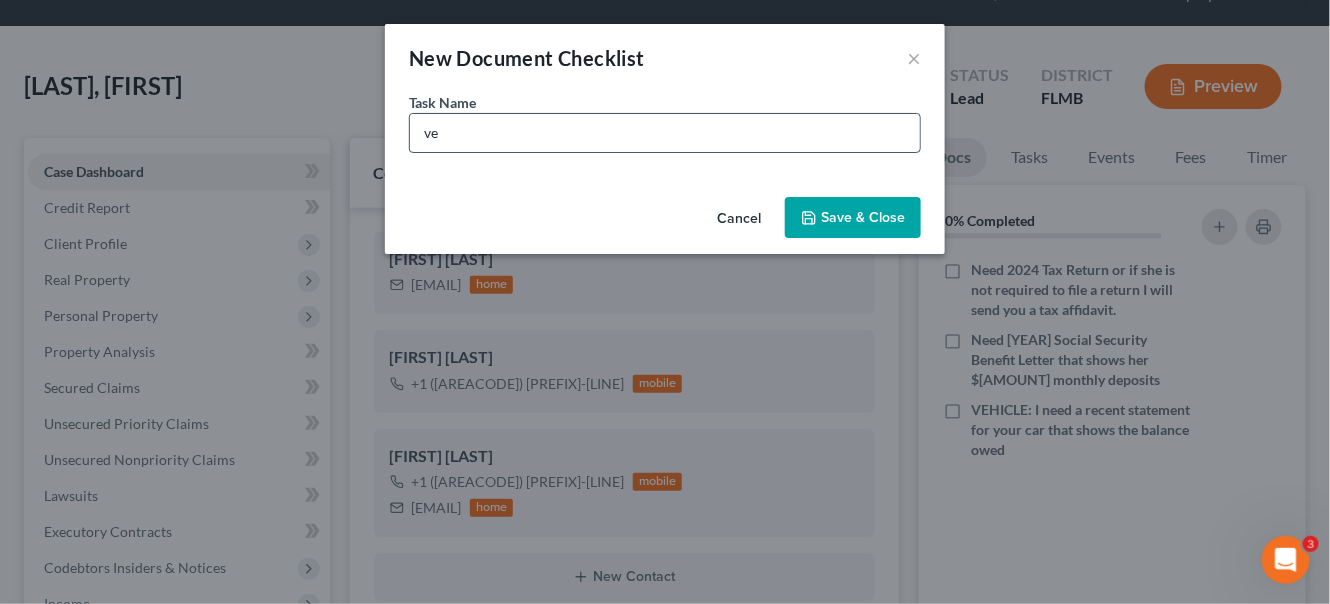 type on "v" 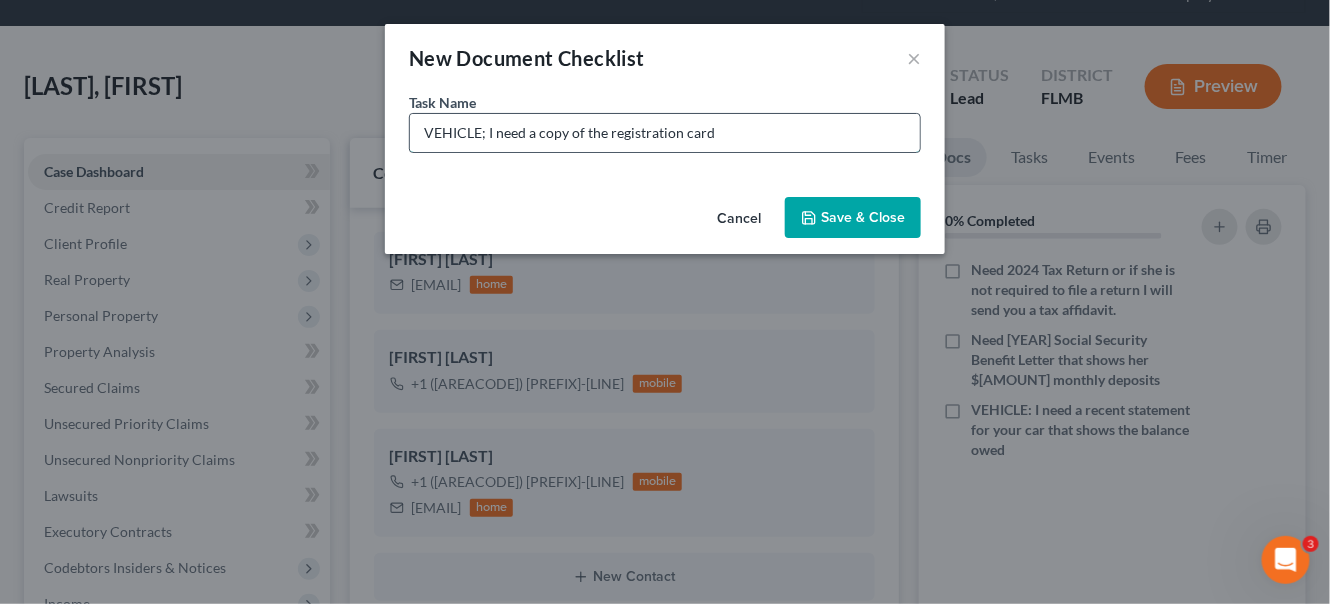 type on "VEHICLE; I need a copy of the registration card" 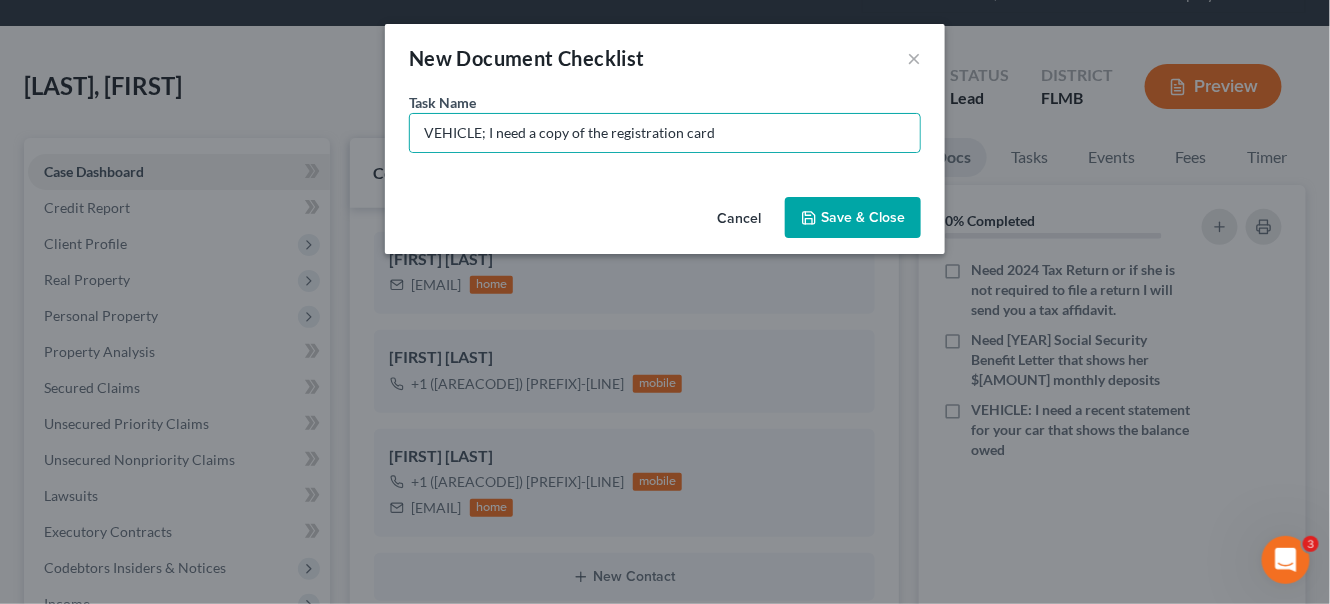 click on "Save & Close" at bounding box center [853, 218] 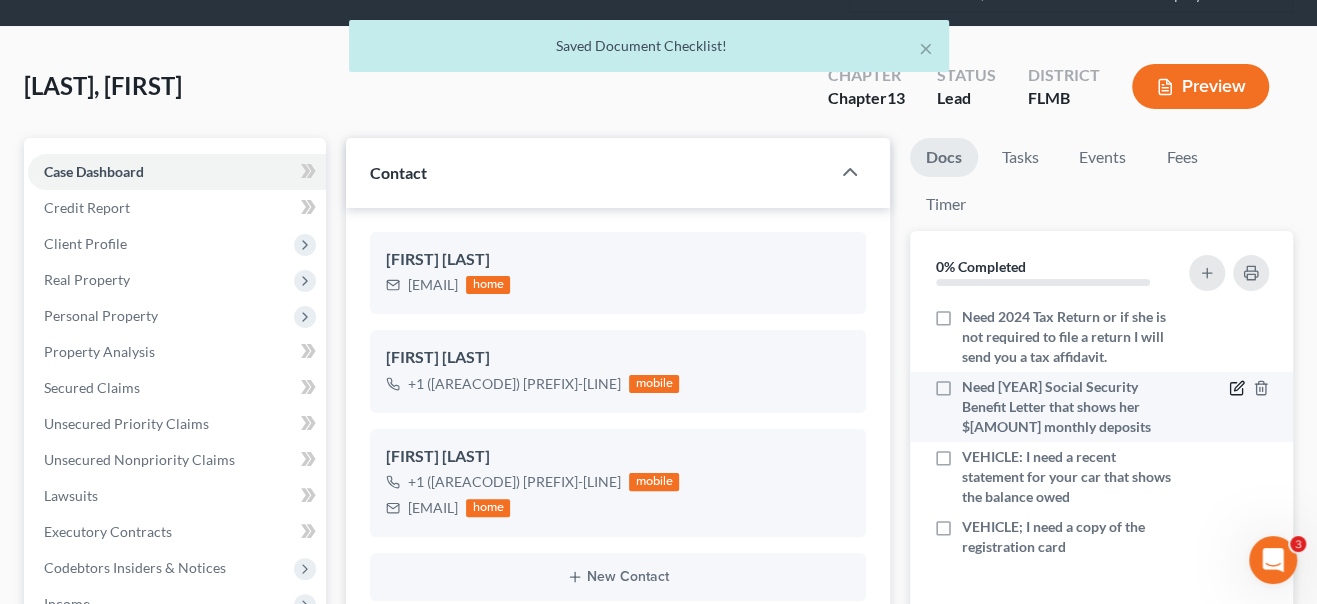 click 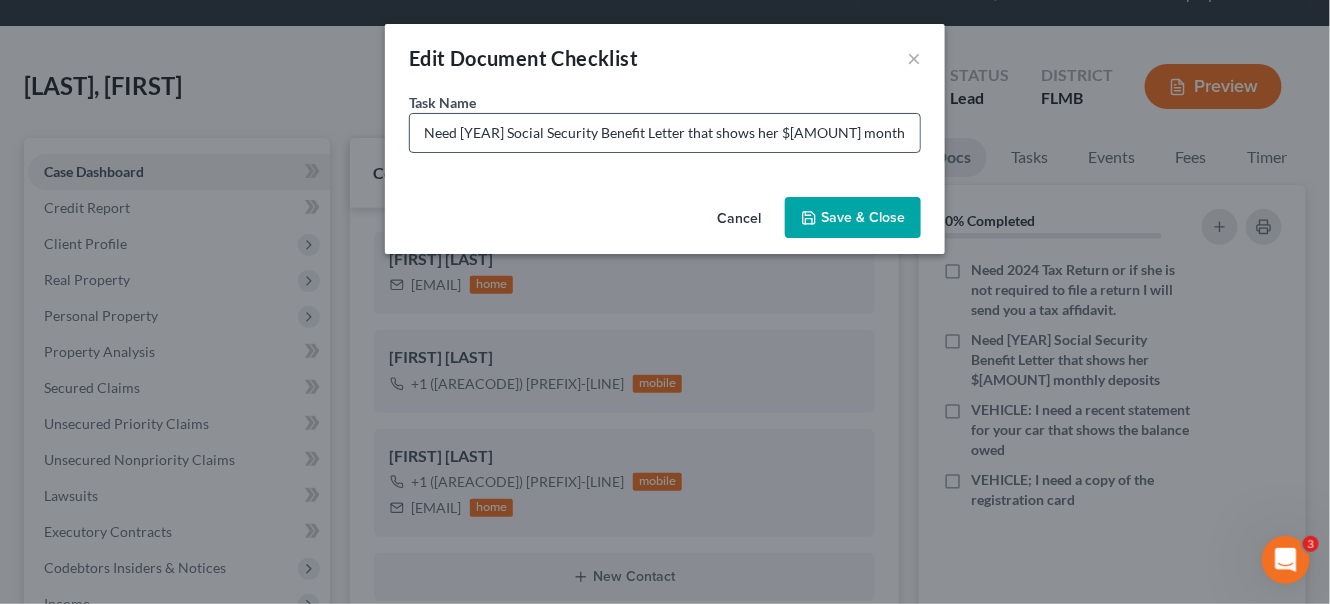 click on "Need [YEAR] Social Security Benefit Letter that shows her $[AMOUNT] monthly deposits" at bounding box center [665, 133] 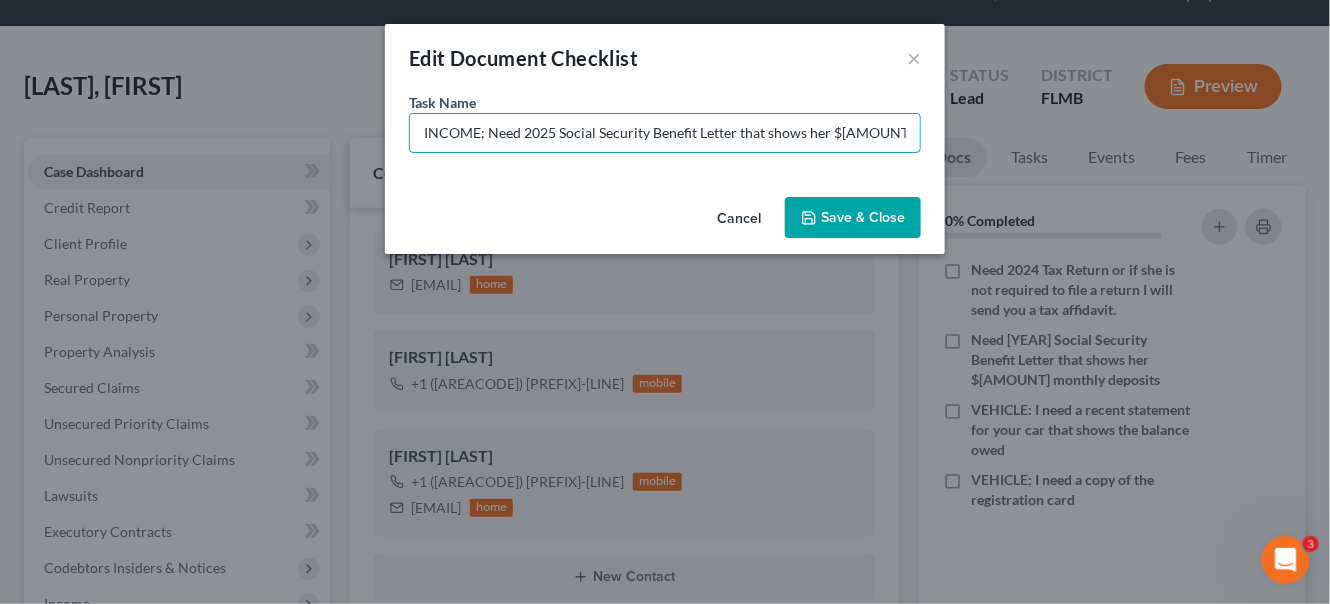type on "INCOME; Need 2025 Social Security Benefit Letter that shows her $[AMOUNT] monthly deposits" 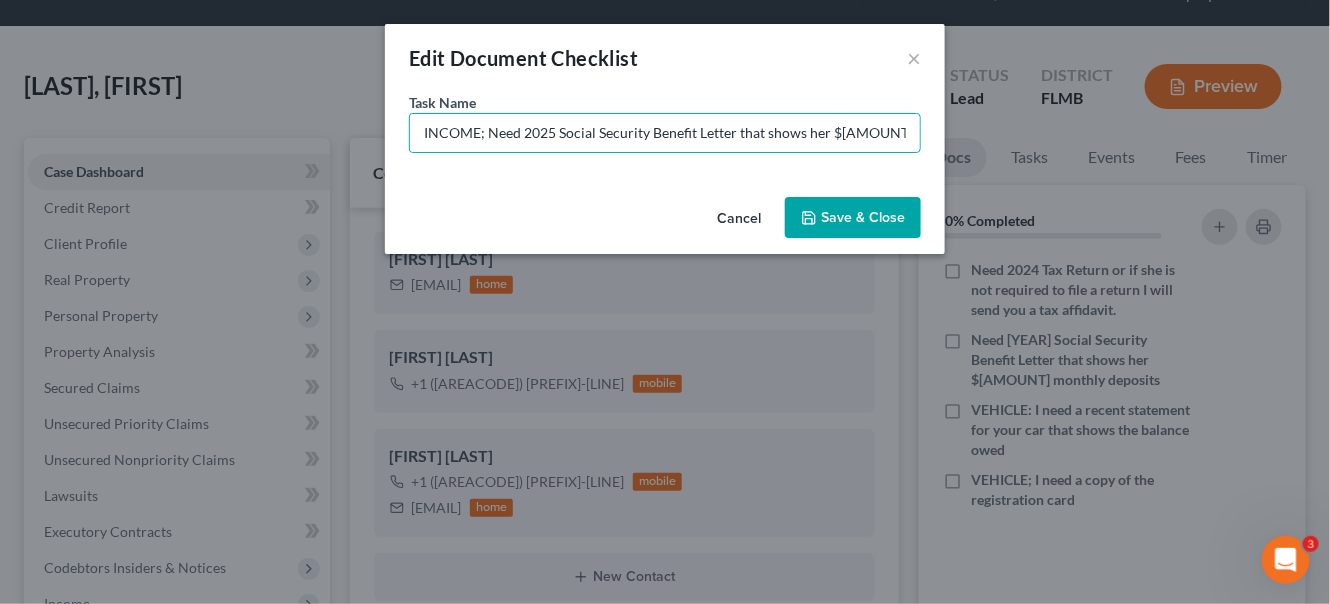 click 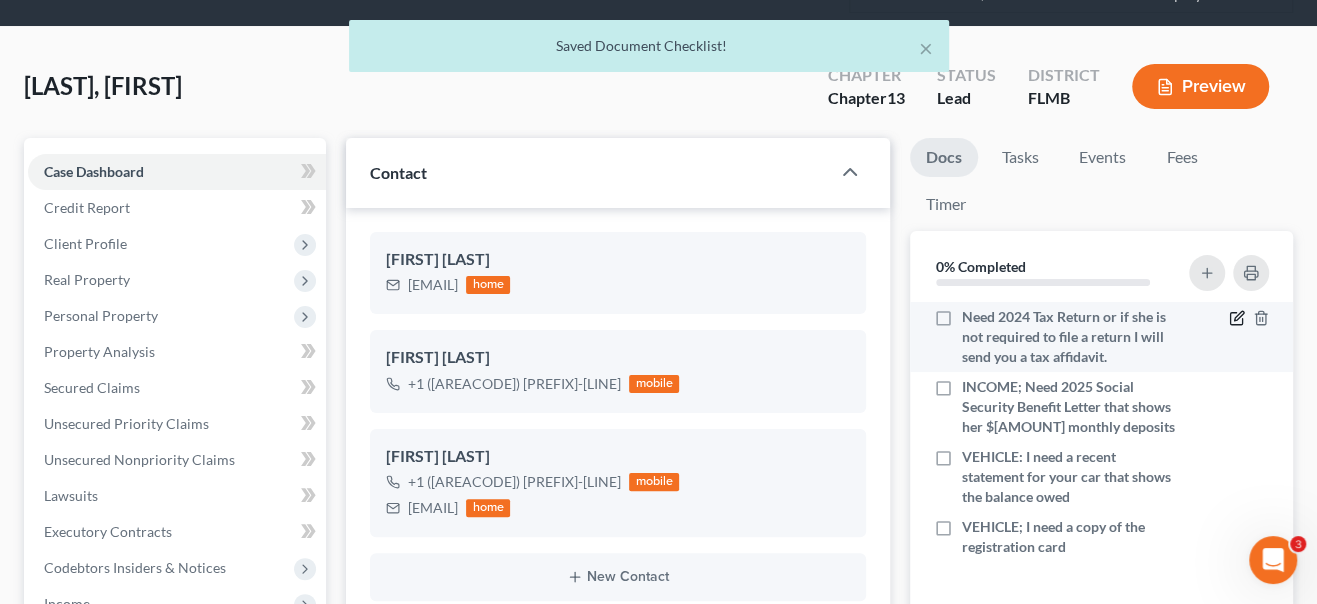 click 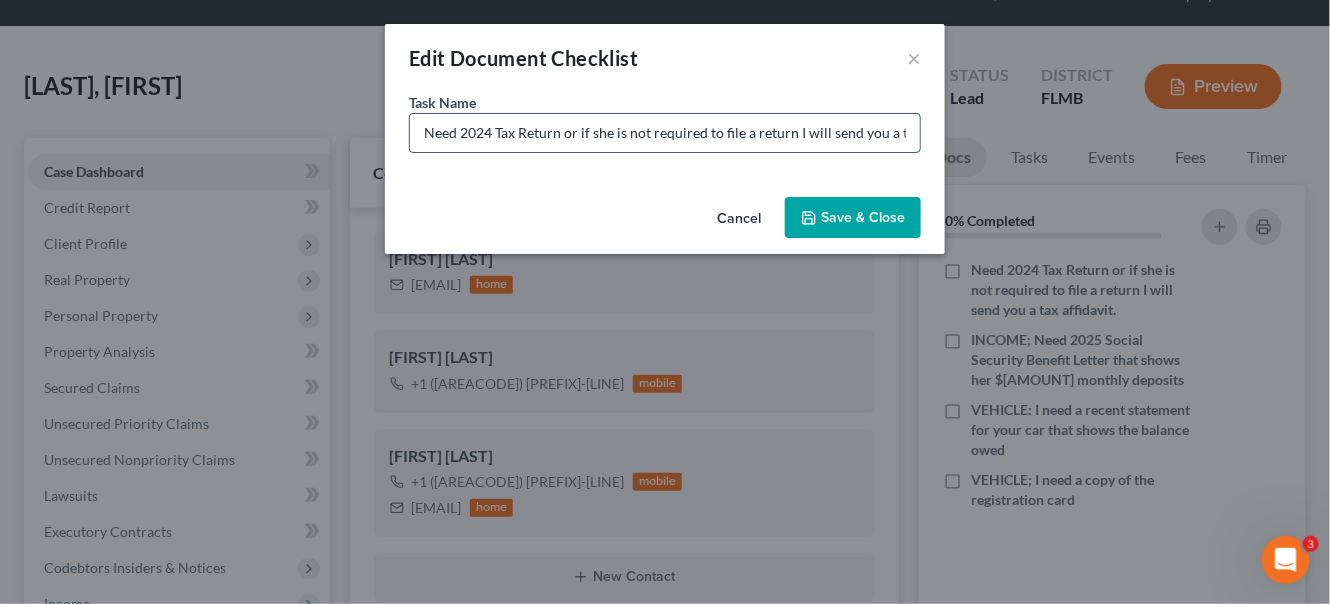 click on "Need 2024 Tax Return or if she is not required to file a return I will send you a tax affidavit." at bounding box center (665, 133) 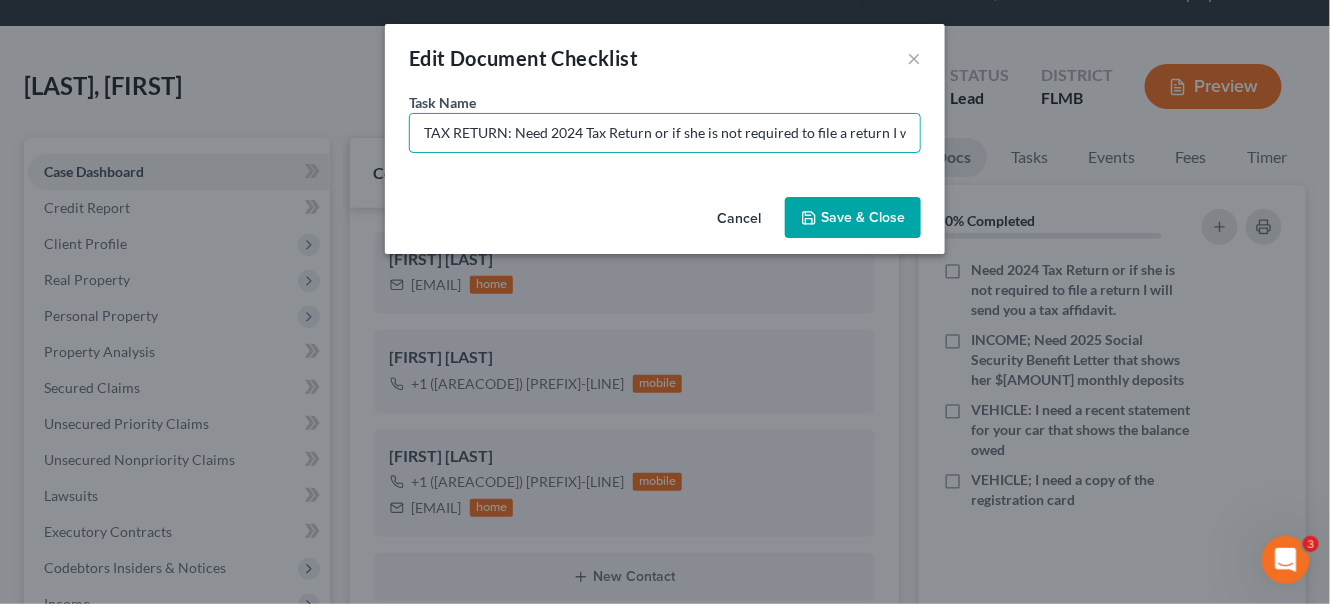 type on "TAX RETURN: Need 2024 Tax Return or if she is not required to file a return I will send you a tax affidavit." 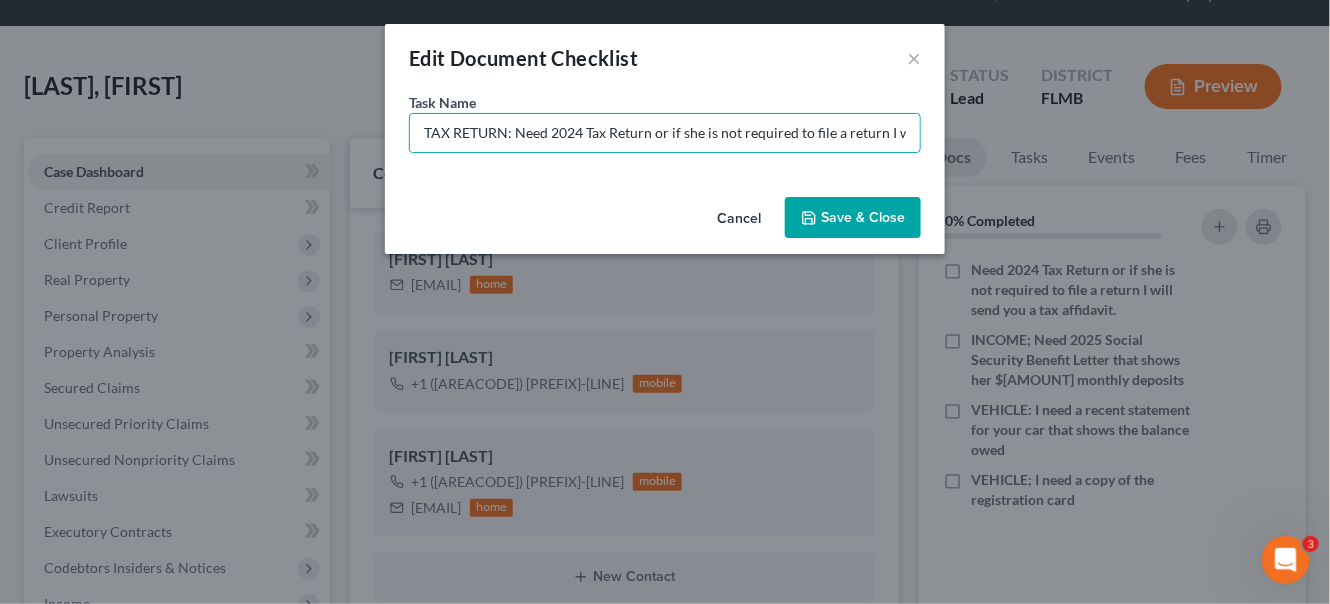 click on "Save & Close" at bounding box center [853, 218] 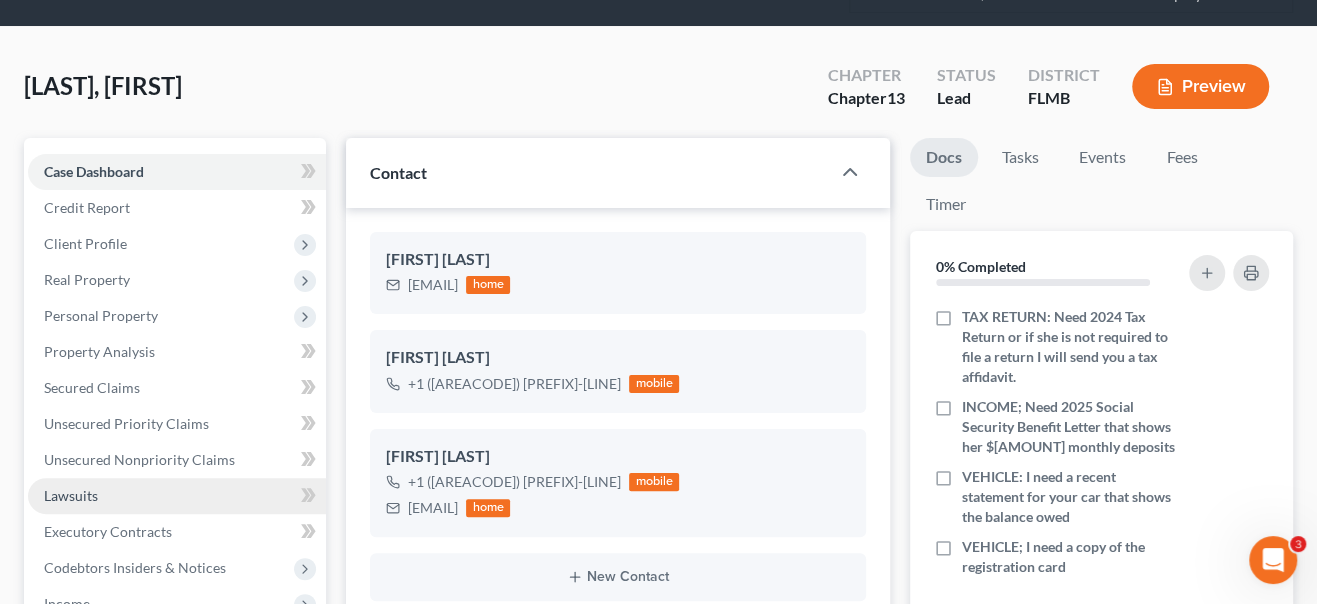 click on "Lawsuits" at bounding box center [177, 496] 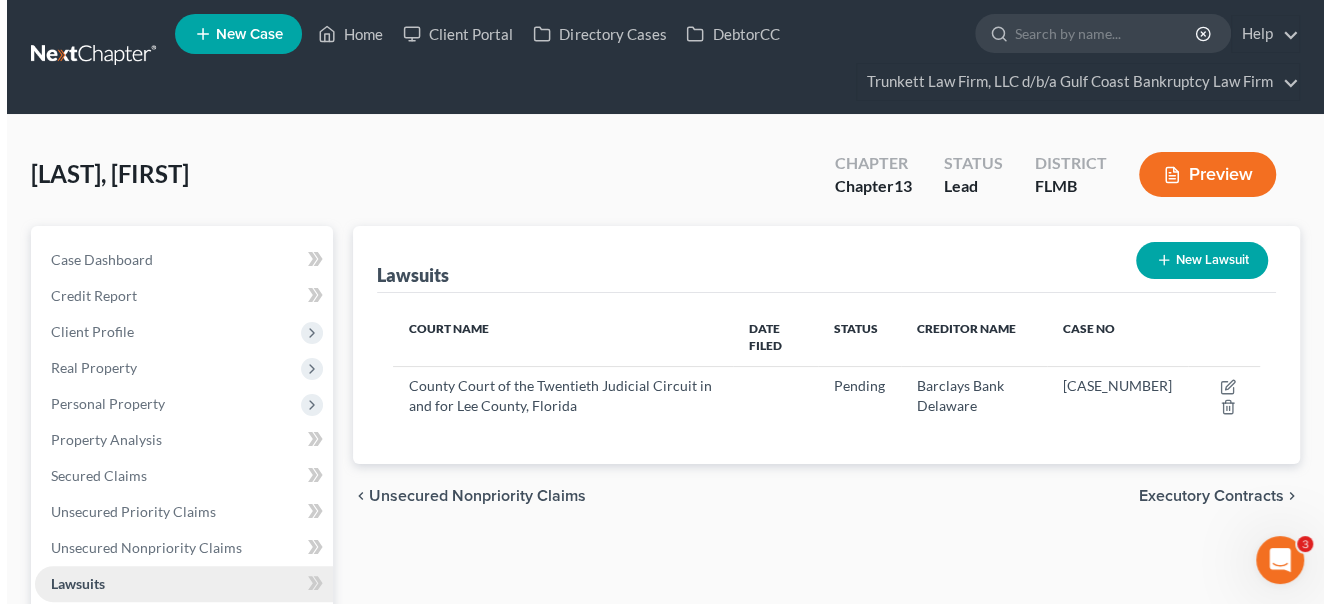 scroll, scrollTop: 0, scrollLeft: 0, axis: both 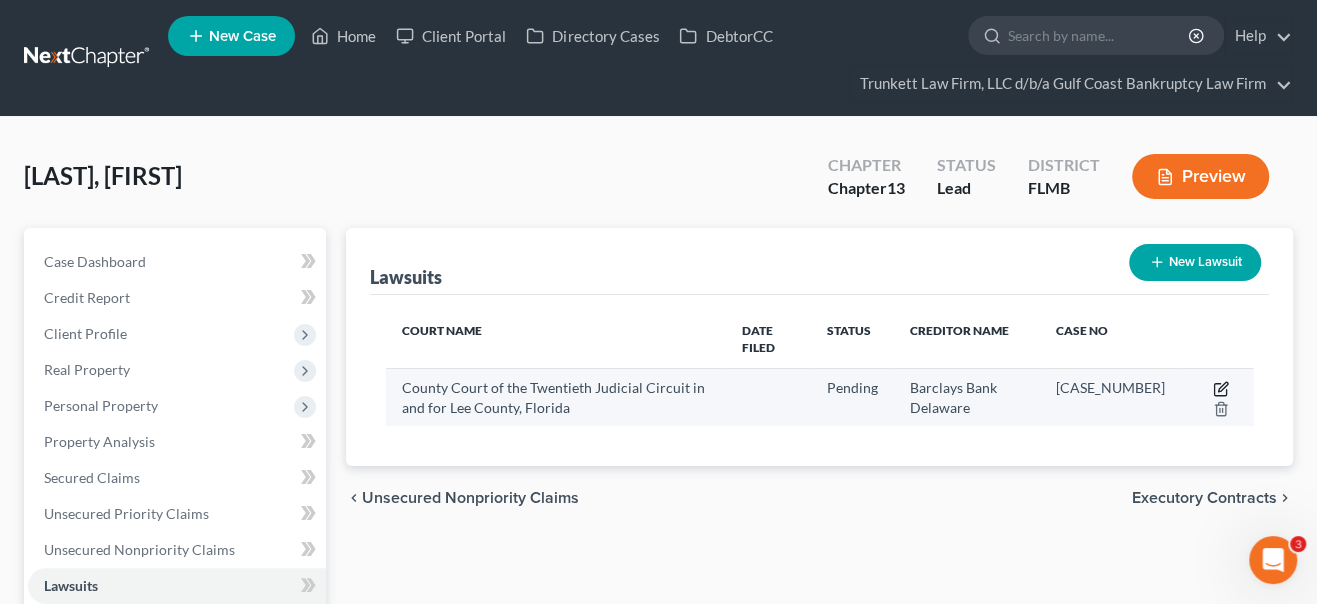 click 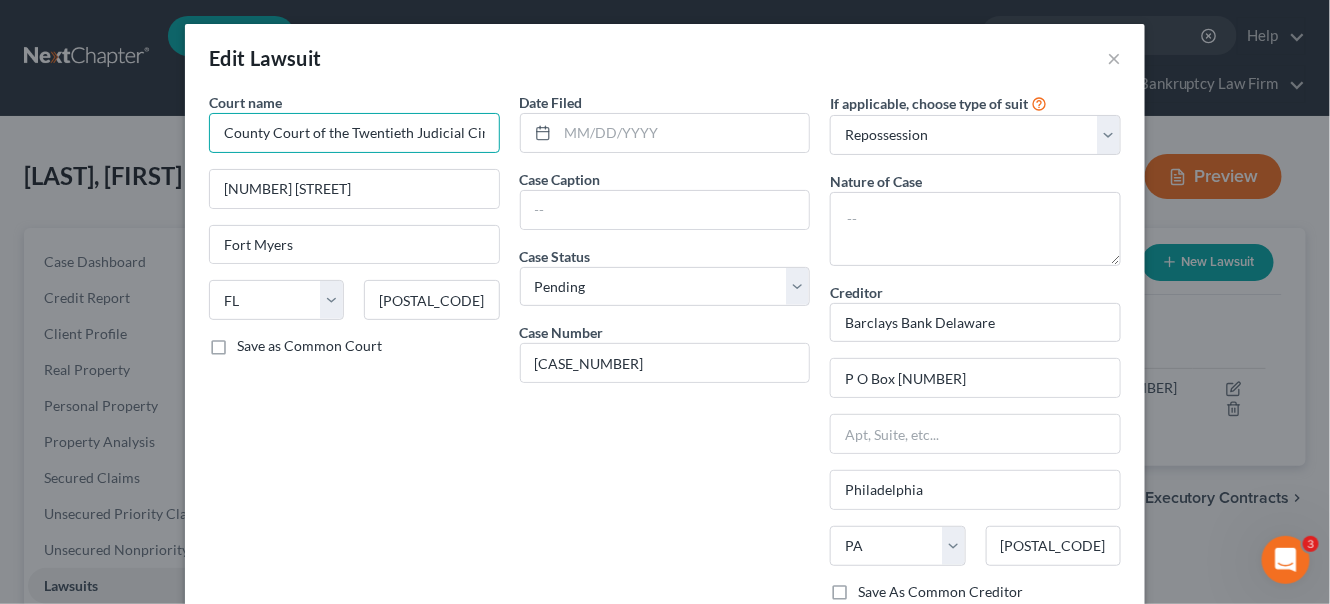 click on "County Court of the Twentieth Judicial Circuit in and for Lee County, Florida" at bounding box center [354, 133] 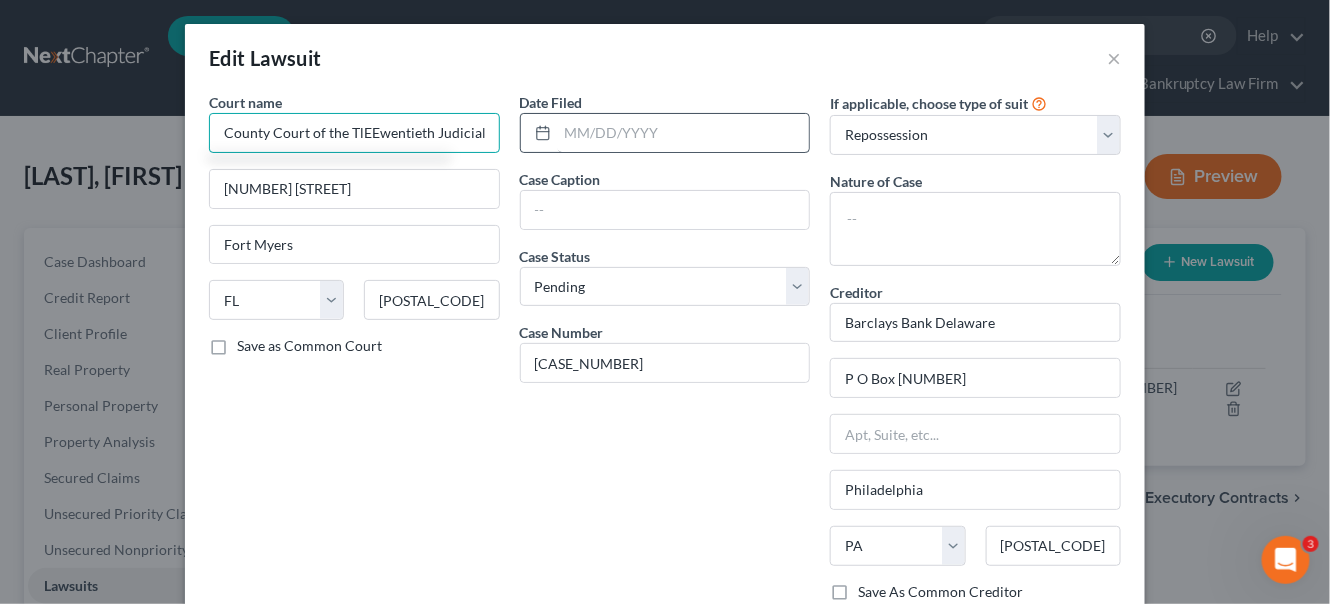 scroll, scrollTop: 0, scrollLeft: 221, axis: horizontal 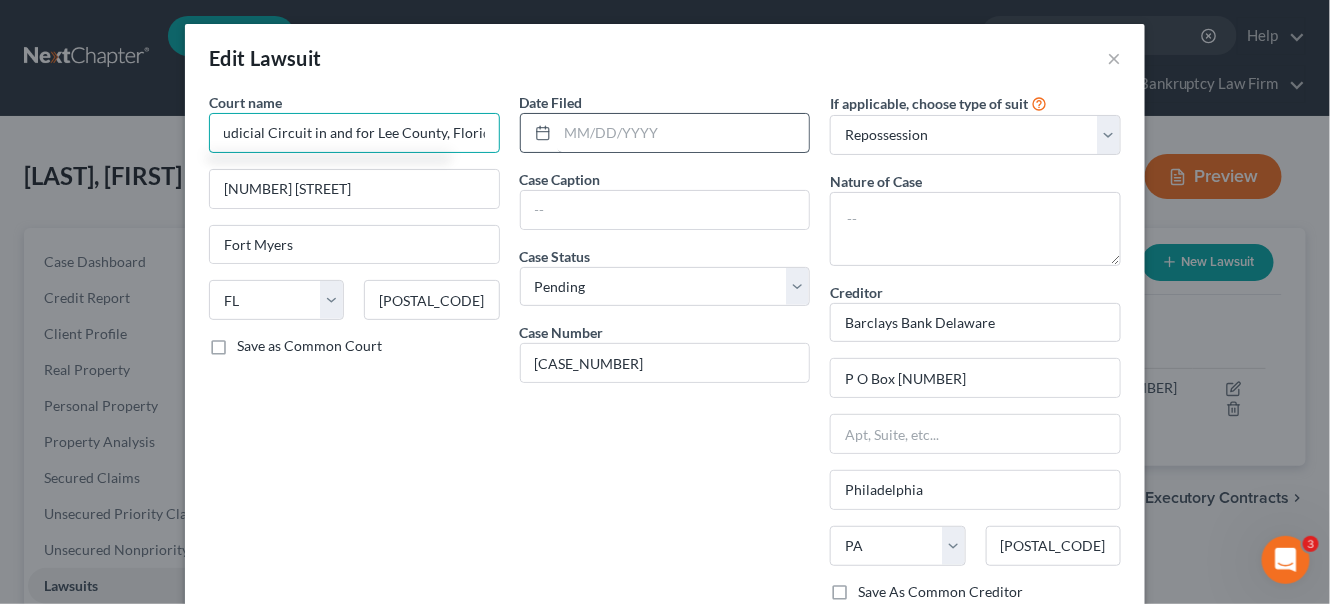drag, startPoint x: 240, startPoint y: 128, endPoint x: 687, endPoint y: 119, distance: 447.0906 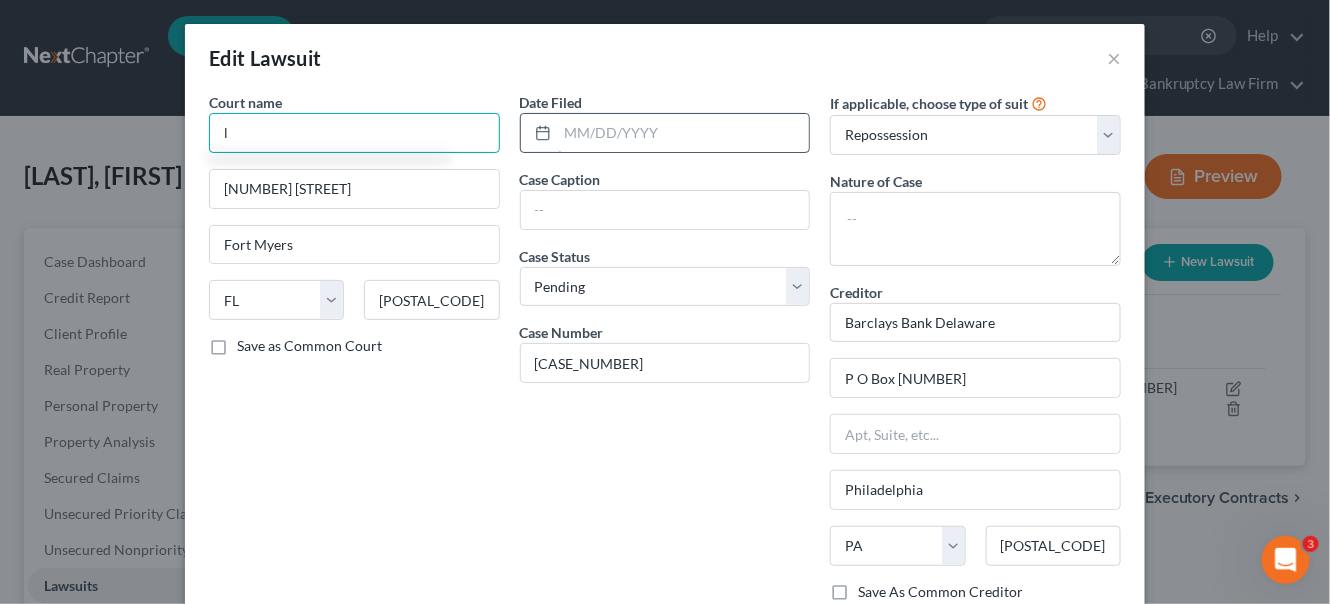 scroll, scrollTop: 0, scrollLeft: 0, axis: both 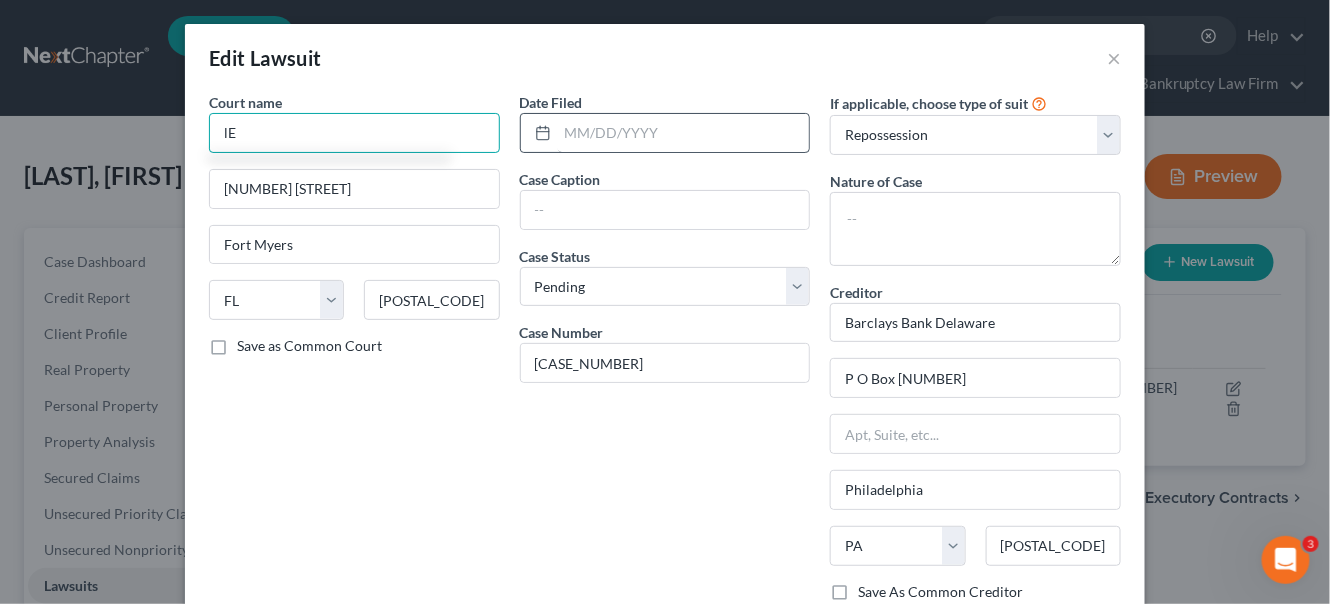 type on "l" 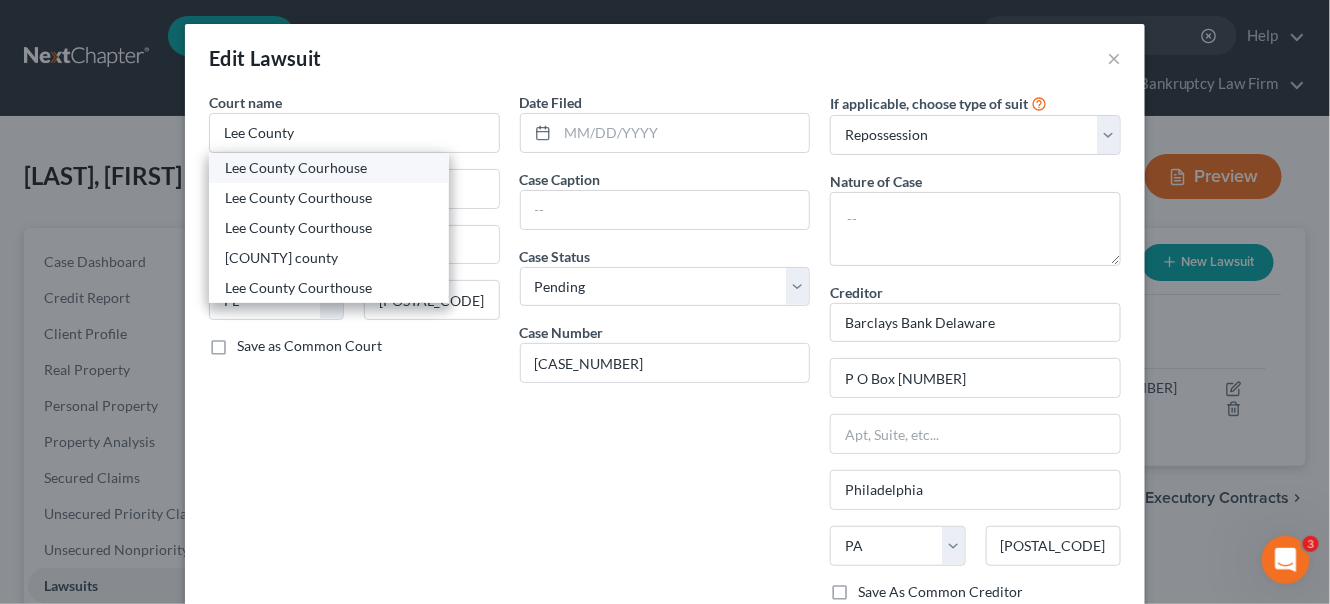 click on "Lee County Courhouse" at bounding box center (329, 168) 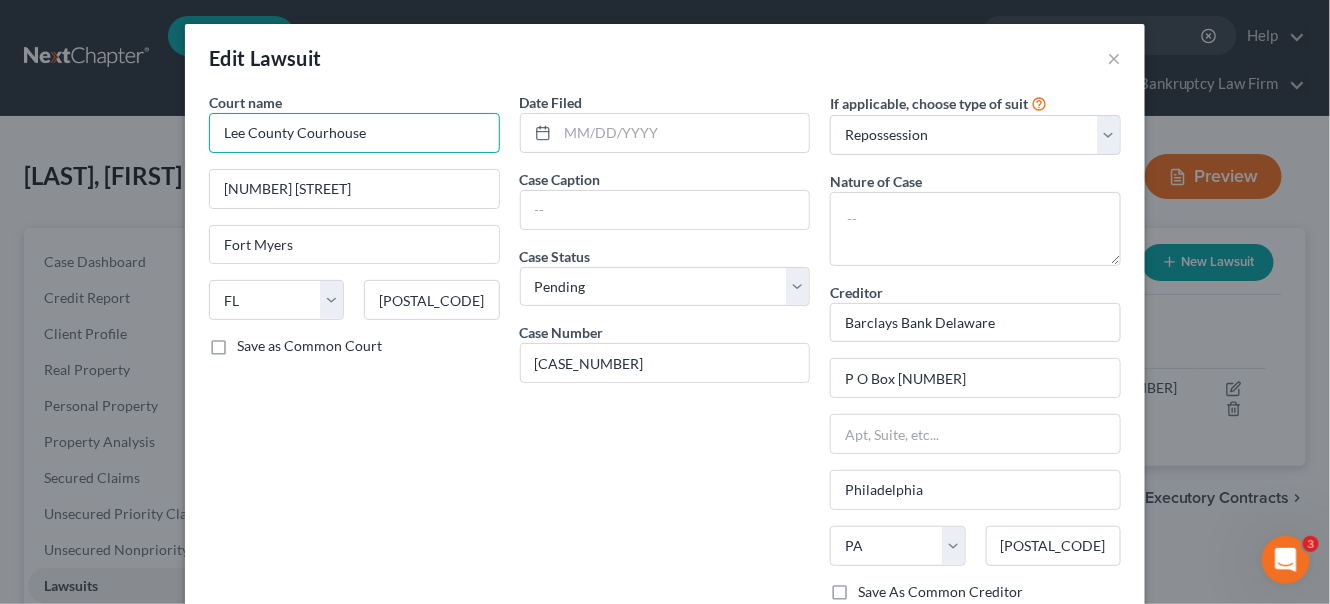 click on "Lee County Courhouse" at bounding box center (354, 133) 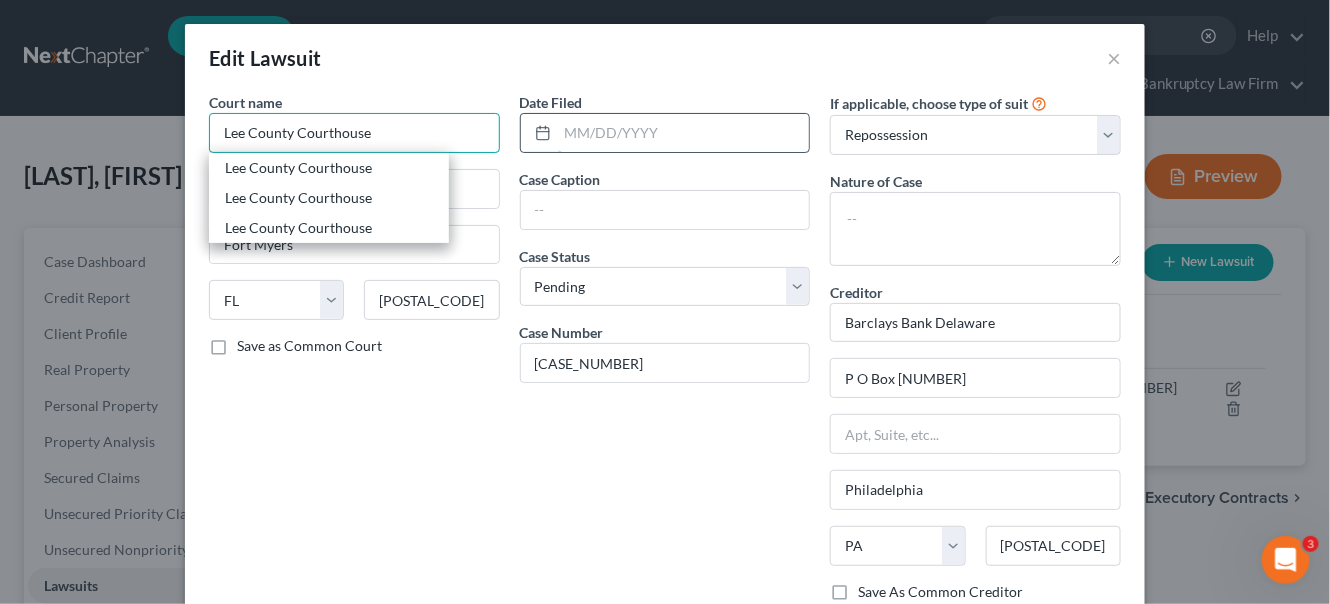 type on "Lee County Courthouse" 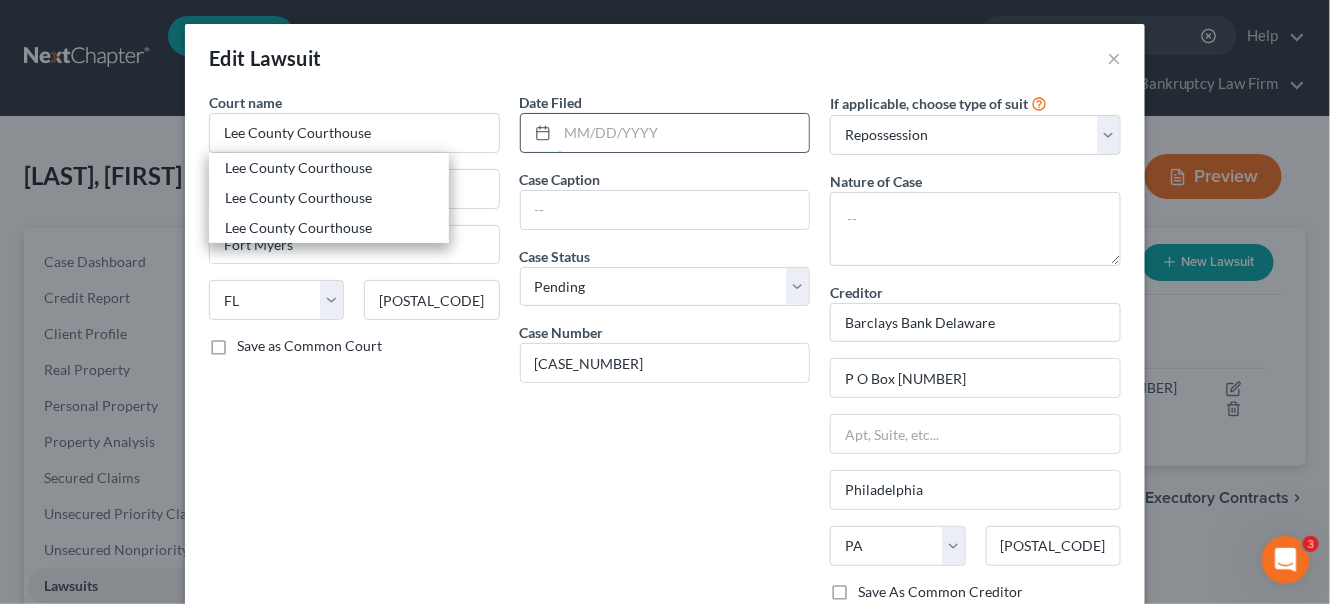click at bounding box center (684, 133) 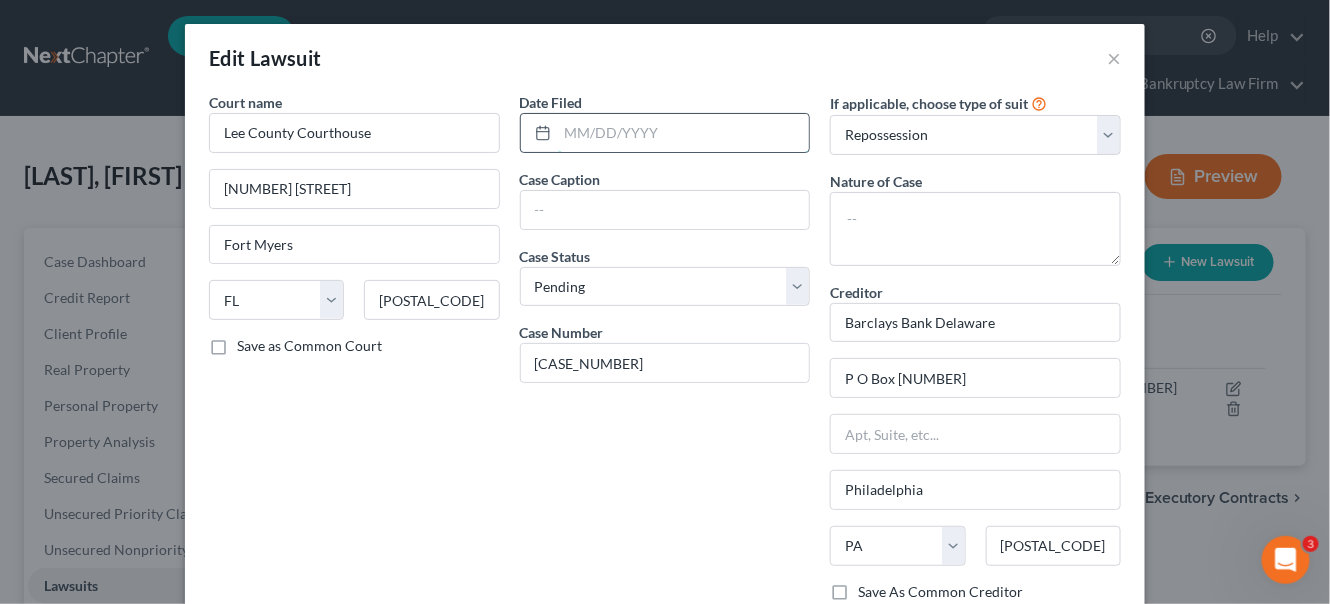 drag, startPoint x: 590, startPoint y: 131, endPoint x: 590, endPoint y: 115, distance: 16 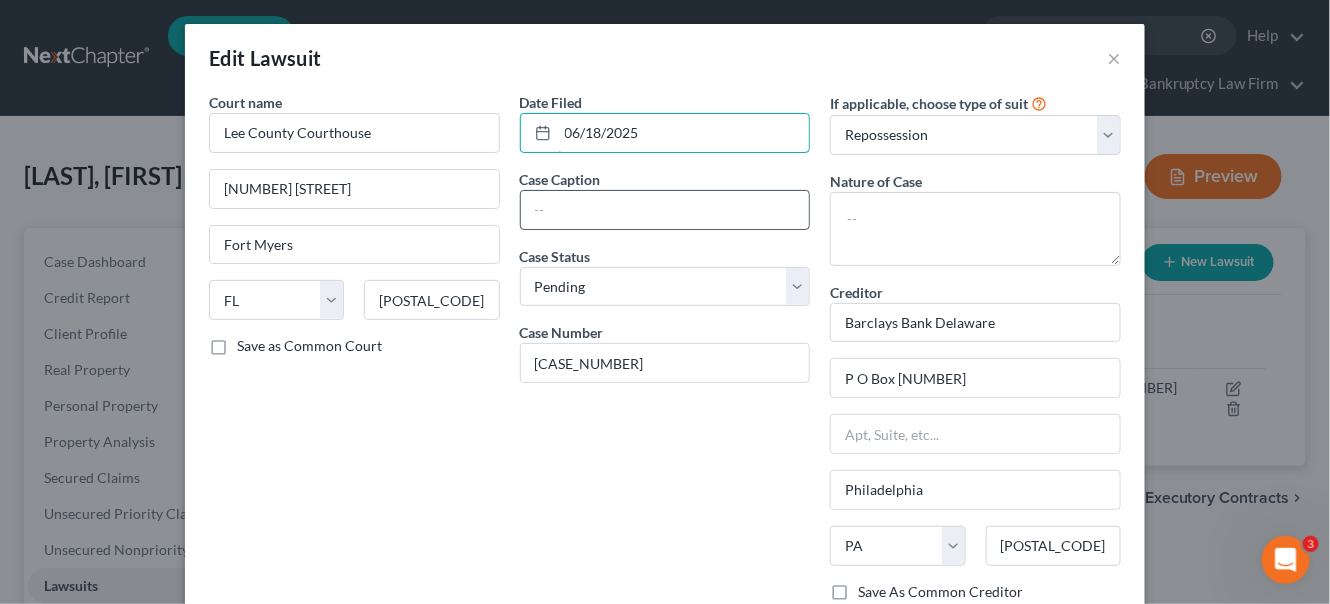 type on "06/18/2025" 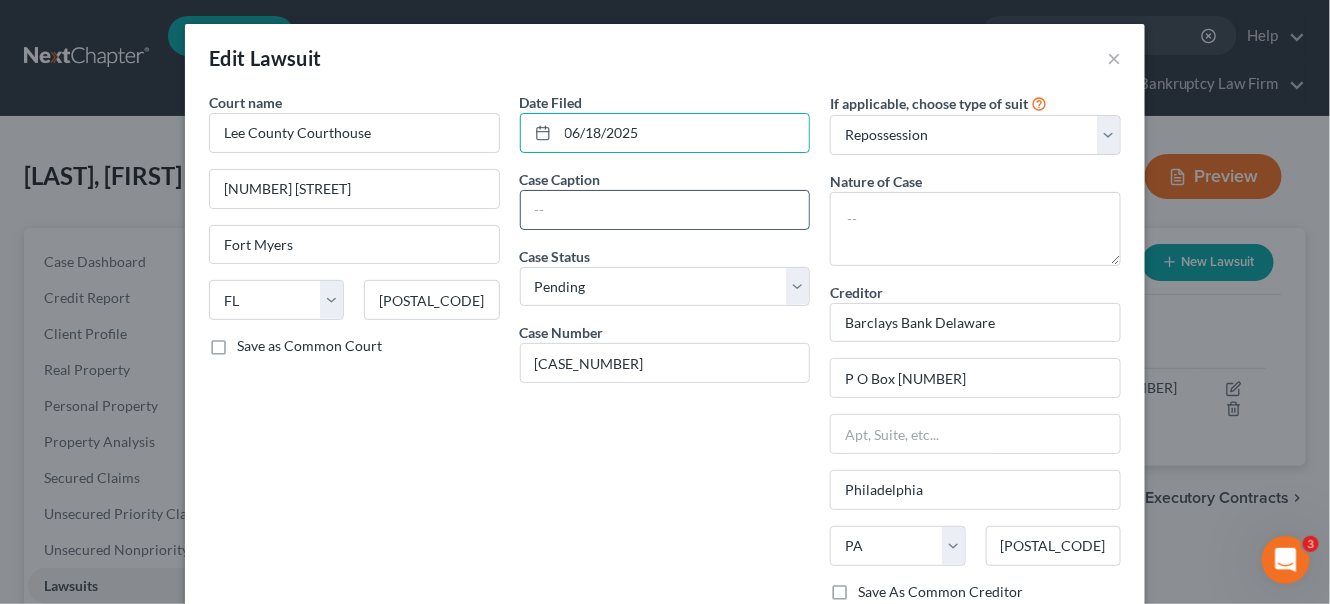 click at bounding box center (665, 210) 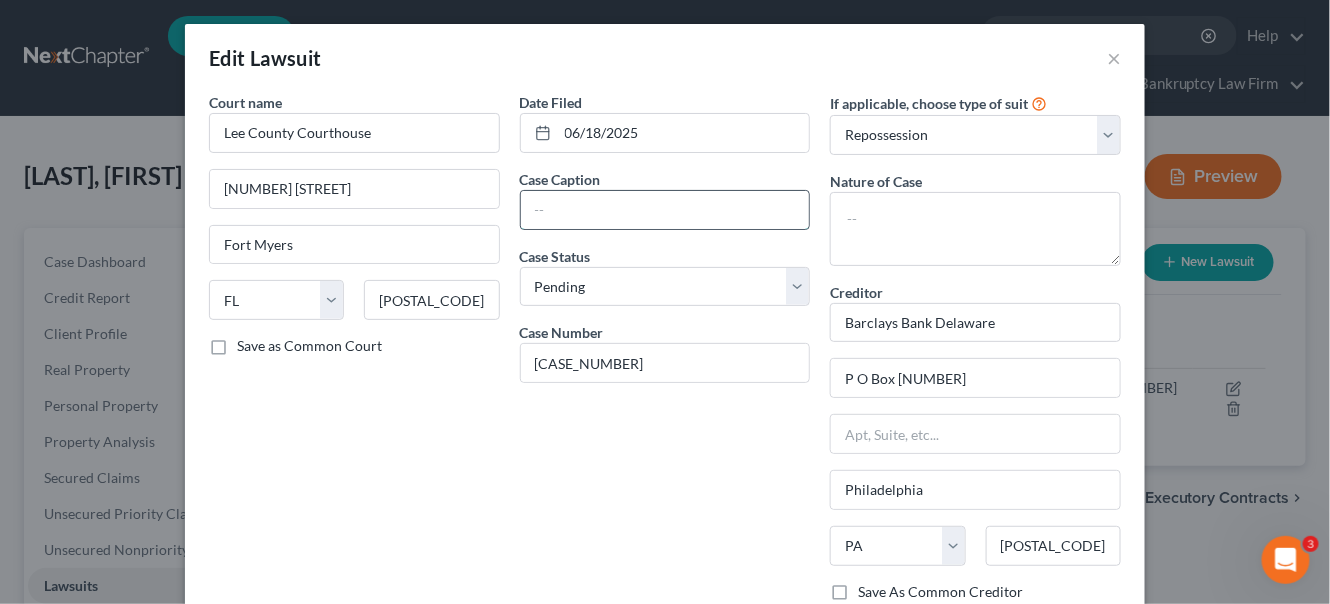 type on "b" 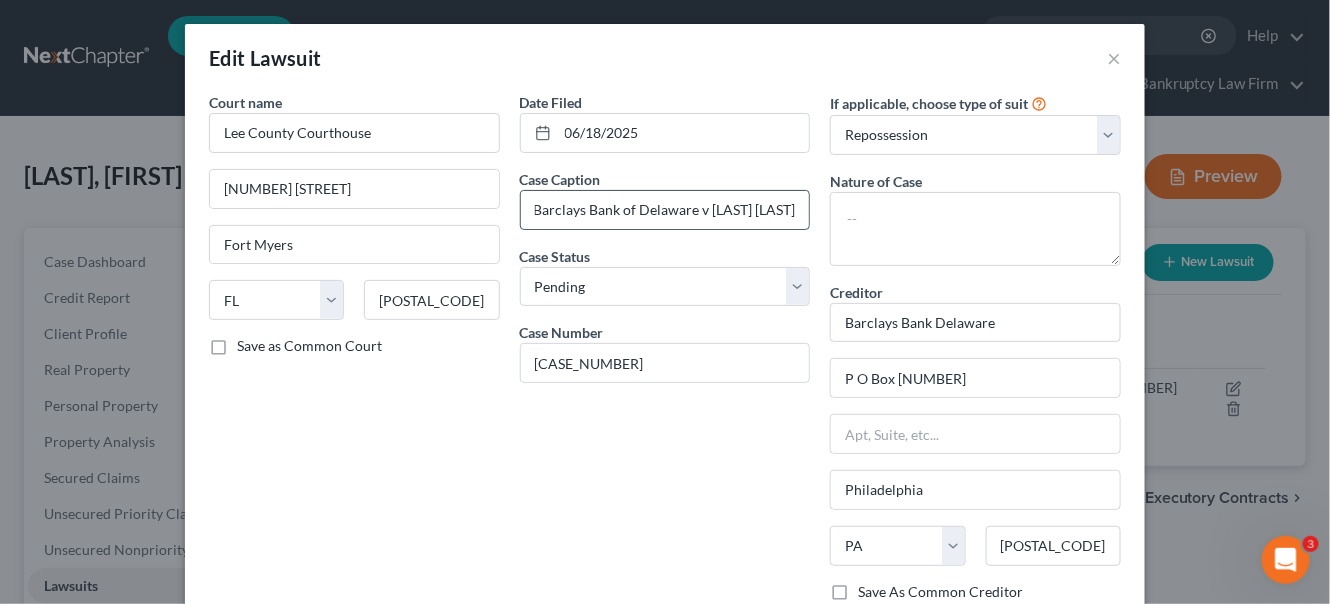 scroll, scrollTop: 0, scrollLeft: 20, axis: horizontal 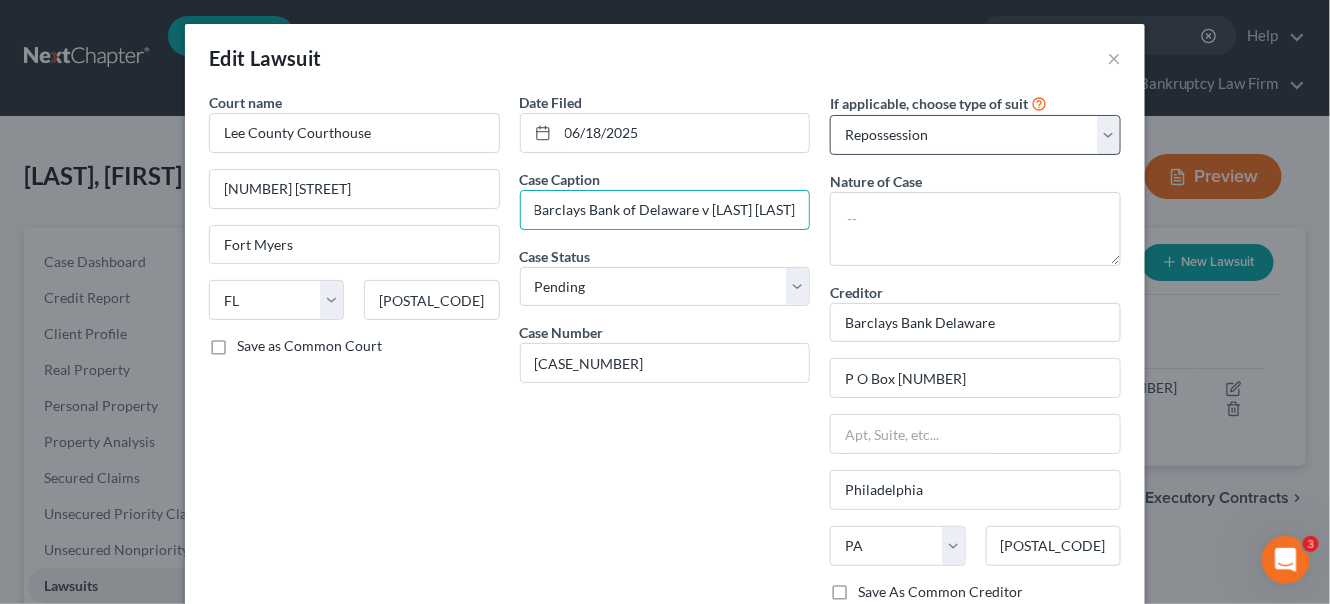 type on "Barclays Bank of Delaware v [LAST] [LAST]" 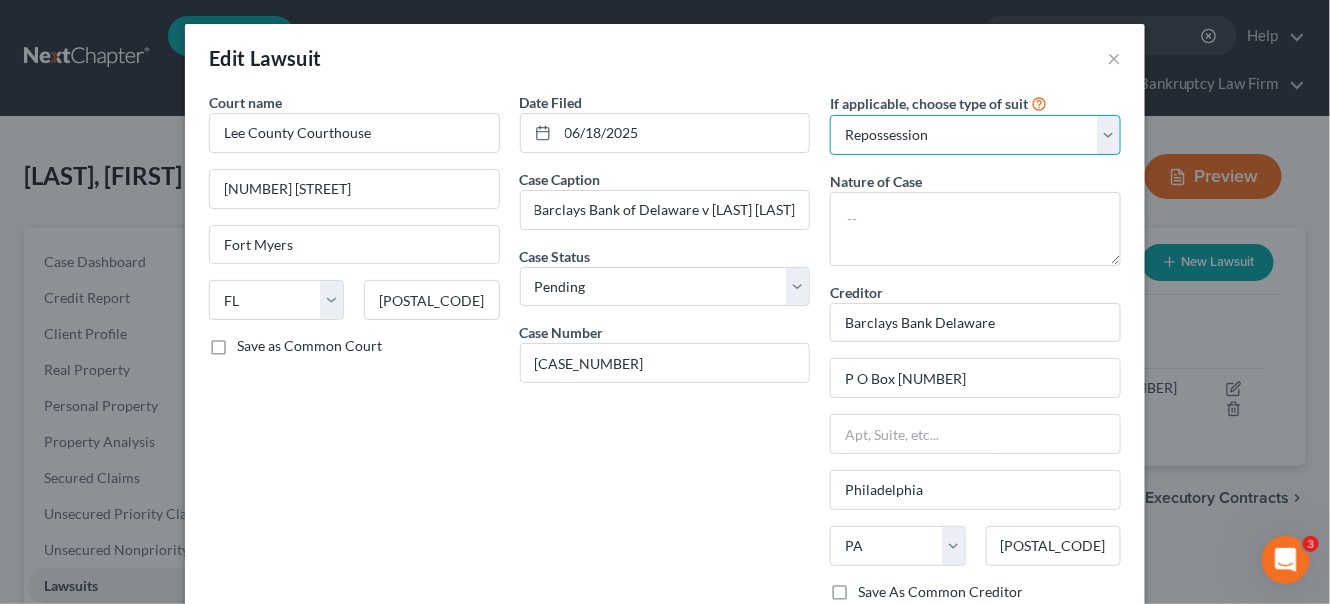 click on "Select Repossession Garnishment Foreclosure Attached, Seized, Or Levied Other" at bounding box center (975, 135) 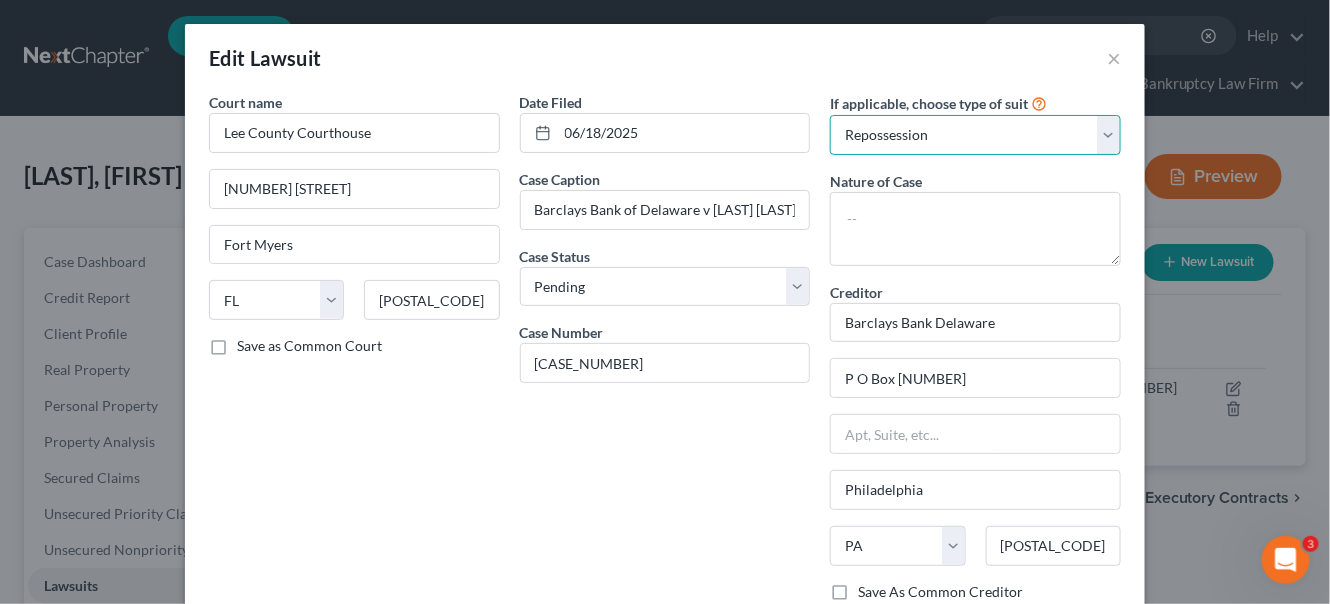 click on "Select Repossession Garnishment Foreclosure Attached, Seized, Or Levied Other" at bounding box center [975, 135] 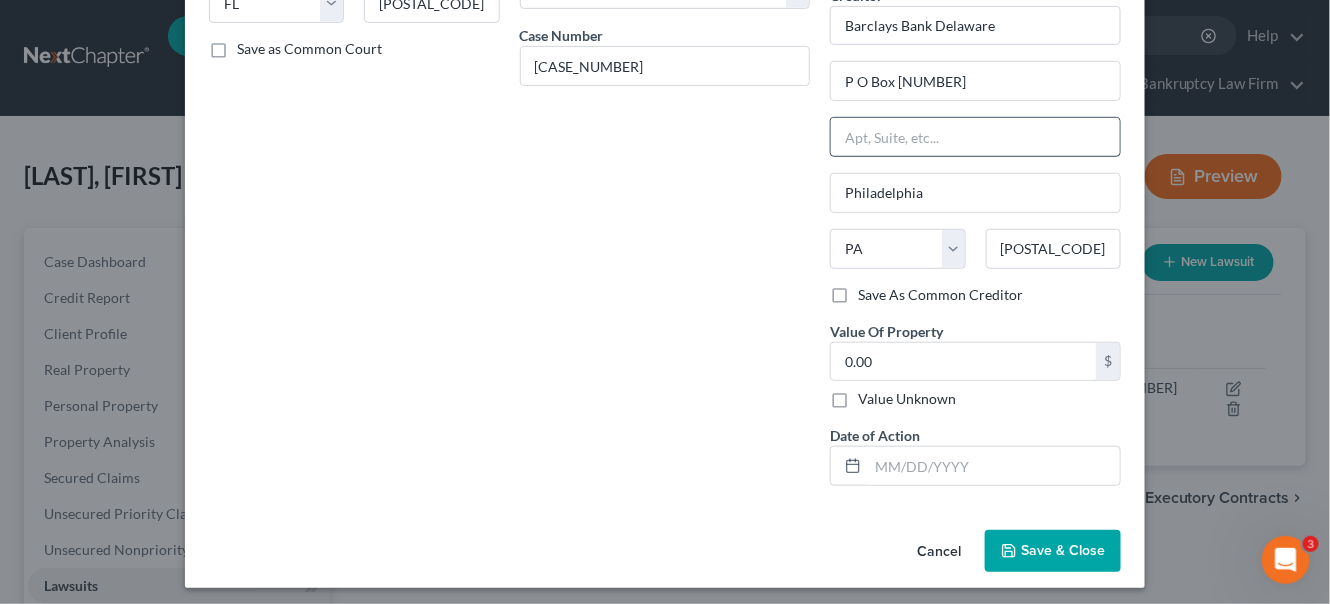 scroll, scrollTop: 299, scrollLeft: 0, axis: vertical 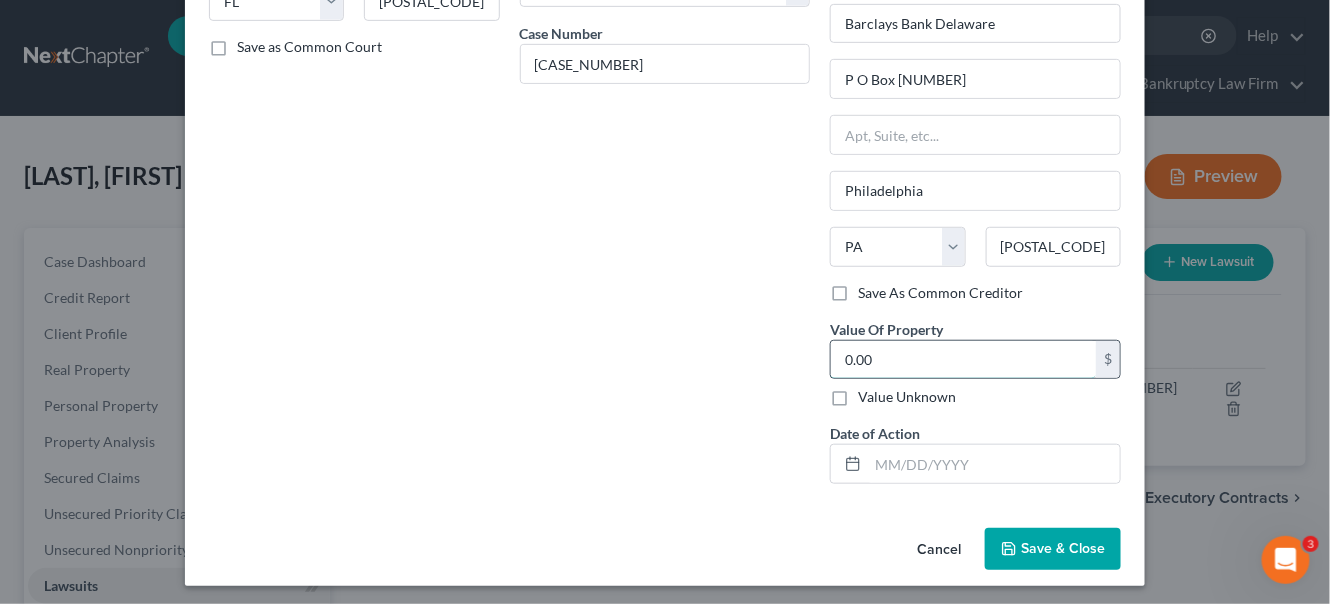 click on "0.00" at bounding box center [963, 360] 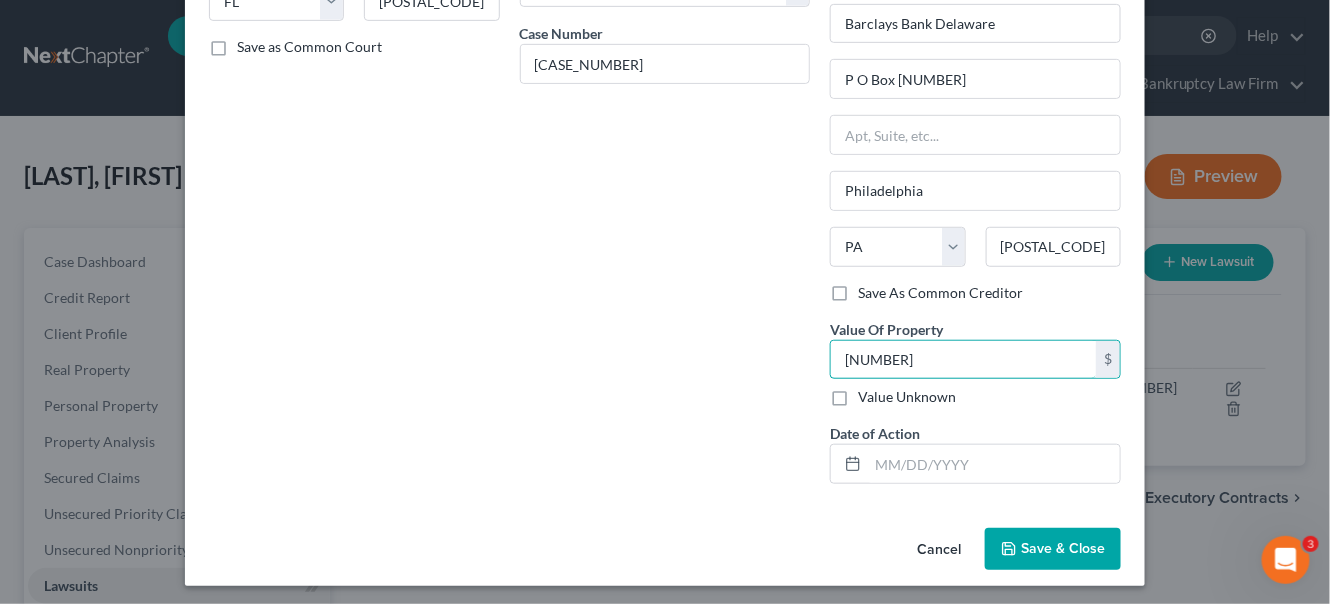 type on "[NUMBER]" 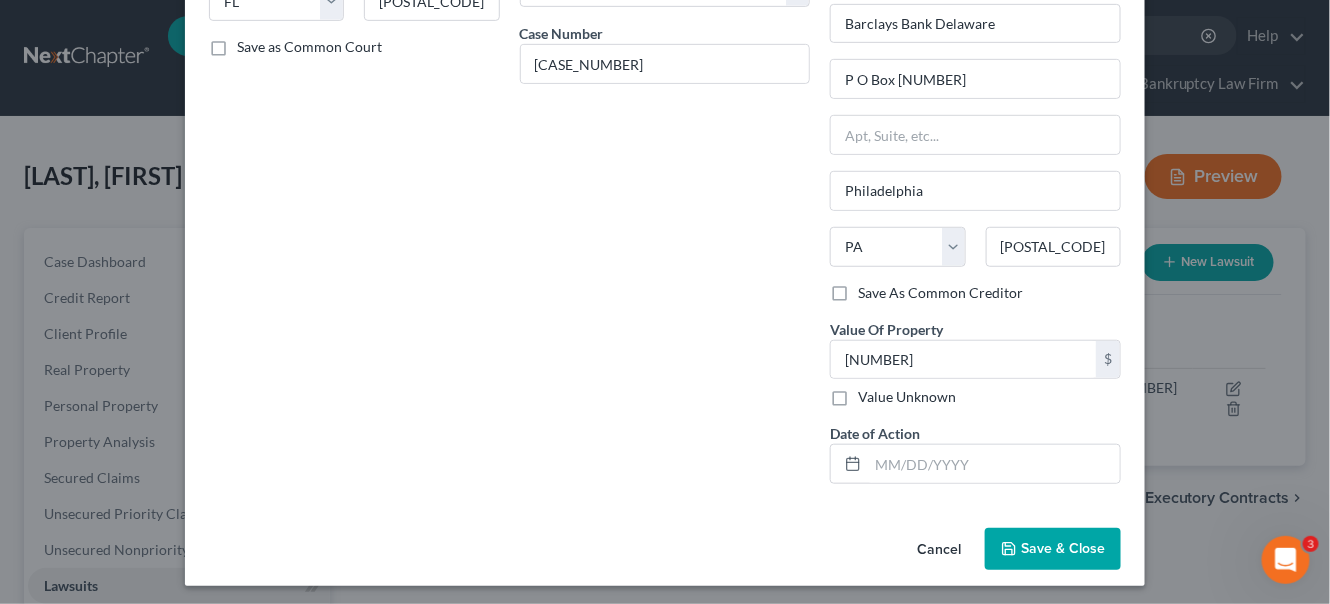 click on "Date Filed         06/18/2025 Case Caption Barclays Bank of Delaware v [LAST]
Case Status
*
Select Pending On Appeal Concluded Case Number 25-CC-004779" at bounding box center [665, 146] 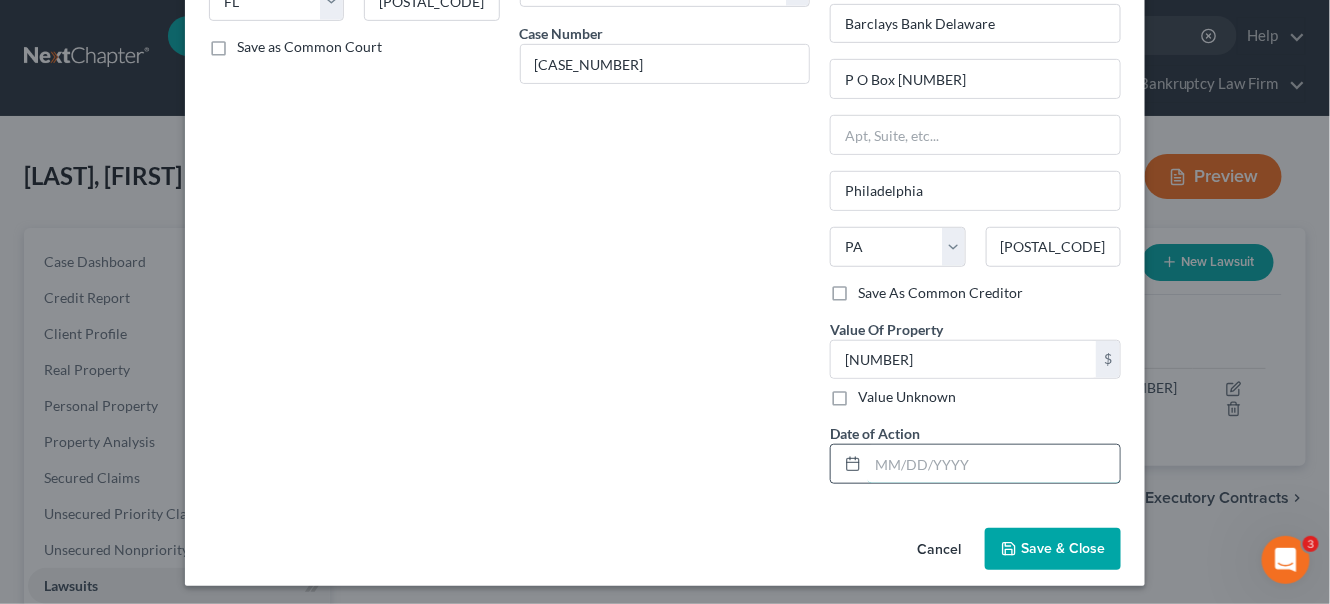 click at bounding box center [994, 464] 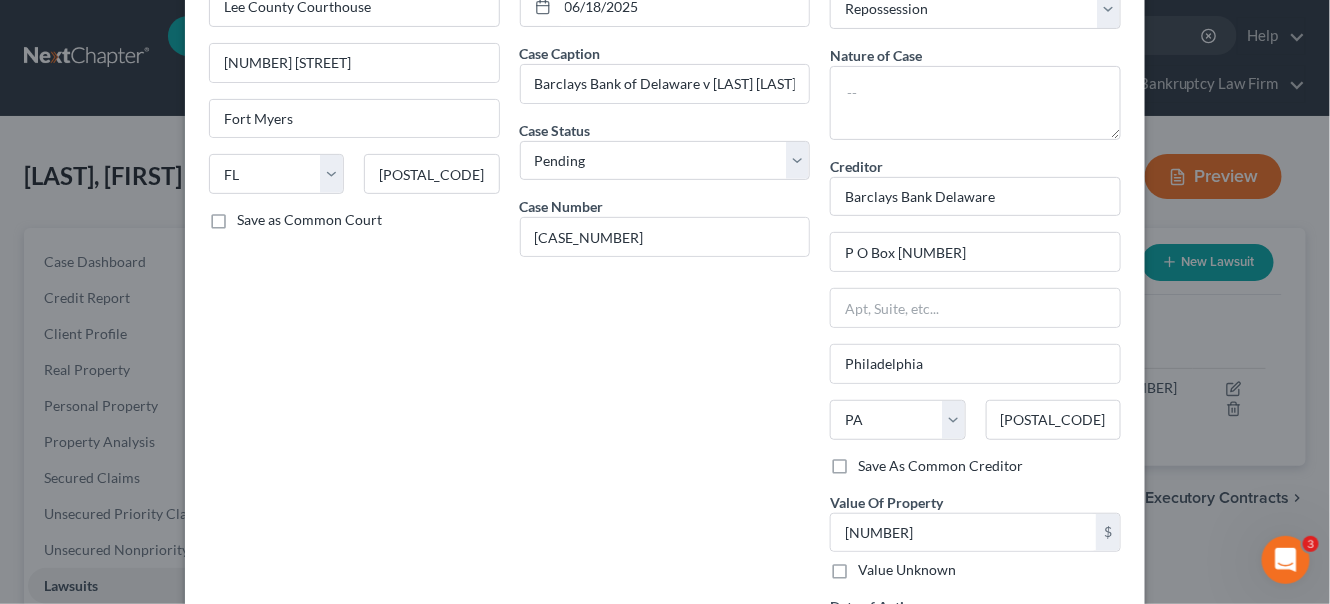 scroll, scrollTop: 26, scrollLeft: 0, axis: vertical 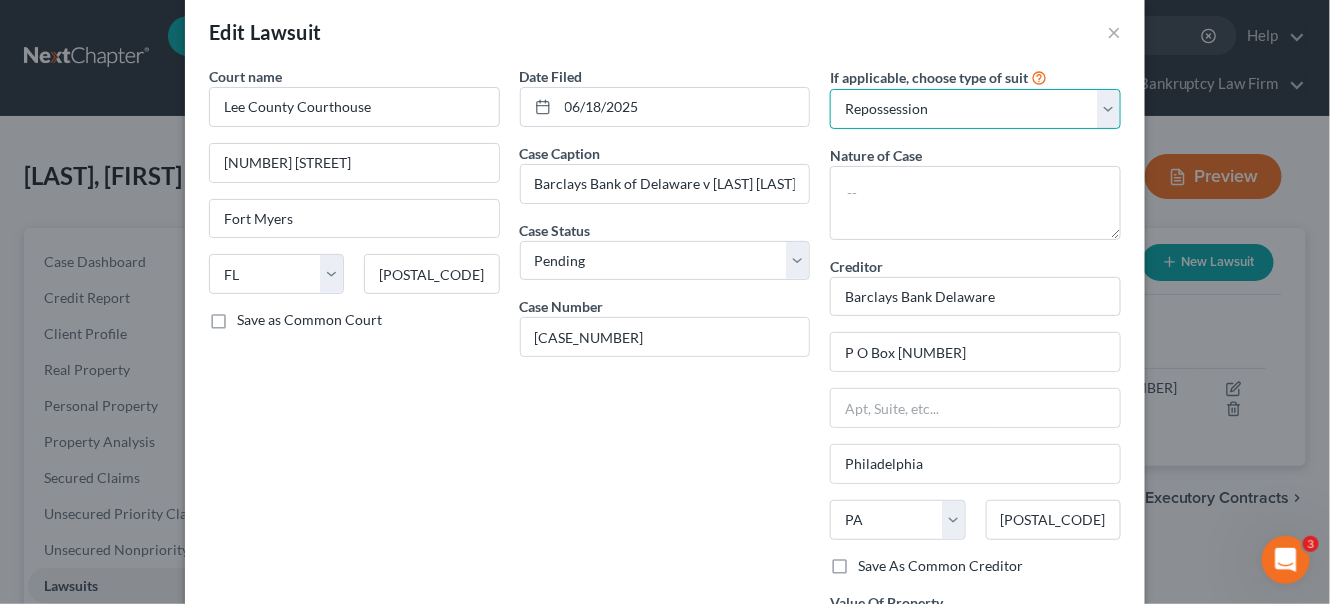 drag, startPoint x: 910, startPoint y: 100, endPoint x: 909, endPoint y: 110, distance: 10.049875 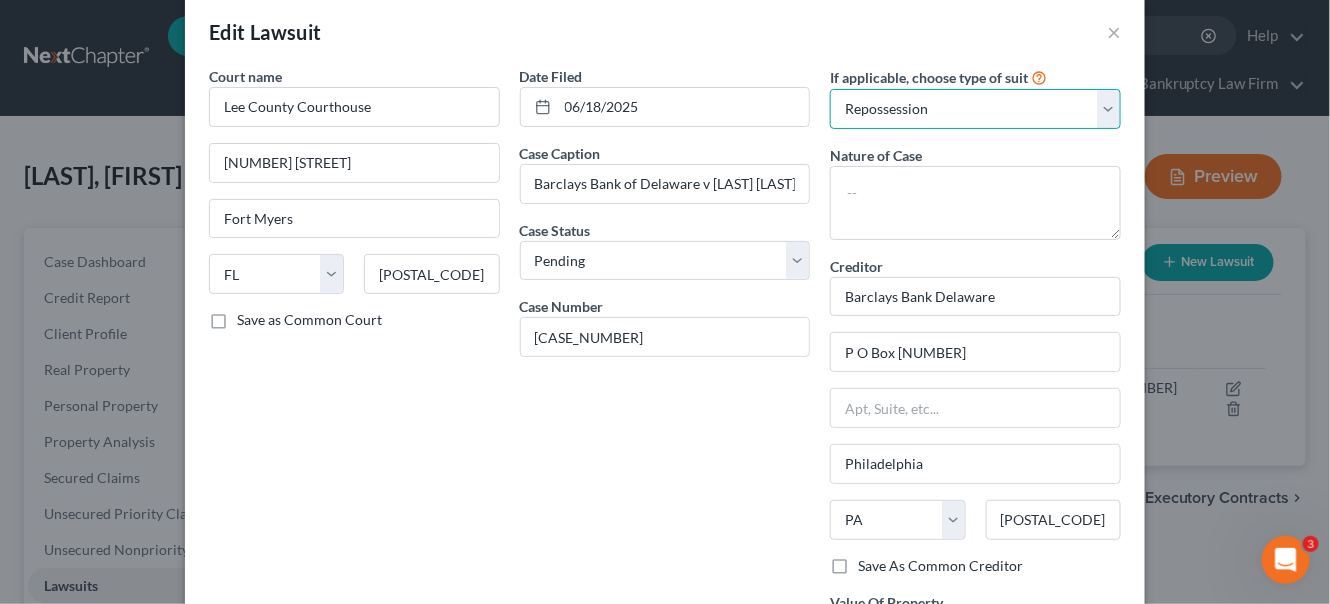 select on "4" 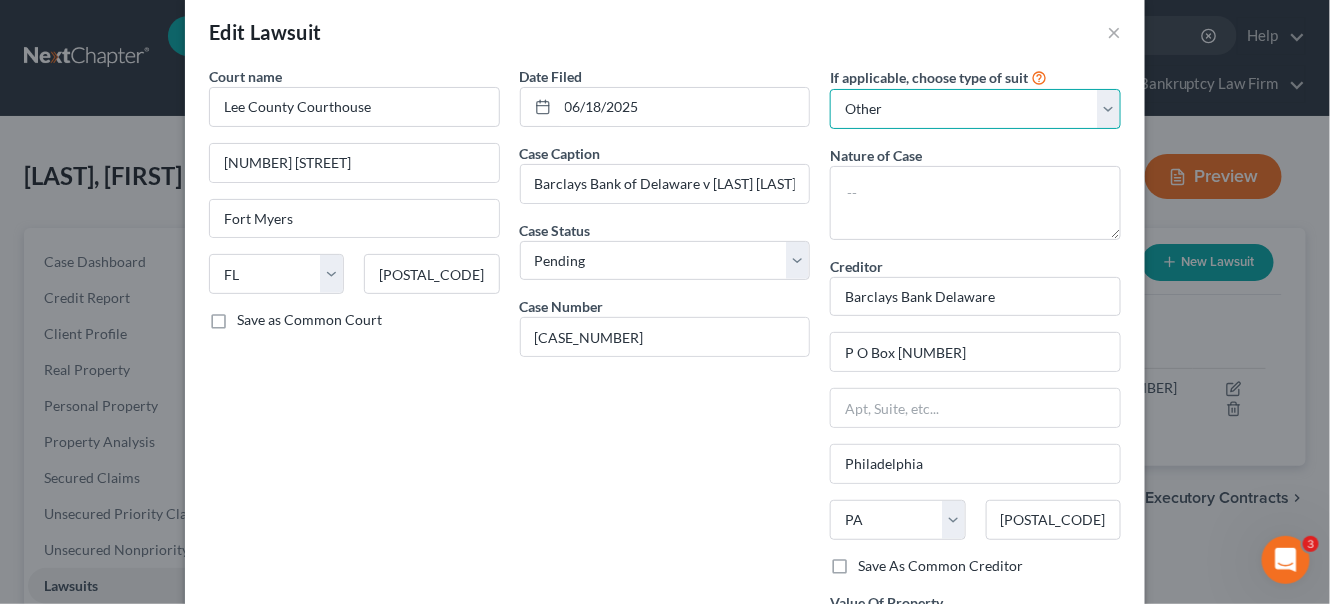 click on "Select Repossession Garnishment Foreclosure Attached, Seized, Or Levied Other" at bounding box center (975, 109) 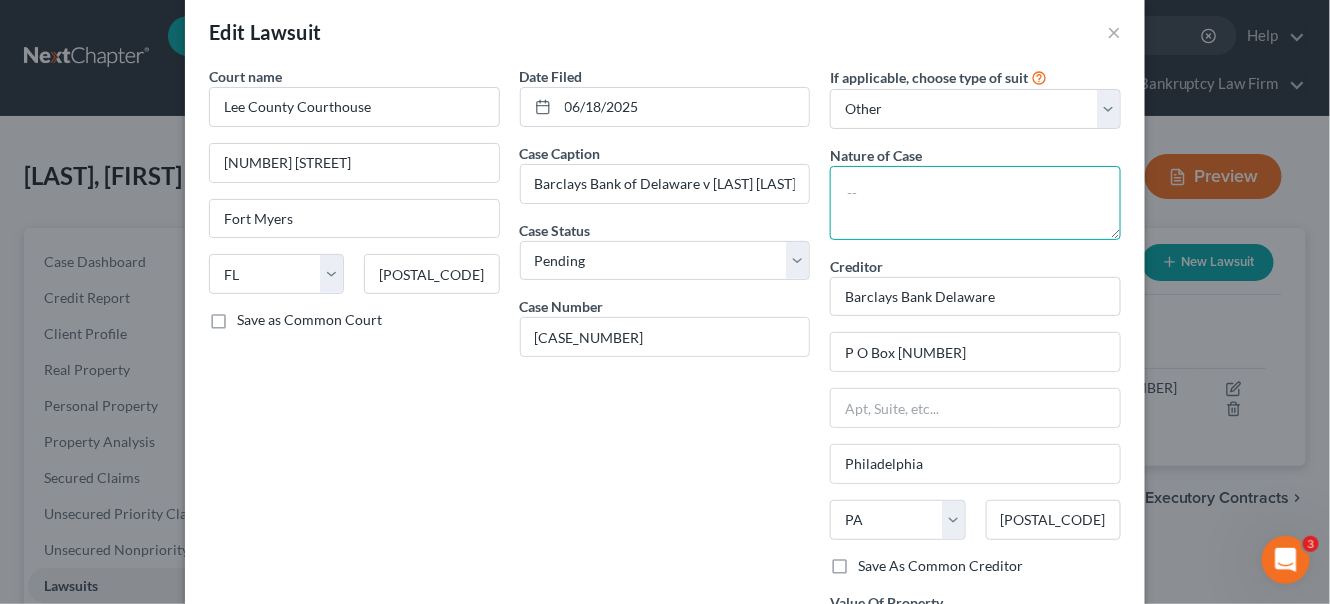 click at bounding box center (975, 203) 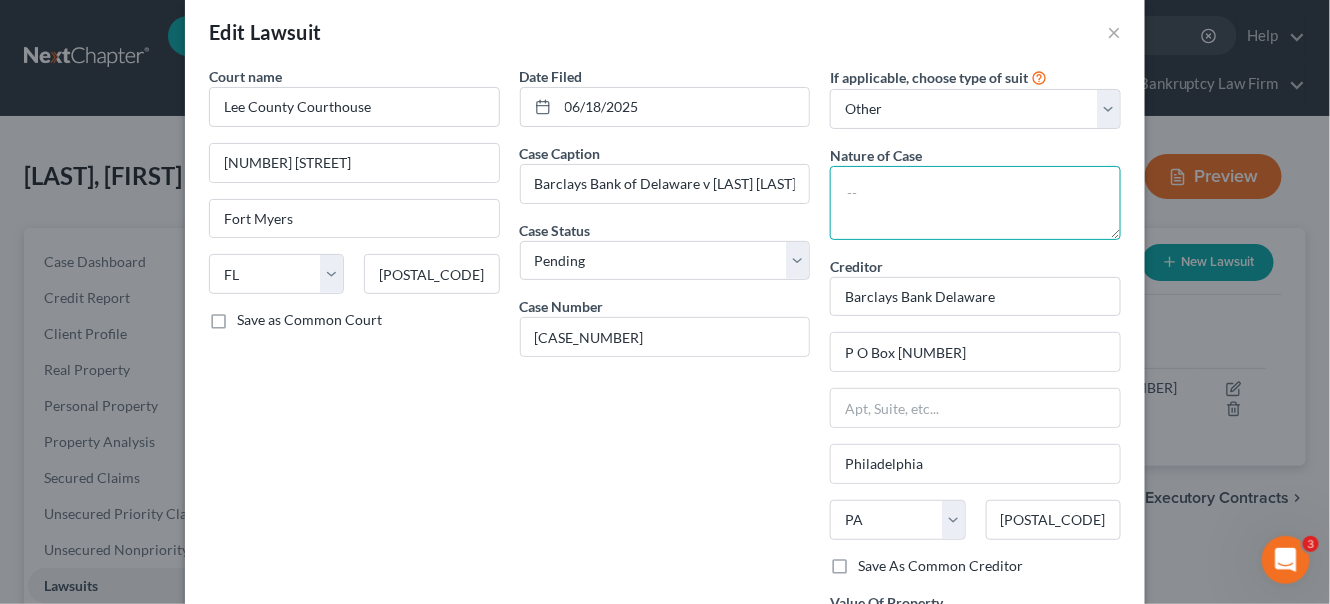 type on "c" 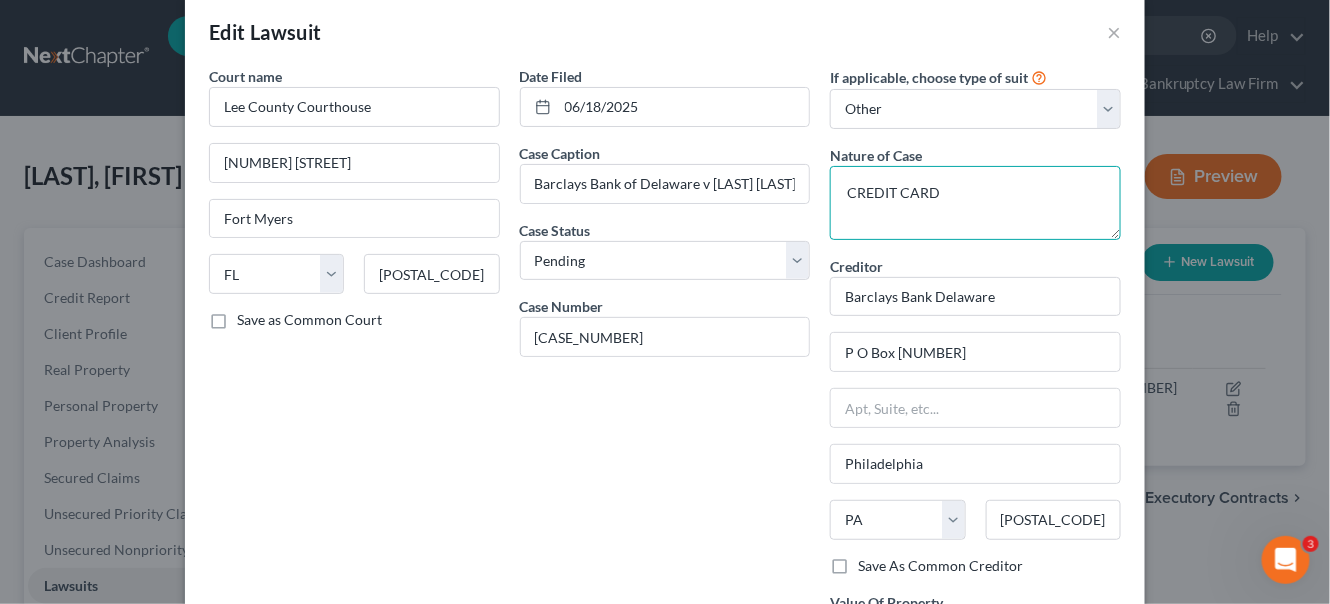 type on "CREDIT CARD" 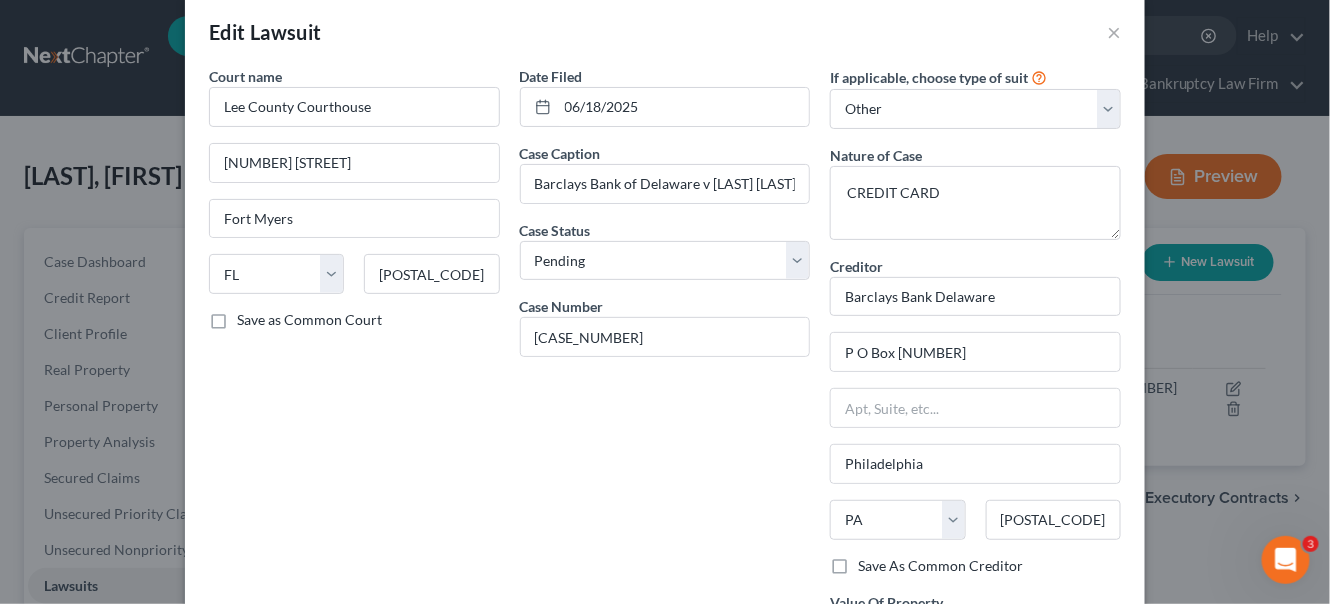 click on "Date Filed         06/18/2025 Case Caption Barclays Bank of Delaware v [LAST]
Case Status
*
Select Pending On Appeal Concluded Case Number 25-CC-004779" at bounding box center [665, 381] 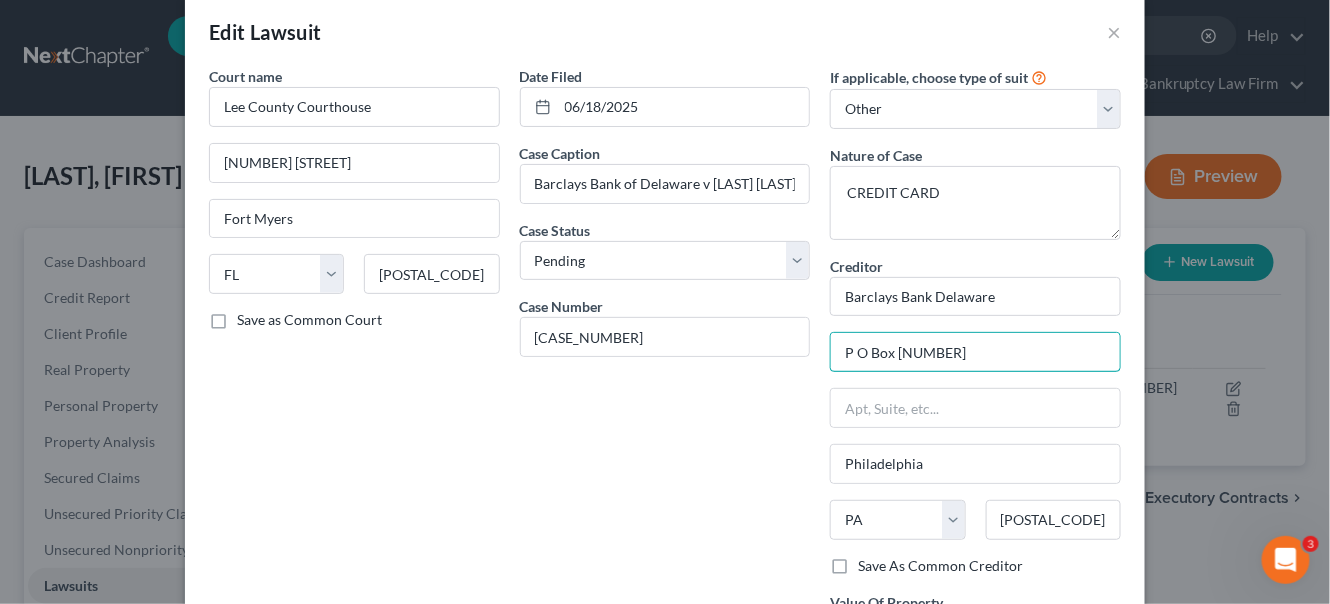 drag, startPoint x: 946, startPoint y: 352, endPoint x: 793, endPoint y: 360, distance: 153.20901 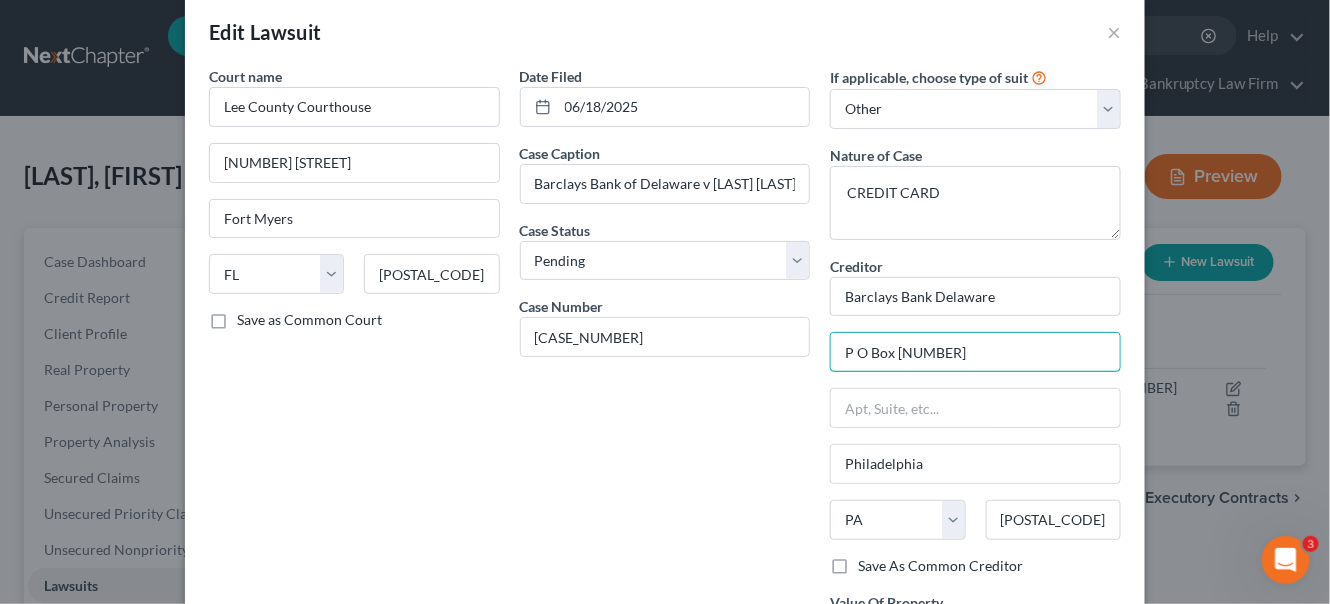 click on "Court name
*
[CITY] Courthouse                      [NUMBER] Dr. Martin Luther King Jr Blvd [CITY], State [STATE] [POSTAL_CODE] Save as Common Court Date Filed         [MONTH]/[DAY]/[YEAR] Case Caption Barclays Bank of Delaware v [FIRST] [LAST]
Case Status
*
Select Pending On Appeal Concluded Case Number 25-CC-004779 If applicable, choose type of suit     Select Repossession Garnishment Foreclosure Attached, Seized, Or Levied Other Nature of Case CREDIT CARD Creditor *    Barclays Bank Delaware                      P O Box [NUMBER] [CITY] State [STATE] [POSTAL_CODE] Save As Common Creditor Value Of Property
[NUMBER] $
Value Unknown" at bounding box center [665, 381] 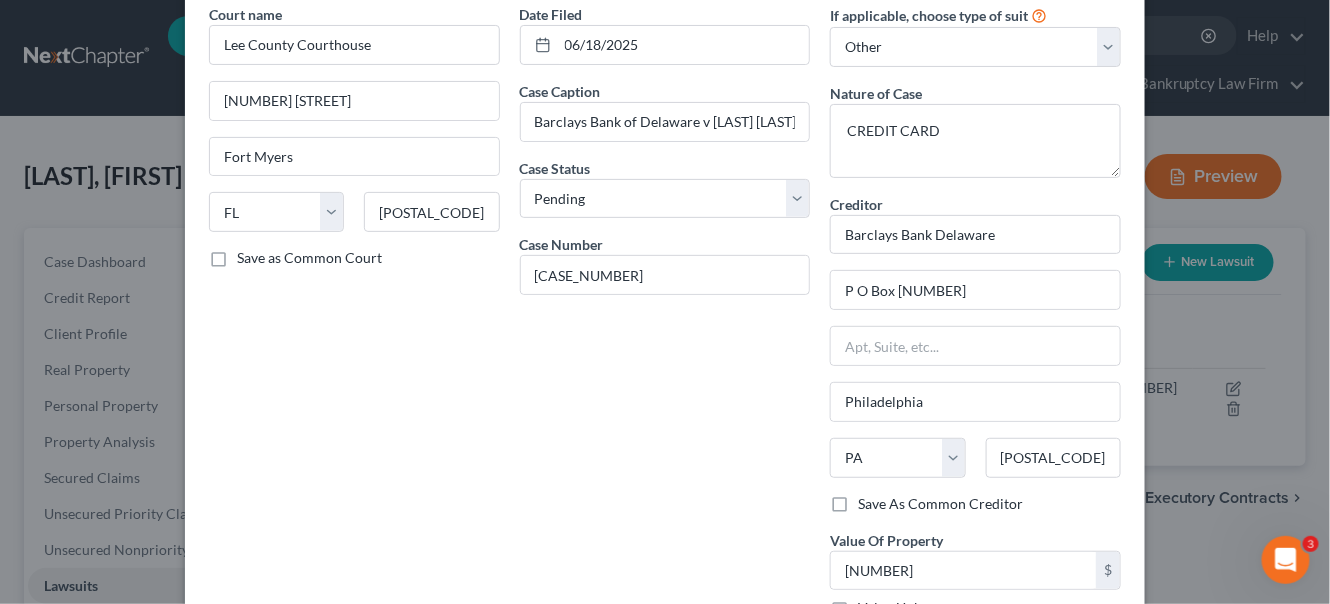 scroll, scrollTop: 117, scrollLeft: 0, axis: vertical 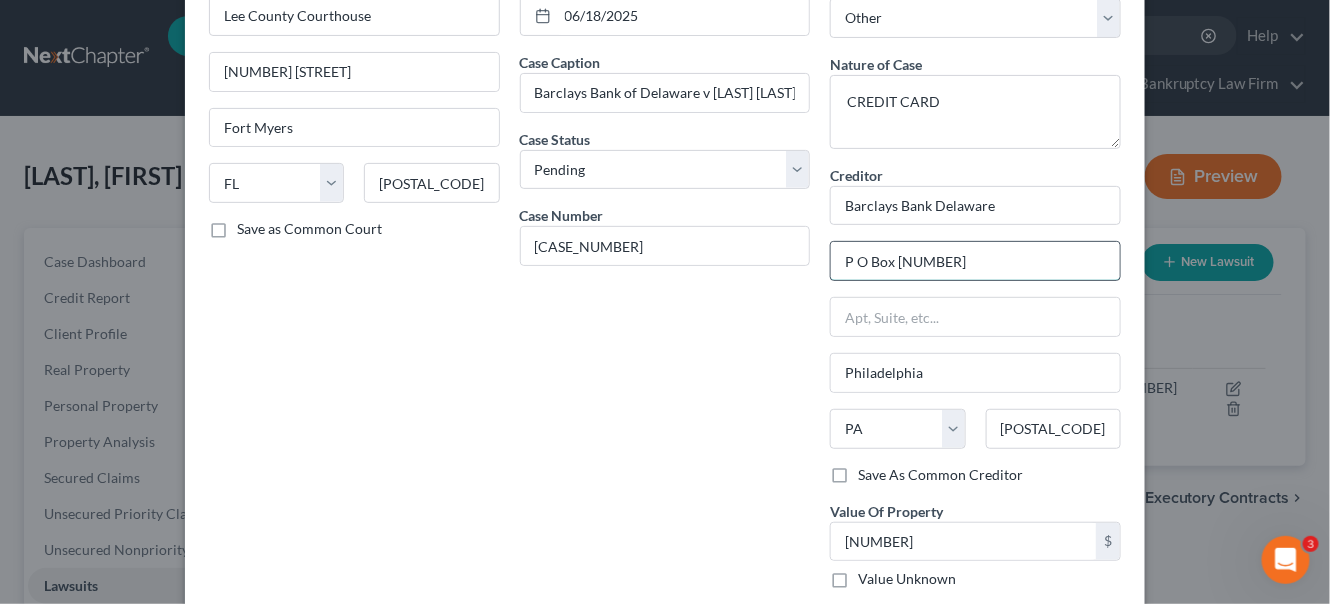 click on "P O Box [NUMBER]" at bounding box center [975, 261] 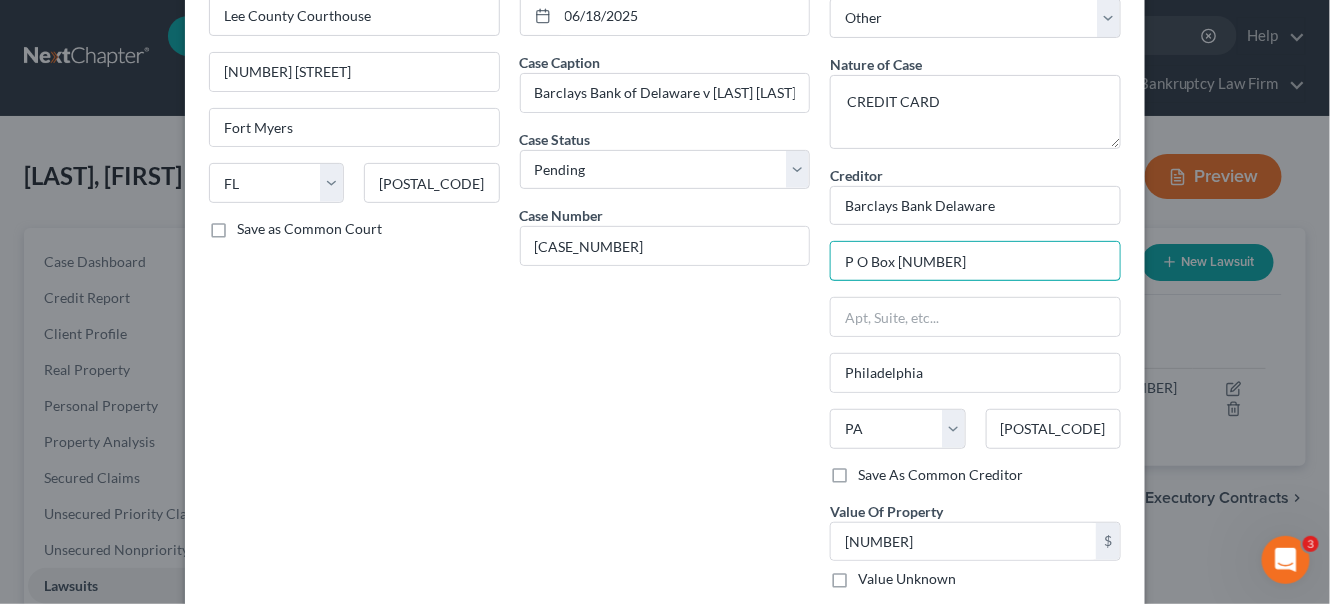 drag, startPoint x: 956, startPoint y: 248, endPoint x: 788, endPoint y: 284, distance: 171.81386 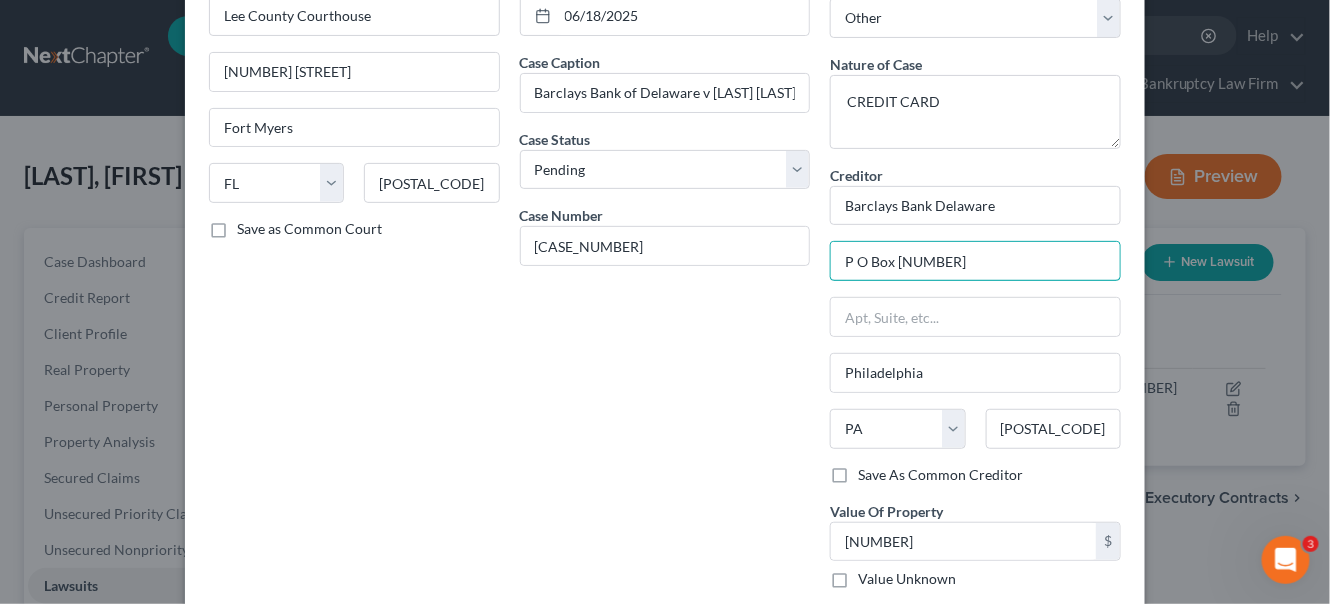 click on "Court name
*
[CITY] Courthouse                      [NUMBER] Dr. Martin Luther King Jr Blvd [CITY], State [STATE] [POSTAL_CODE] Save as Common Court Date Filed         [MONTH]/[DAY]/[YEAR] Case Caption Barclays Bank of Delaware v [FIRST] [LAST]
Case Status
*
Select Pending On Appeal Concluded Case Number 25-CC-004779 If applicable, choose type of suit     Select Repossession Garnishment Foreclosure Attached, Seized, Or Levied Other Nature of Case CREDIT CARD Creditor *    Barclays Bank Delaware                      P O Box [NUMBER] [CITY] State [STATE] [POSTAL_CODE] Save As Common Creditor Value Of Property
[NUMBER] $
Value Unknown" at bounding box center [665, 290] 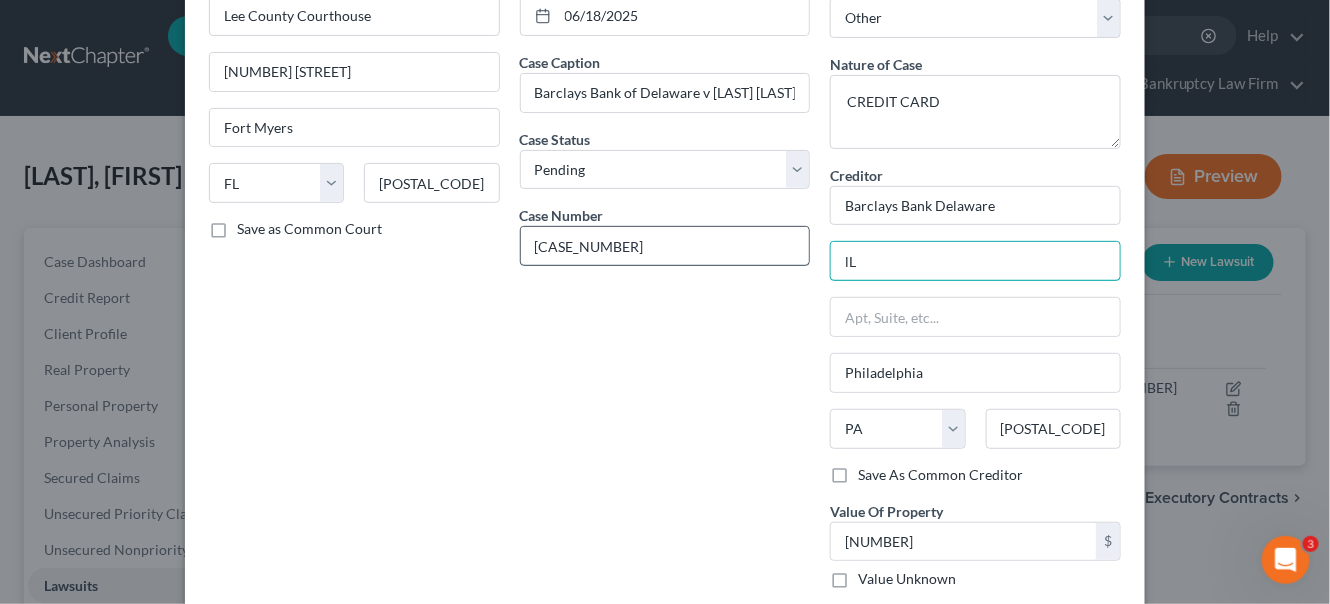 type on "l" 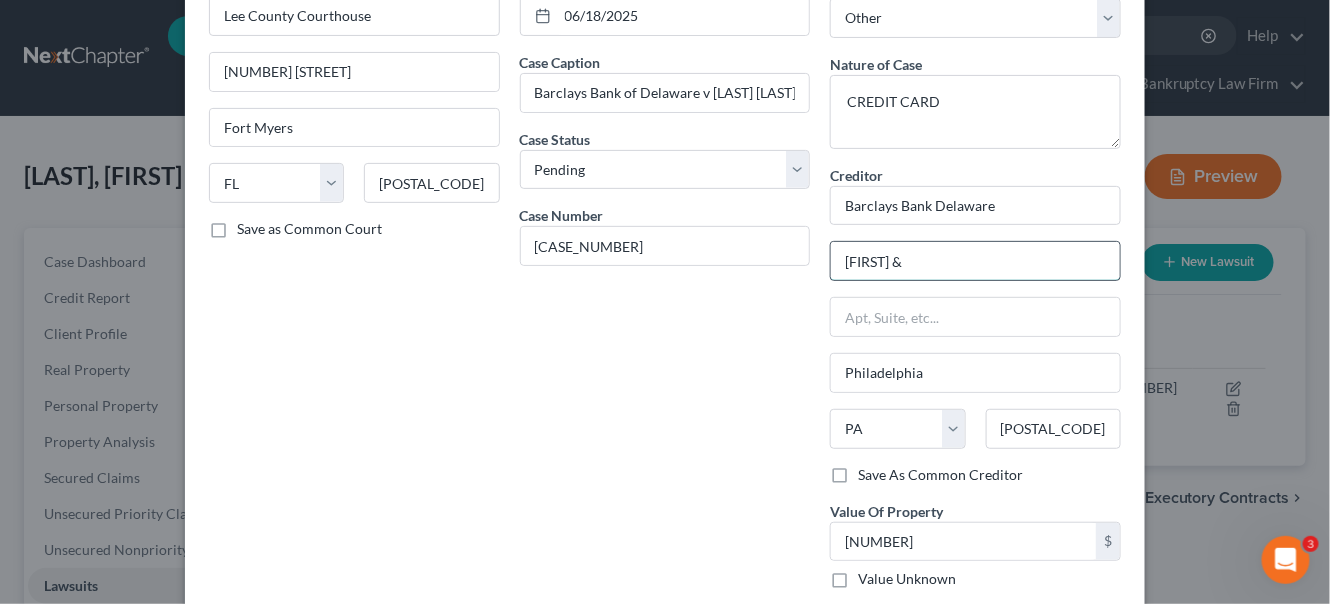 type on "Lloyd & McDaniel, PLC" 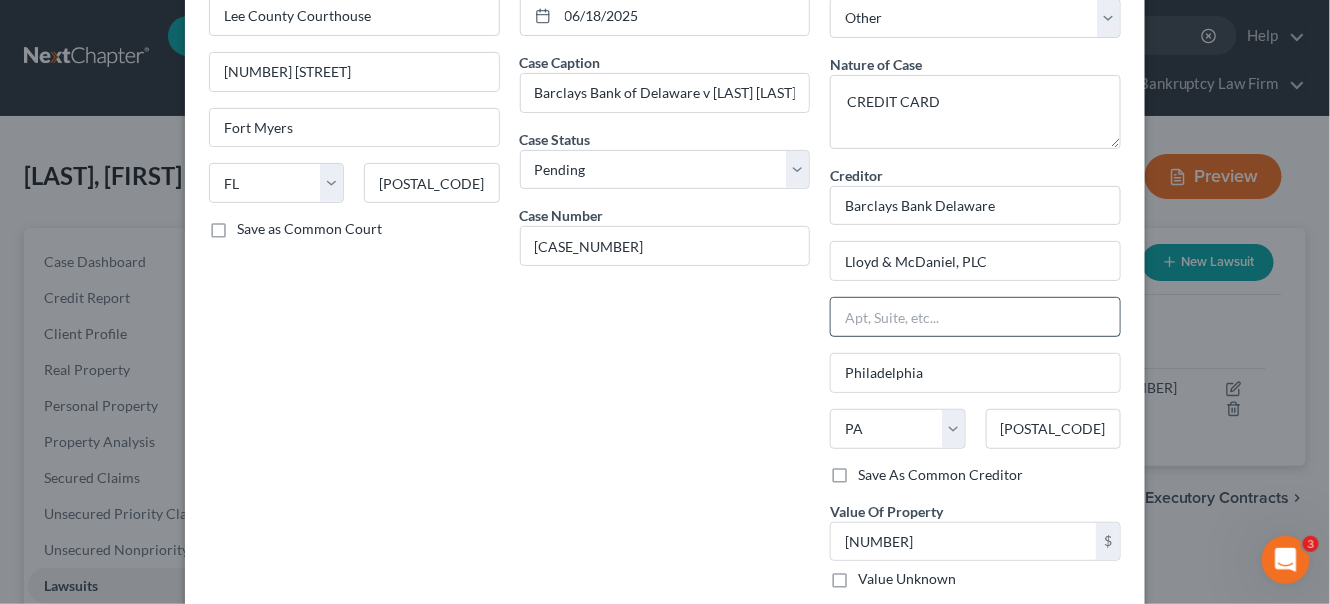 drag, startPoint x: 943, startPoint y: 320, endPoint x: 955, endPoint y: 296, distance: 26.832815 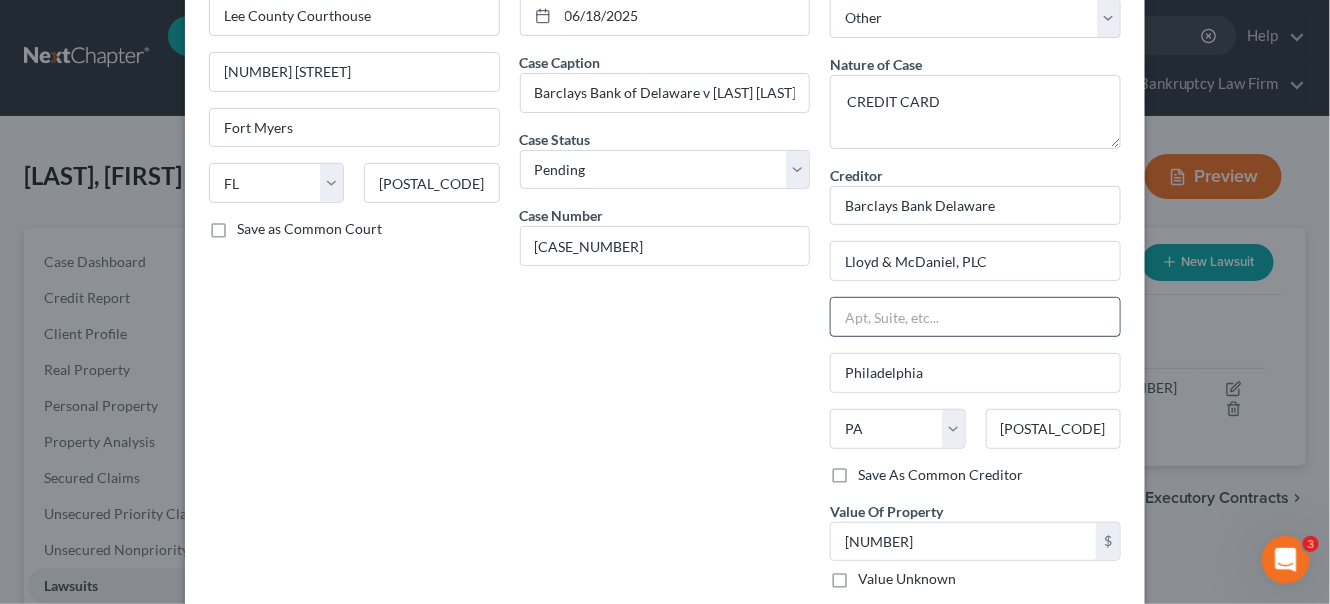 click at bounding box center [975, 317] 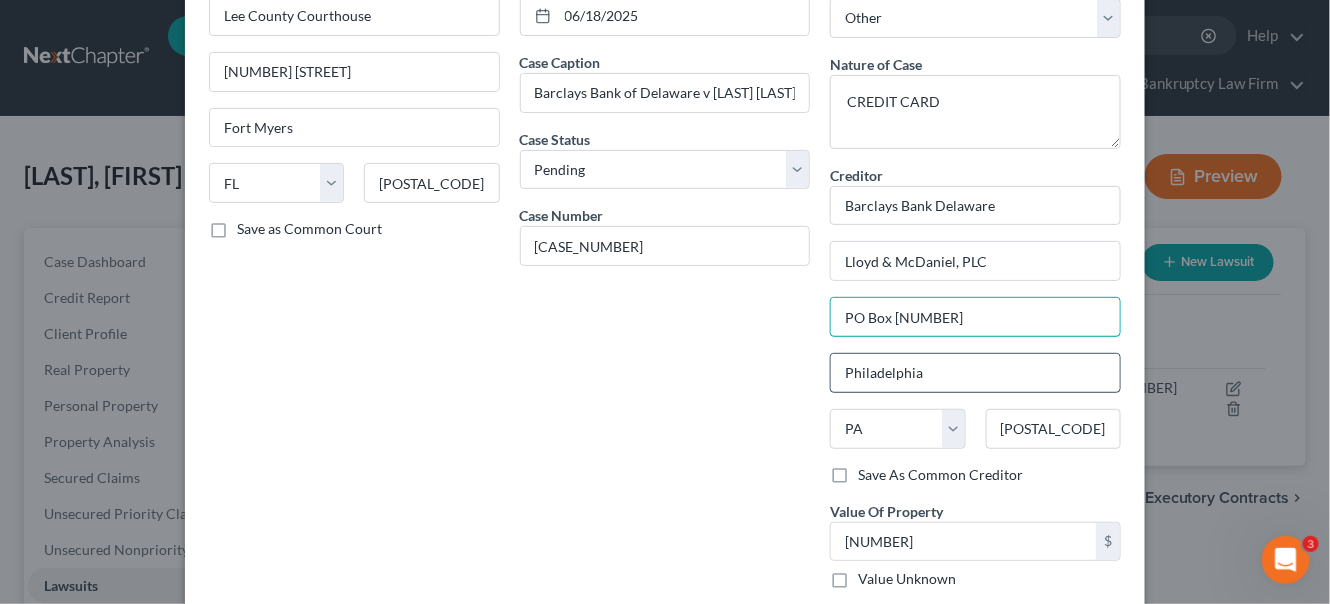 type on "PO Box [NUMBER]" 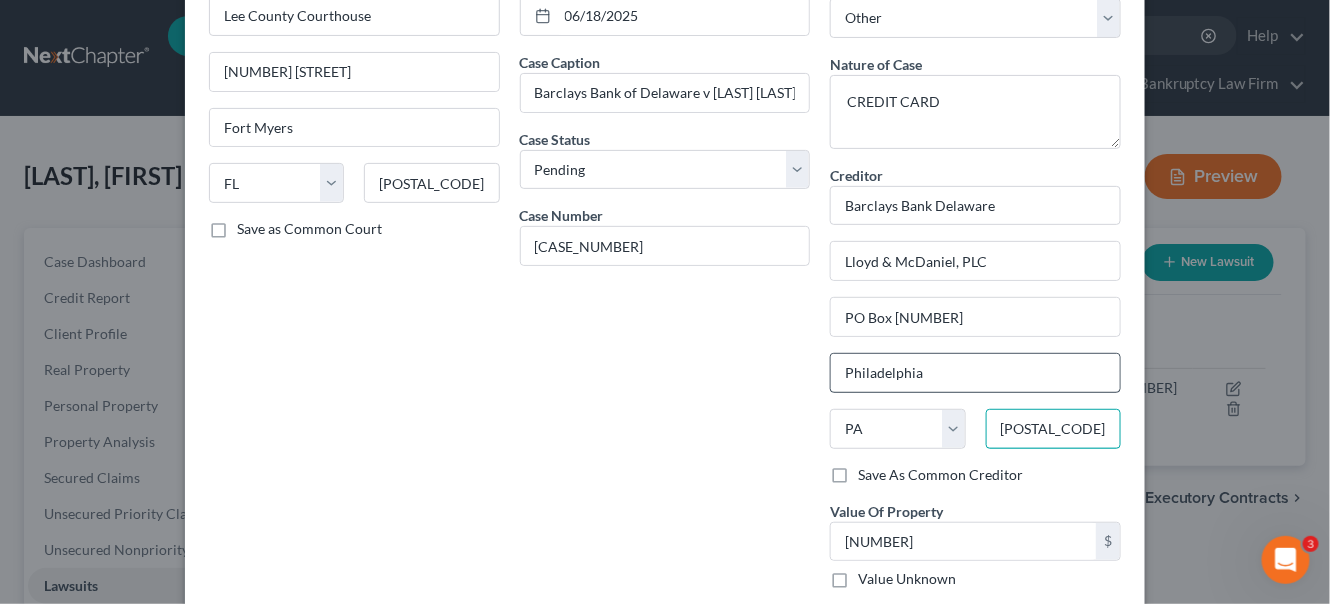 drag, startPoint x: 1086, startPoint y: 424, endPoint x: 900, endPoint y: 351, distance: 199.81241 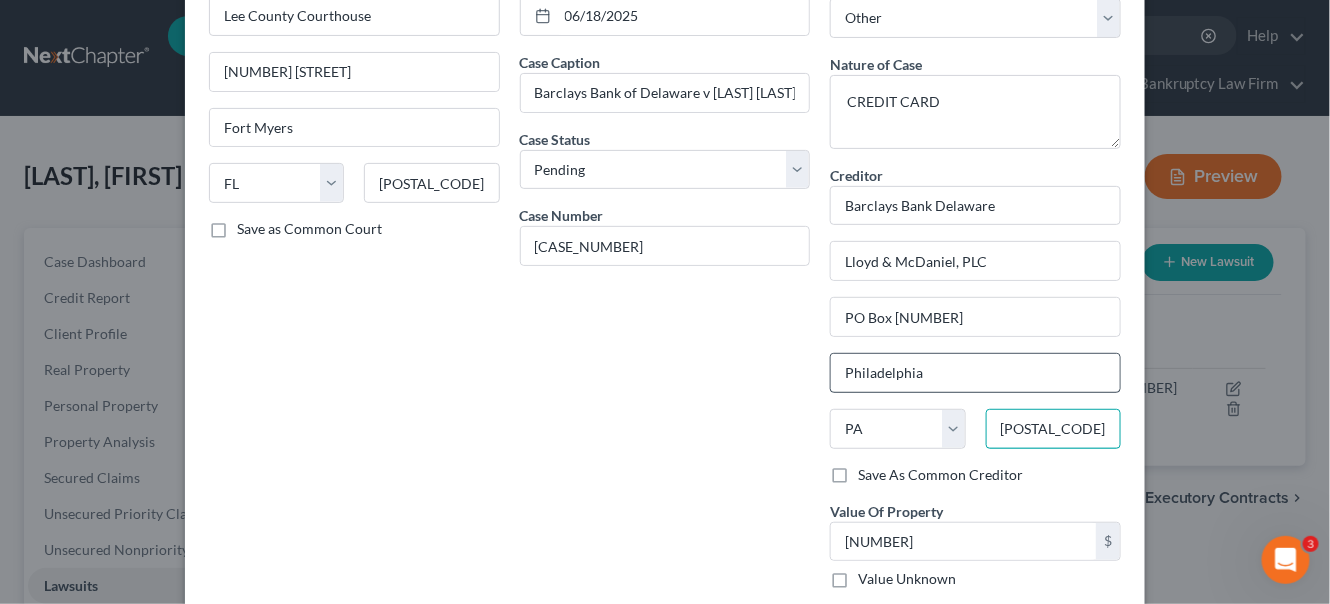 click on "State AL AK AR AZ CA CO CT DE DC FL GA GU HI ID IL IN IA KS KY LA ME MD MA MI MN MS MO MT NC ND NE NV NH NJ NM NY OH OK OR PA PR RI SC SD TN TX UT VI VA VT WA WV WI WY [POSTAL_CODE]" at bounding box center [975, 437] 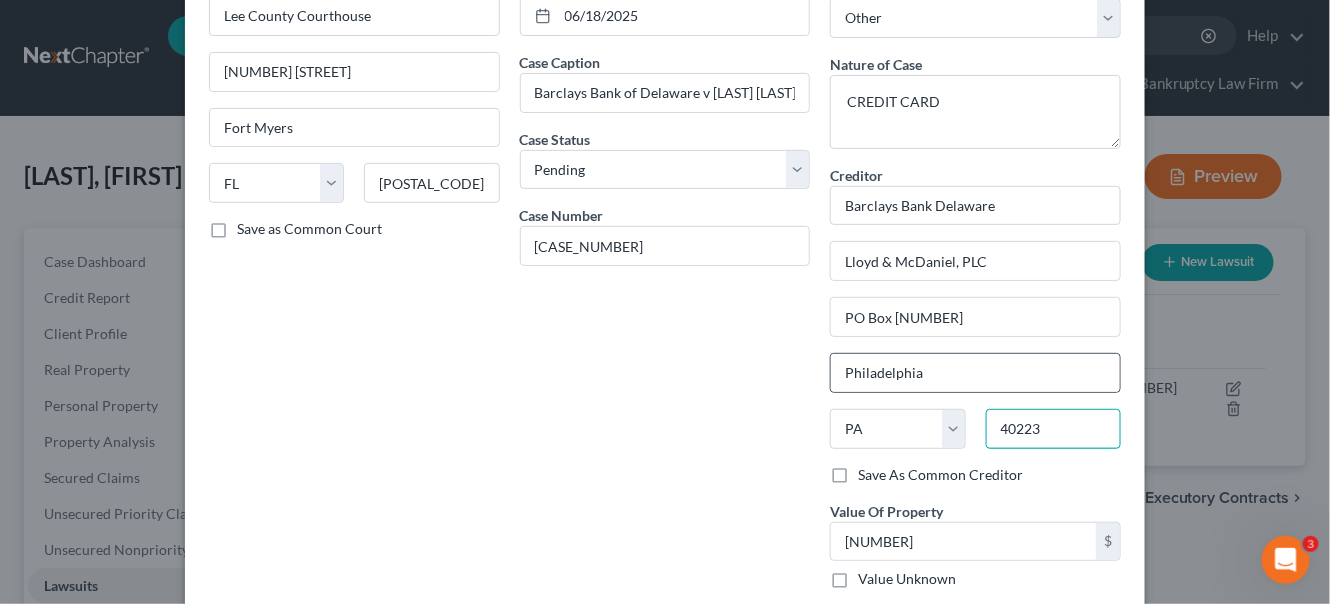 type on "40223" 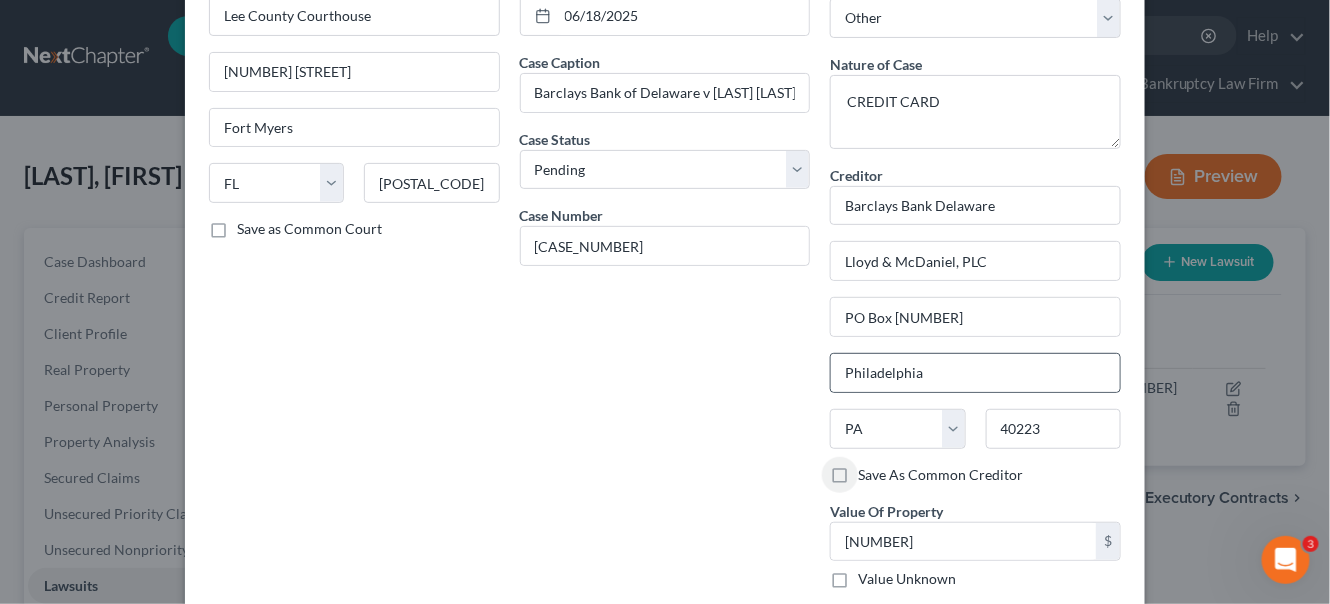 type on "Louisville" 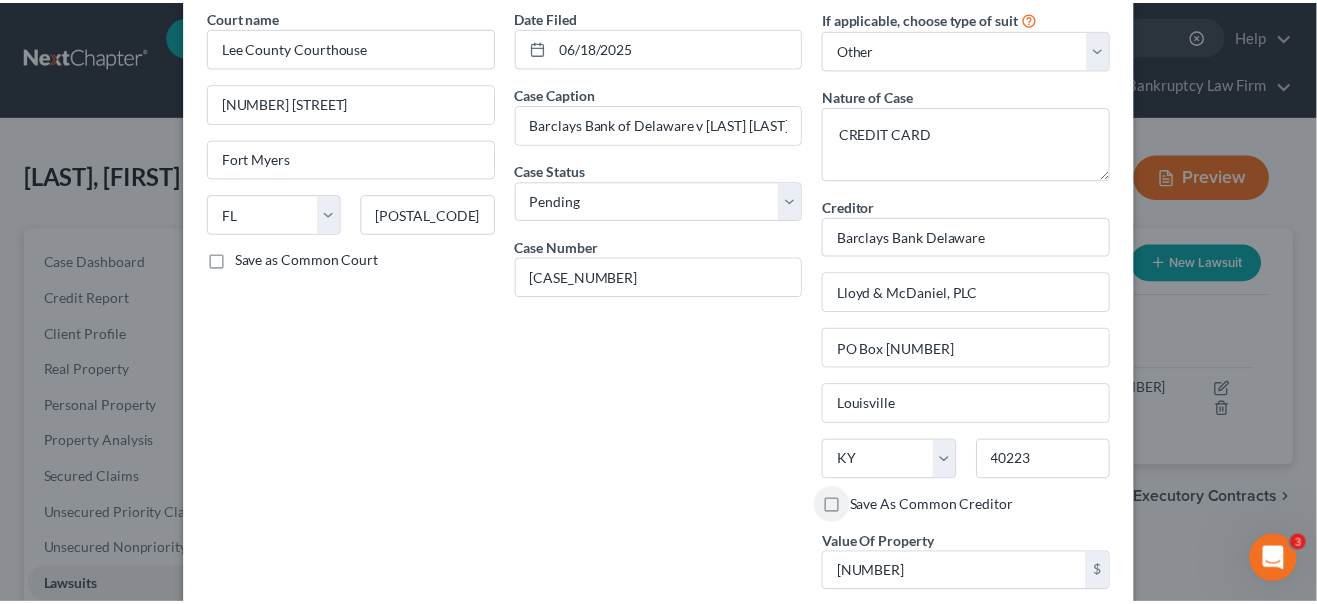 scroll, scrollTop: 223, scrollLeft: 0, axis: vertical 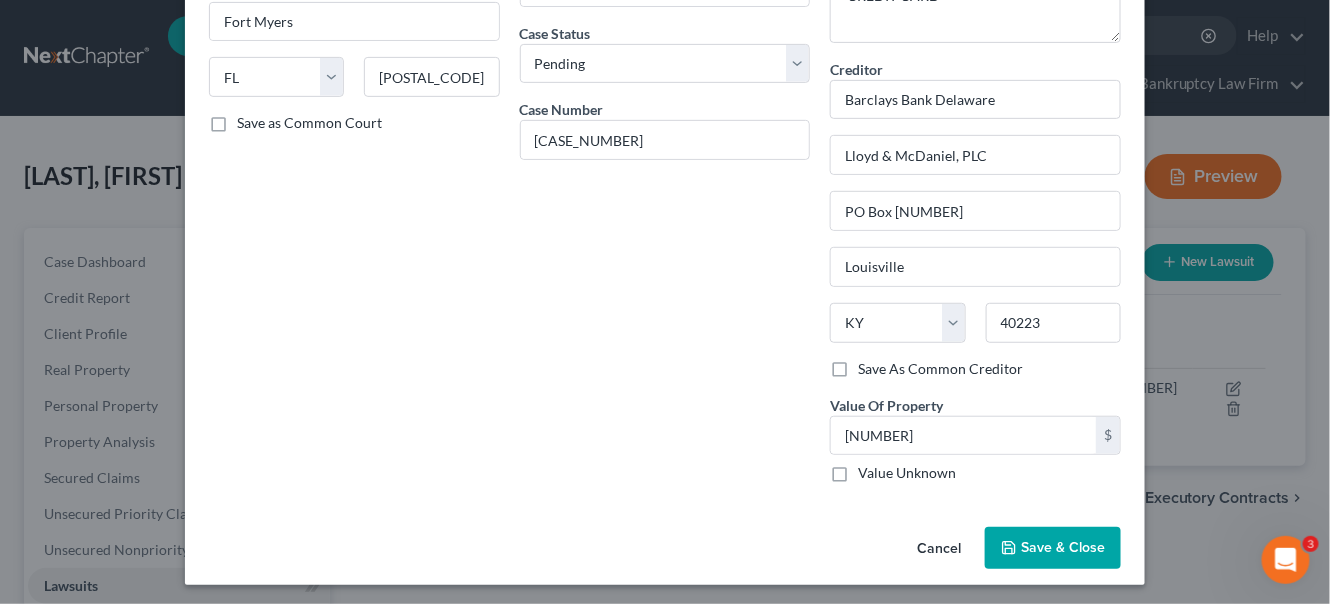 click on "Save & Close" at bounding box center [1063, 547] 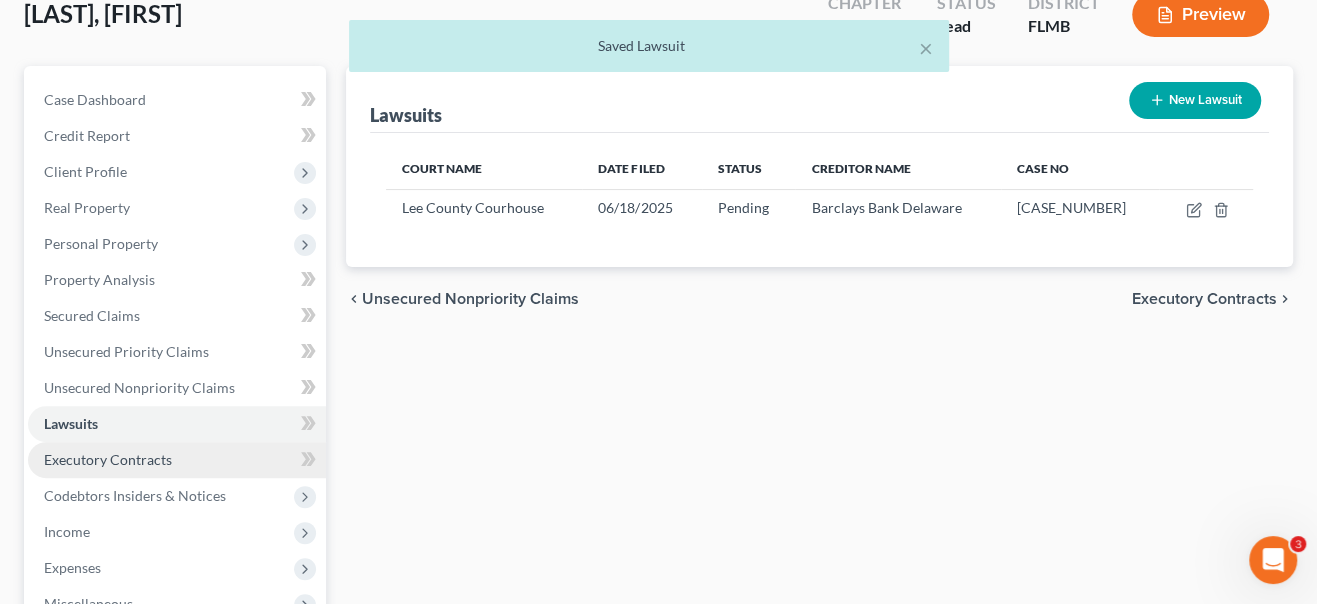 scroll, scrollTop: 182, scrollLeft: 0, axis: vertical 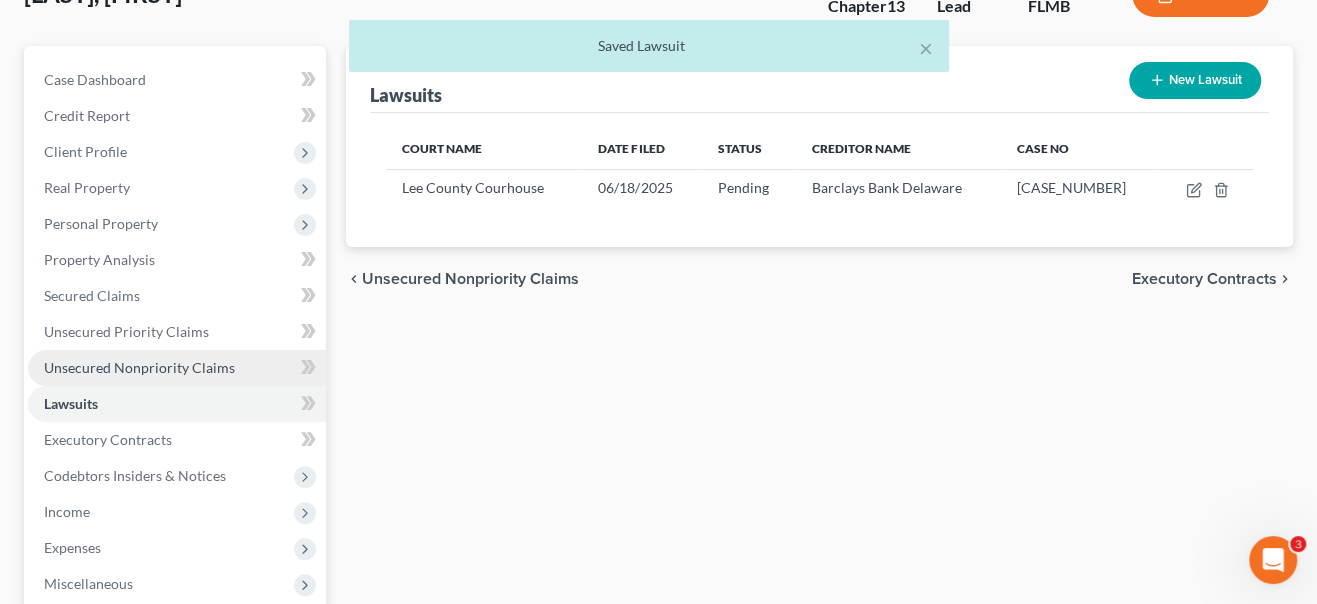 click on "Unsecured Nonpriority Claims" at bounding box center (139, 367) 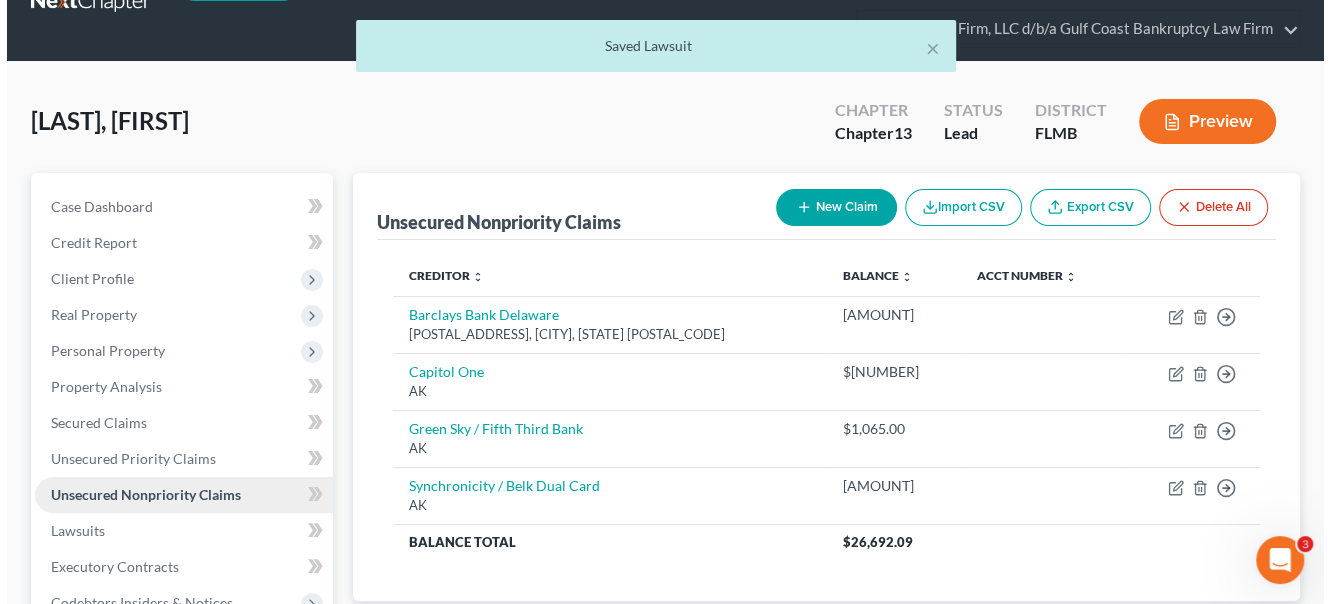 scroll, scrollTop: 0, scrollLeft: 0, axis: both 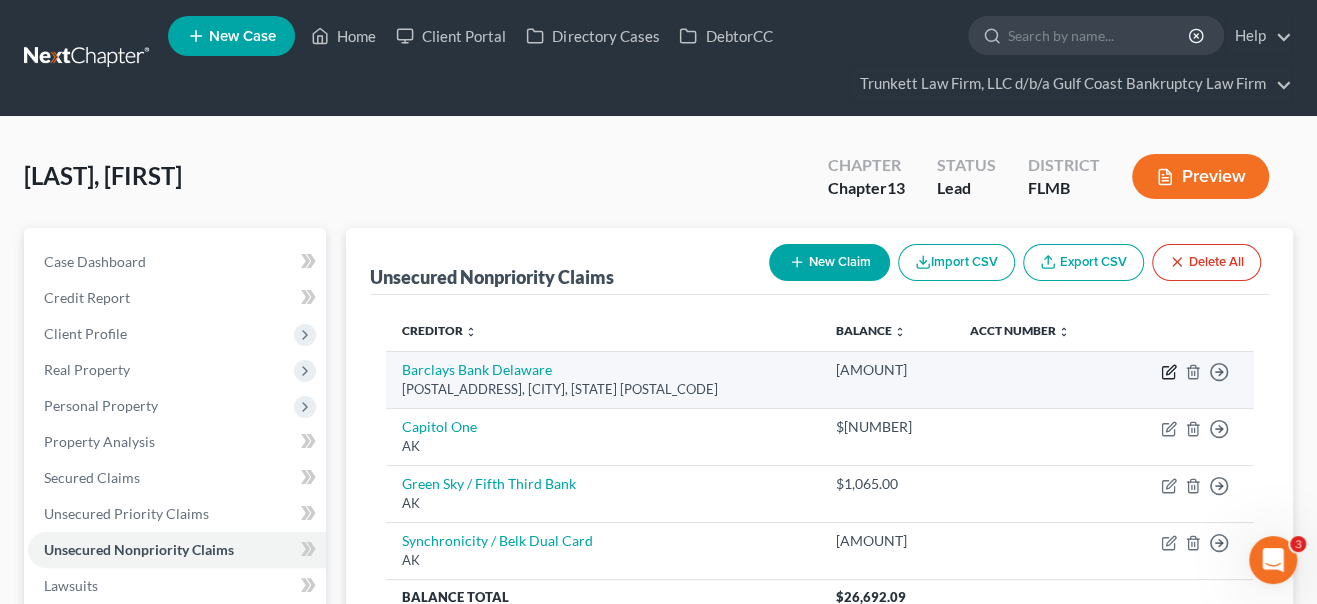 click 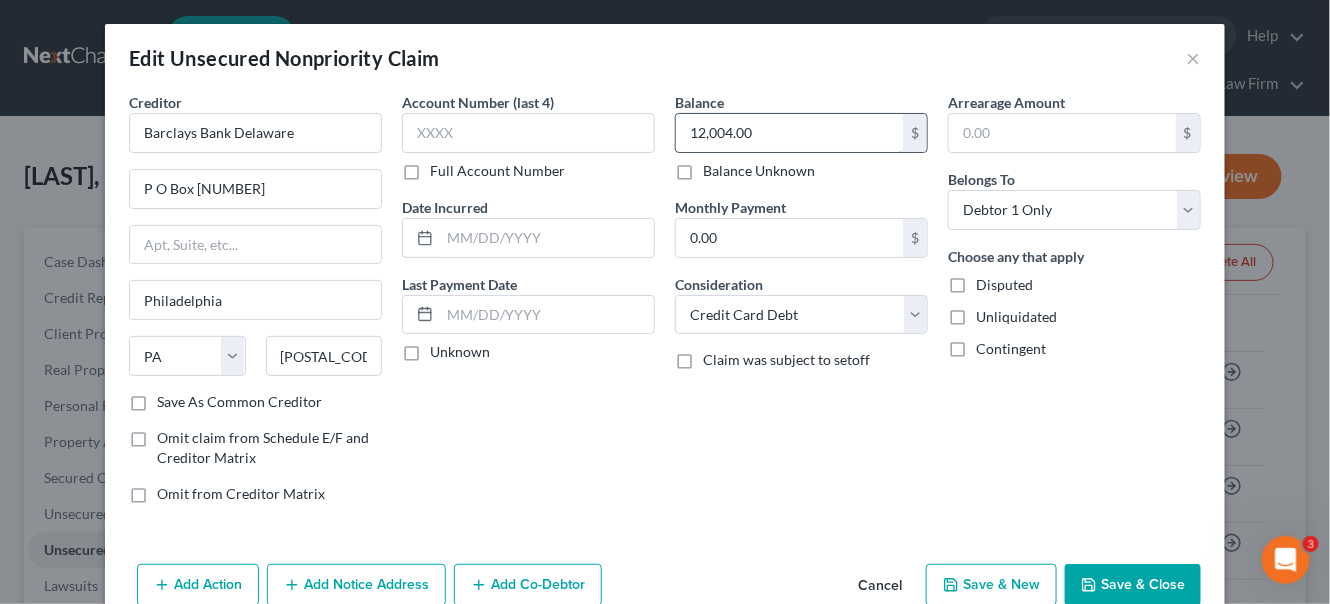 type 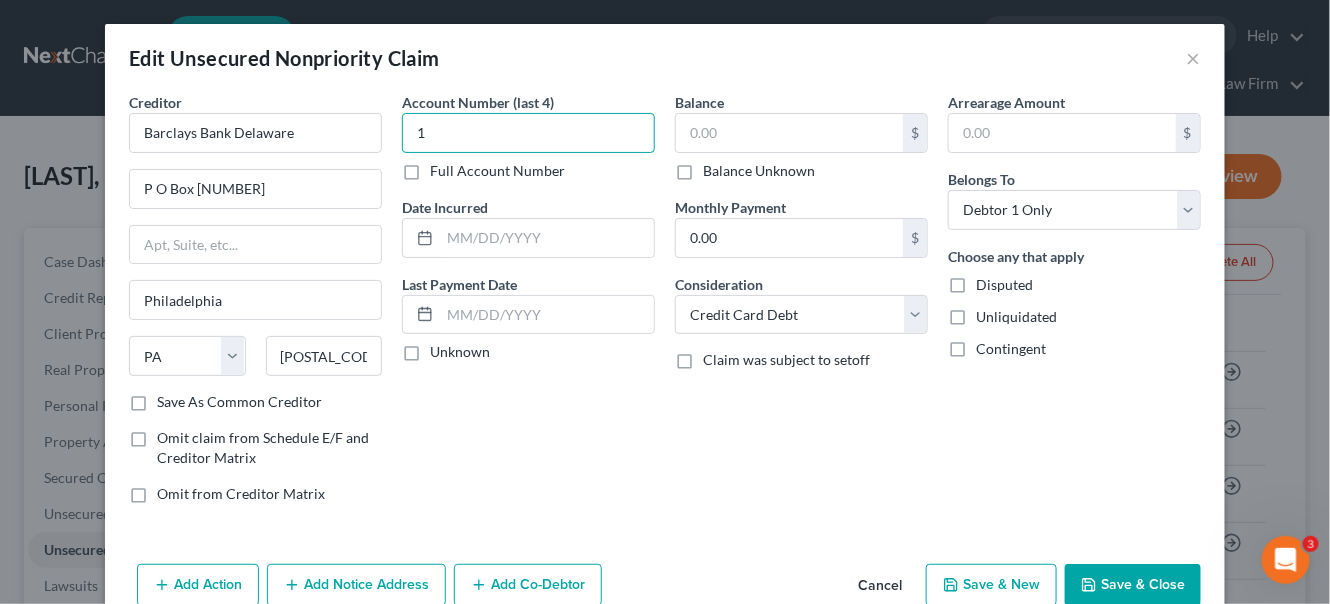 type on "1" 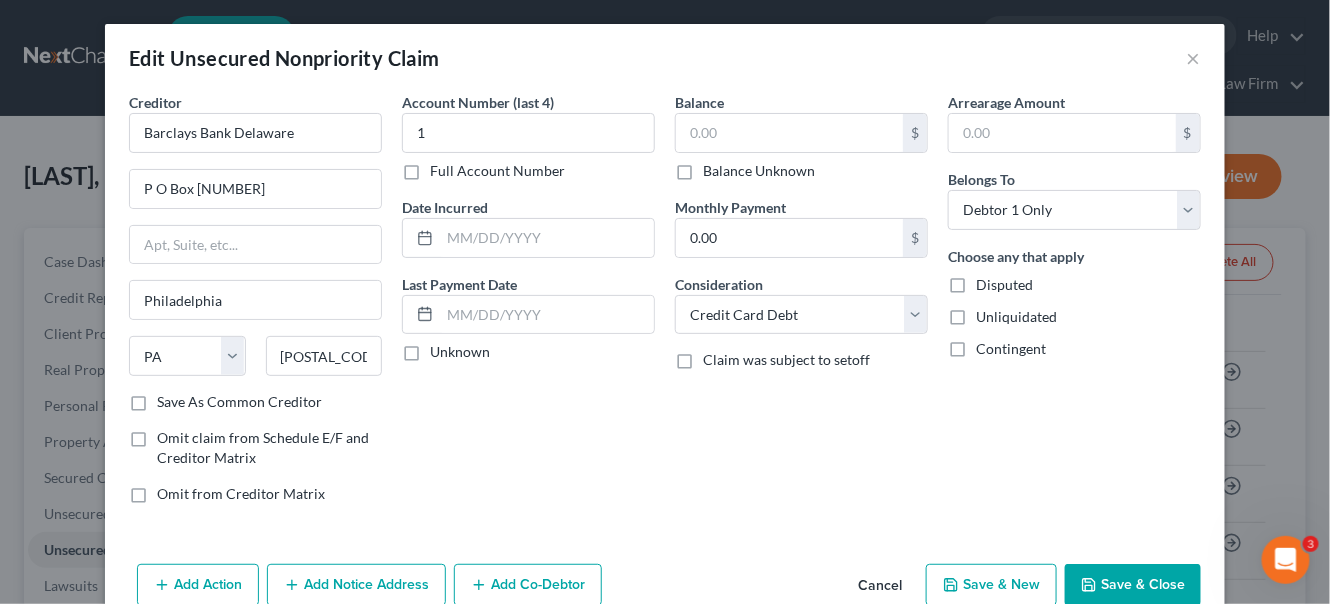 click on "Cancel" at bounding box center [880, 586] 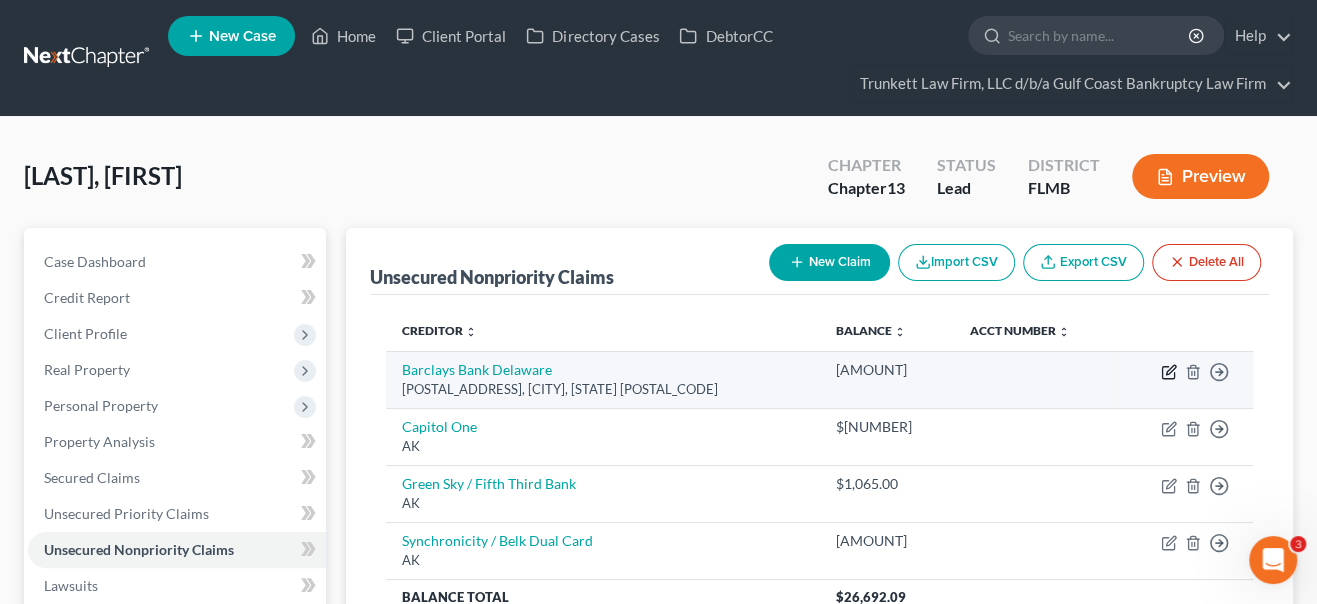 click 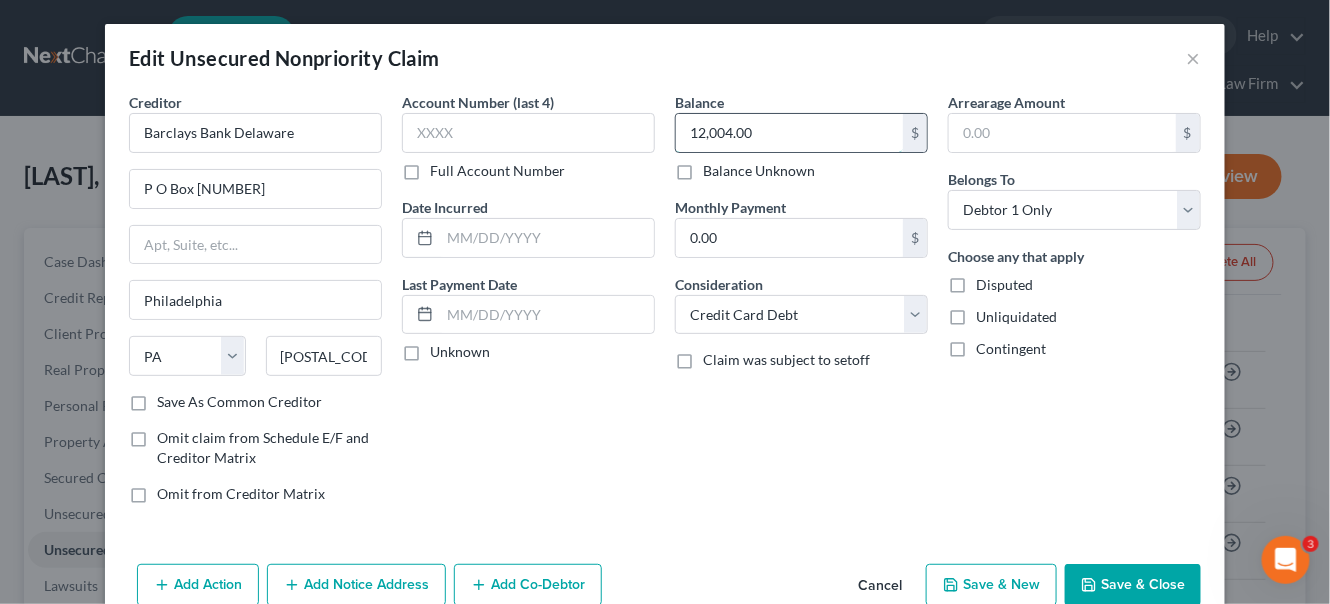type 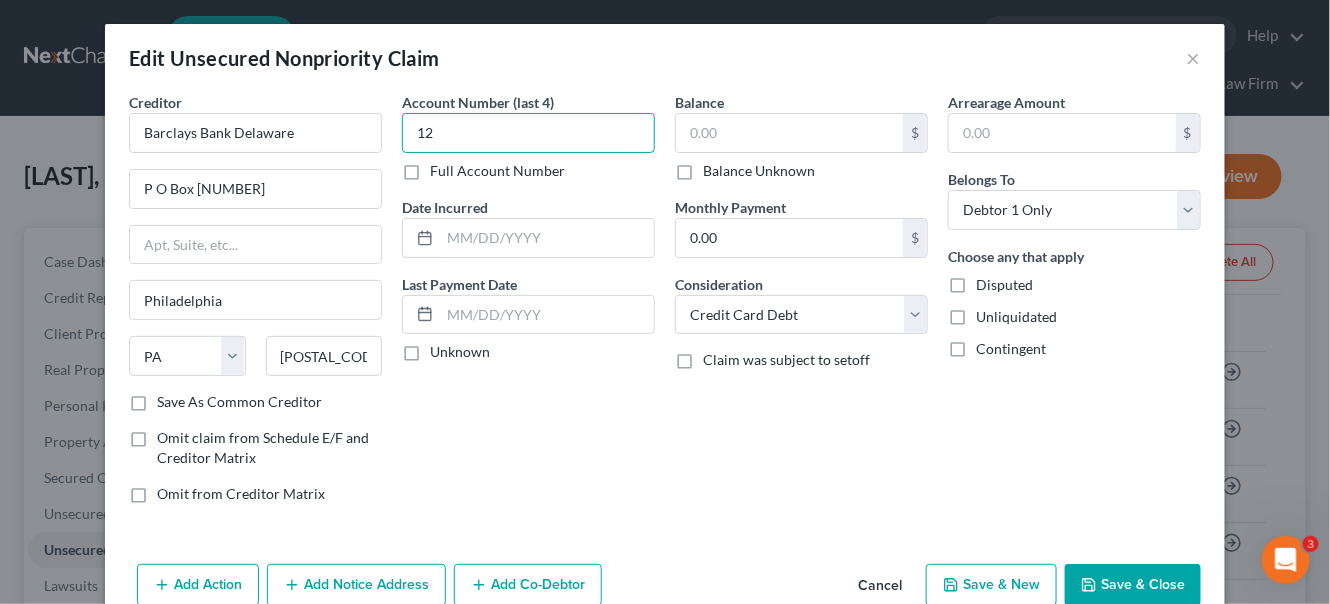 type on "1" 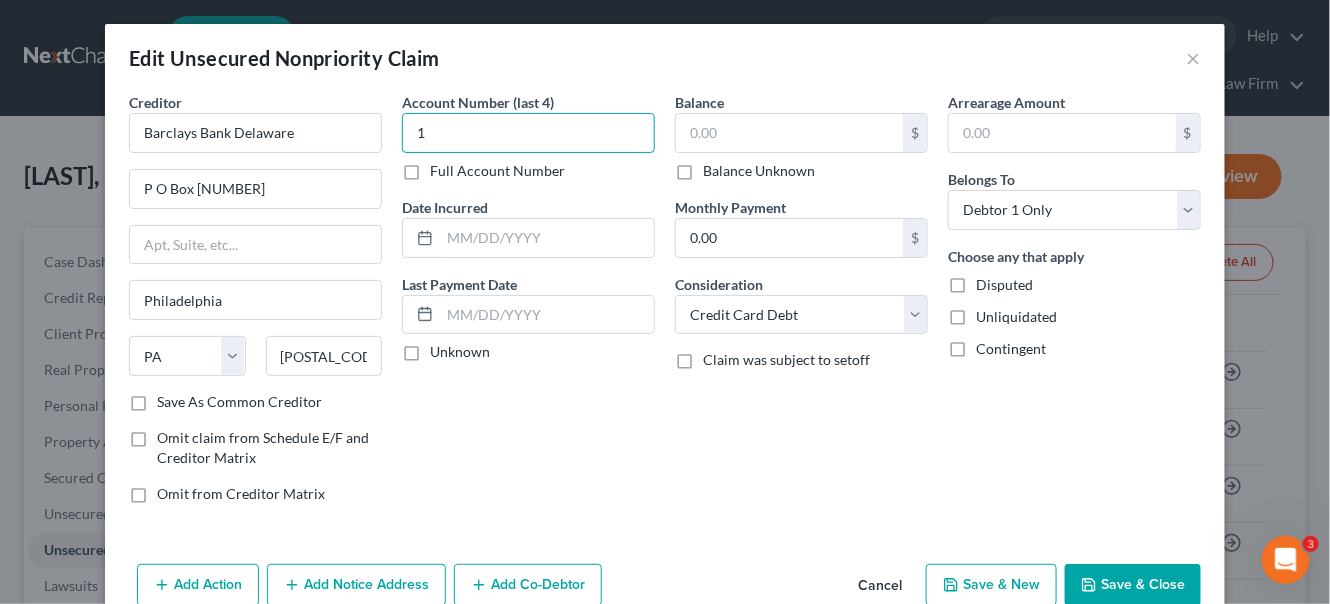 type 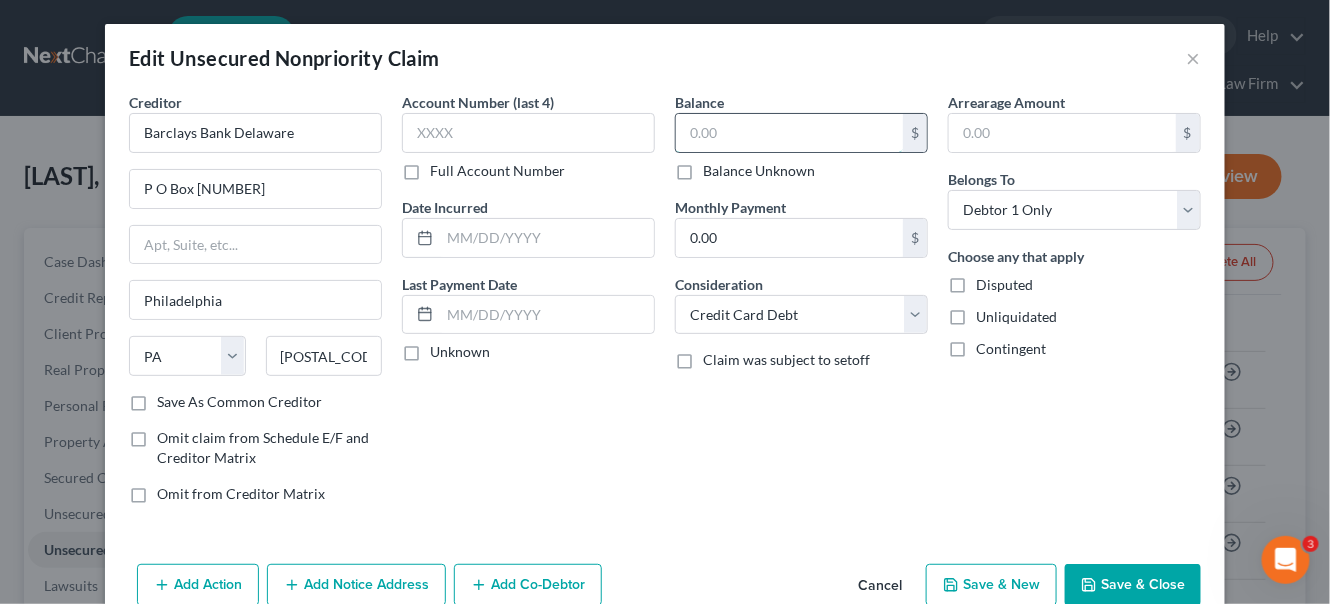 click at bounding box center [789, 133] 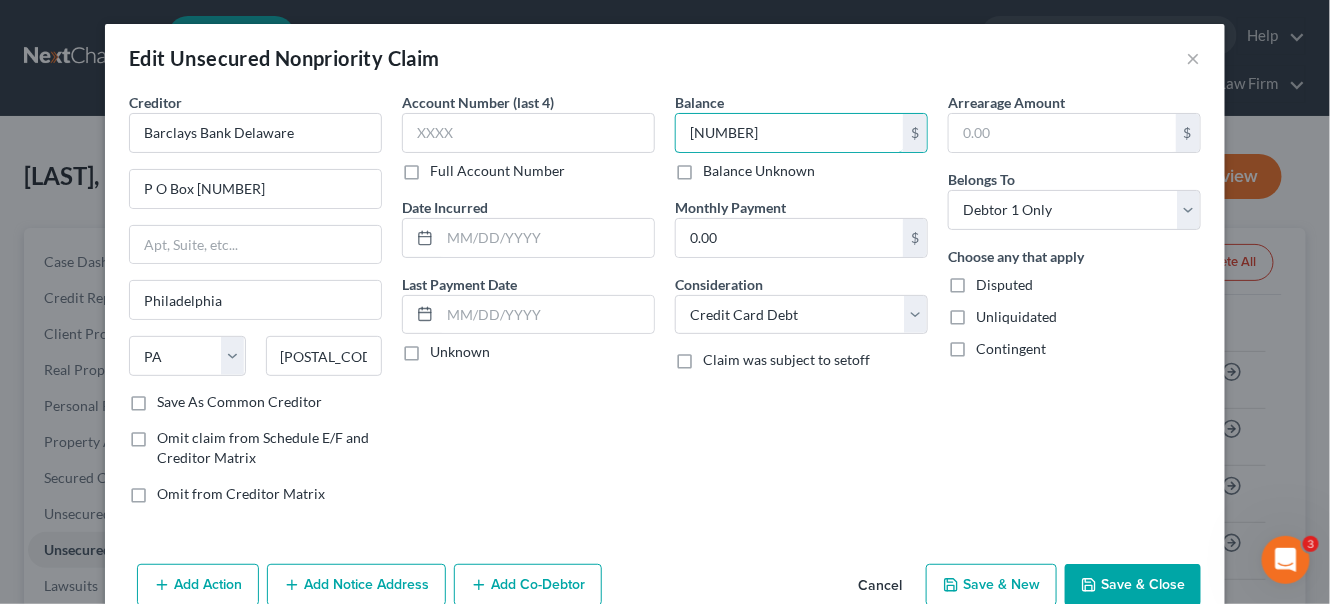 type on "[NUMBER]" 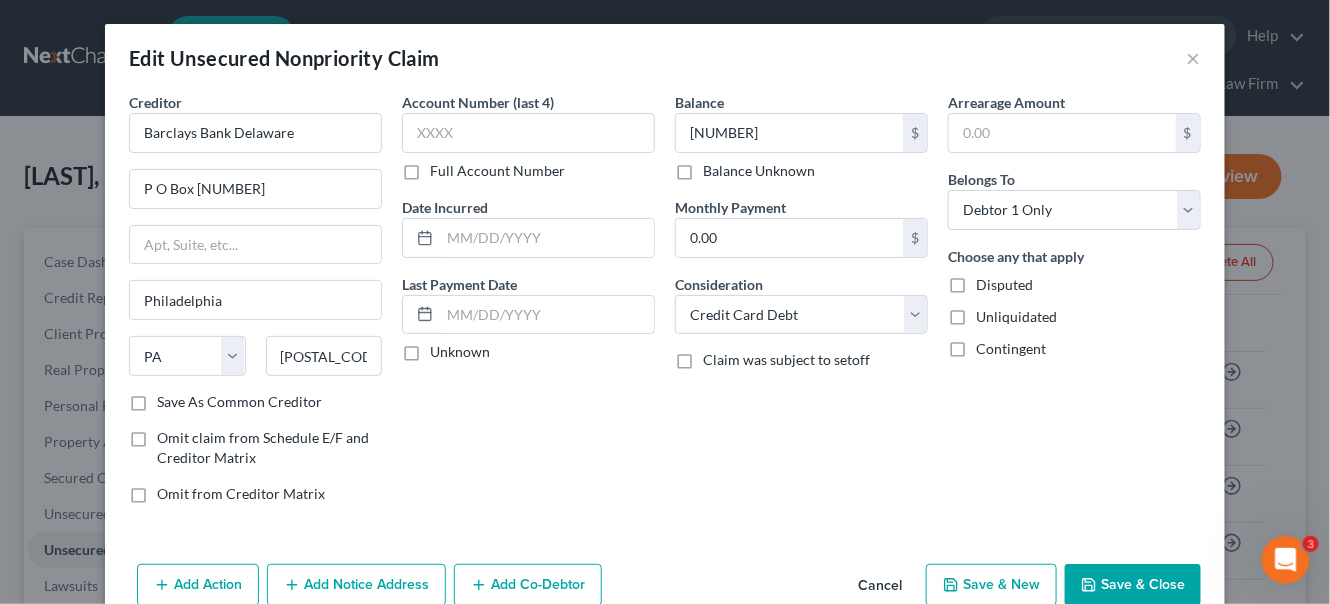 click on "Add Notice Address" at bounding box center (356, 585) 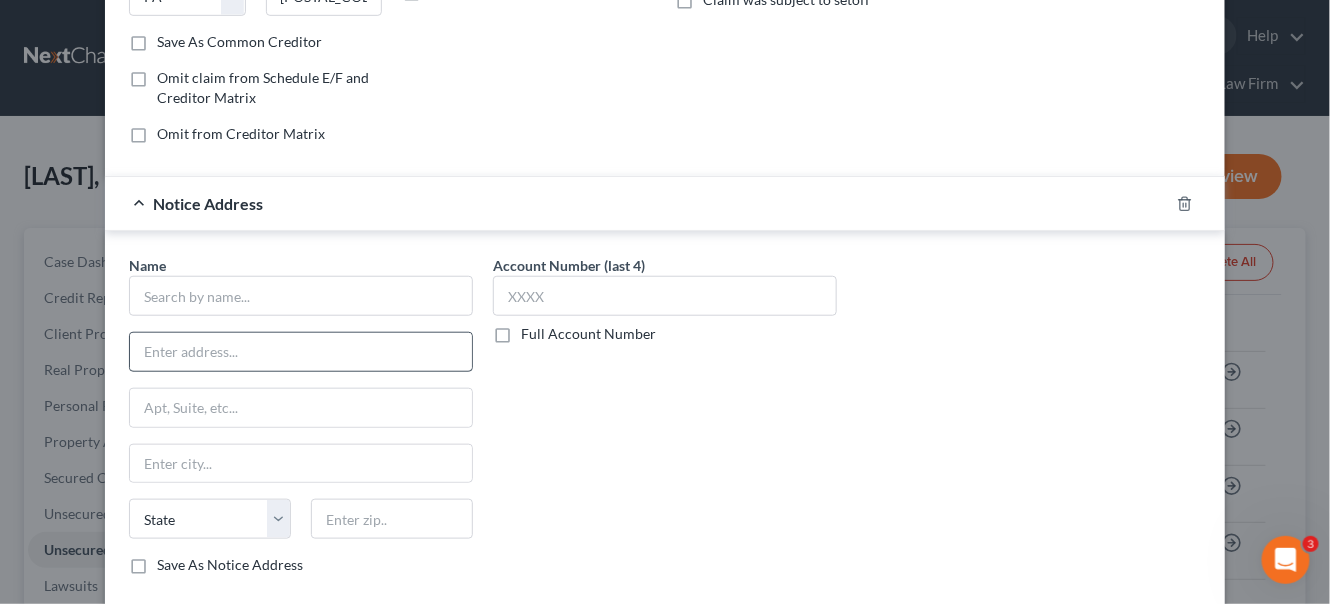 scroll, scrollTop: 363, scrollLeft: 0, axis: vertical 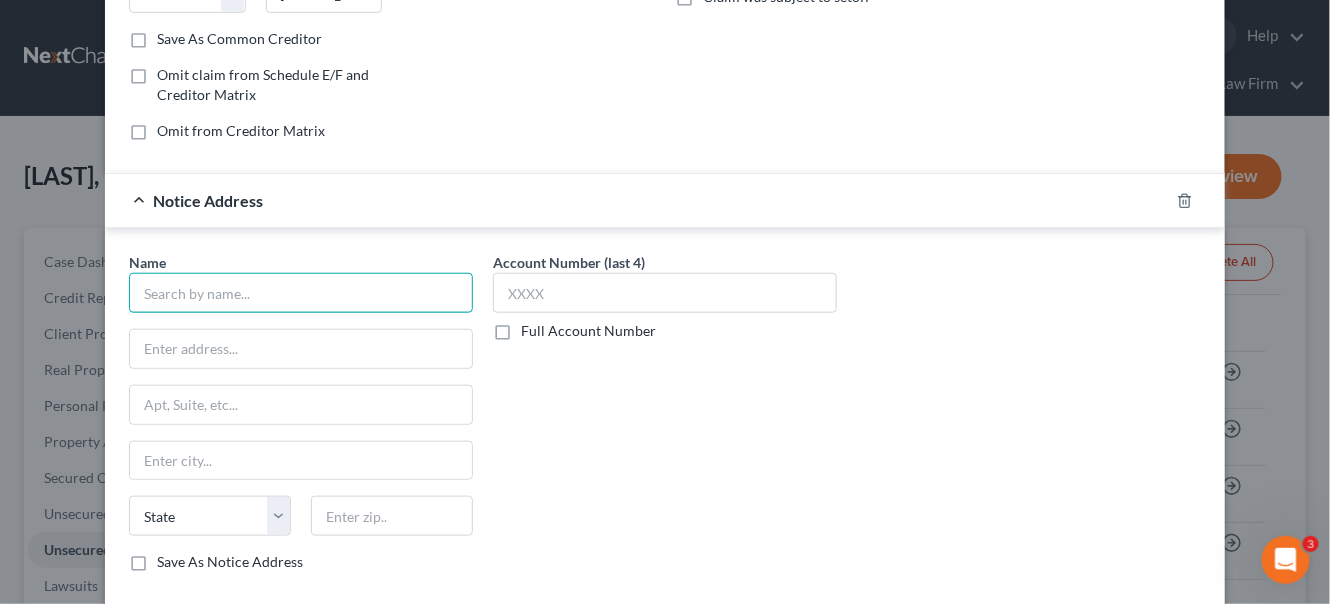 click at bounding box center (301, 293) 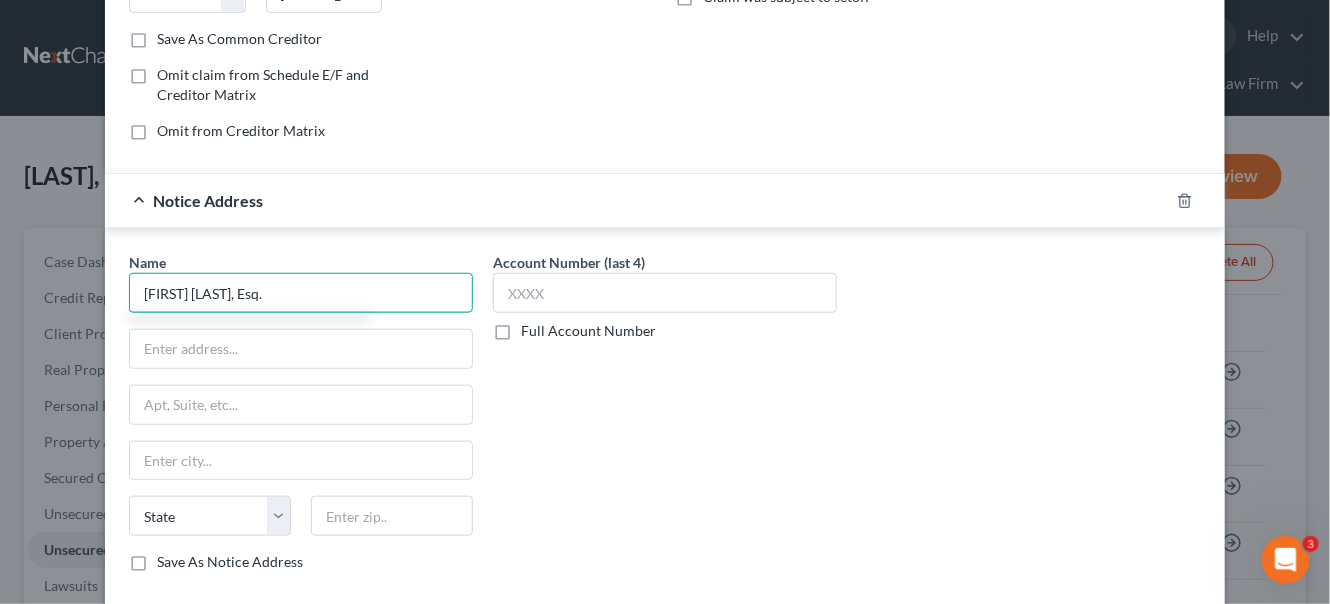 type on "[FIRST] [LAST], Esq." 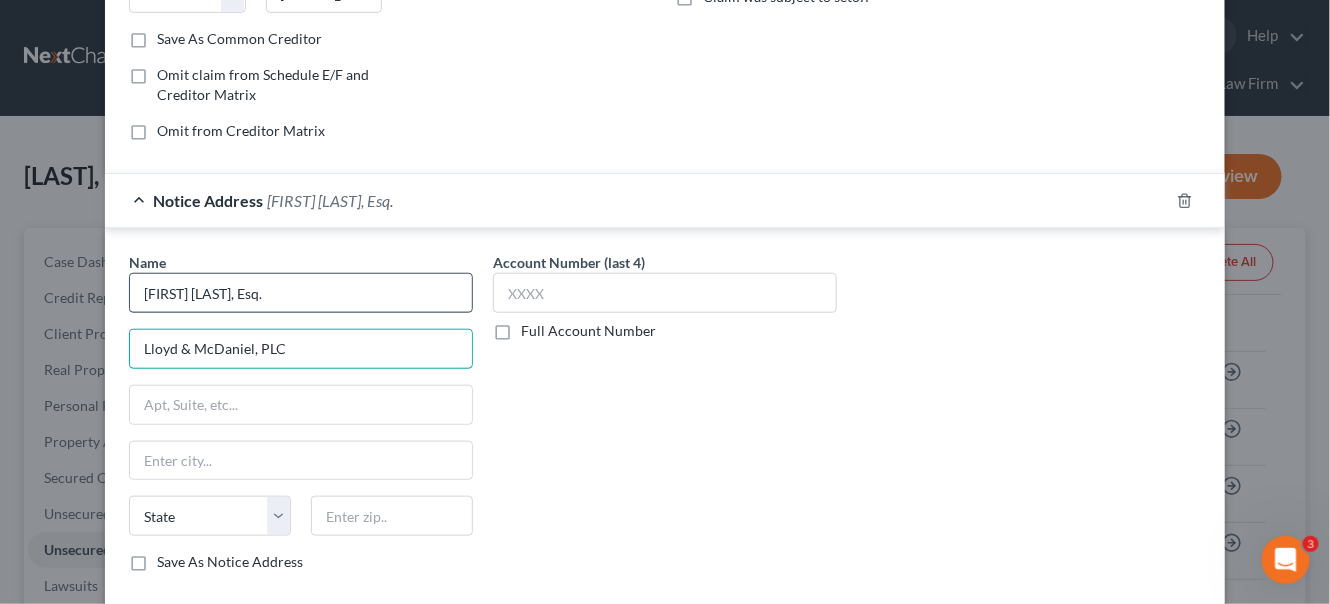 type on "Lloyd & McDaniel, PLC" 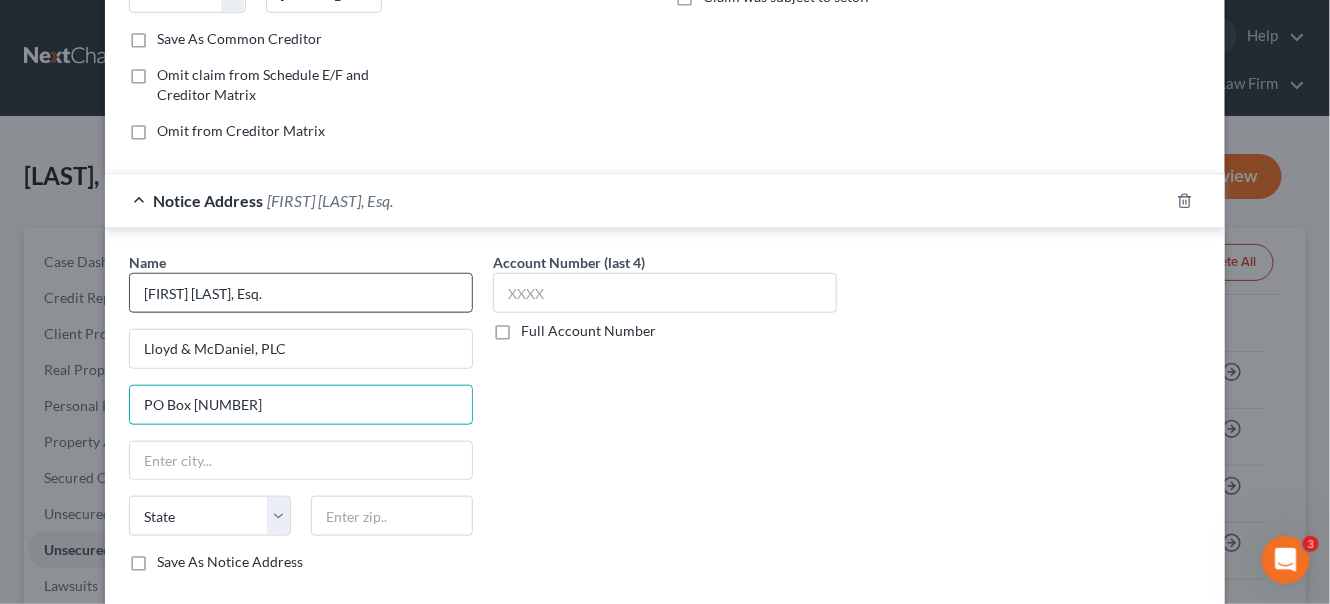type on "PO Box [NUMBER]" 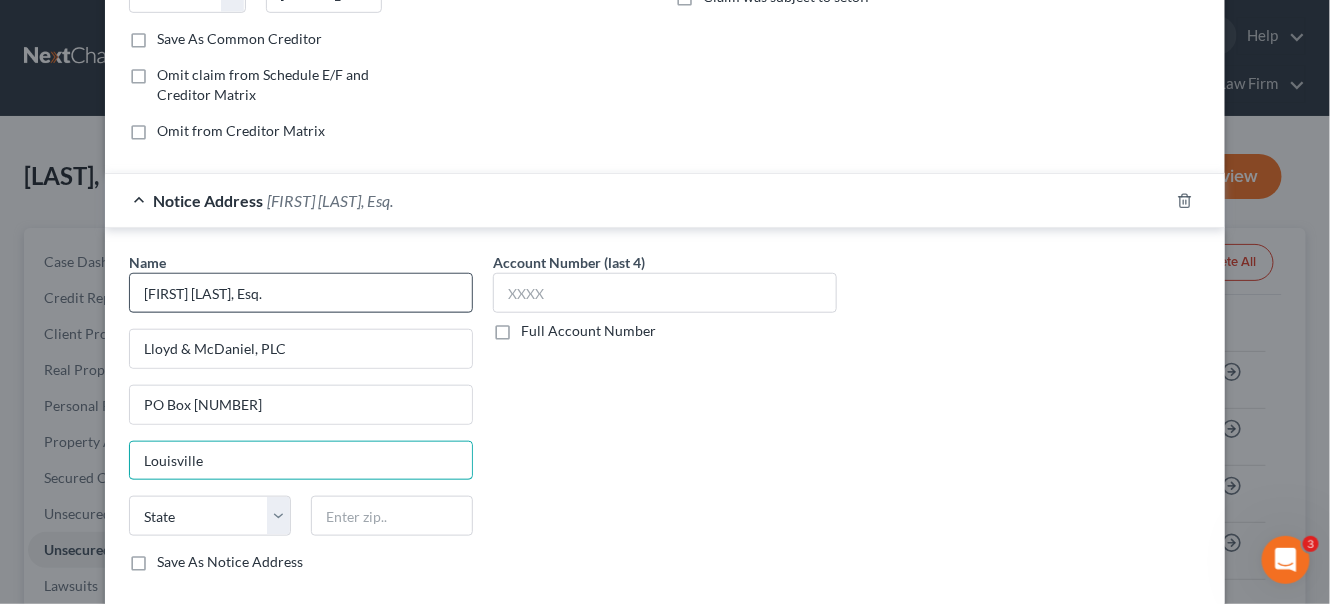 type on "Louisville" 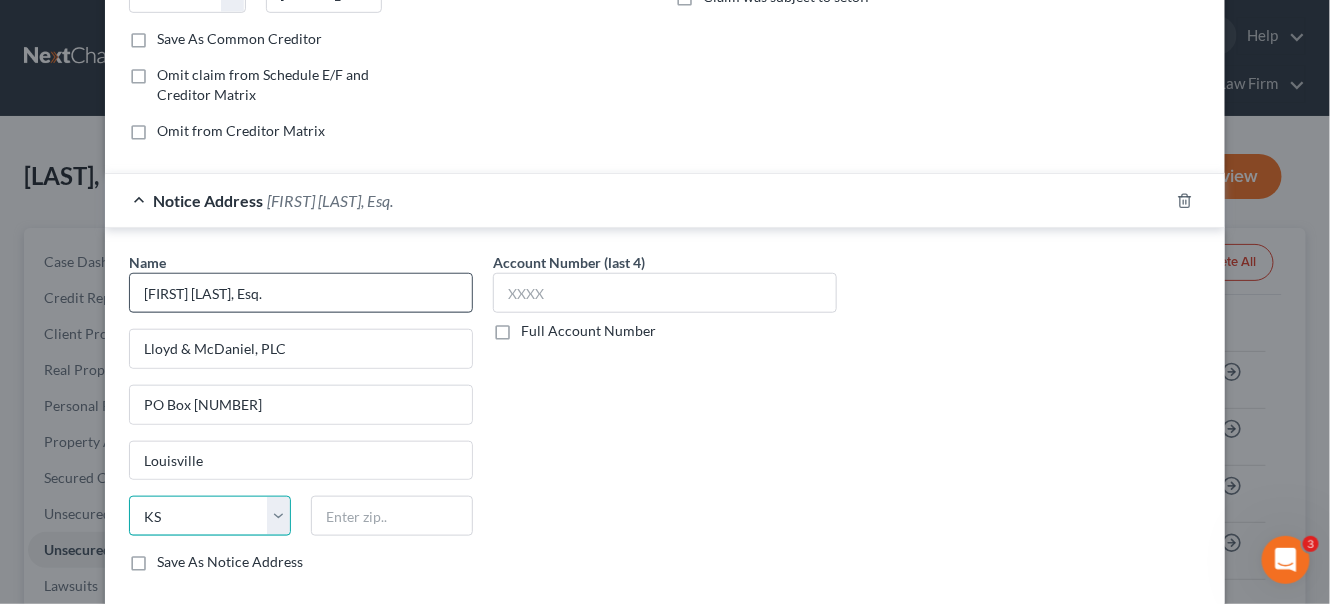 select on "18" 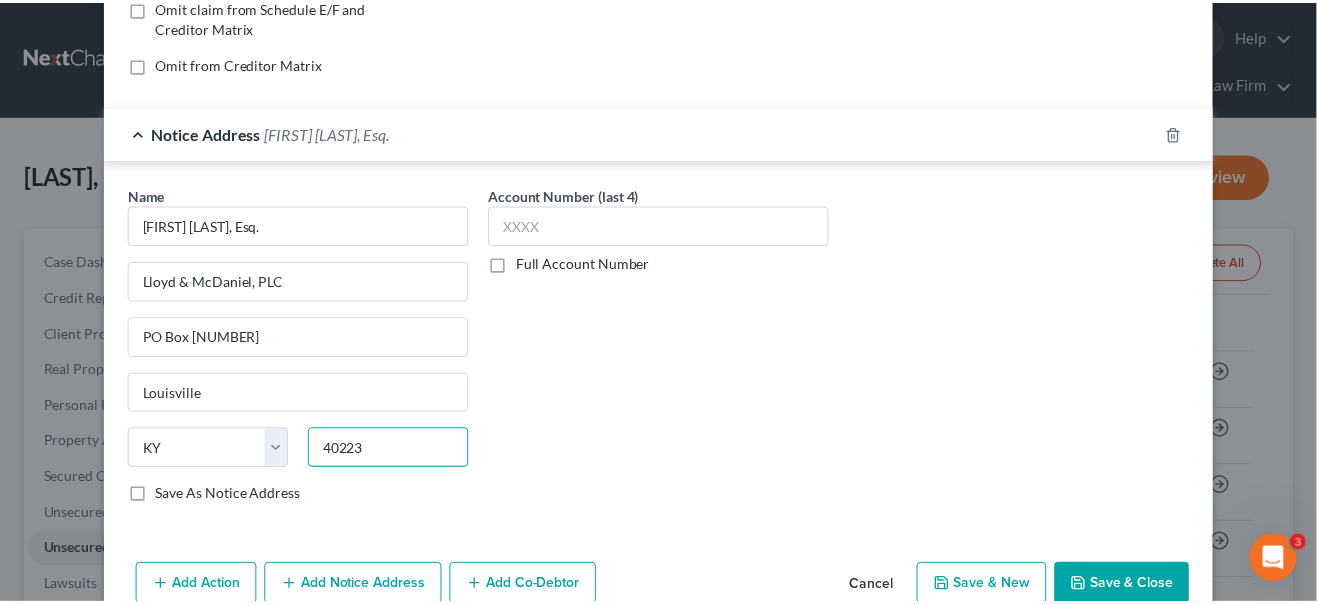 scroll, scrollTop: 523, scrollLeft: 0, axis: vertical 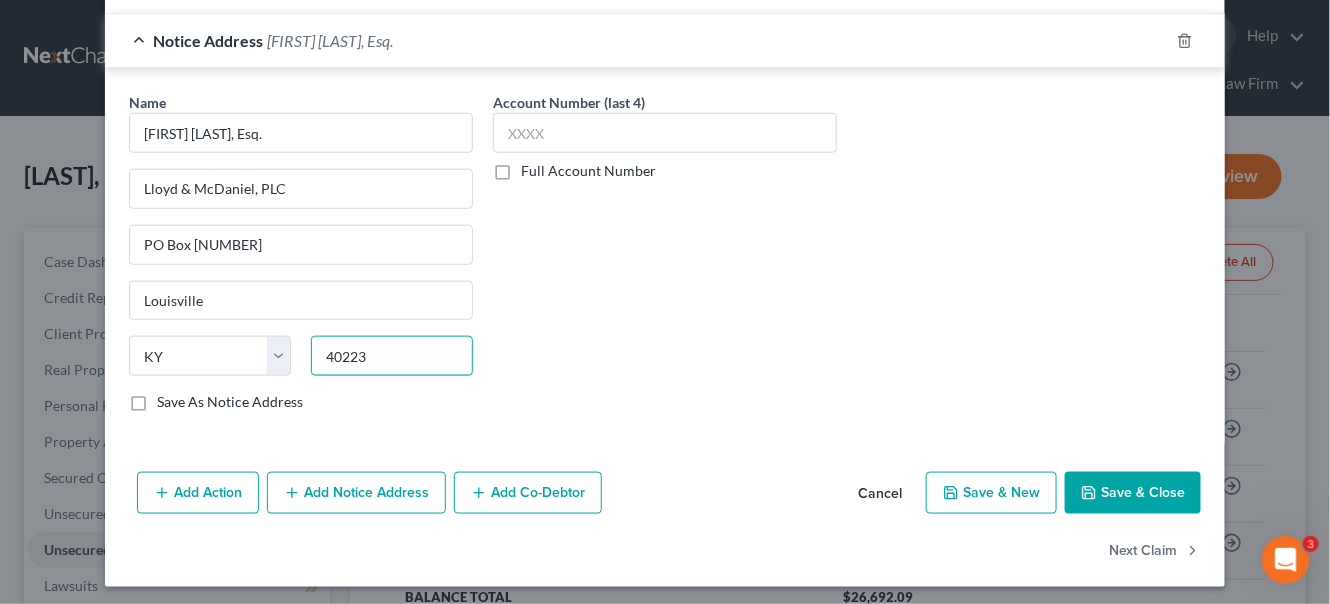 type on "40223" 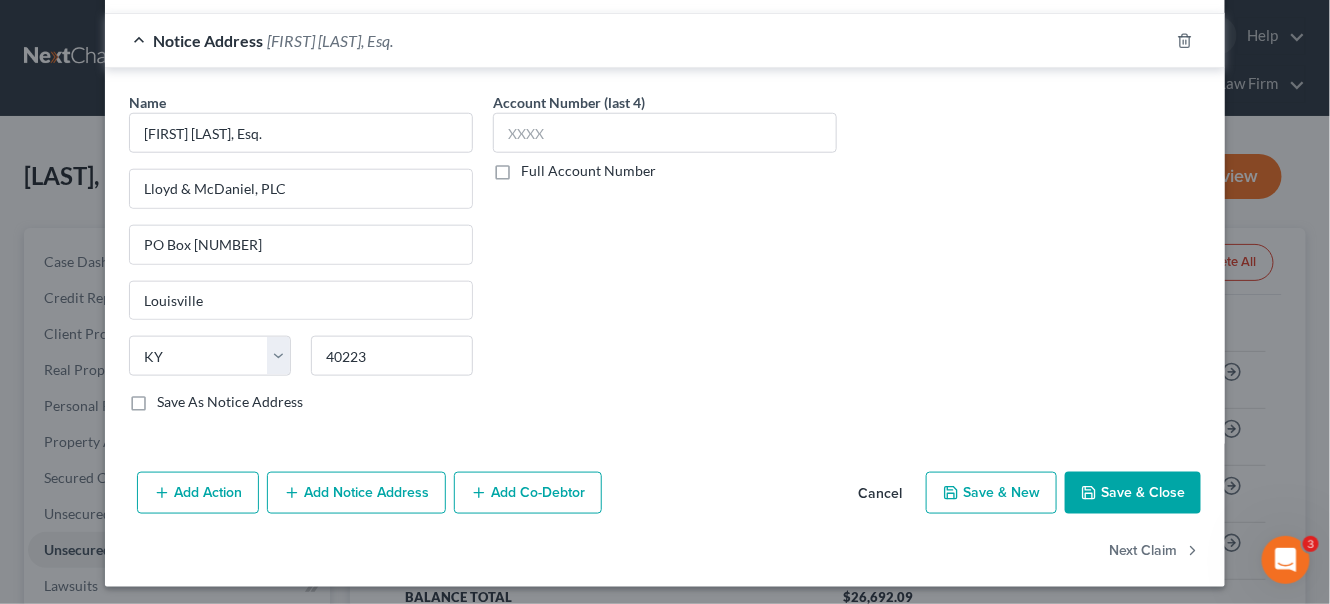 click on "Save & Close" at bounding box center (1133, 493) 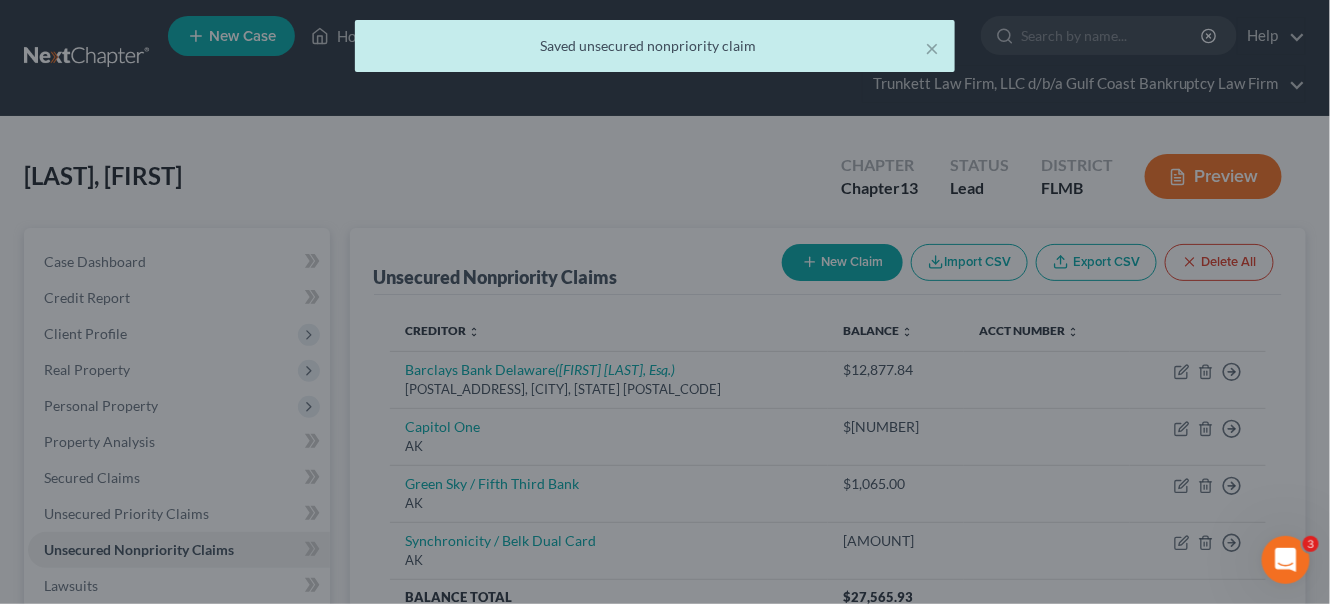 scroll, scrollTop: 0, scrollLeft: 0, axis: both 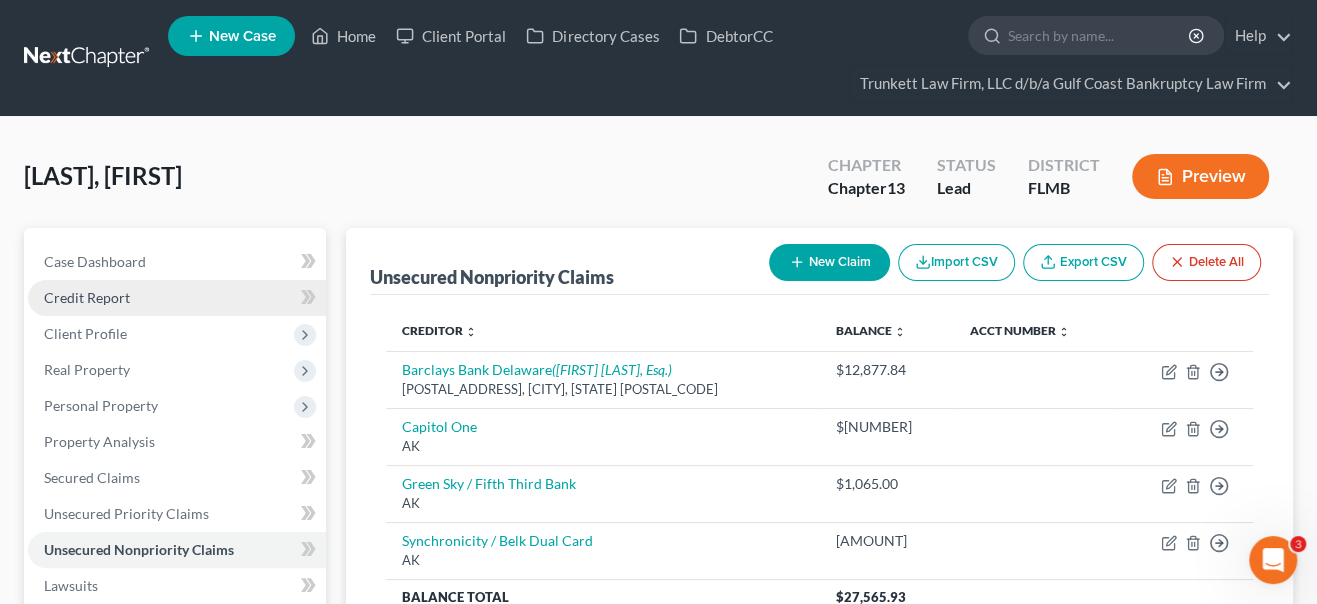 click on "Credit Report" at bounding box center [87, 297] 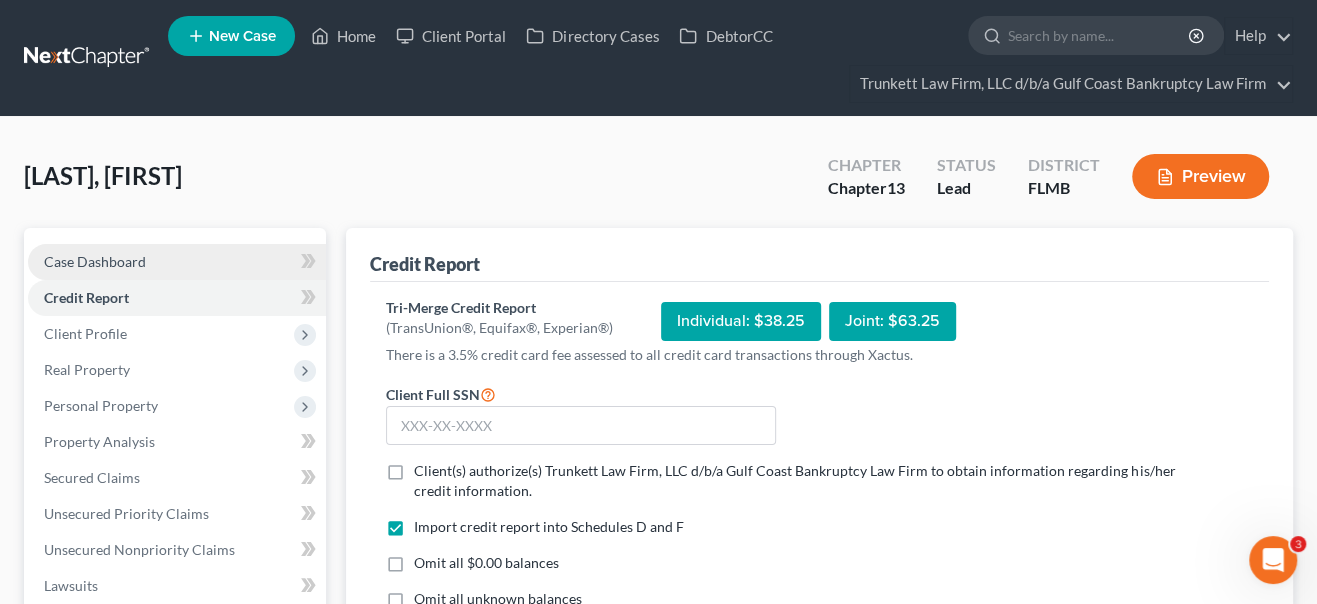 click on "Case Dashboard" at bounding box center [95, 261] 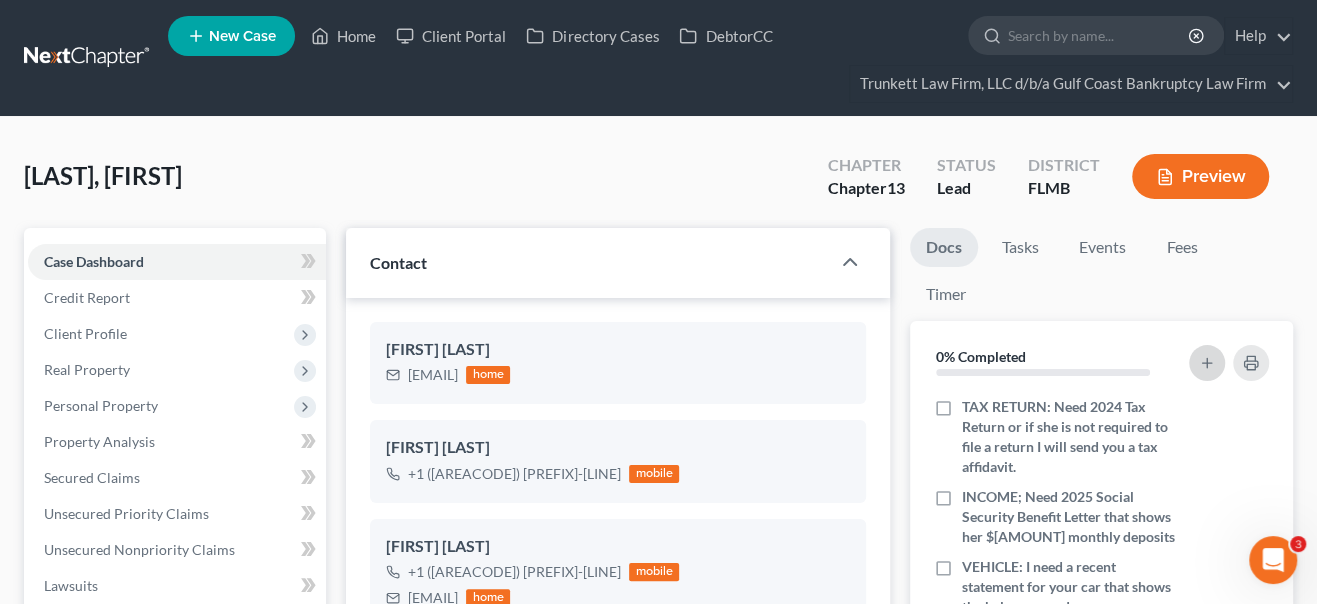 click 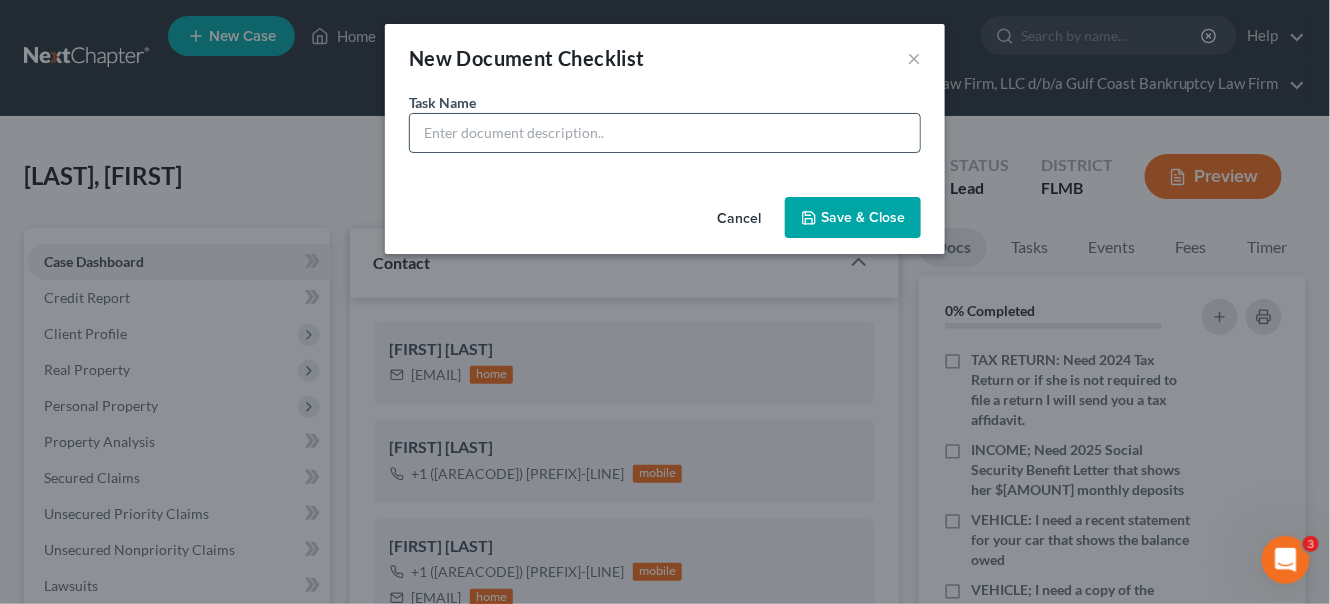 click at bounding box center (665, 133) 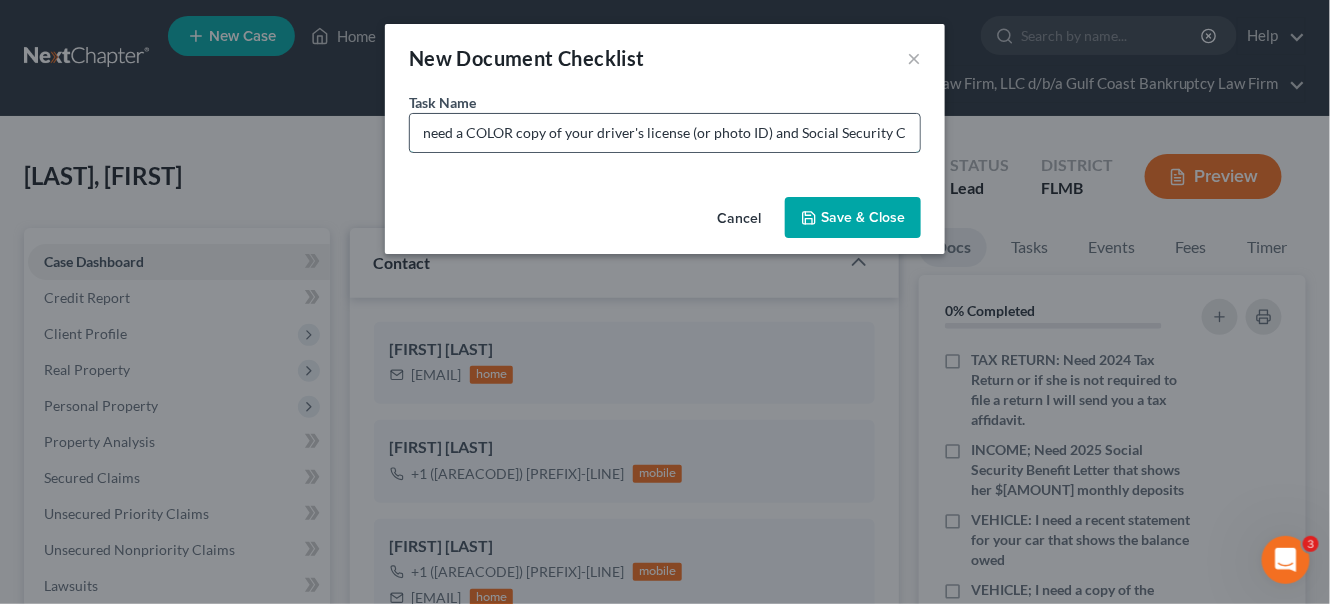 scroll, scrollTop: 0, scrollLeft: 38, axis: horizontal 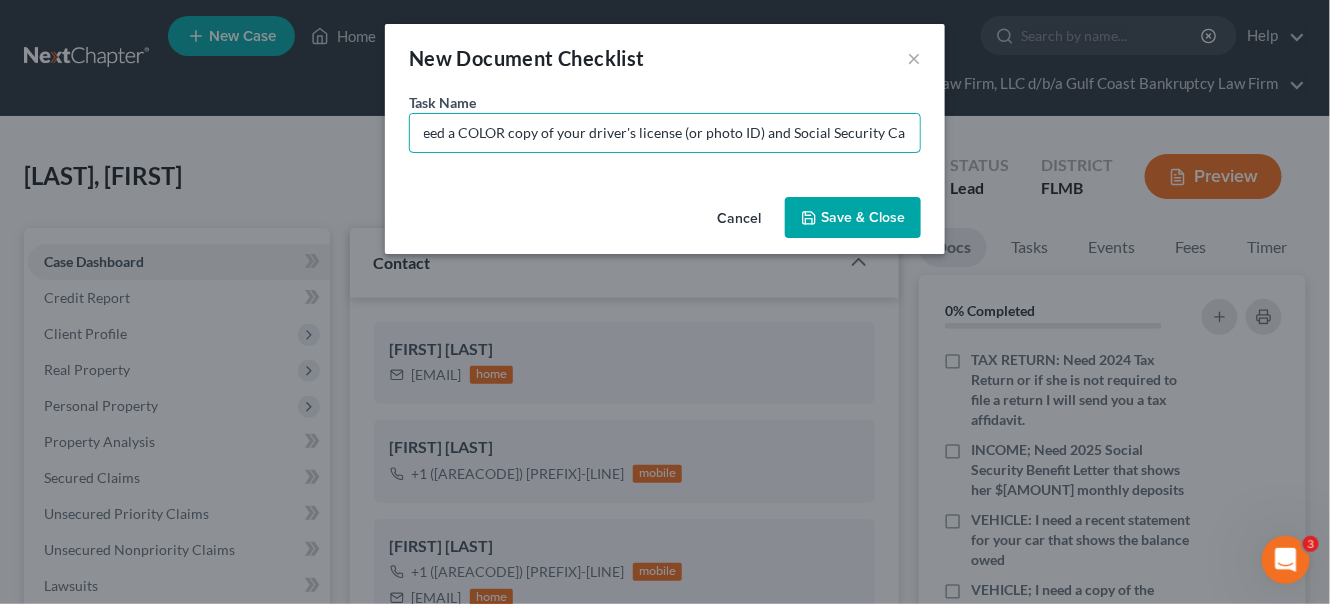 type on "ID: I need a COLOR copy of your driver's license (or photo ID) and Social Security Card" 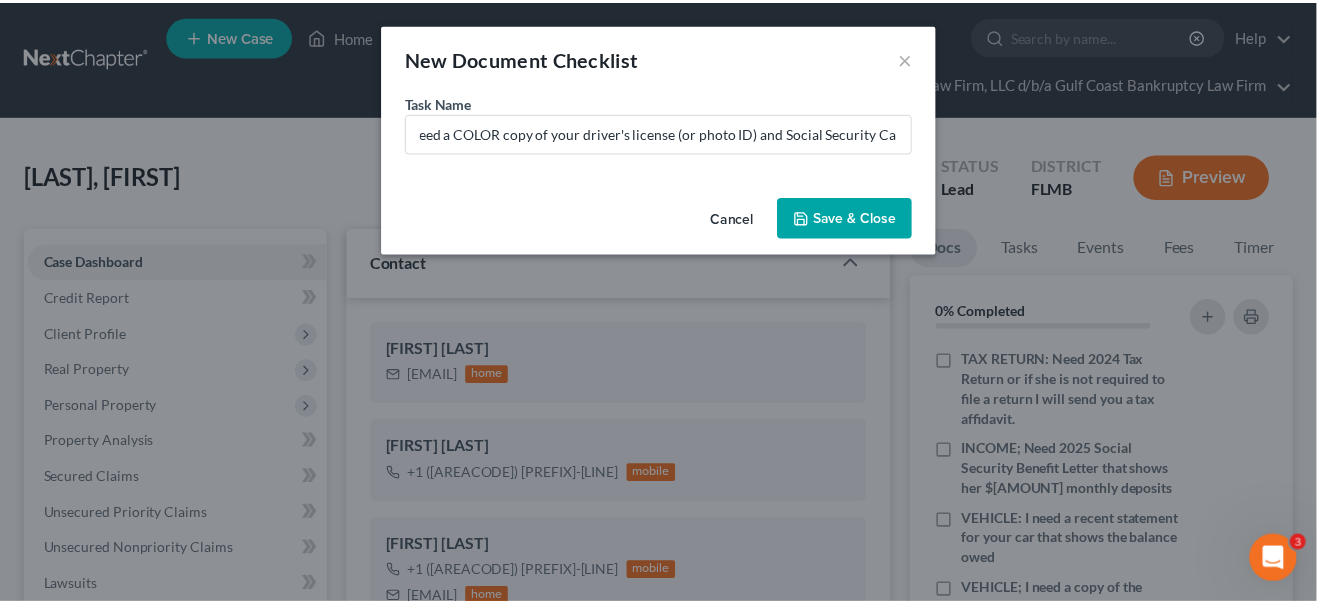 scroll, scrollTop: 0, scrollLeft: 0, axis: both 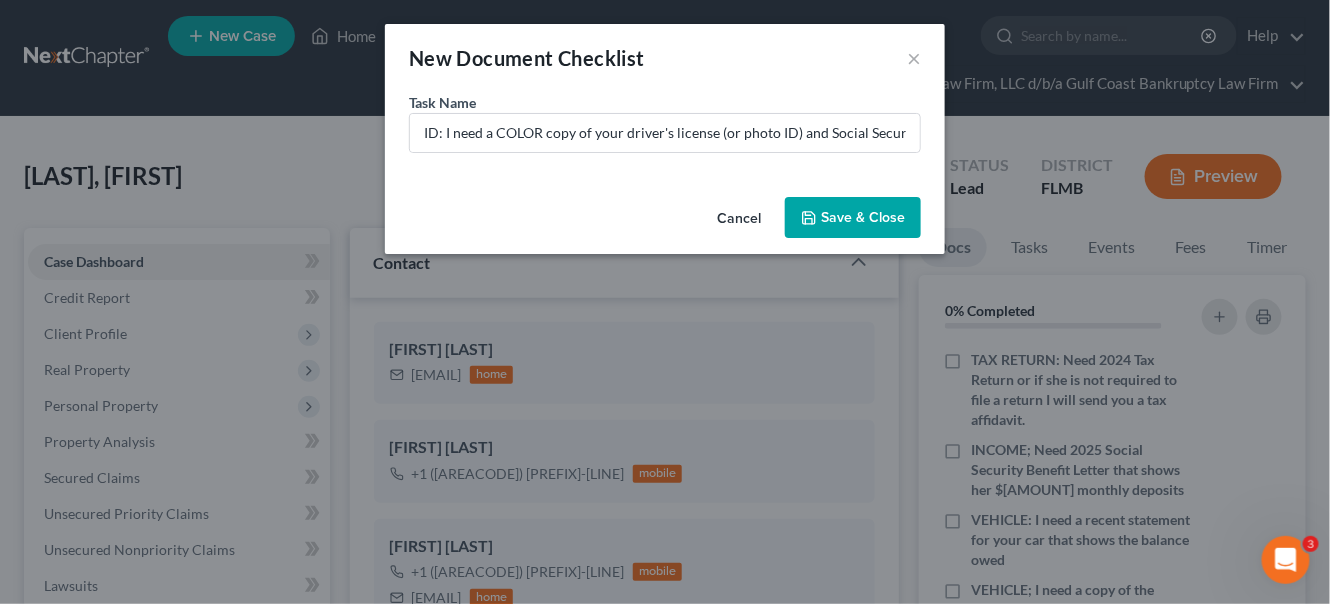click on "Save & Close" at bounding box center (853, 218) 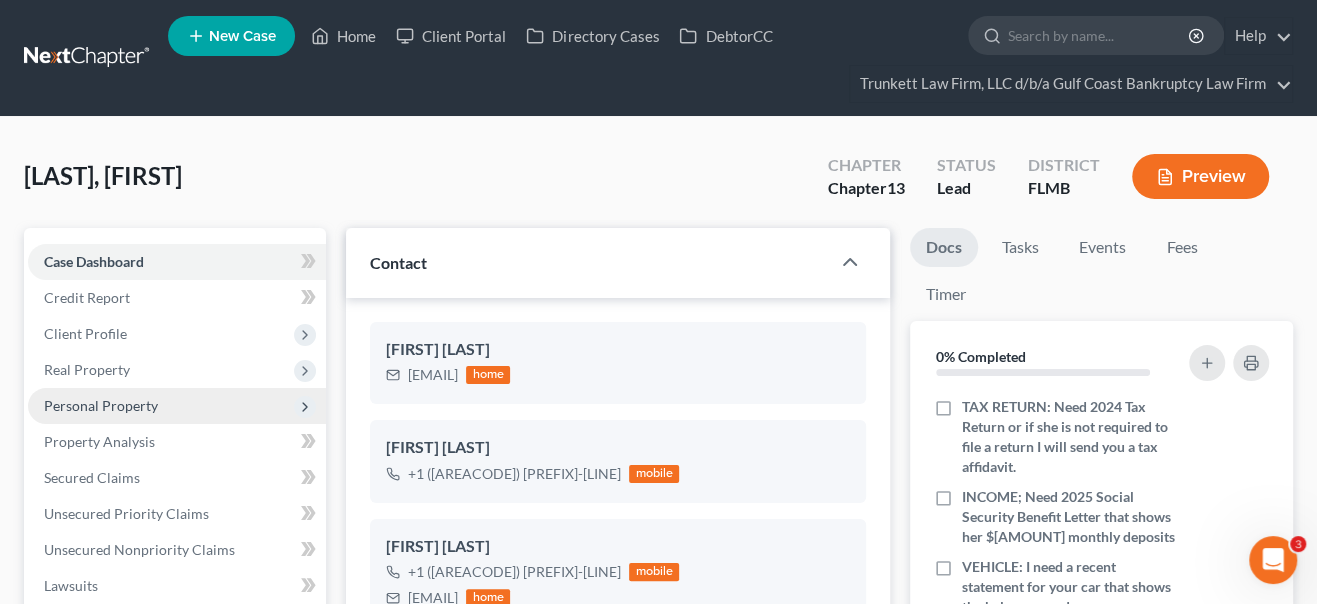drag, startPoint x: 108, startPoint y: 336, endPoint x: 123, endPoint y: 415, distance: 80.411446 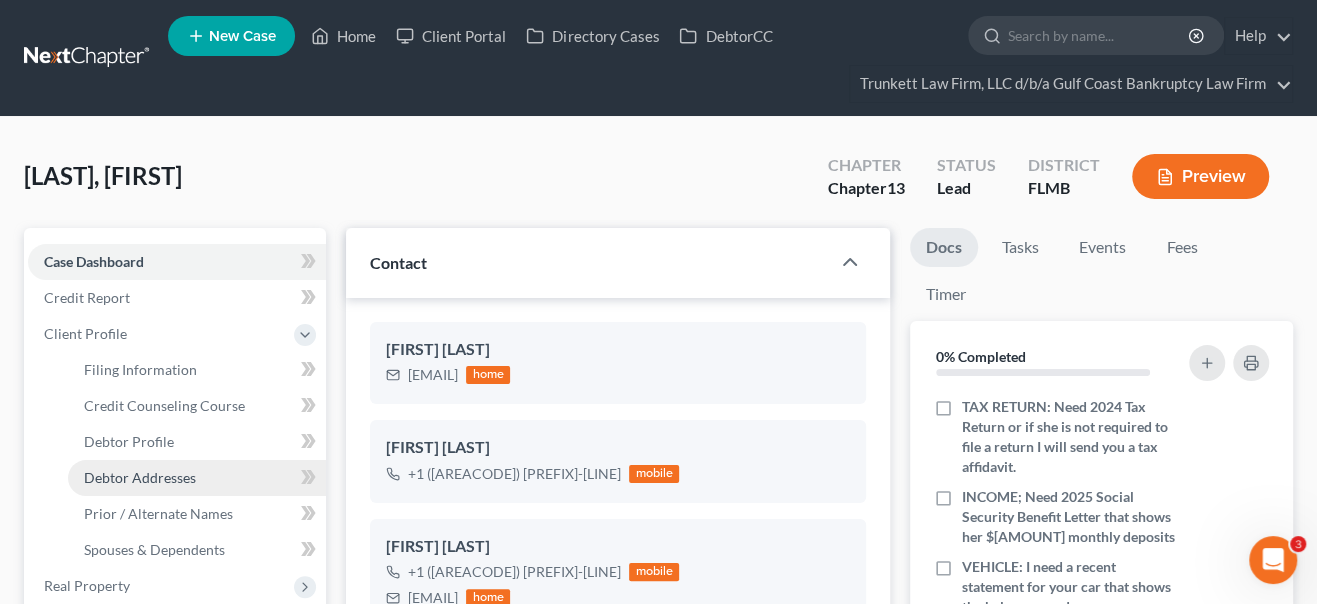 click on "Debtor Addresses" at bounding box center [140, 477] 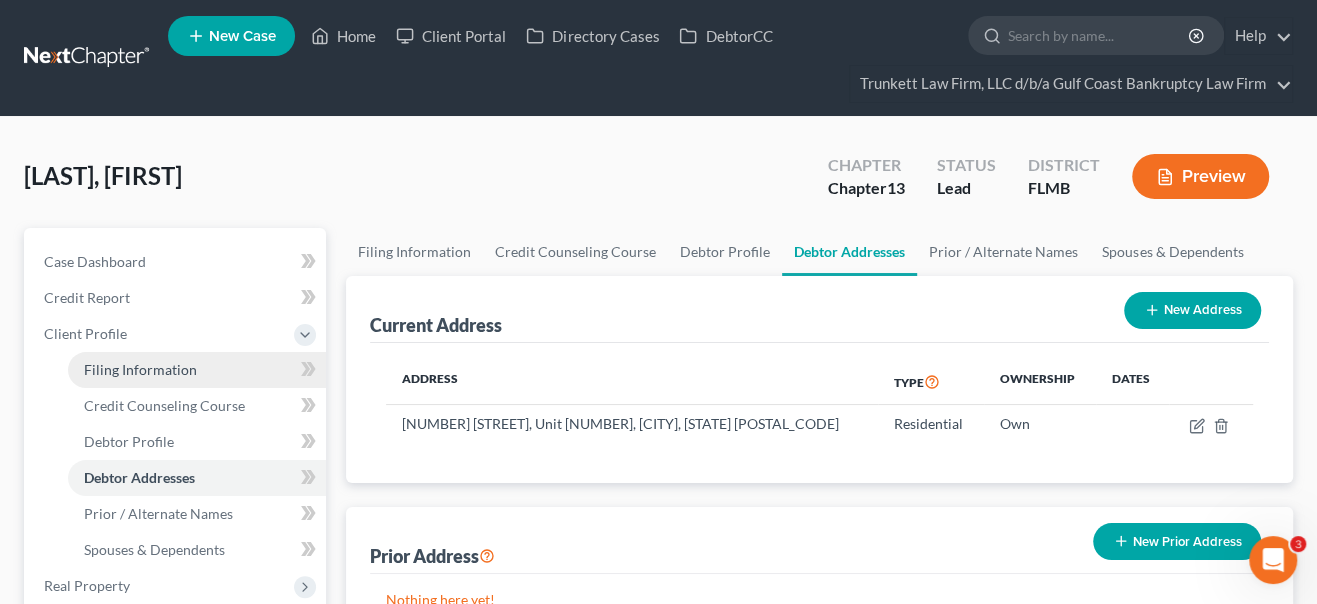 click on "Filing Information" at bounding box center [140, 369] 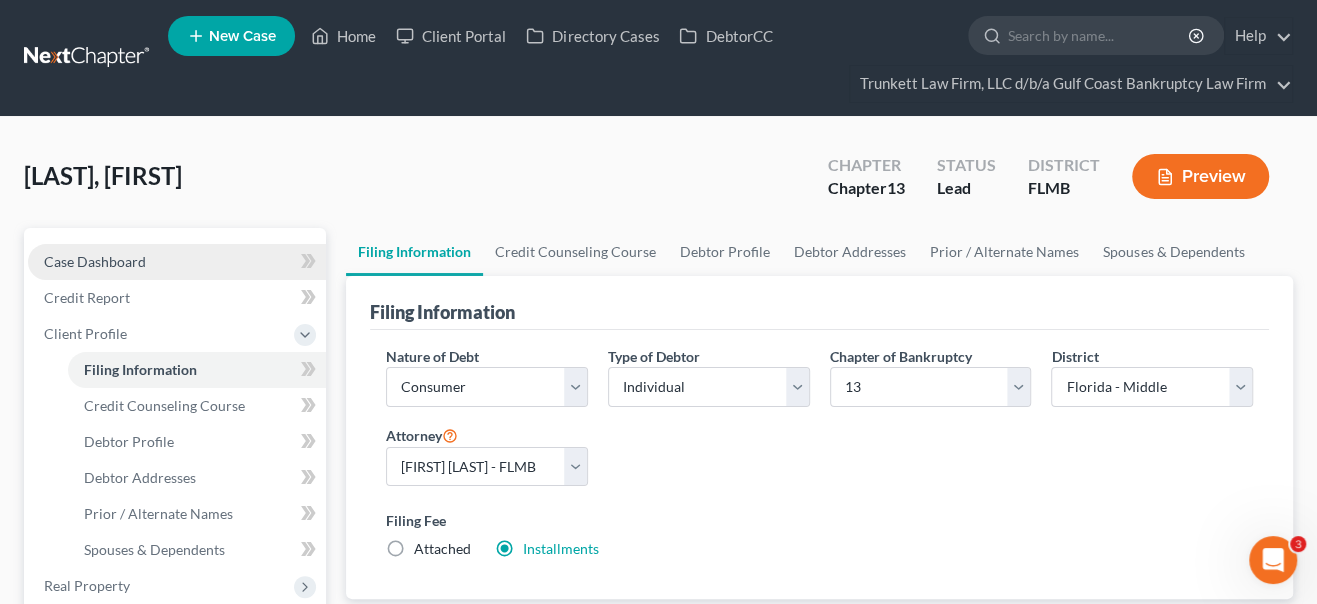 click on "Case Dashboard" at bounding box center [95, 261] 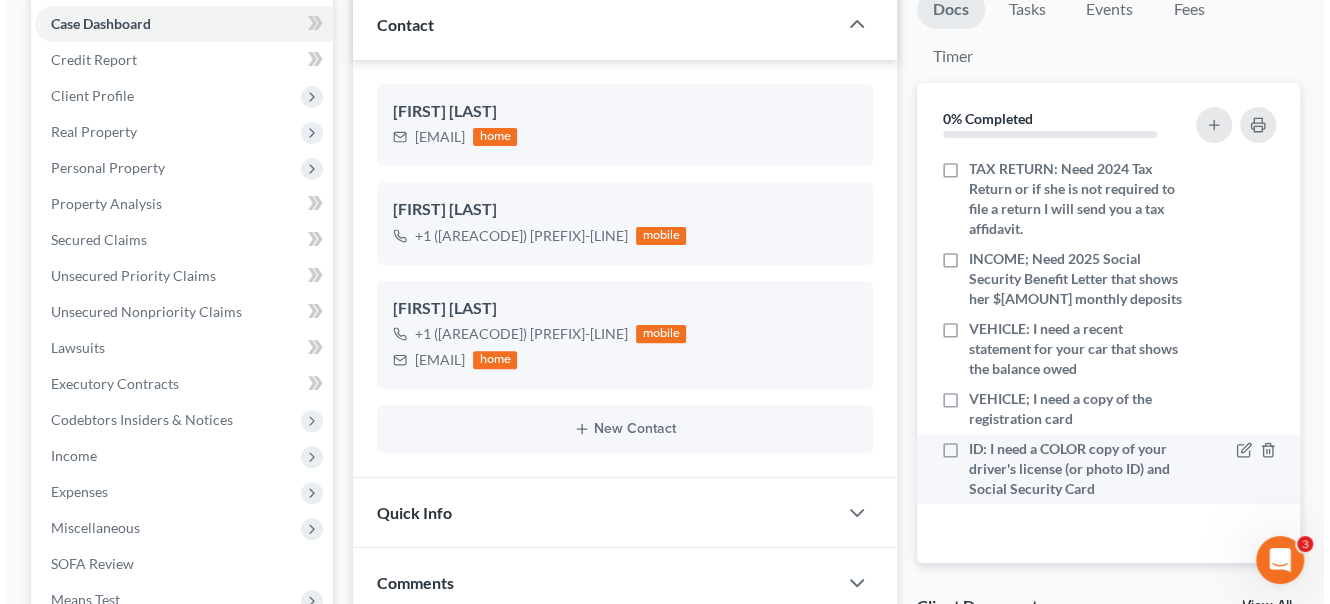scroll, scrollTop: 272, scrollLeft: 0, axis: vertical 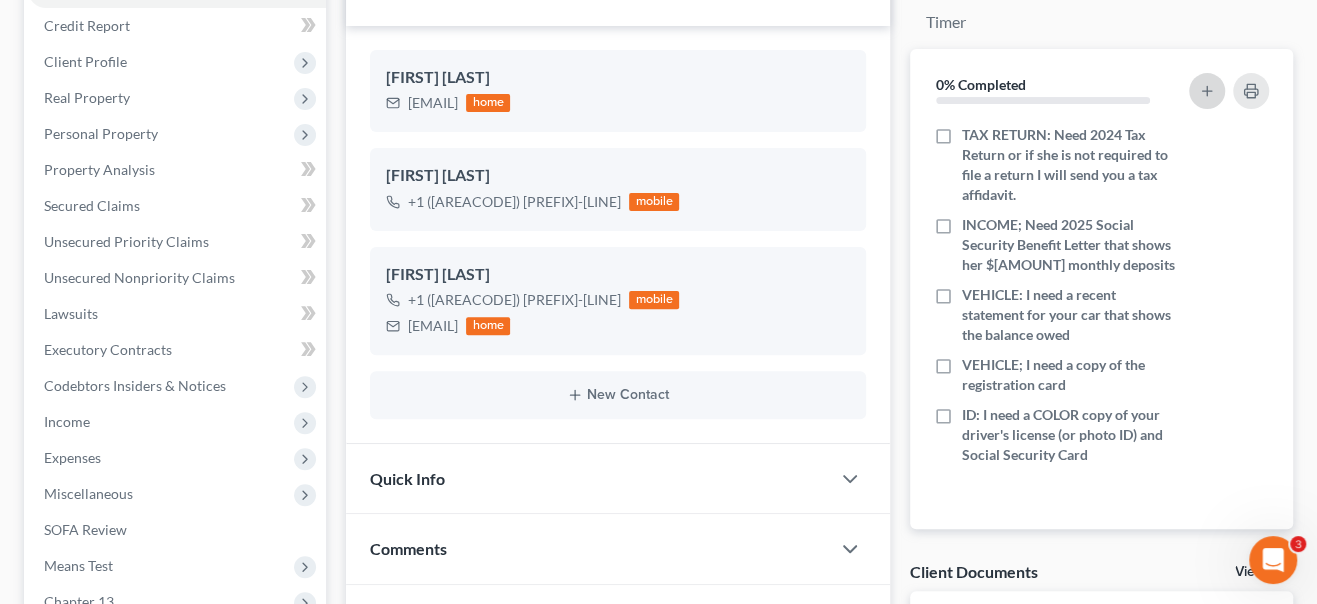click 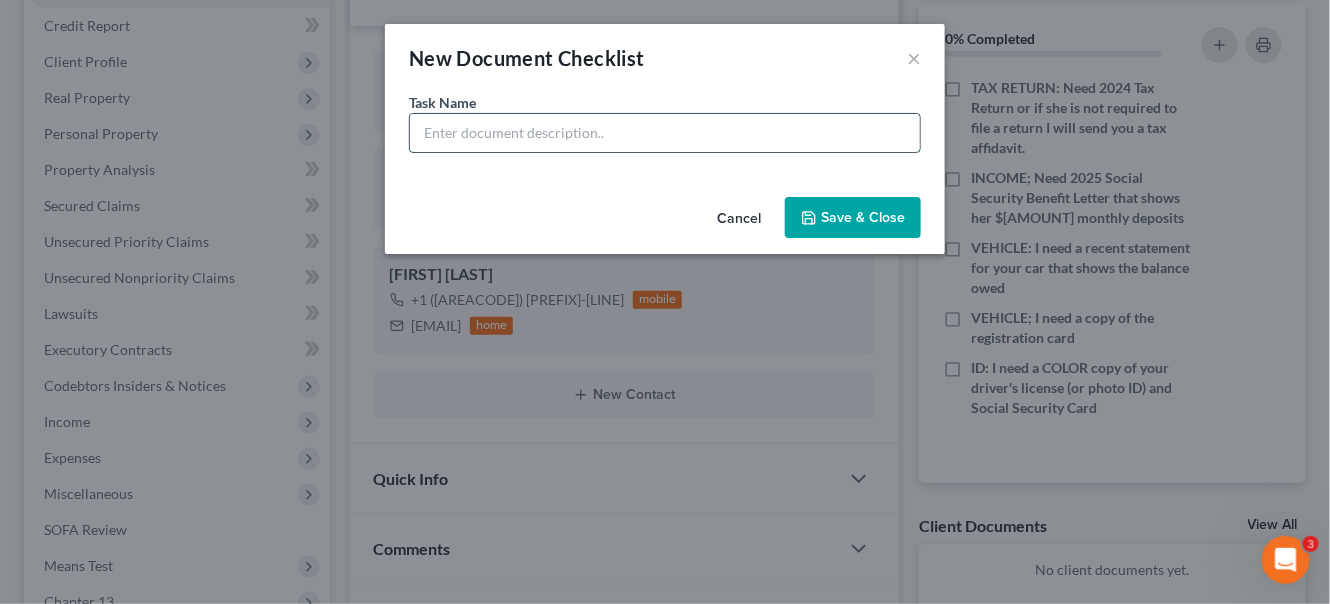 drag, startPoint x: 450, startPoint y: 128, endPoint x: 406, endPoint y: 68, distance: 74.404305 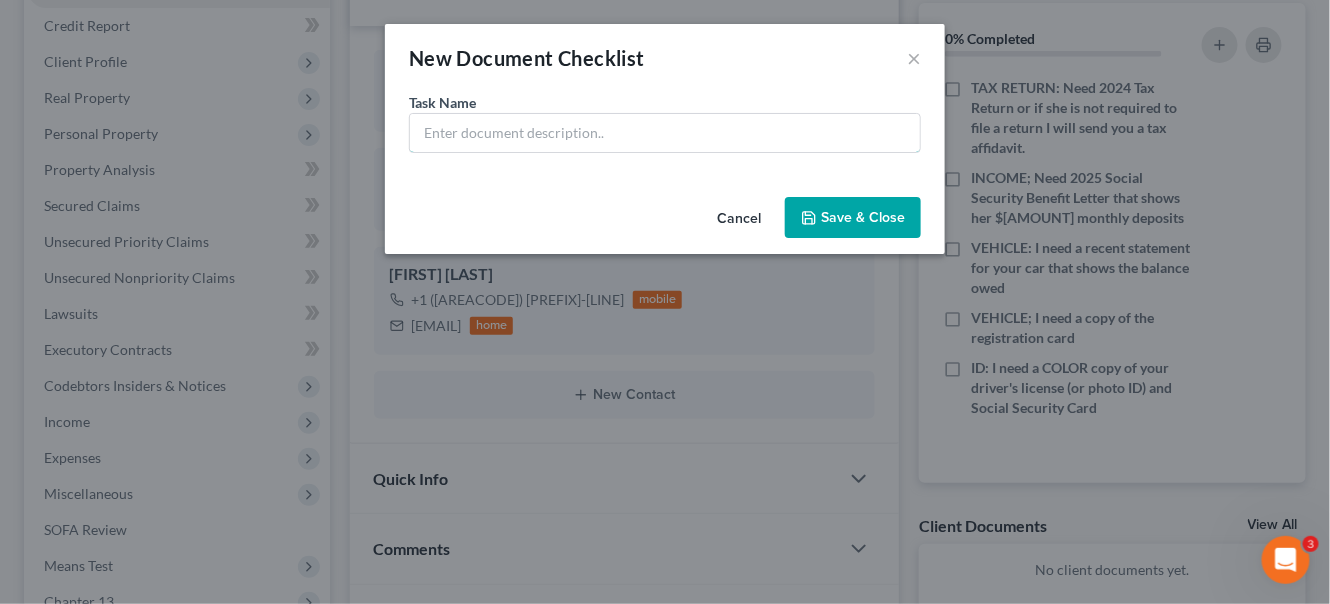 click at bounding box center (665, 133) 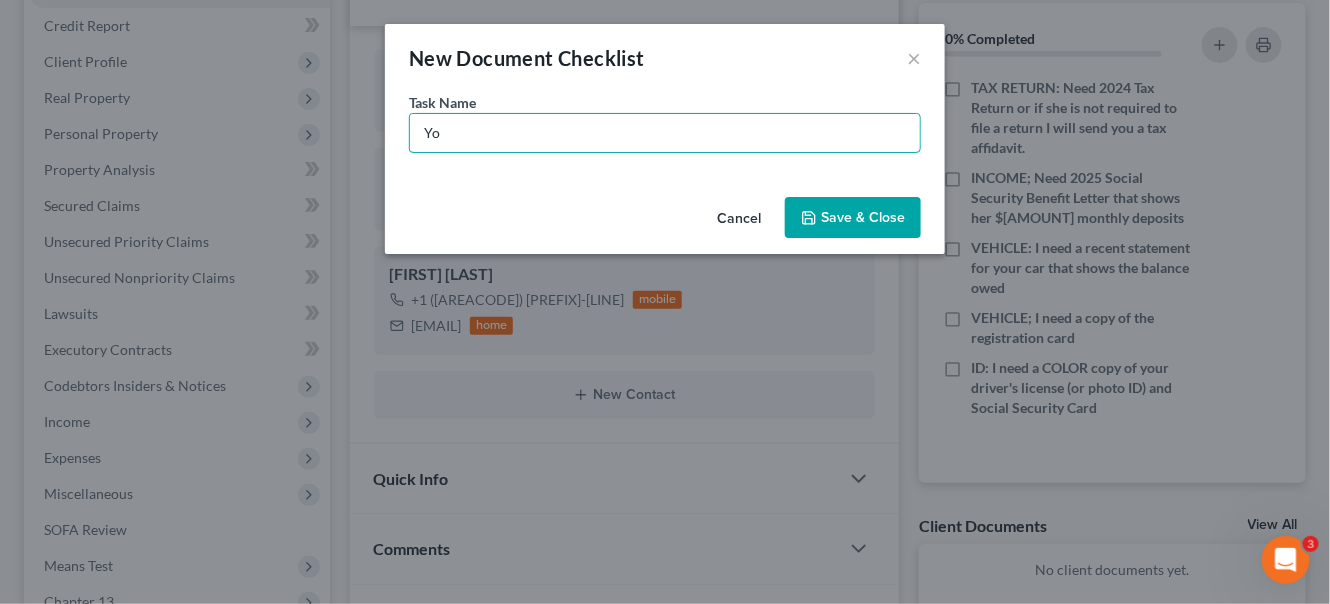 type on "Y" 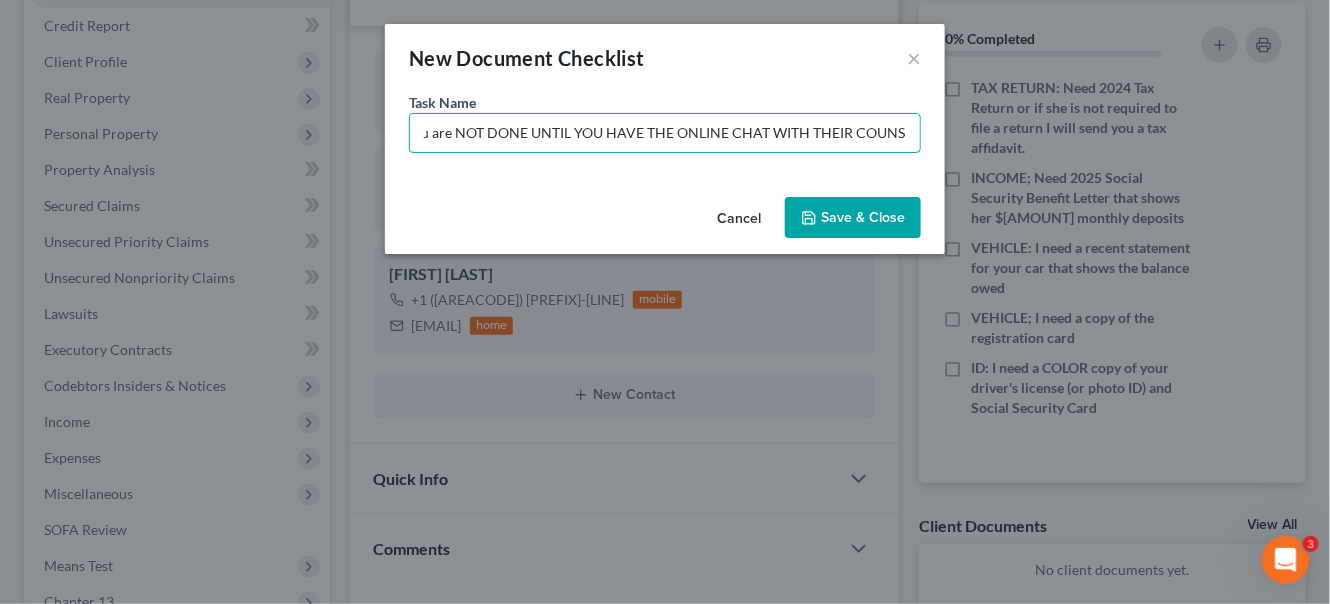 scroll, scrollTop: 0, scrollLeft: 1143, axis: horizontal 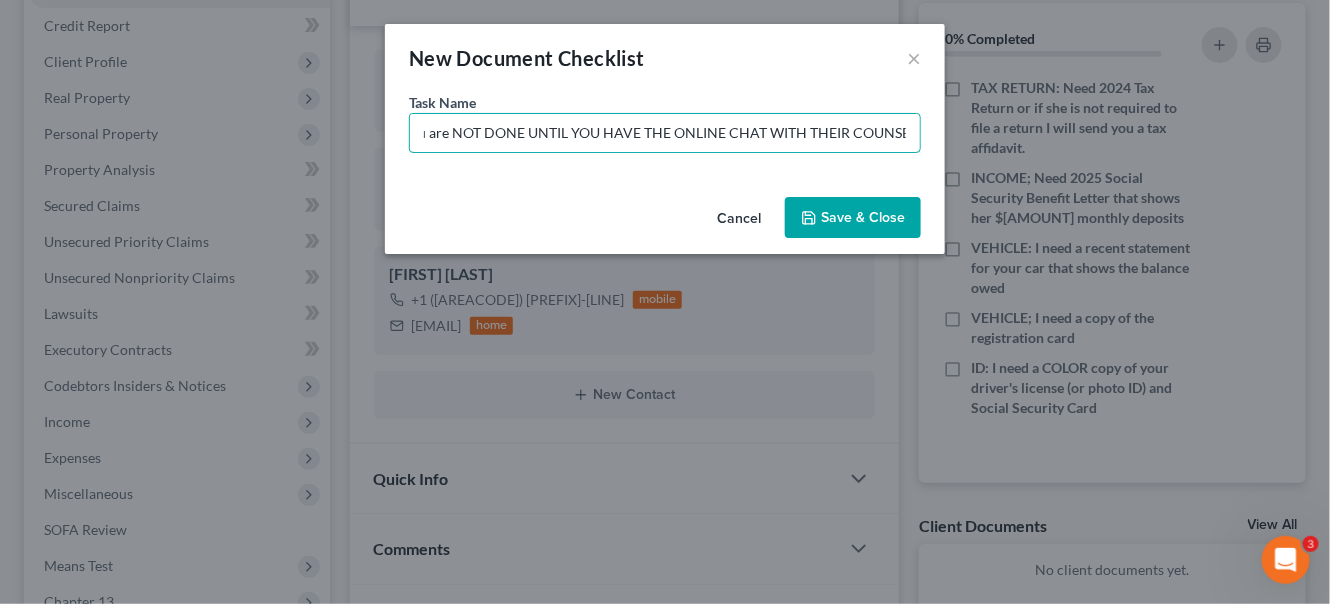 type on "CCC: You must complete the First Credit Counseling Course. You can go to www.AccessBK.org, click on First Course, the Attorney Code is TDD222A. It is a timed one hour class and you are NOT DONE UNTIL YOU HAVE THE ONLINE CHAT WITH THEIR COUNSELOR." 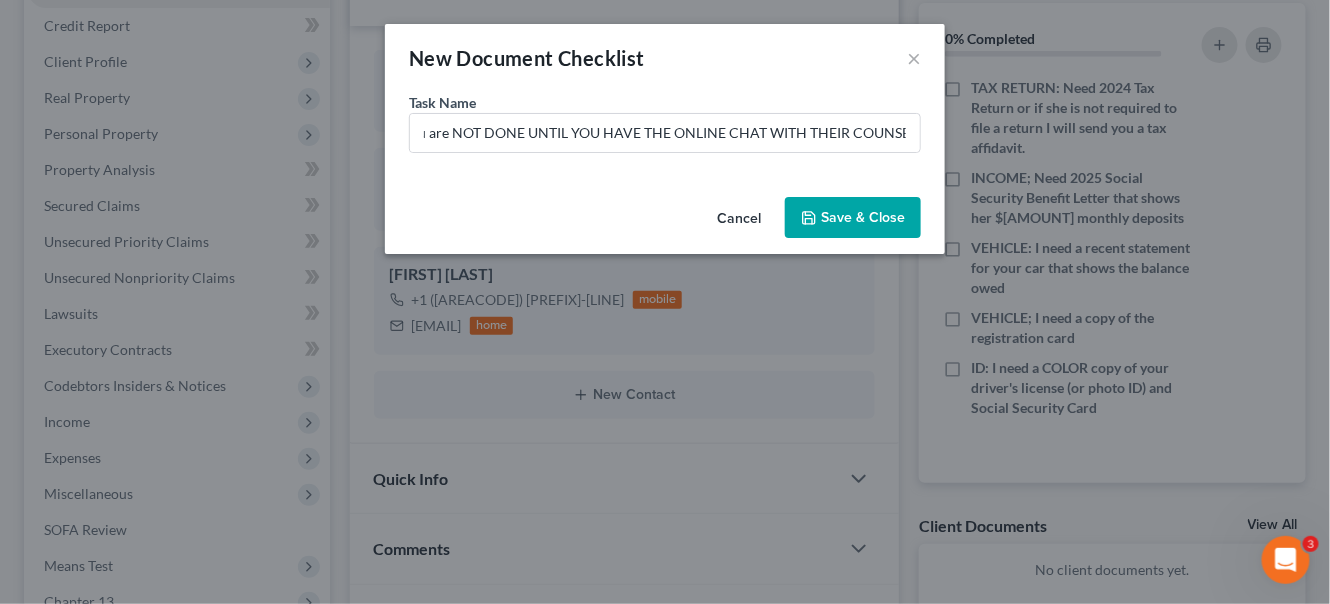 click on "Save & Close" at bounding box center [853, 218] 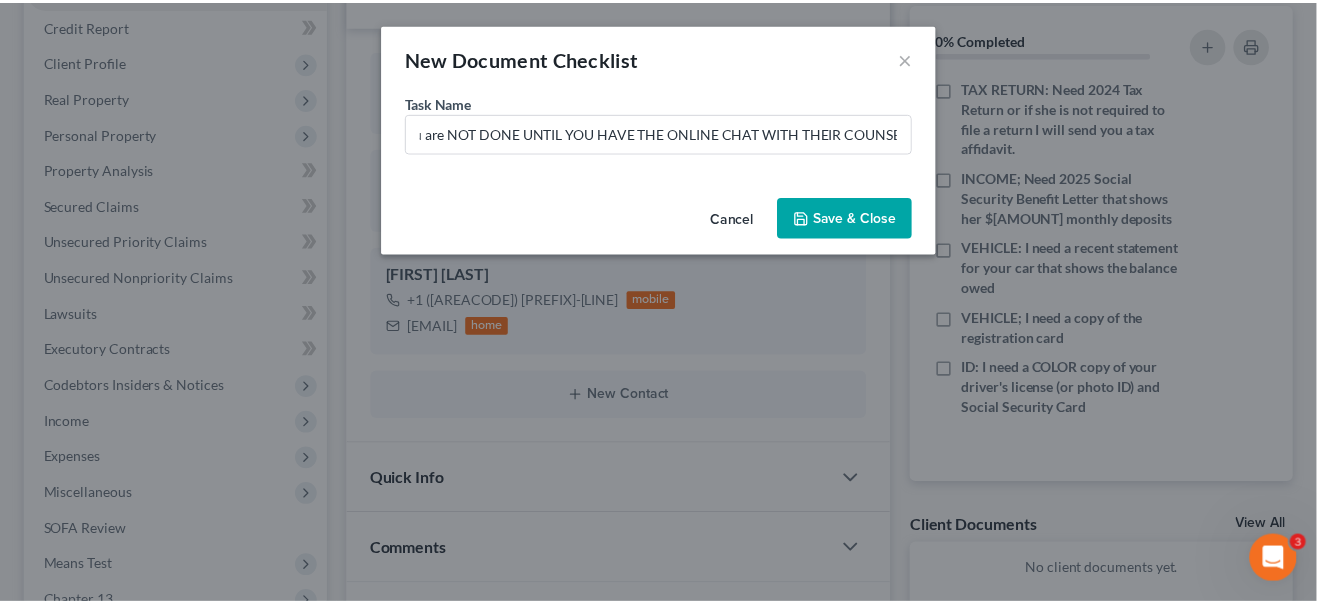 scroll, scrollTop: 0, scrollLeft: 0, axis: both 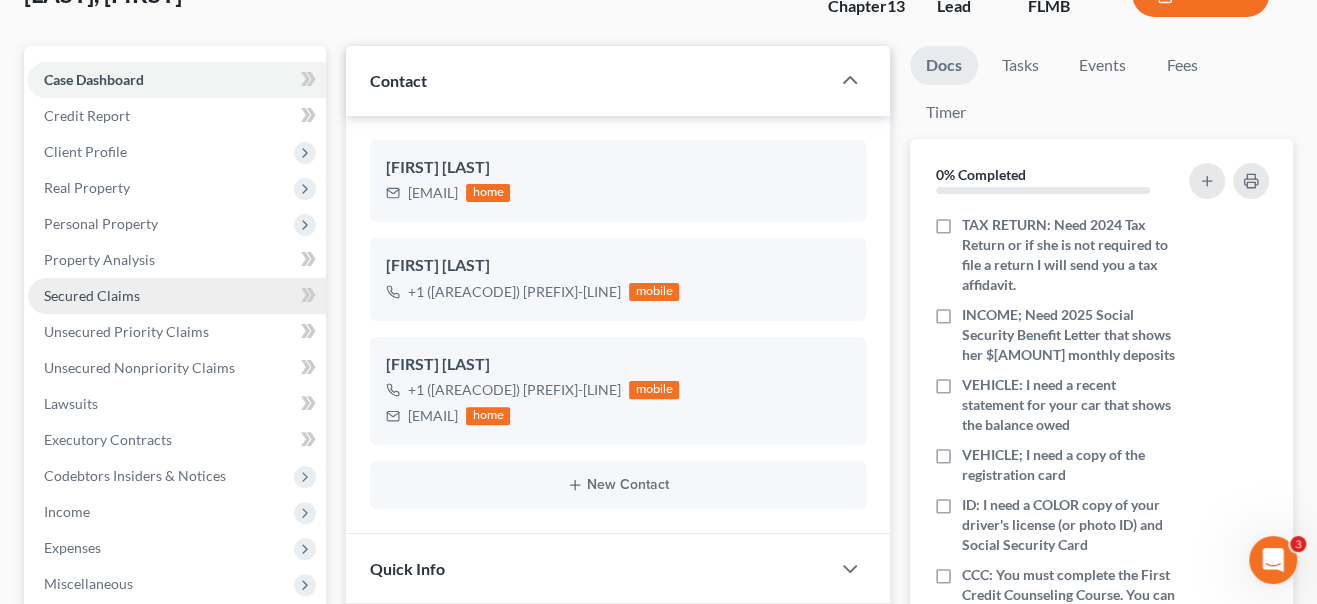 click on "Secured Claims" at bounding box center [92, 295] 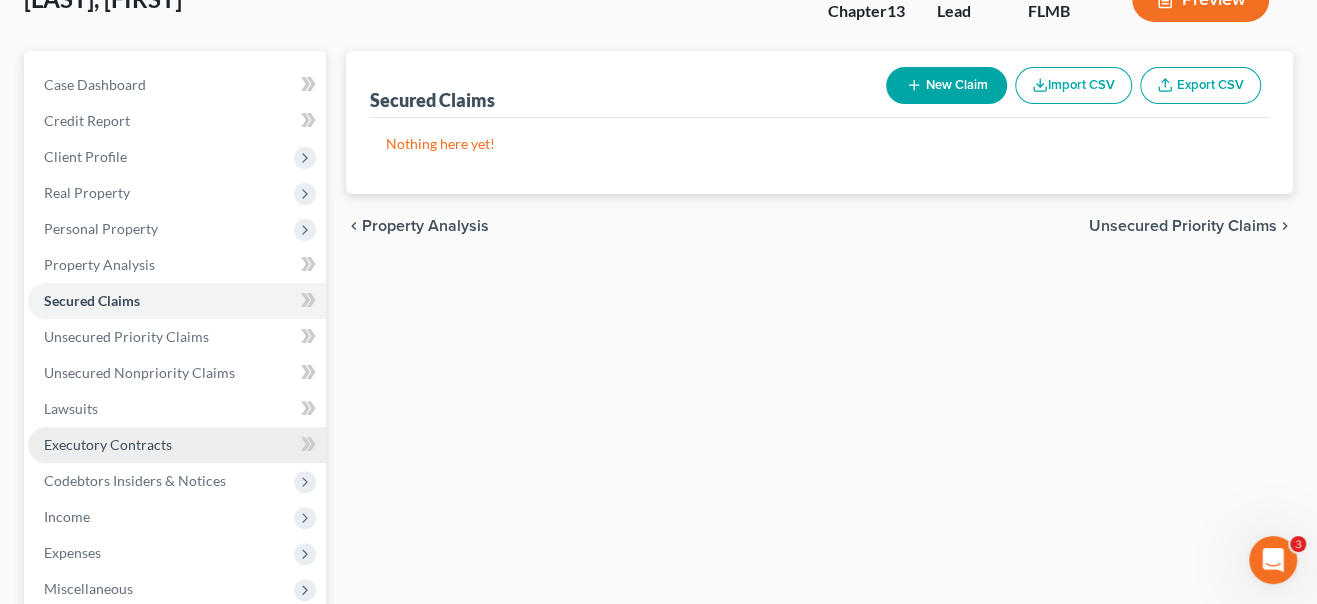 scroll, scrollTop: 182, scrollLeft: 0, axis: vertical 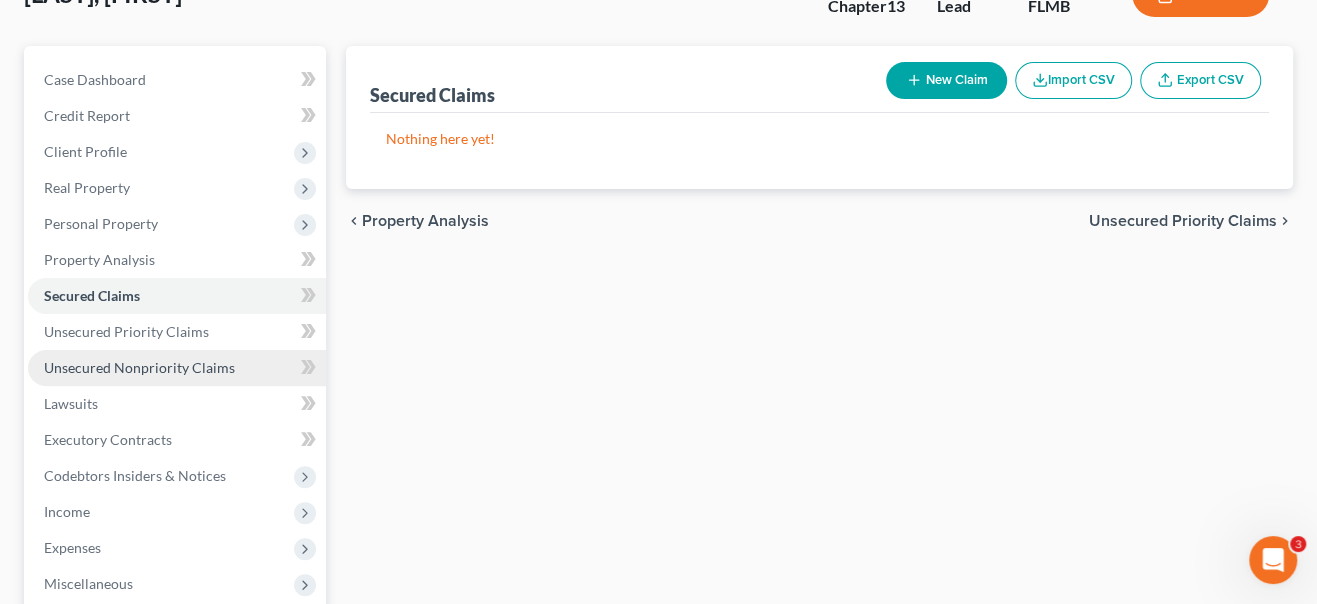 click on "Unsecured Nonpriority Claims" at bounding box center (139, 367) 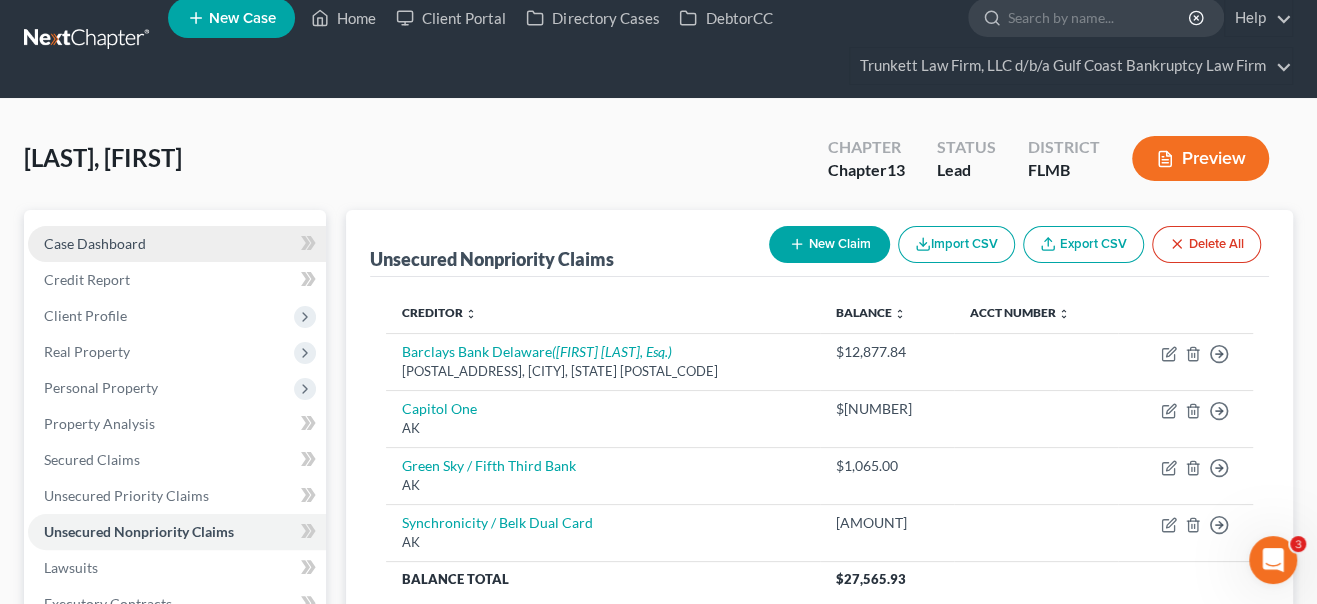 scroll, scrollTop: 0, scrollLeft: 0, axis: both 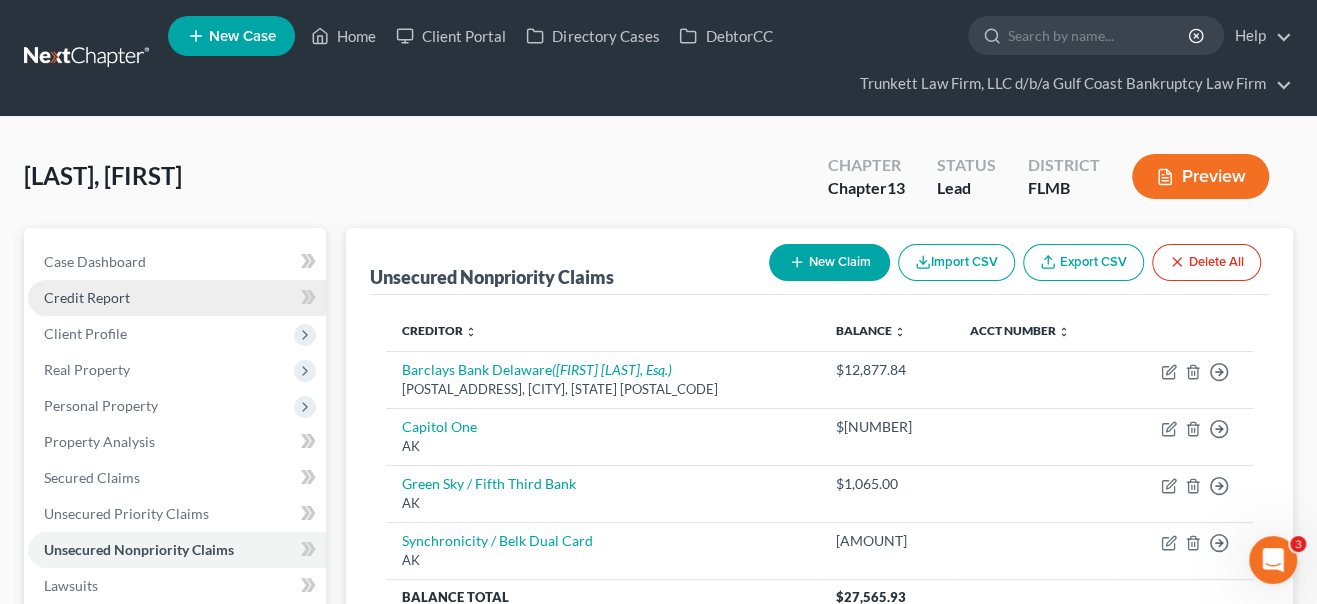 click on "Credit Report" at bounding box center [87, 297] 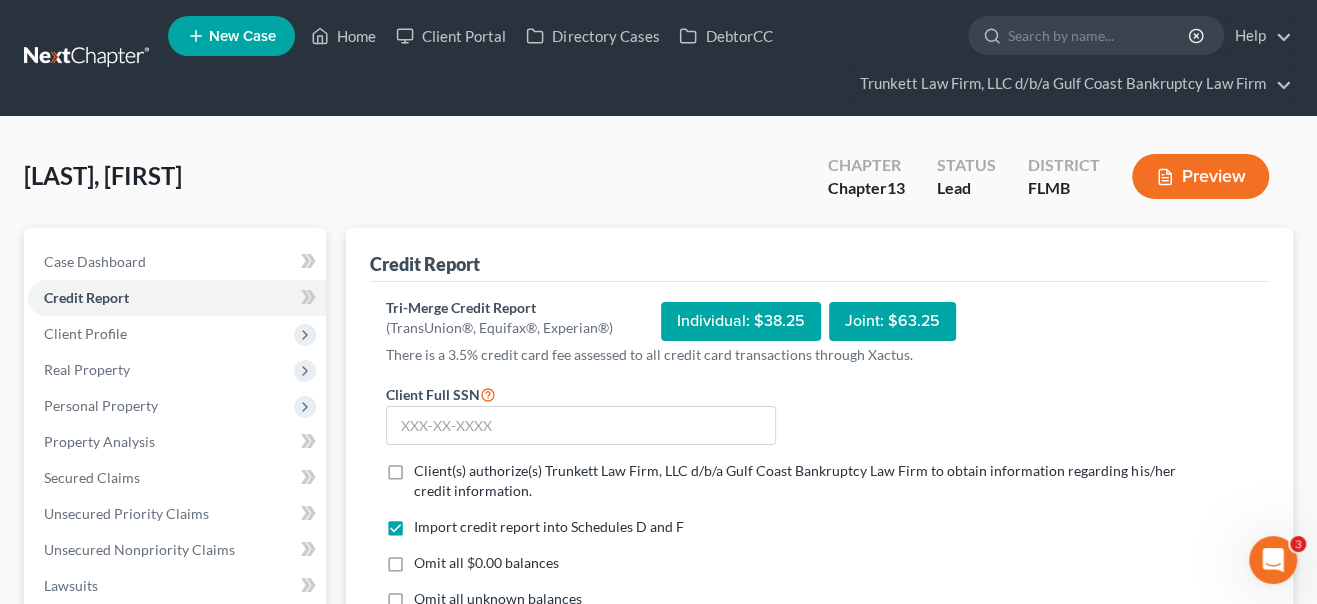click on "Client(s) authorize(s) Trunkett Law Firm, LLC d/b/a Gulf Coast Bankruptcy Law Firm to obtain information regarding his/her credit information.
*" at bounding box center (800, 481) 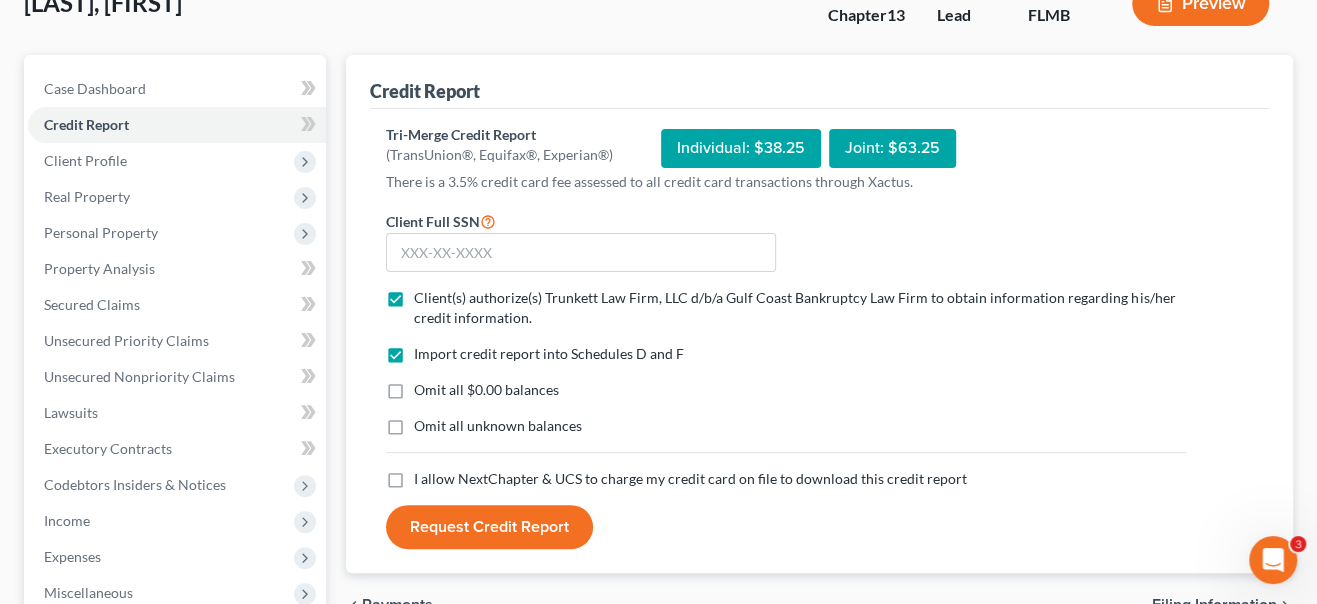 scroll, scrollTop: 182, scrollLeft: 0, axis: vertical 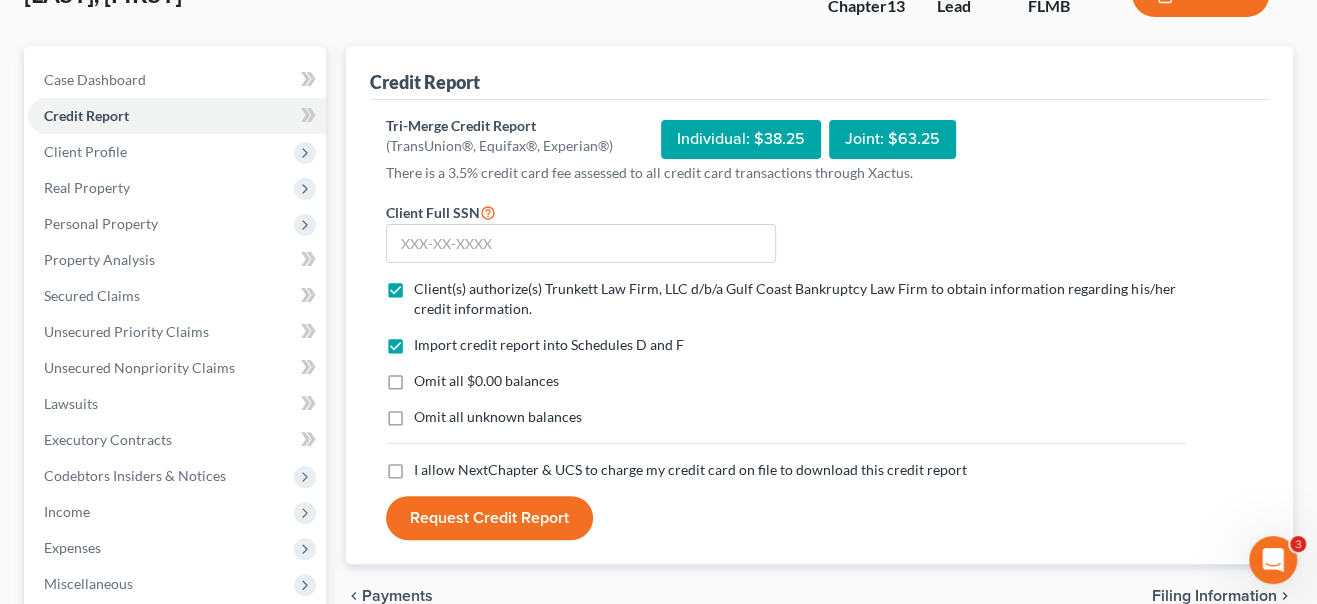 click on "I allow NextChapter & UCS to charge my credit card on file to download this credit report
*" at bounding box center [690, 470] 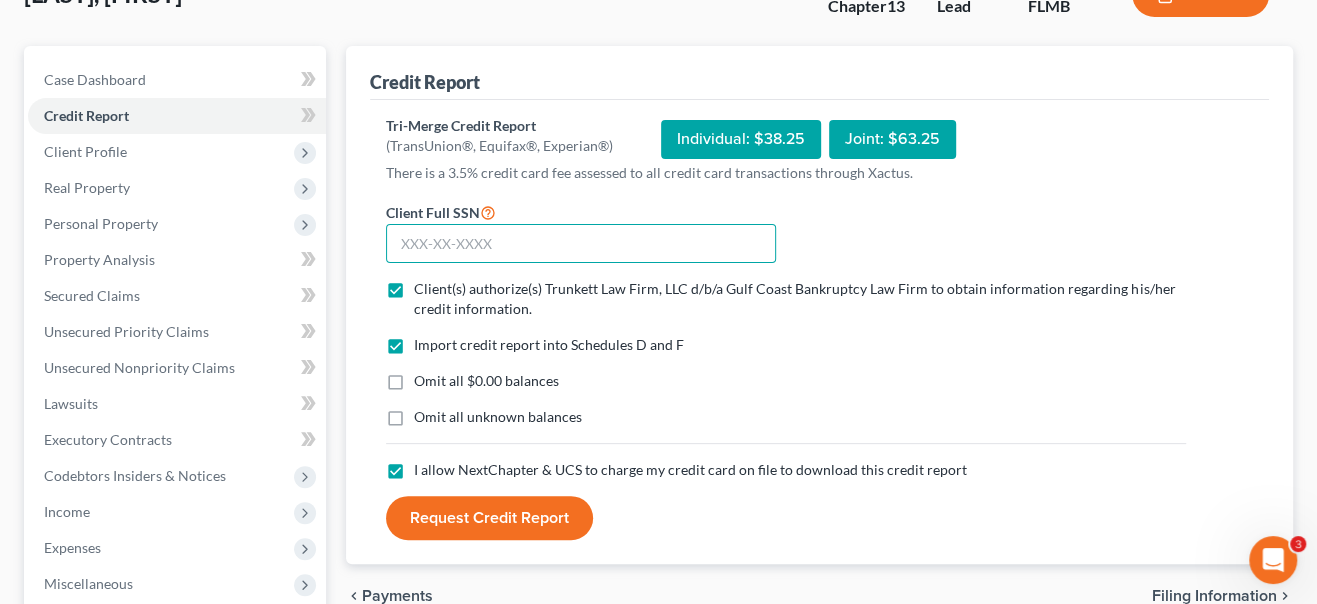 click at bounding box center [581, 244] 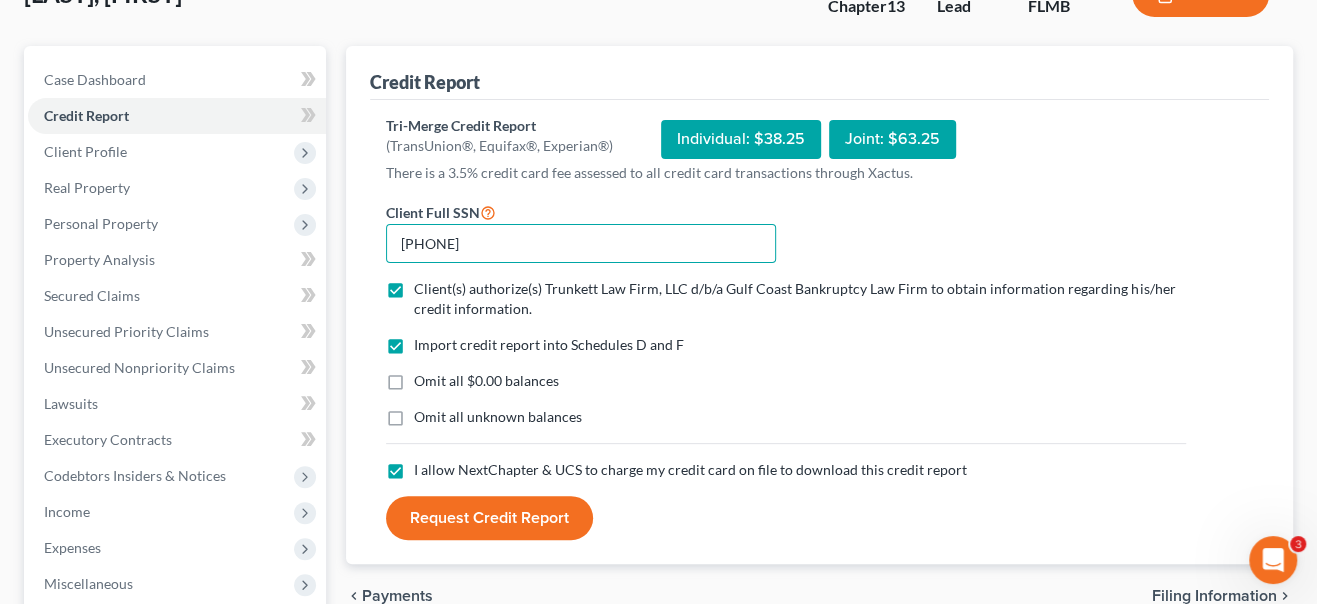 scroll, scrollTop: 272, scrollLeft: 0, axis: vertical 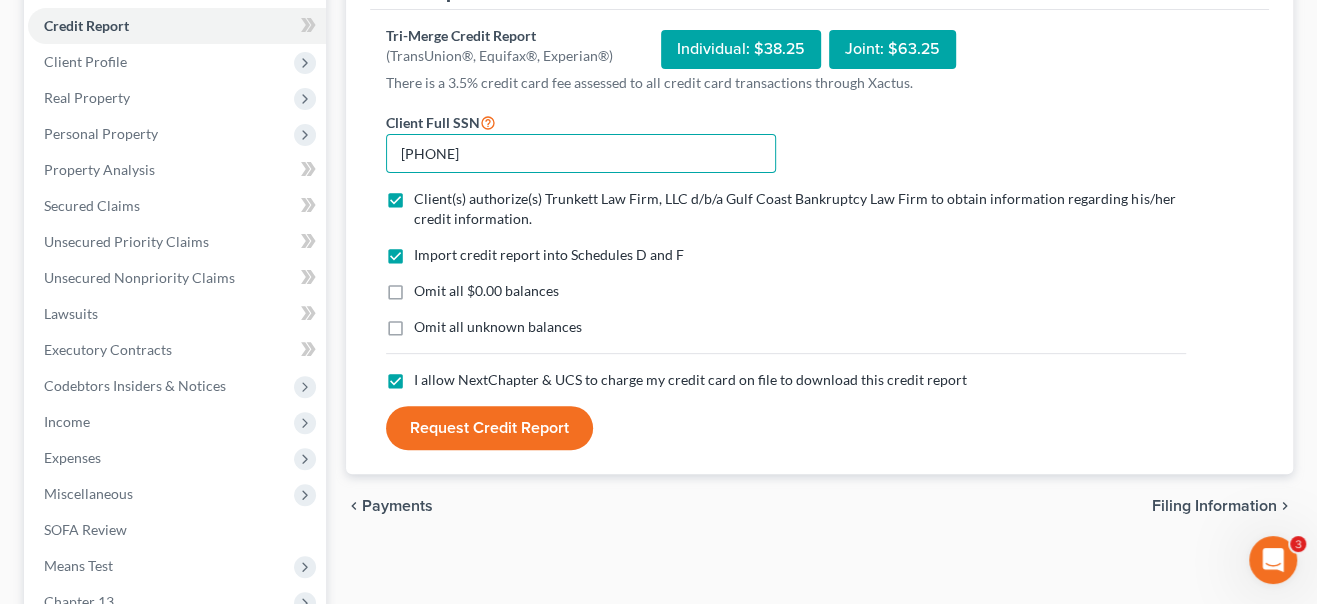 type on "[PHONE]" 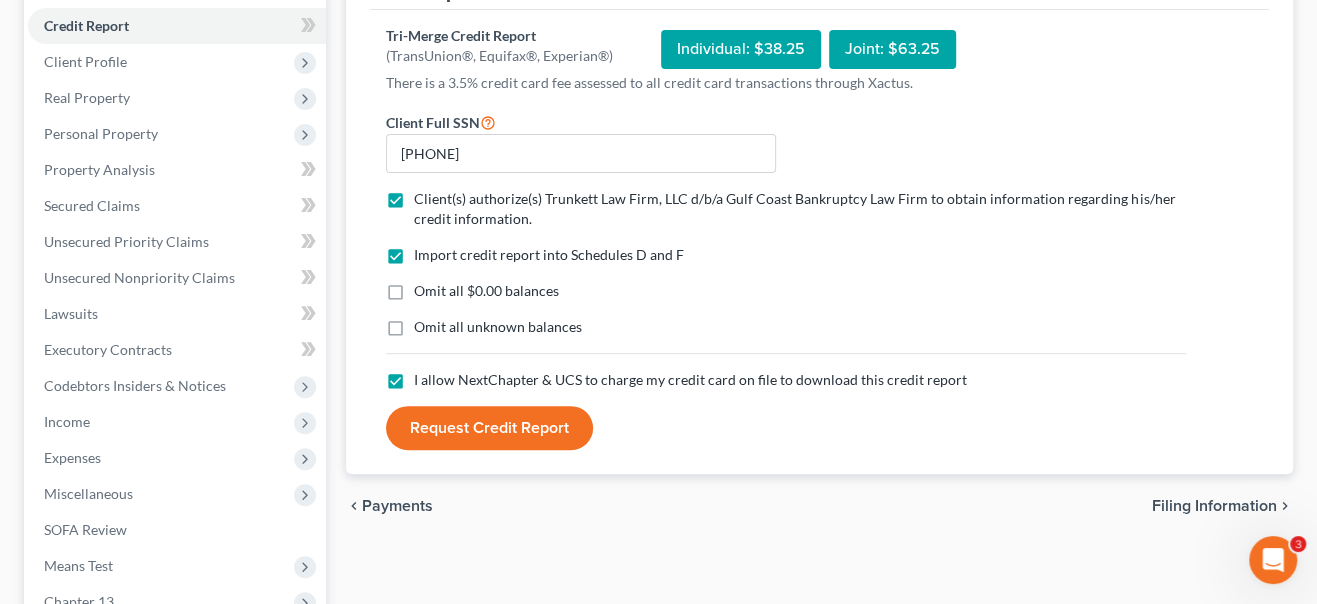 click on "Request Credit Report" at bounding box center (489, 428) 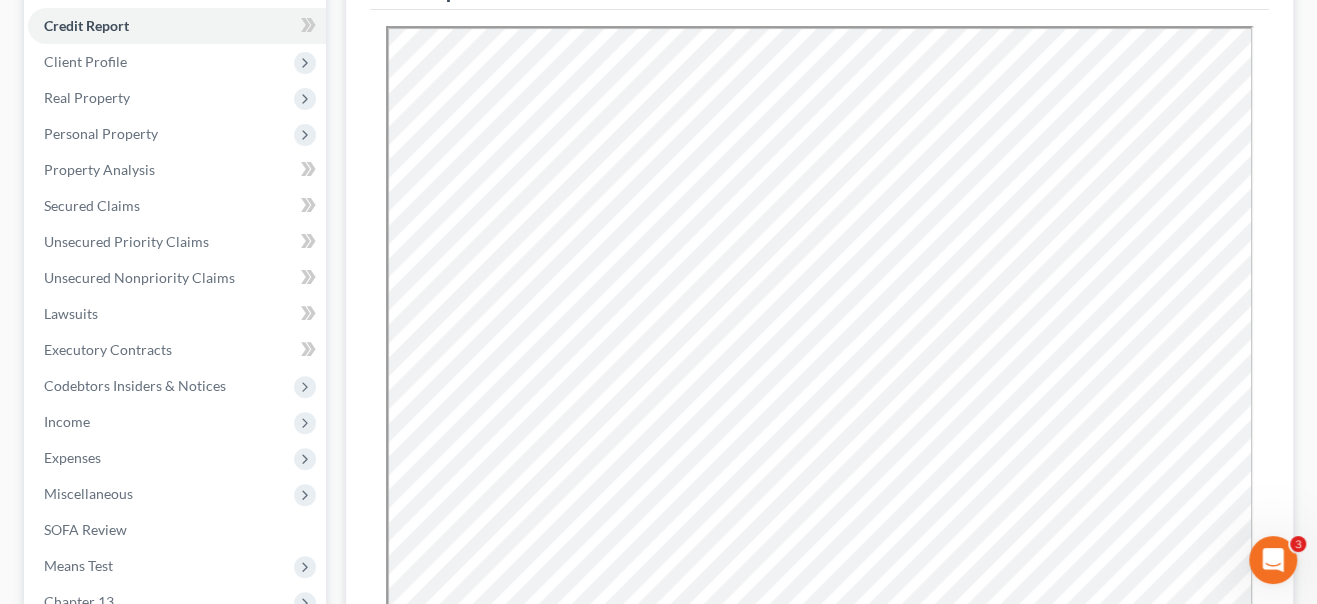 scroll, scrollTop: 0, scrollLeft: 0, axis: both 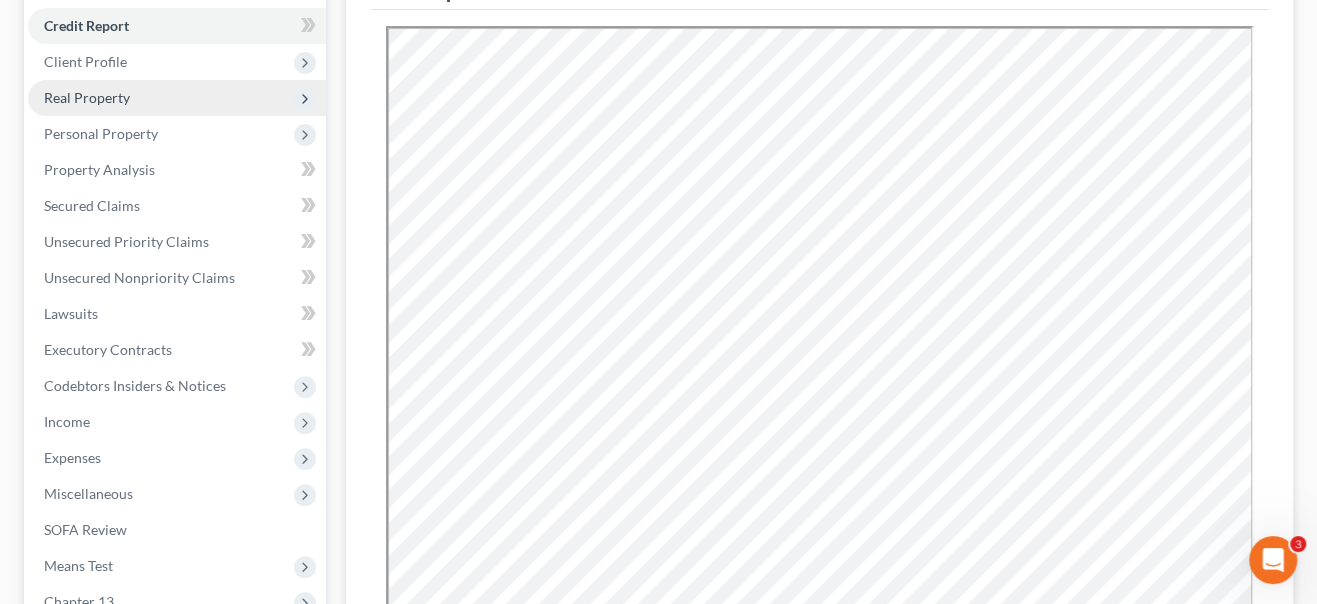 click on "Real Property" at bounding box center [87, 97] 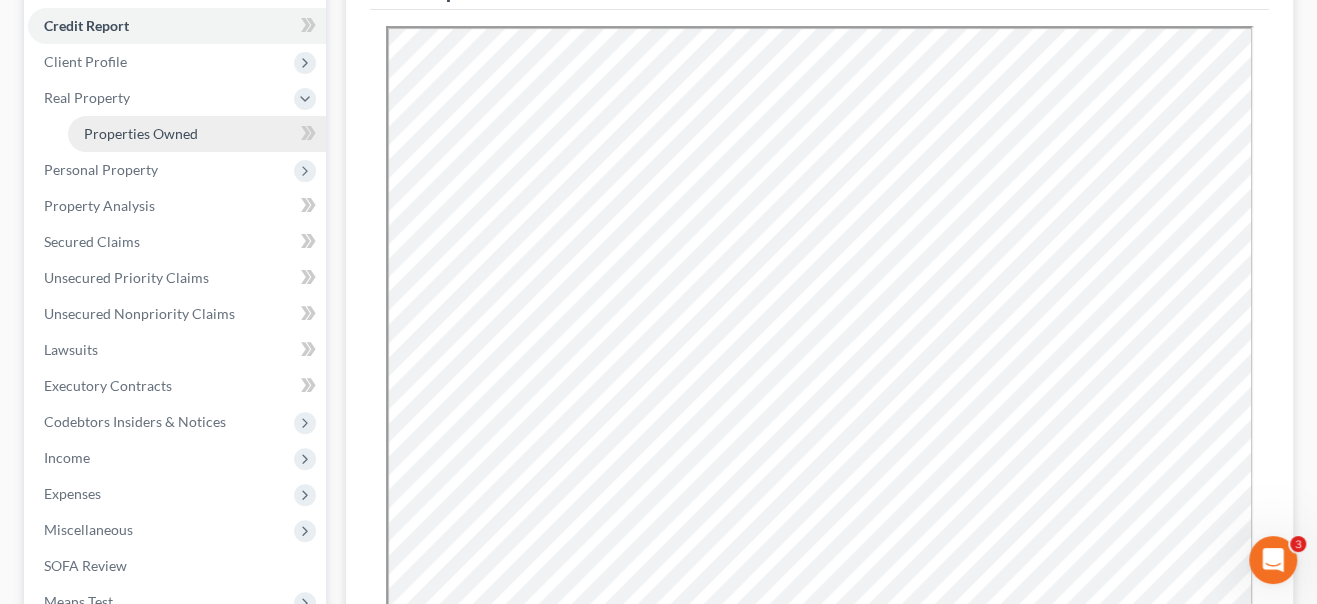 click on "Properties Owned" at bounding box center (141, 133) 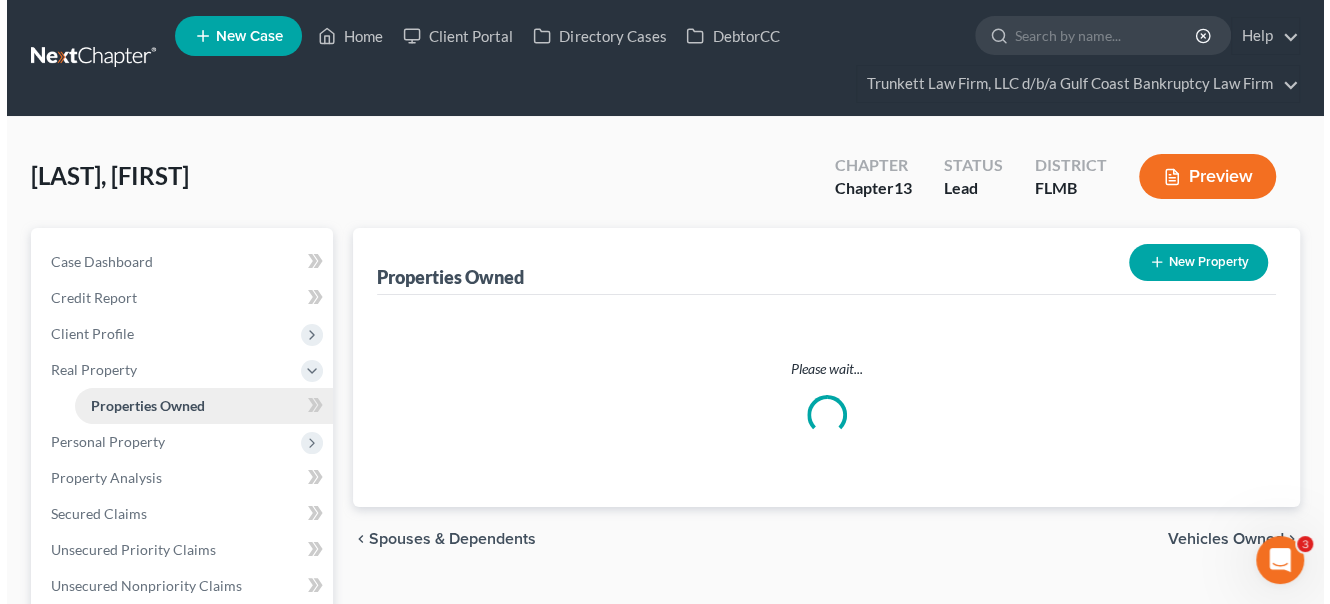 scroll, scrollTop: 0, scrollLeft: 0, axis: both 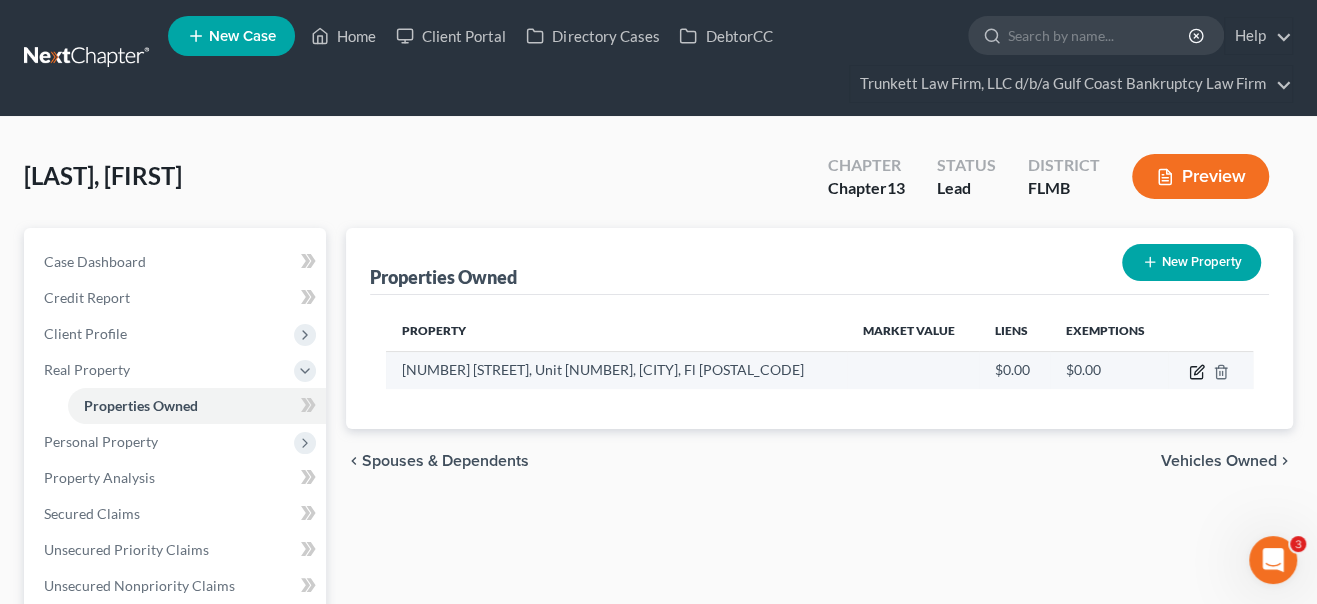 click 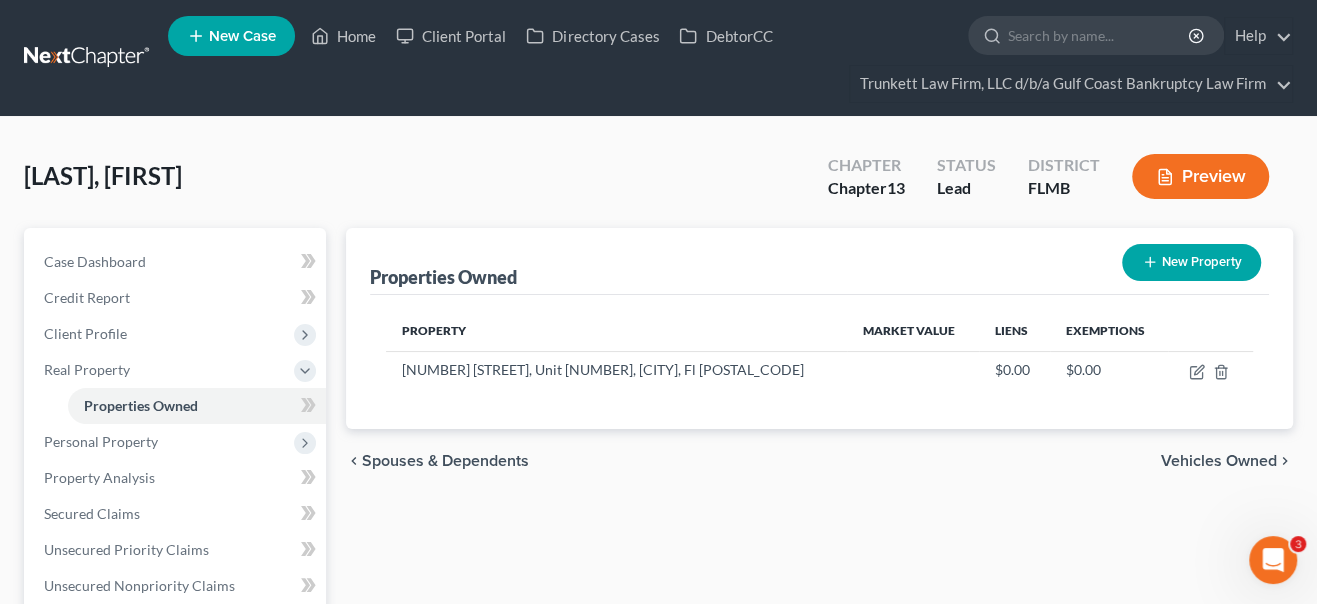 select on "9" 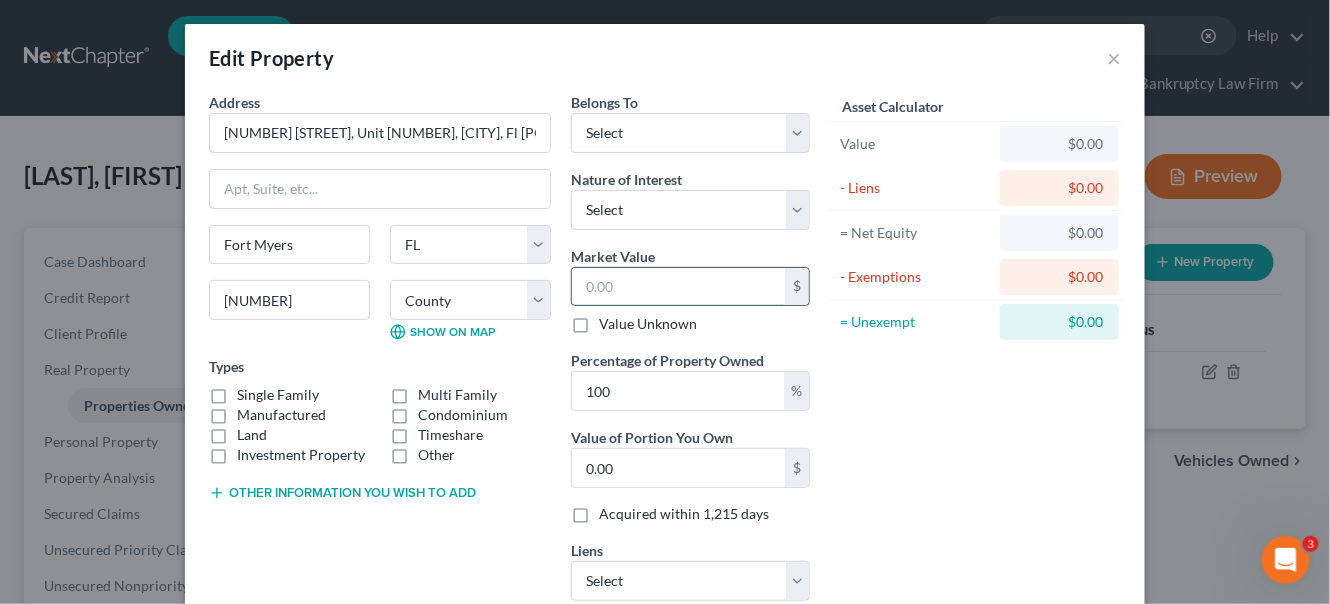 click at bounding box center (678, 287) 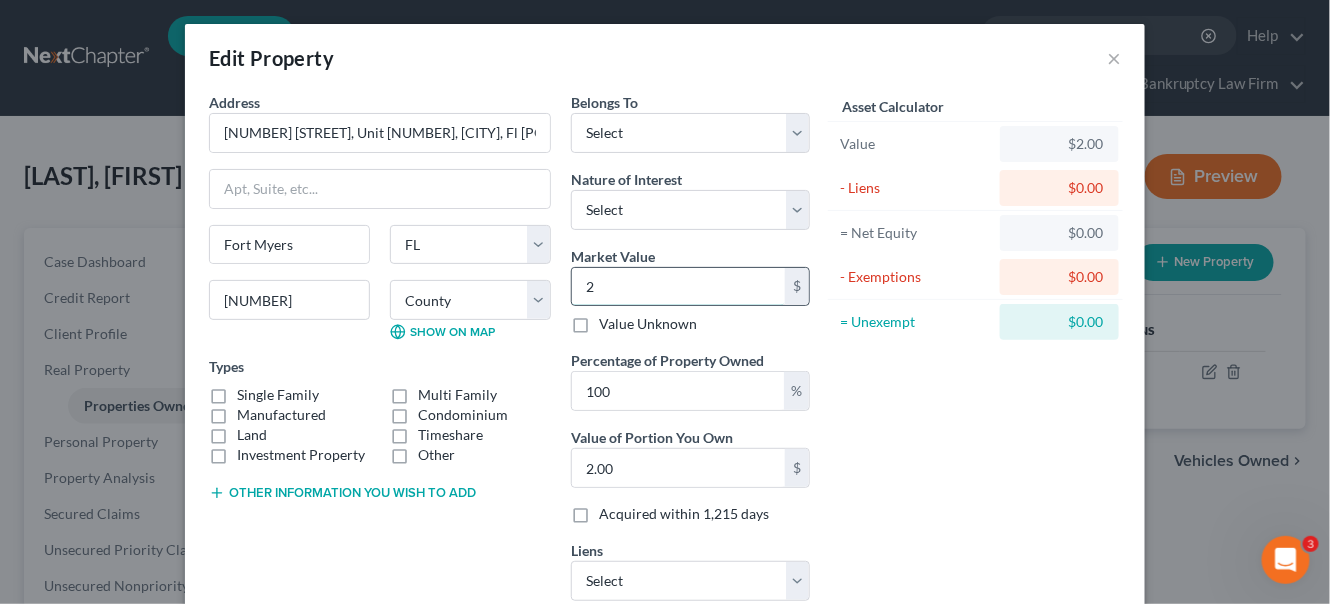 type on "21" 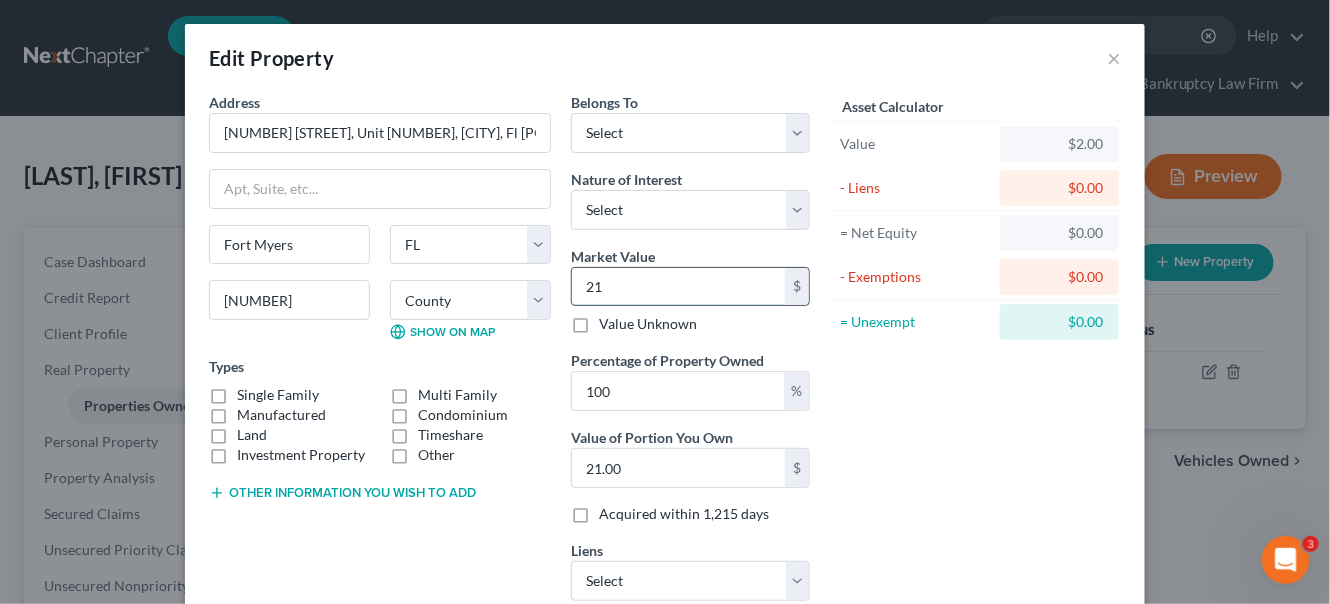 type on "210" 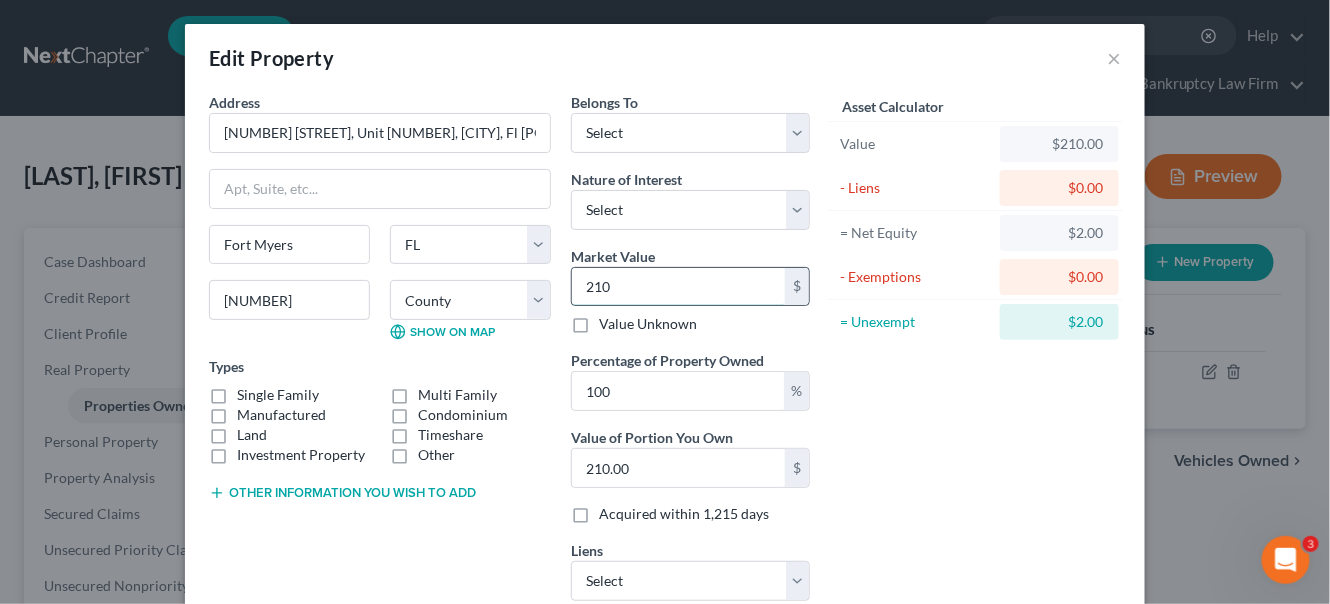 type on "2101" 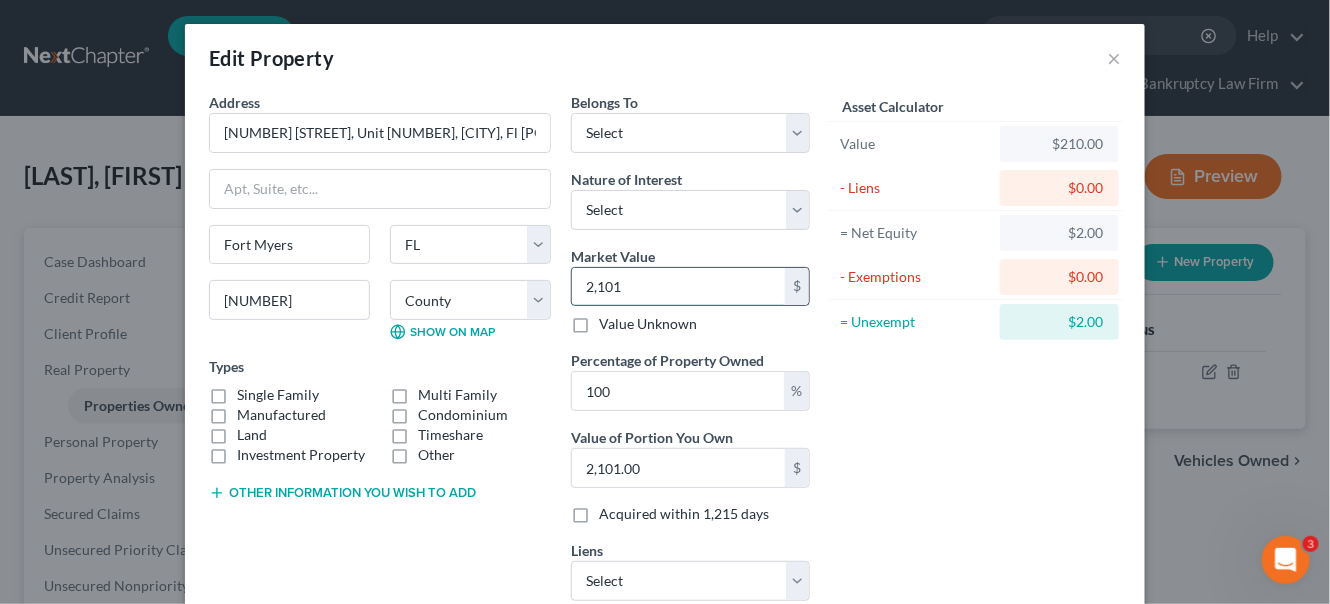 type on "[NUMBER]" 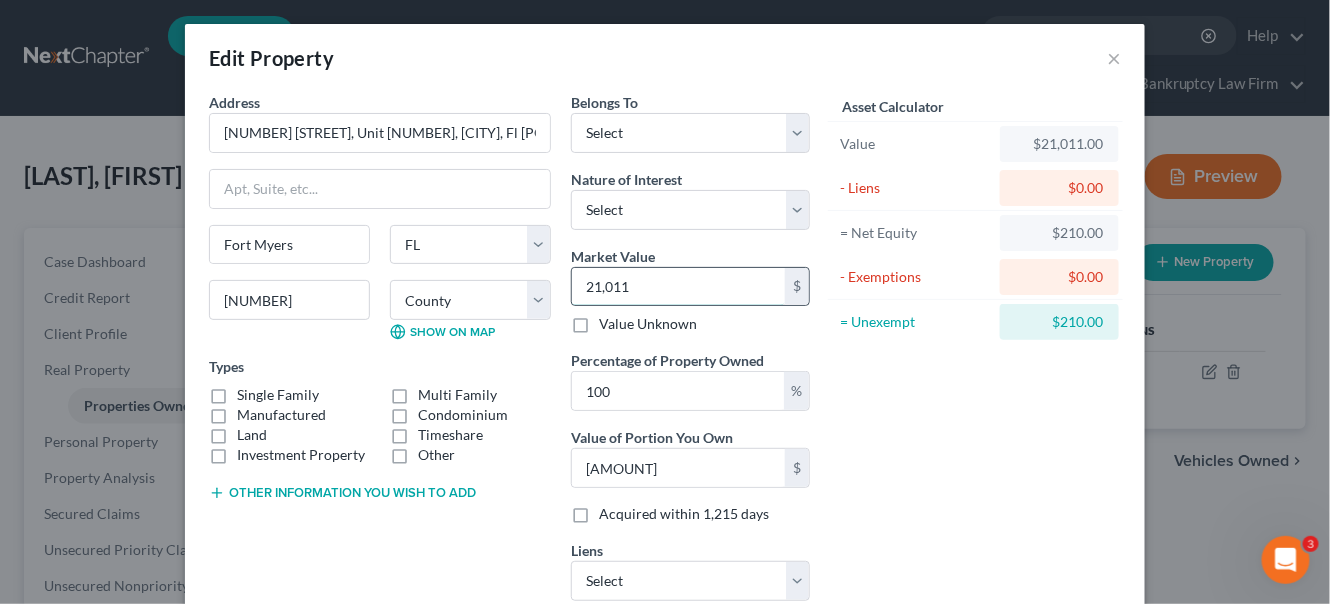 type on "[NUMBER]" 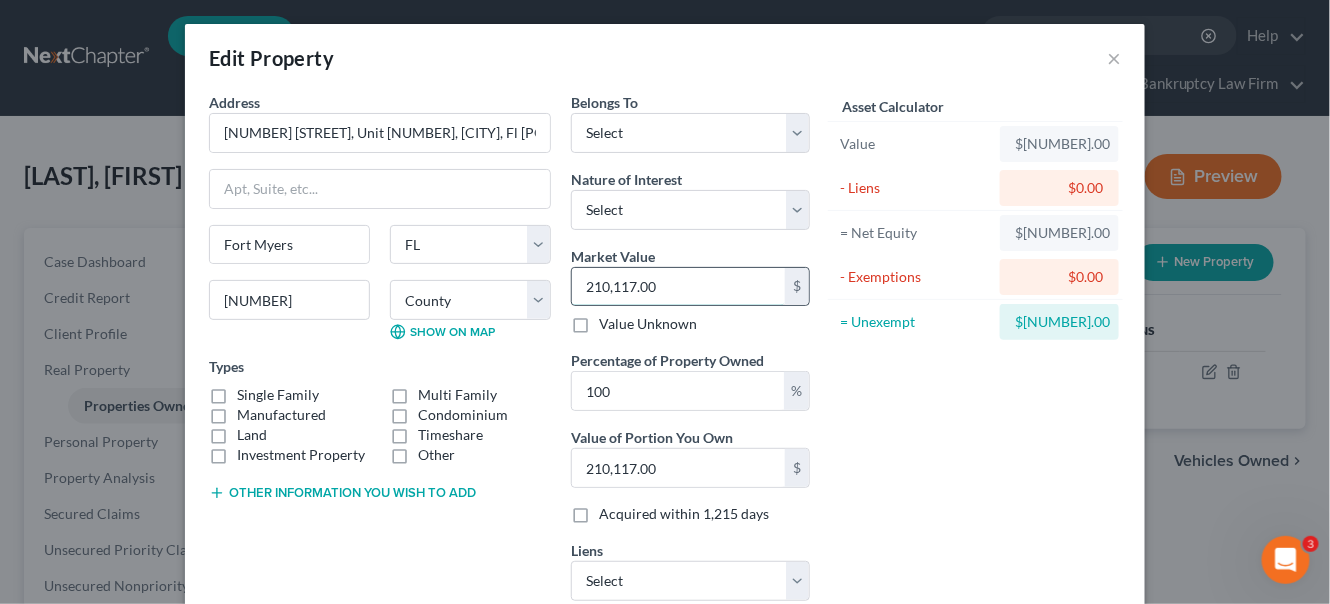 type on "210,117.00" 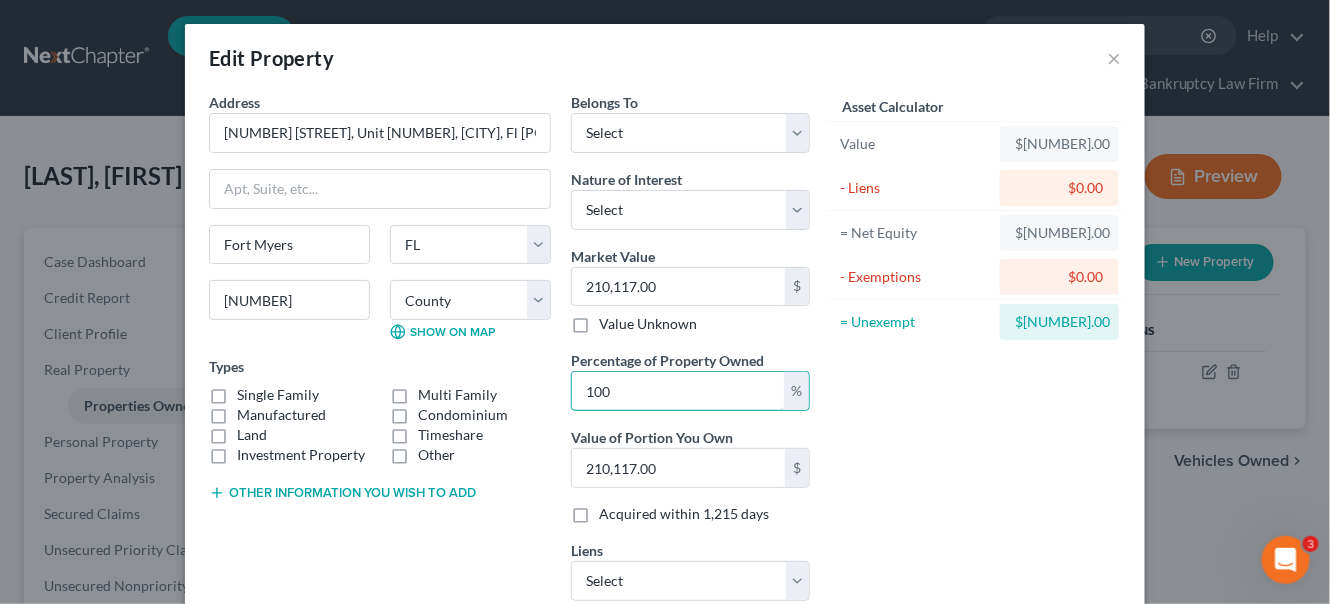 drag, startPoint x: 653, startPoint y: 383, endPoint x: 536, endPoint y: 385, distance: 117.01709 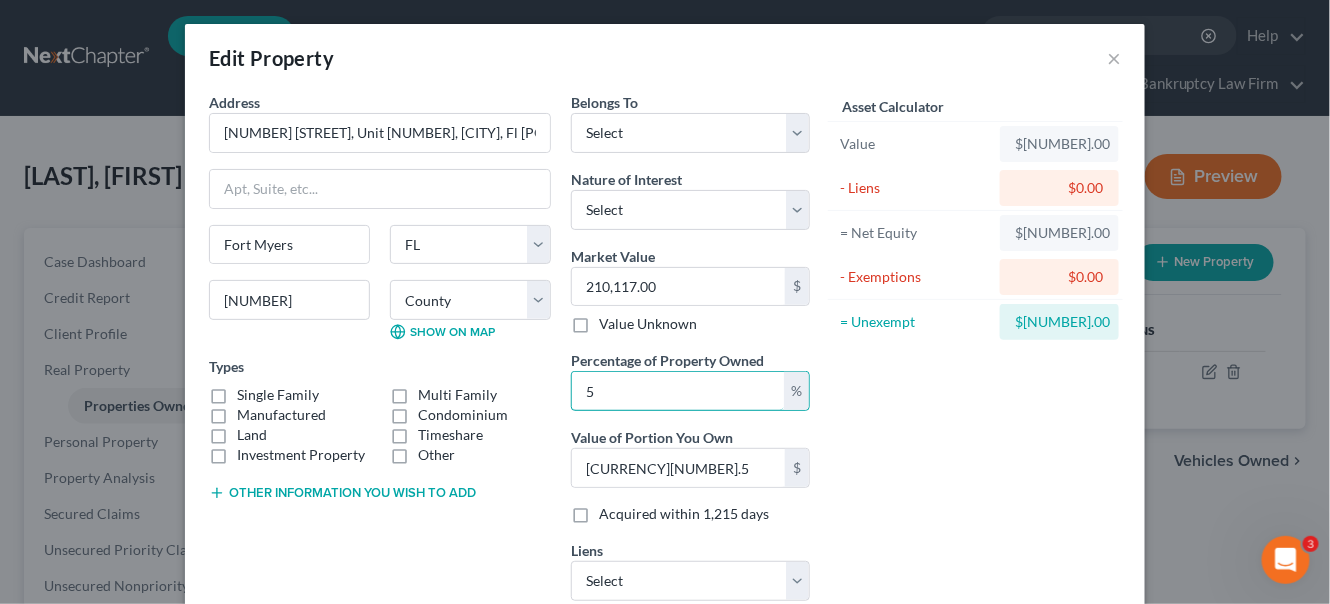 type on "50" 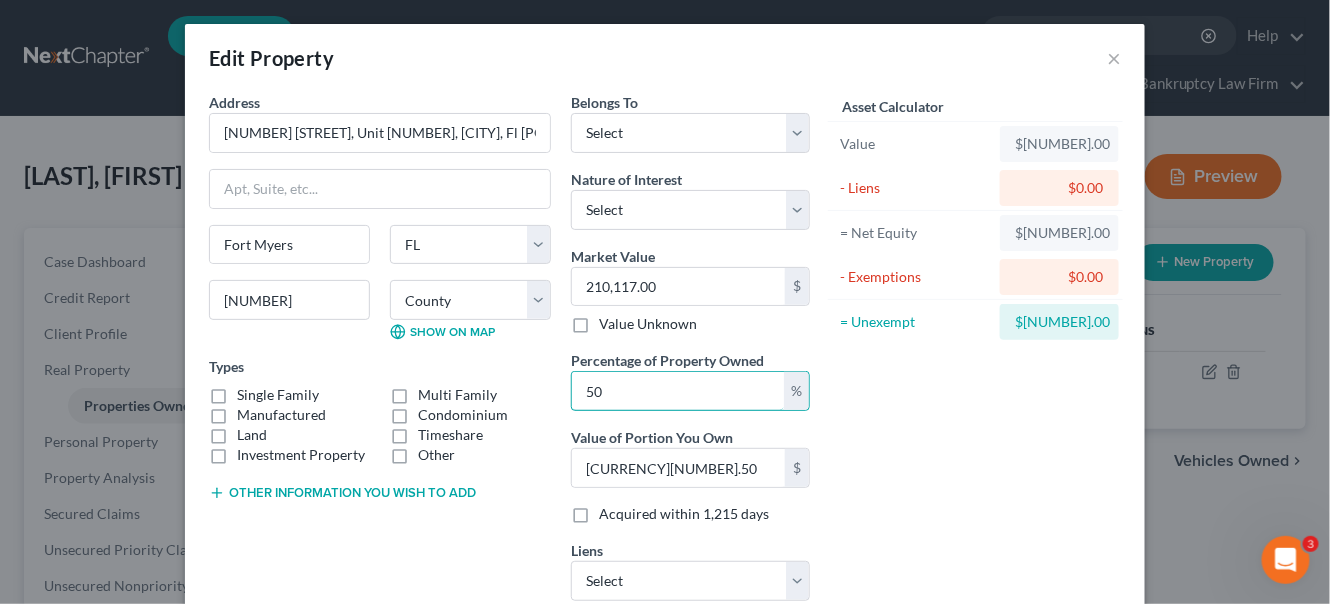 type on "50" 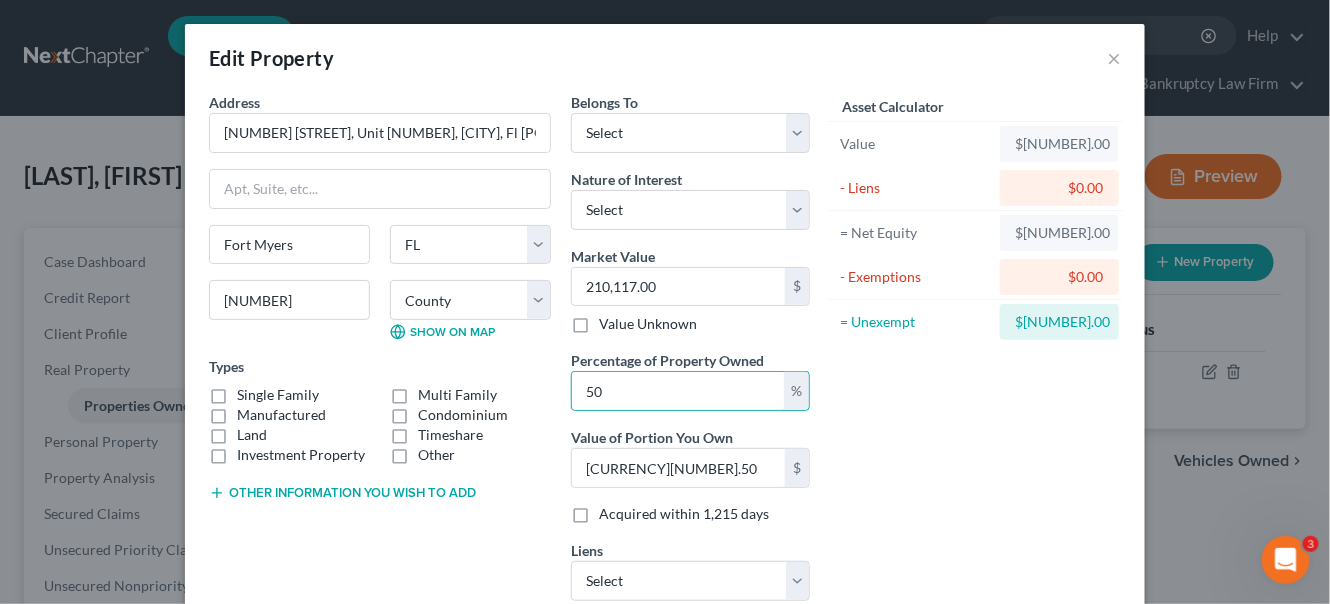 click on "Asset Calculator Value $210,117.00 - Liens $0.00 = Net Equity $210,117.00 - Exemptions $0.00 = Unexempt $210,117.00" at bounding box center (975, 354) 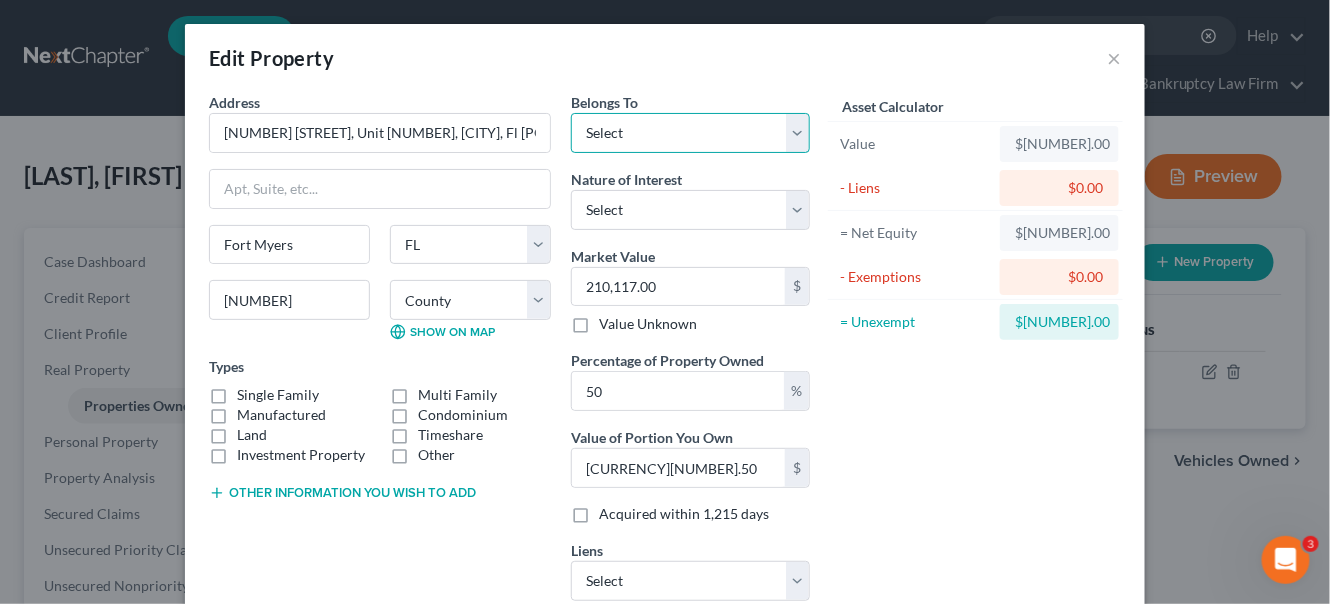 click on "Select Debtor 1 Only Debtor 2 Only Debtor 1 And Debtor 2 Only At Least One Of The Debtors And Another Community Property" at bounding box center (690, 133) 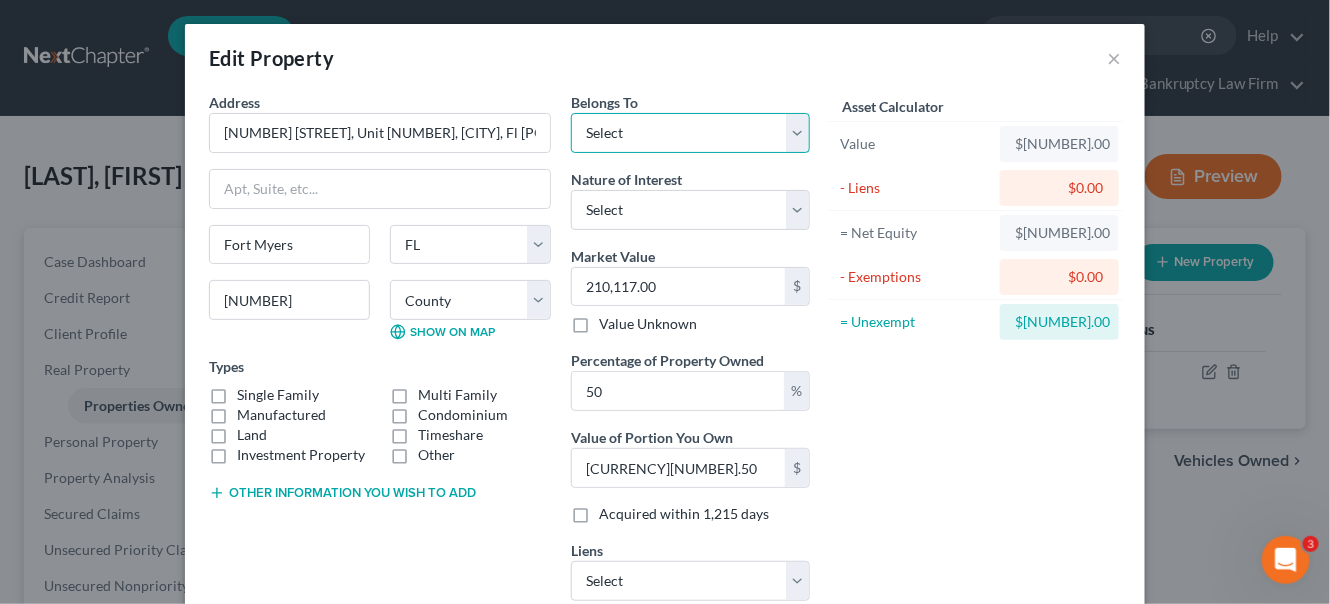 select on "3" 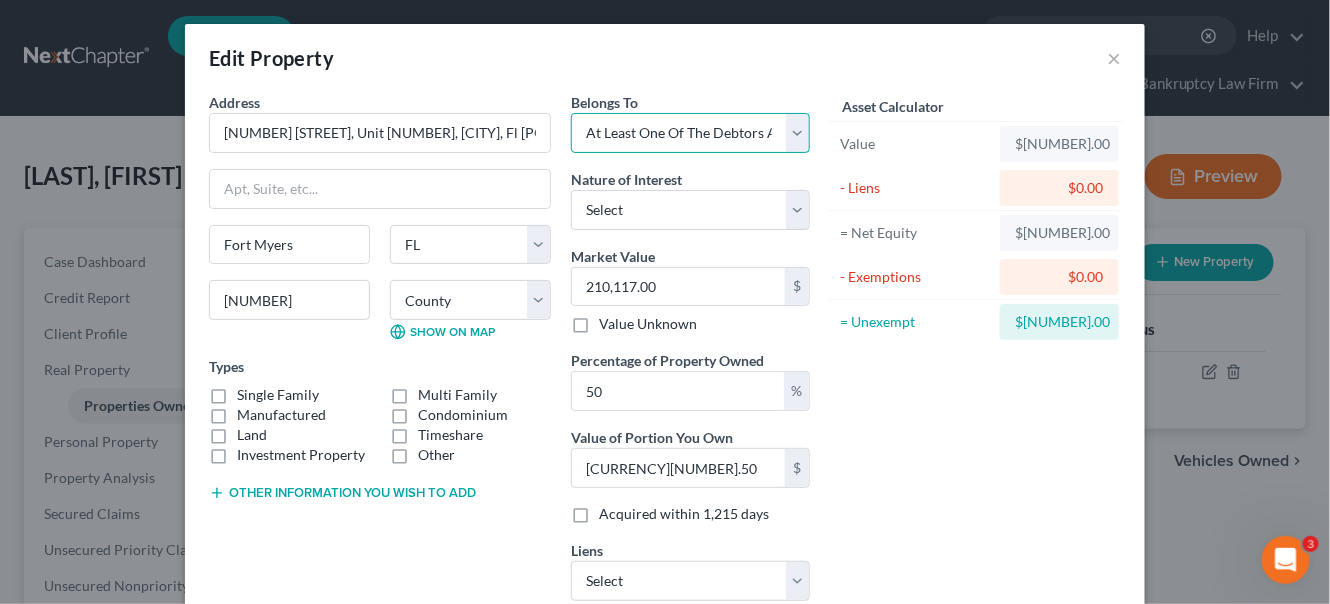 click on "Select Debtor 1 Only Debtor 2 Only Debtor 1 And Debtor 2 Only At Least One Of The Debtors And Another Community Property" at bounding box center [690, 133] 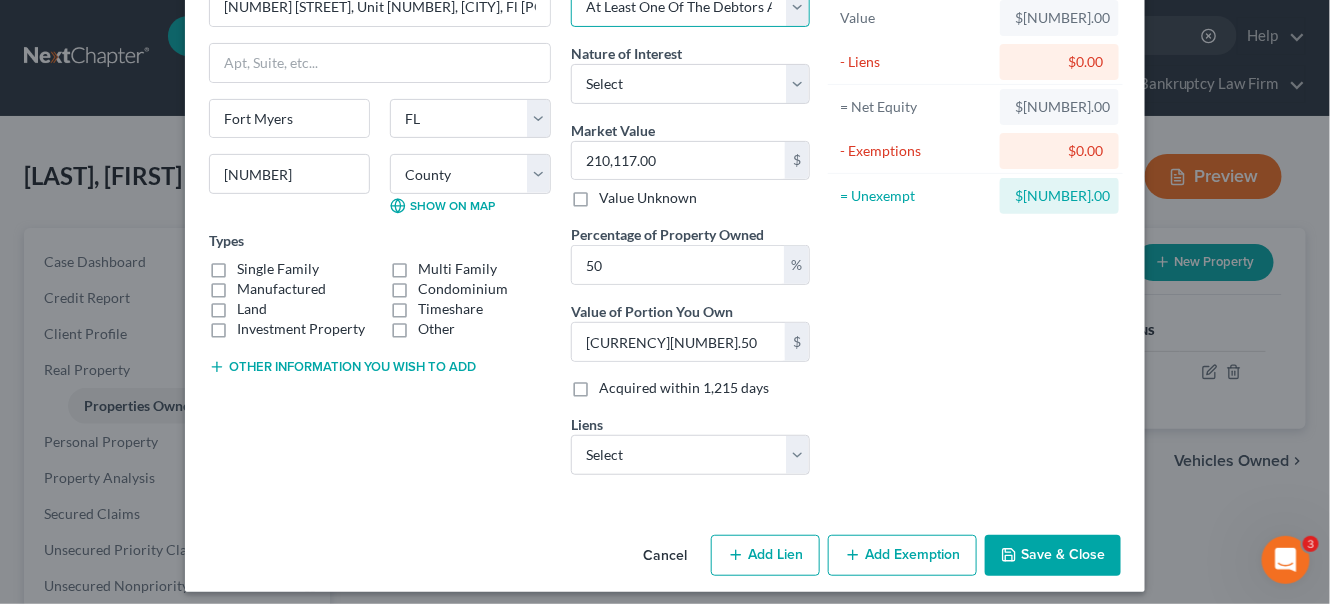 scroll, scrollTop: 134, scrollLeft: 0, axis: vertical 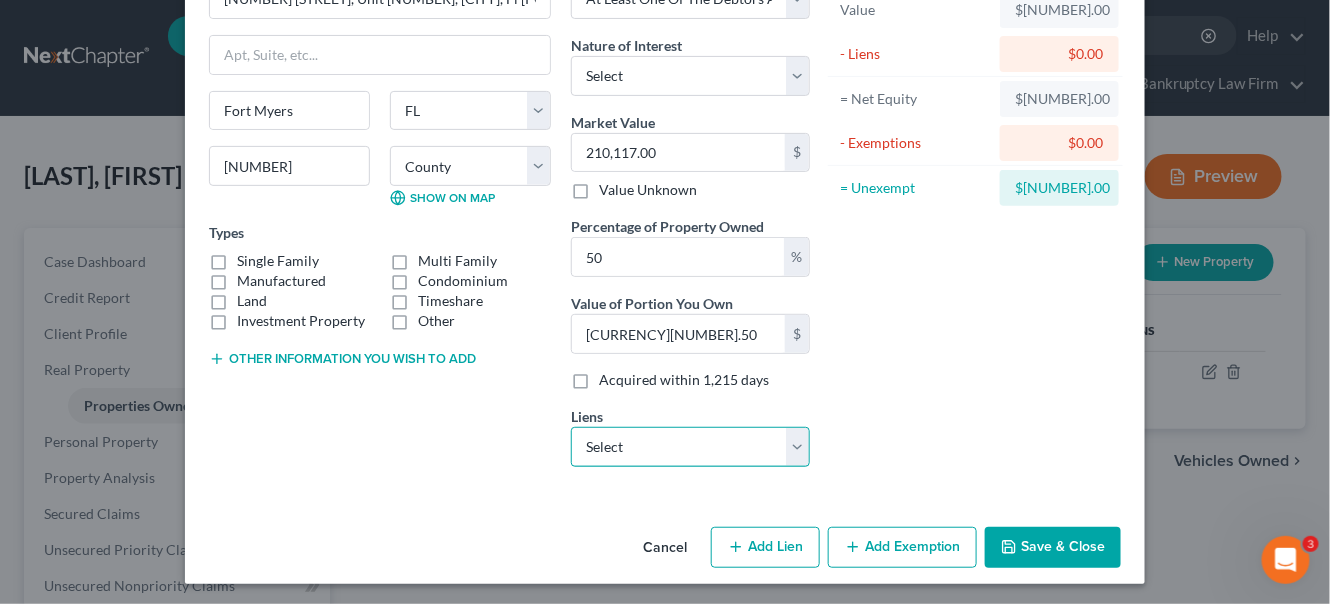 click on "Select Pnc Mortgage - $[AMOUNT] Chryslercap - $[AMOUNT] Ally Fincl - $[AMOUNT]" at bounding box center [690, 447] 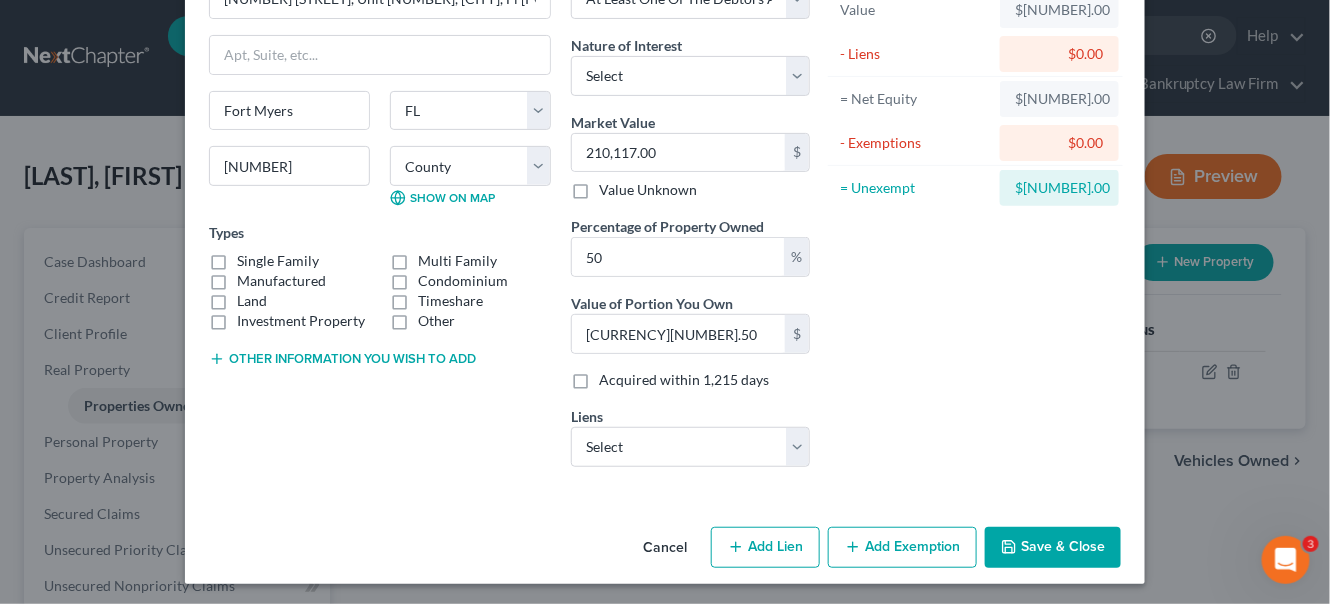 click on "Asset Calculator Value $210,117.00 - Liens $0.00 = Net Equity $210,117.00 - Exemptions $0.00 = Unexempt $210,117.00" at bounding box center [975, 220] 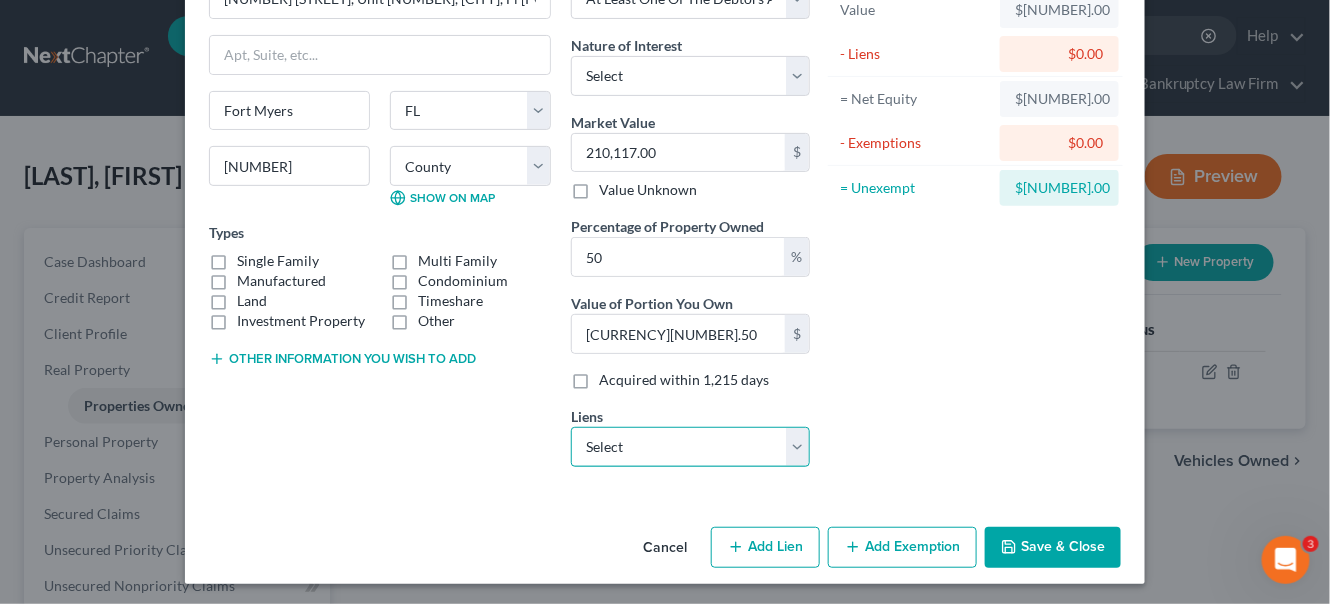 click on "Select Pnc Mortgage - $[AMOUNT] Chryslercap - $[AMOUNT] Ally Fincl - $[AMOUNT]" at bounding box center [690, 447] 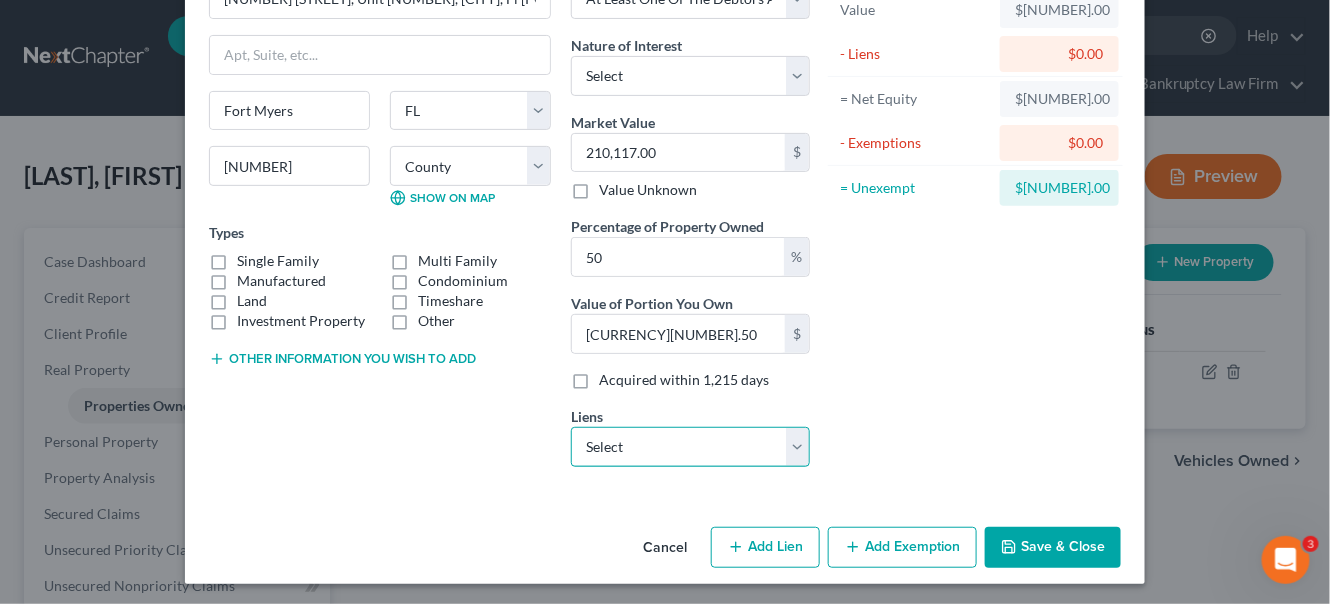 select on "0" 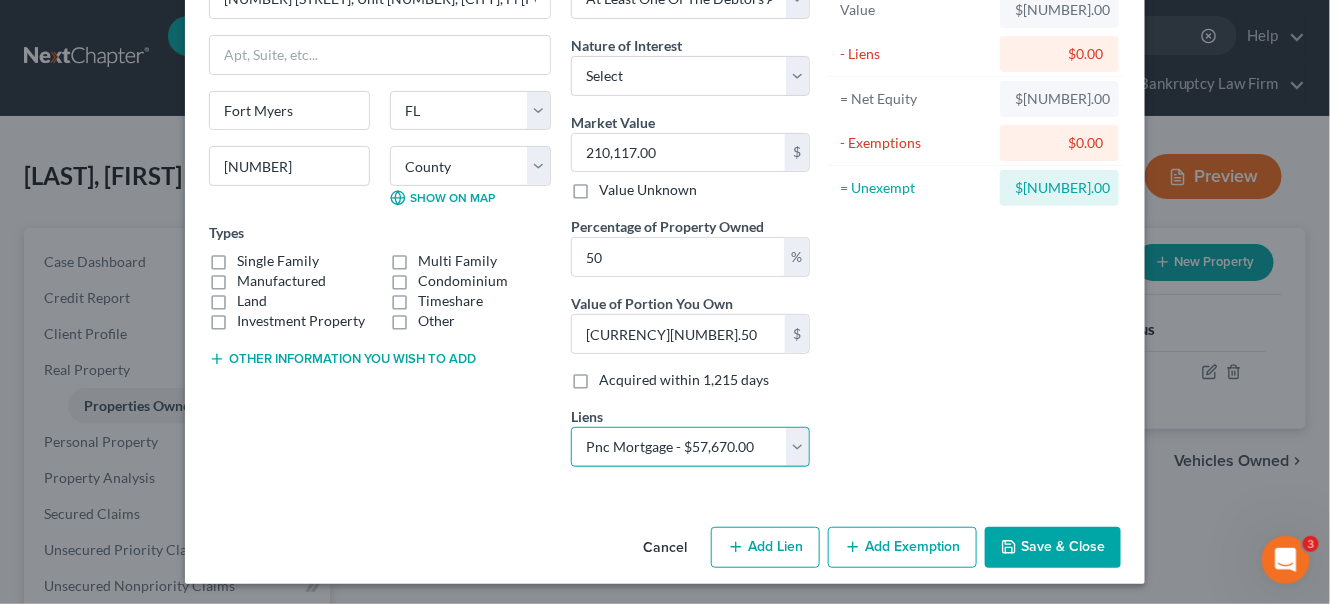 click on "Select Pnc Mortgage - $[AMOUNT] Chryslercap - $[AMOUNT] Ally Fincl - $[AMOUNT]" at bounding box center (690, 447) 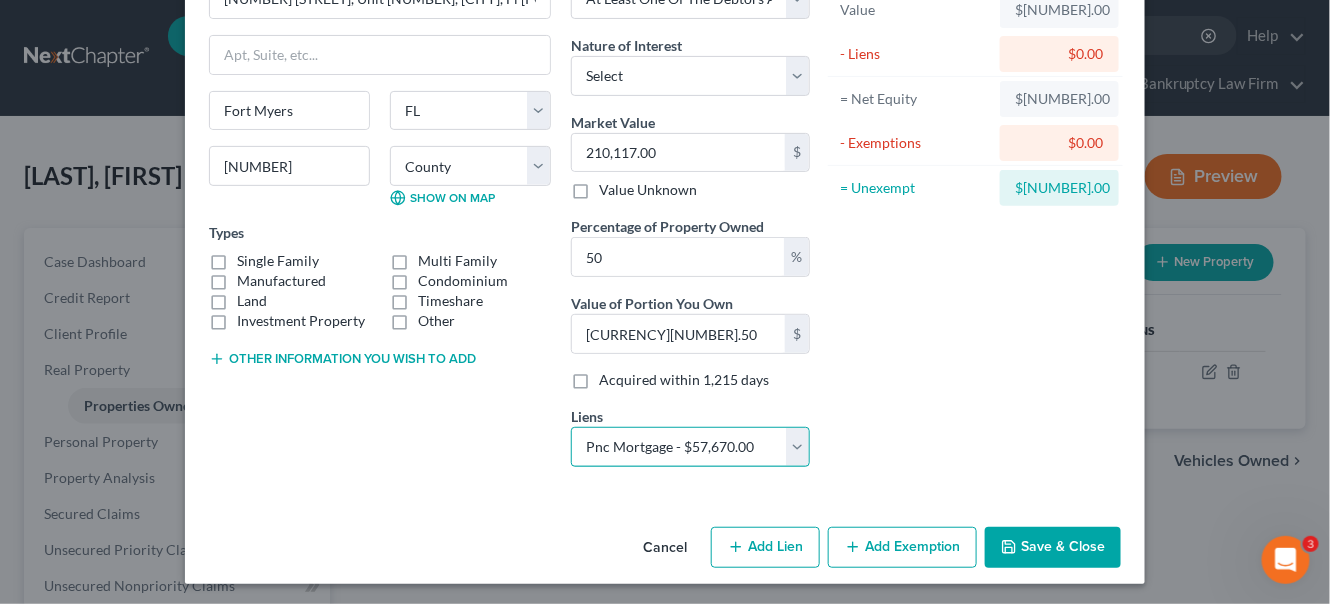 select 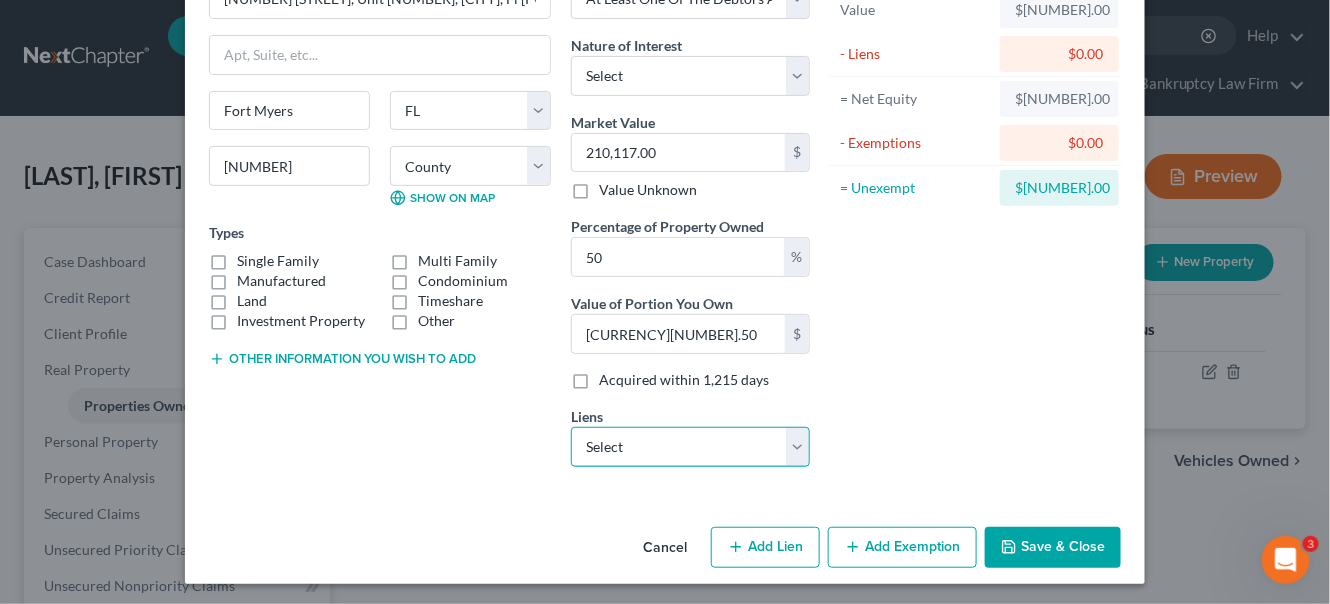 select on "36" 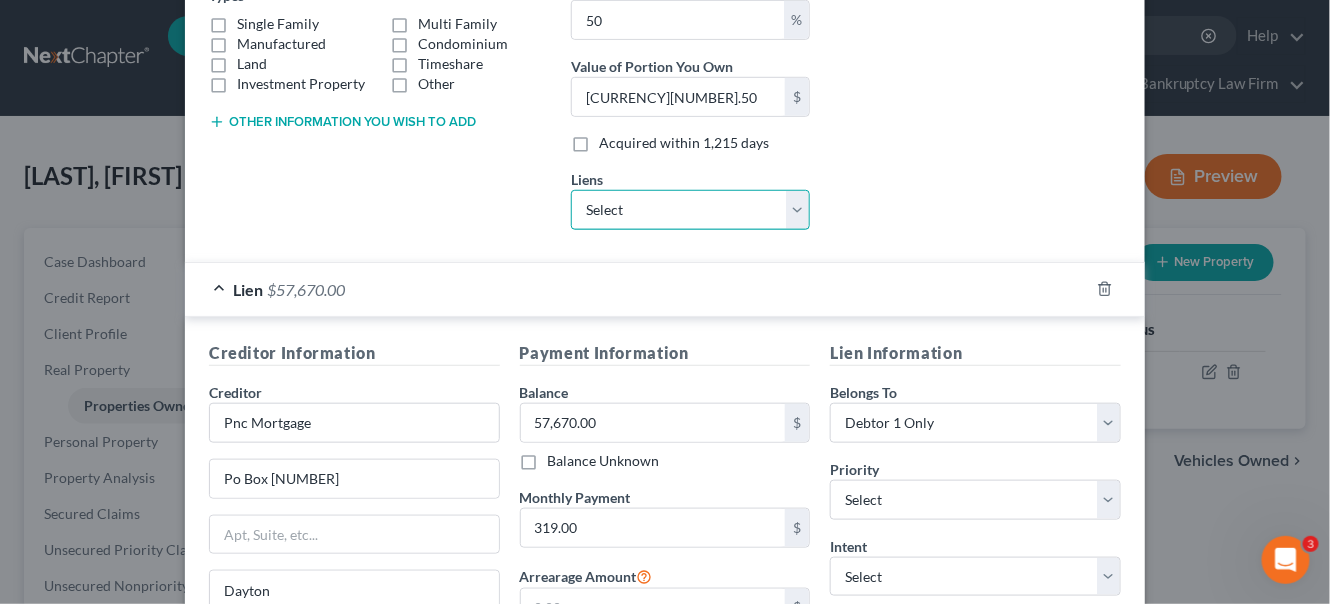 scroll, scrollTop: 407, scrollLeft: 0, axis: vertical 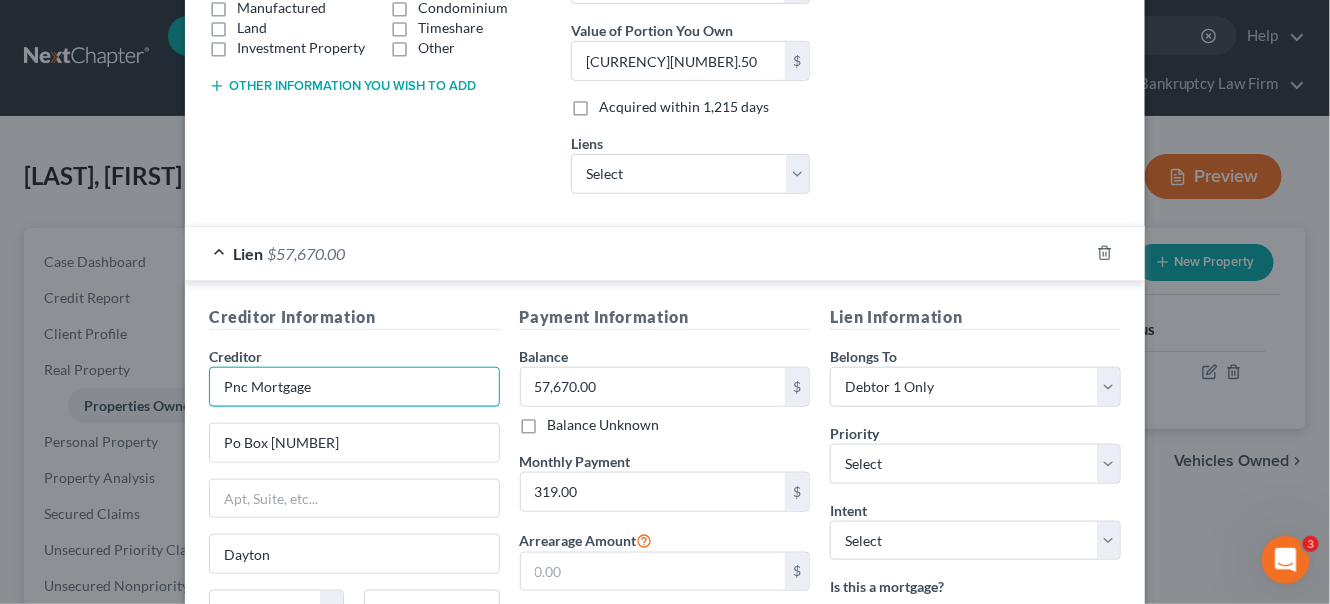 click on "Pnc Mortgage" at bounding box center [354, 387] 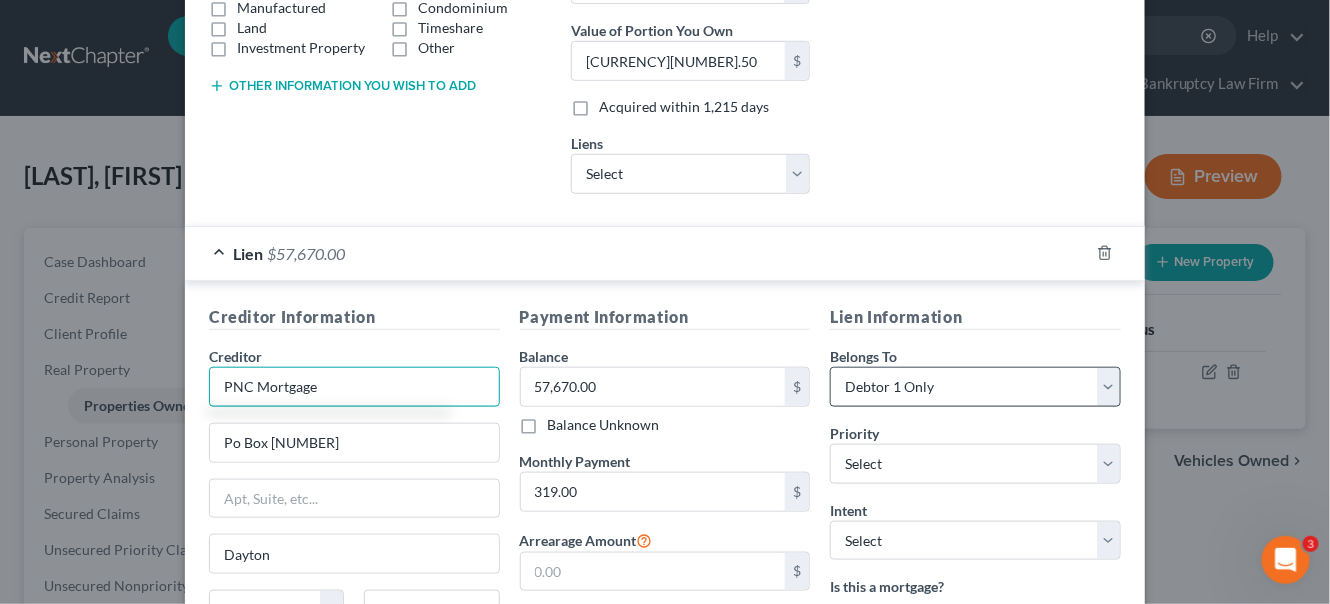 type on "PNC Mortgage" 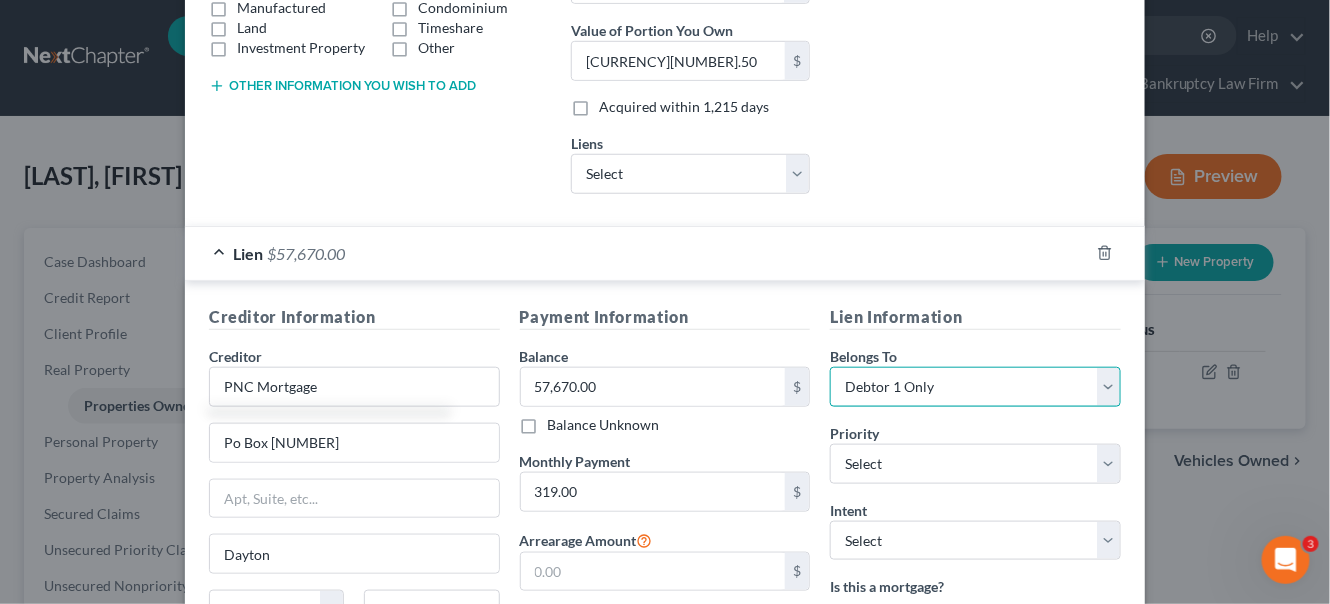 drag, startPoint x: 926, startPoint y: 388, endPoint x: 926, endPoint y: 399, distance: 11 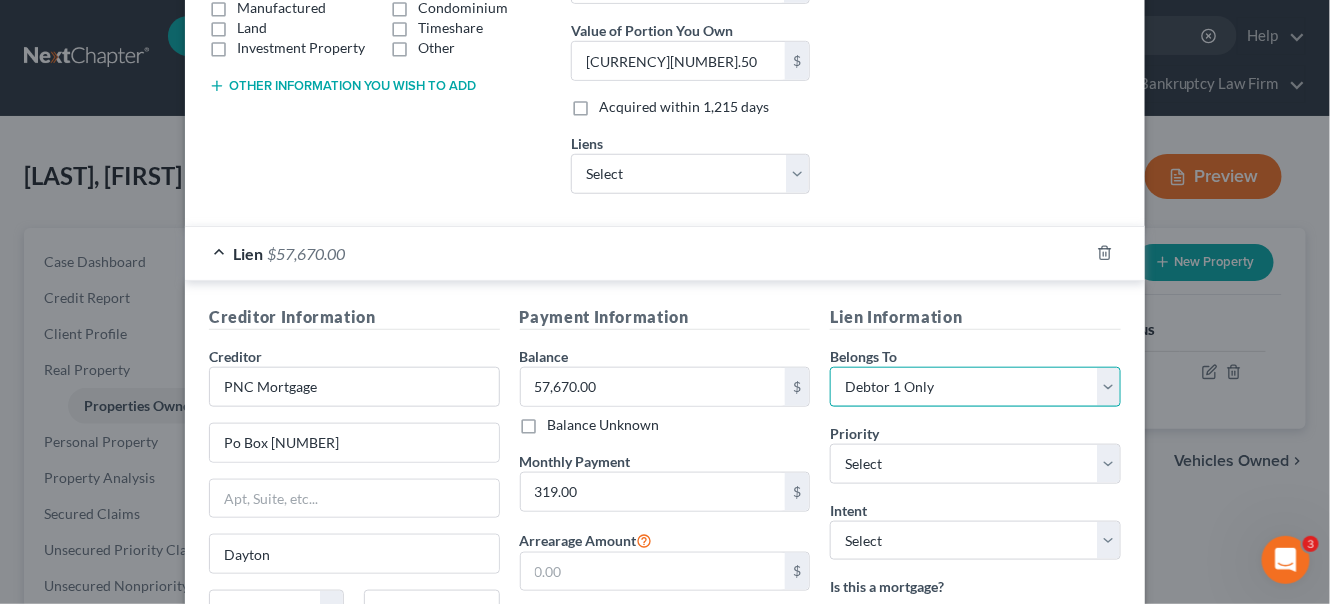 select on "3" 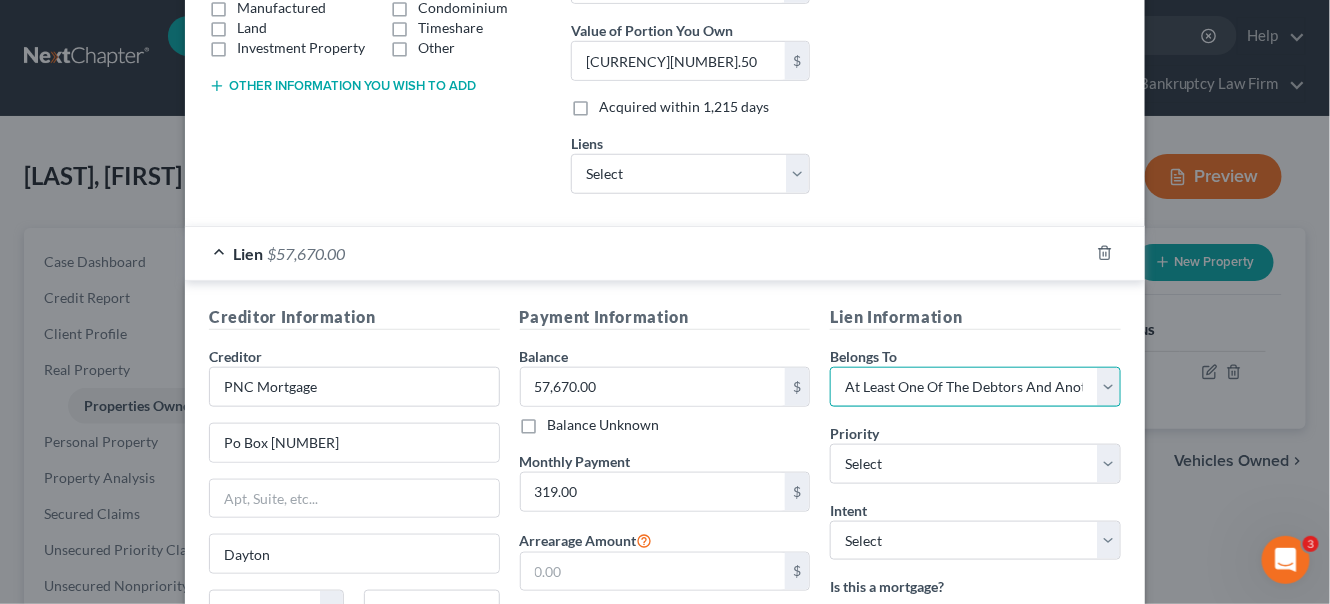 click on "Select Debtor 1 Only Debtor 2 Only Debtor 1 And Debtor 2 Only At Least One Of The Debtors And Another Community Property" at bounding box center (975, 387) 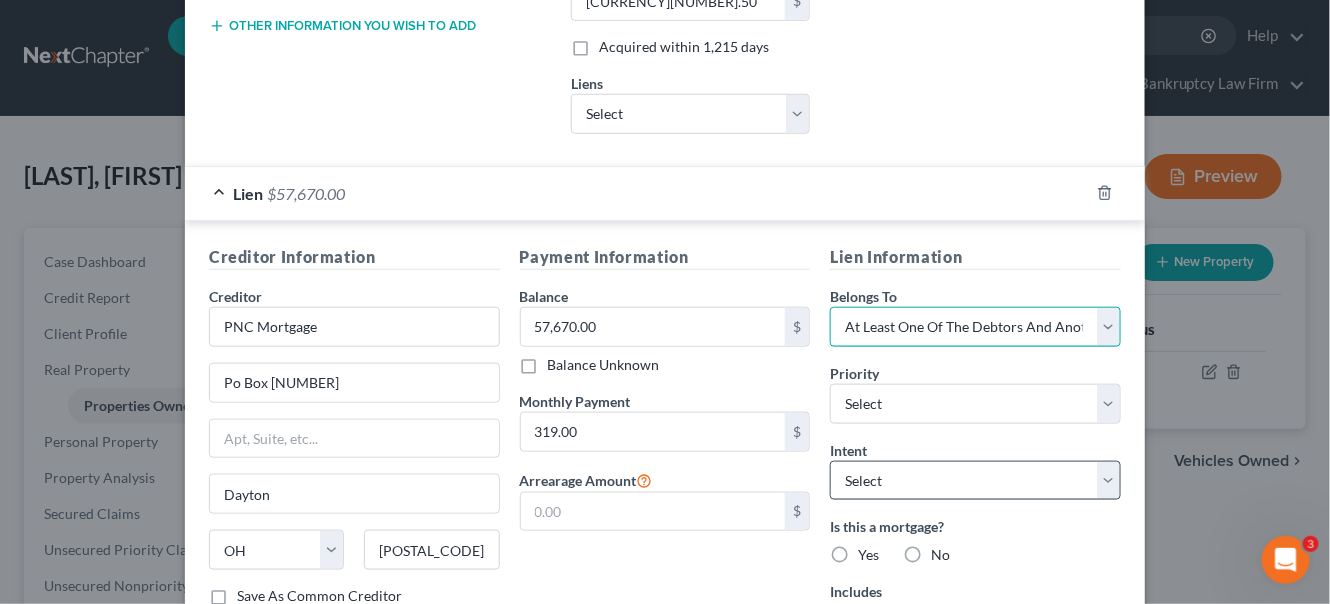 scroll, scrollTop: 498, scrollLeft: 0, axis: vertical 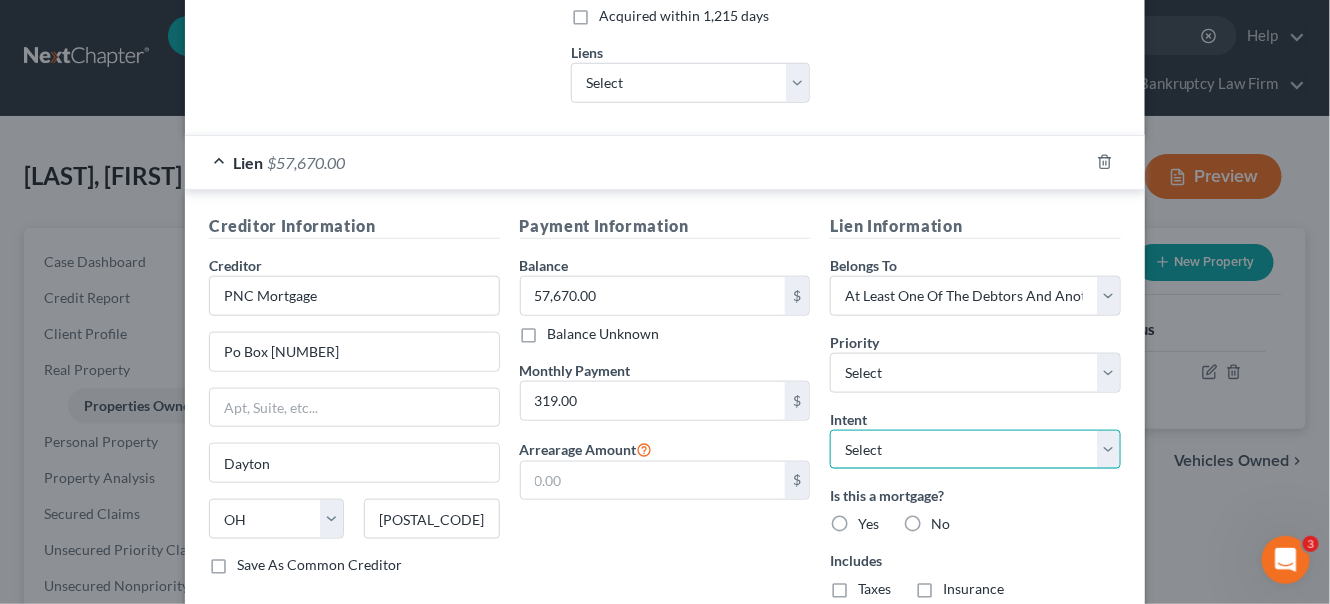 click on "Select Surrender Redeem Reaffirm Avoid Other" at bounding box center [975, 450] 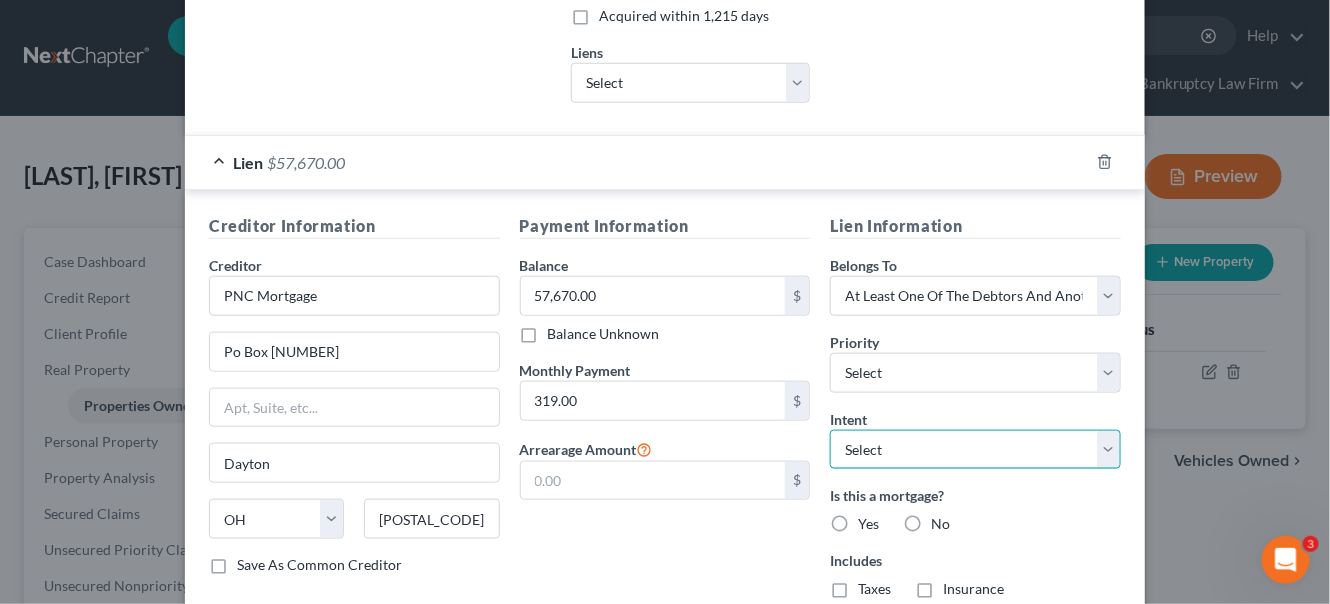 select on "2" 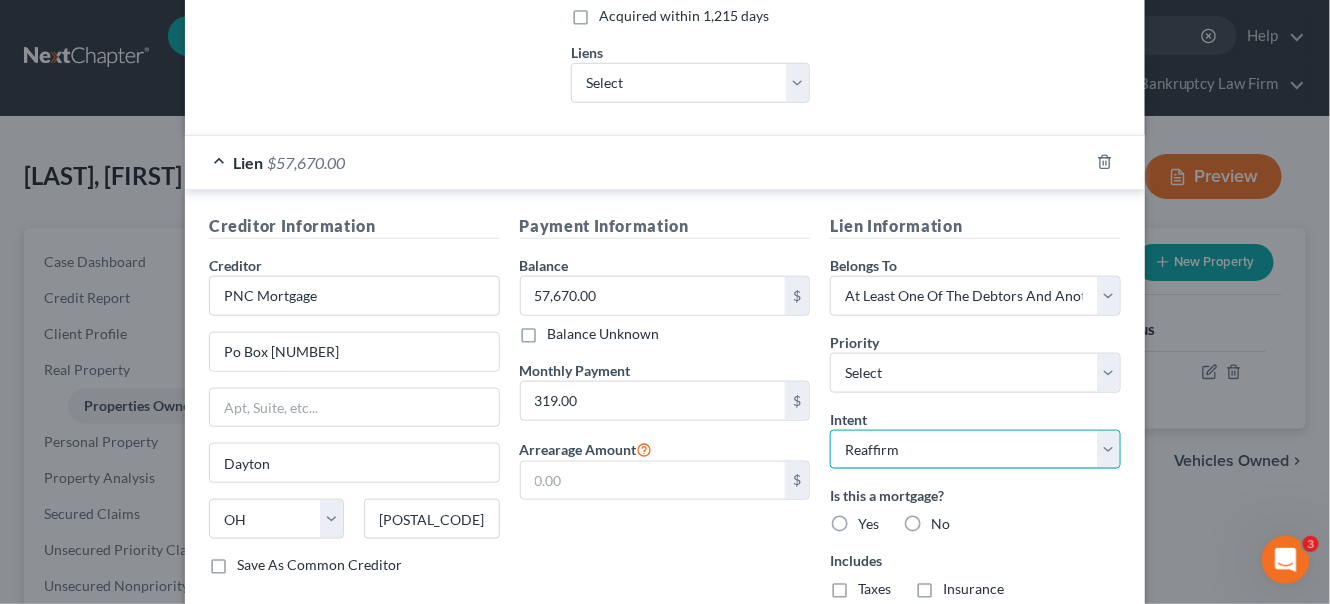 click on "Select Surrender Redeem Reaffirm Avoid Other" at bounding box center (975, 450) 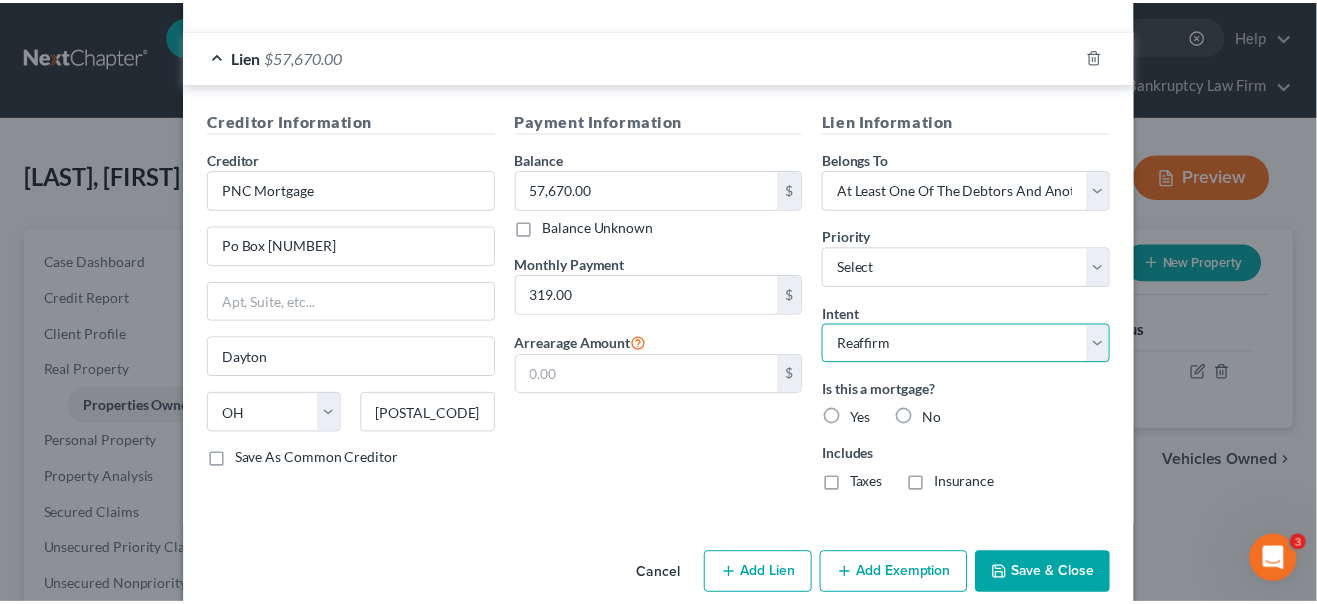 scroll, scrollTop: 628, scrollLeft: 0, axis: vertical 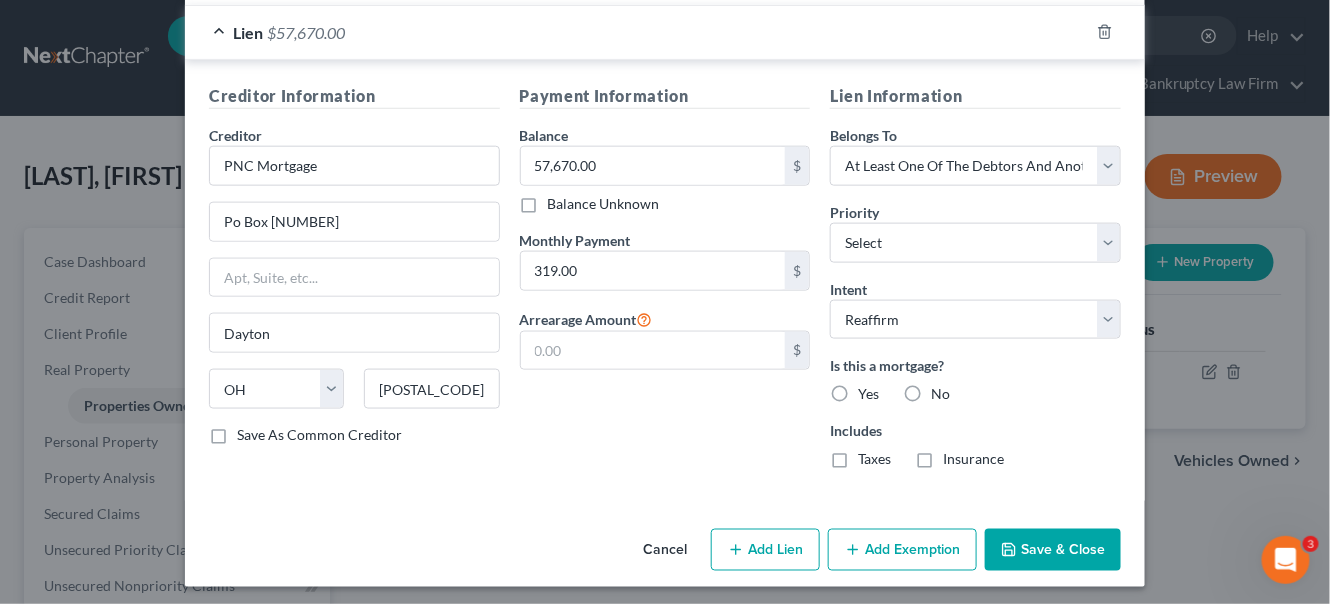 click on "Save & Close" at bounding box center (1053, 550) 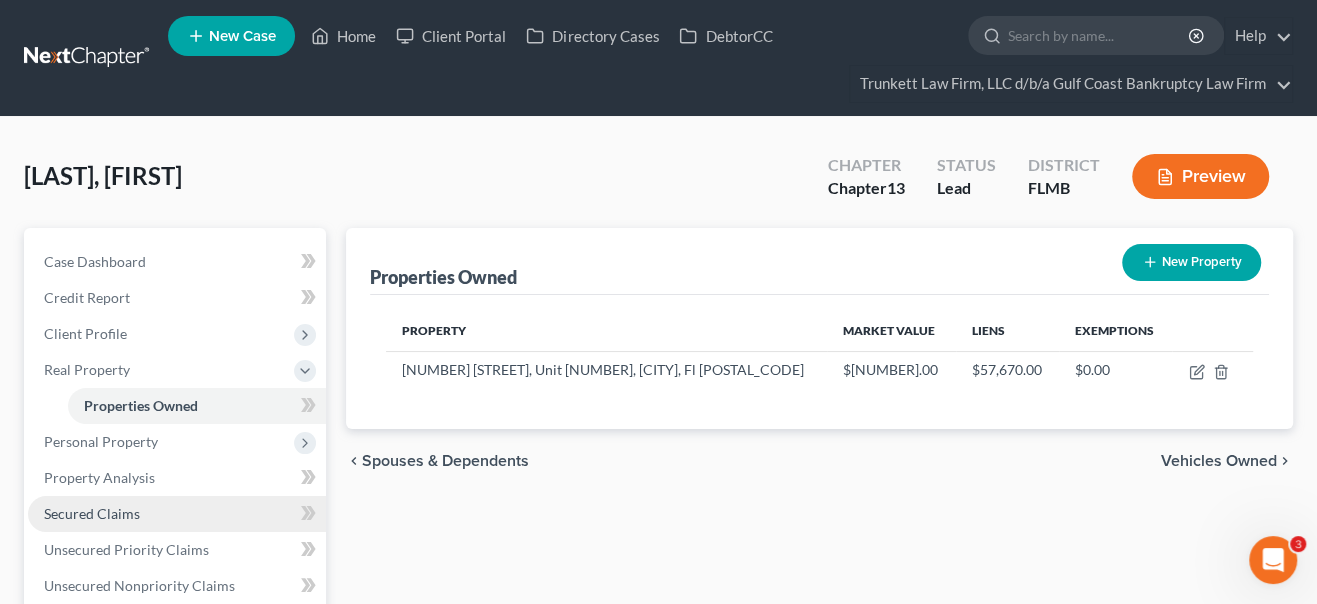 click on "Secured Claims" at bounding box center [92, 513] 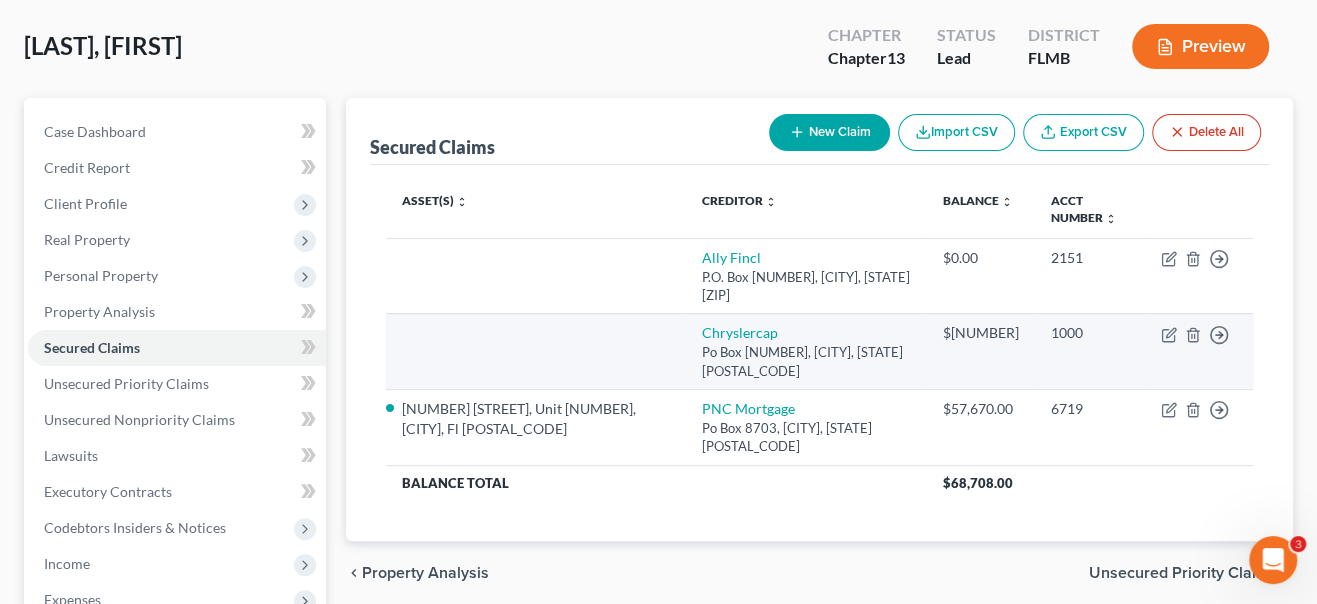 scroll, scrollTop: 182, scrollLeft: 0, axis: vertical 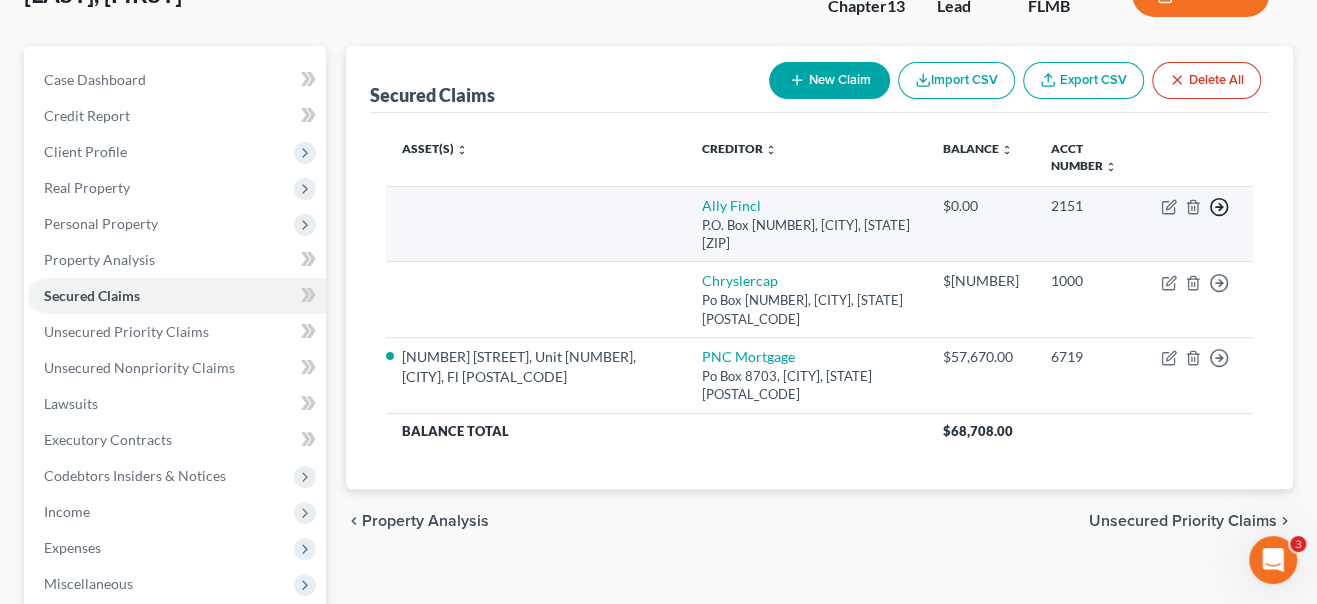 click 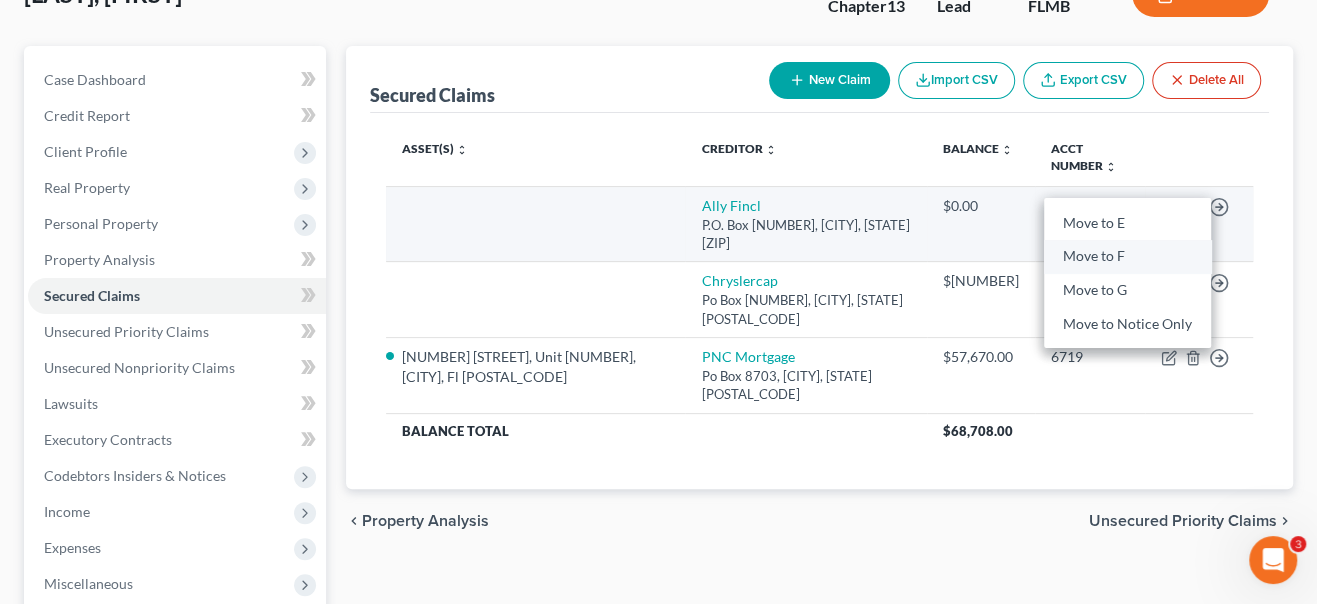 click on "Move to F" at bounding box center (1127, 256) 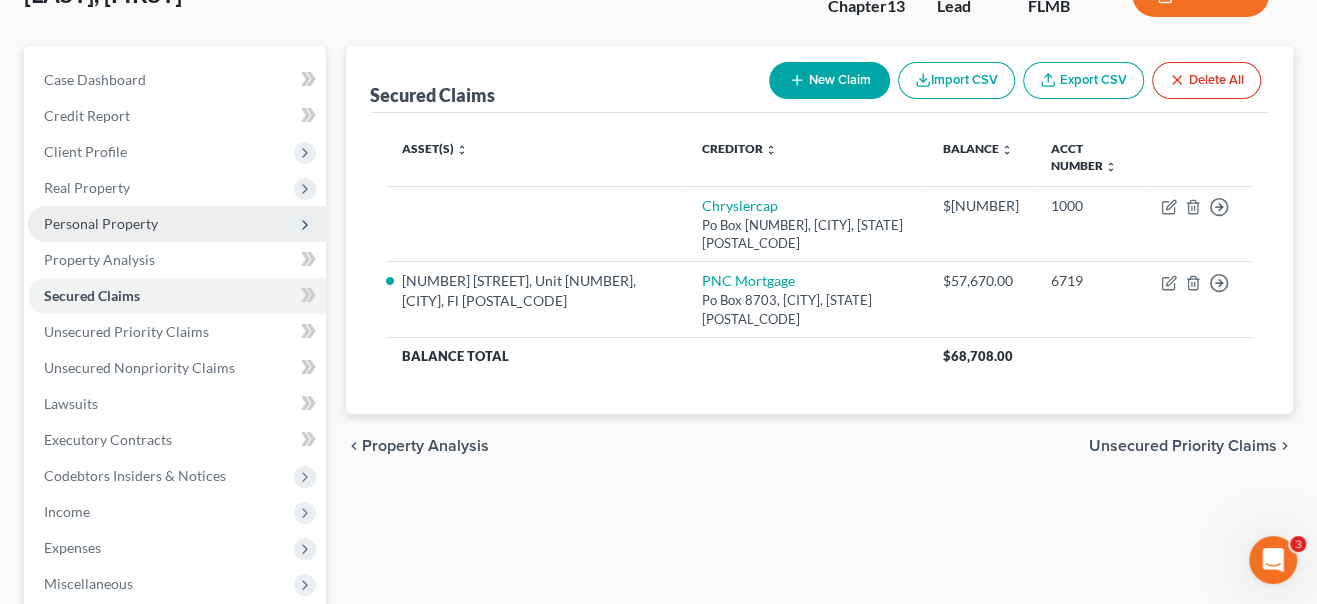click on "Personal Property" at bounding box center [101, 223] 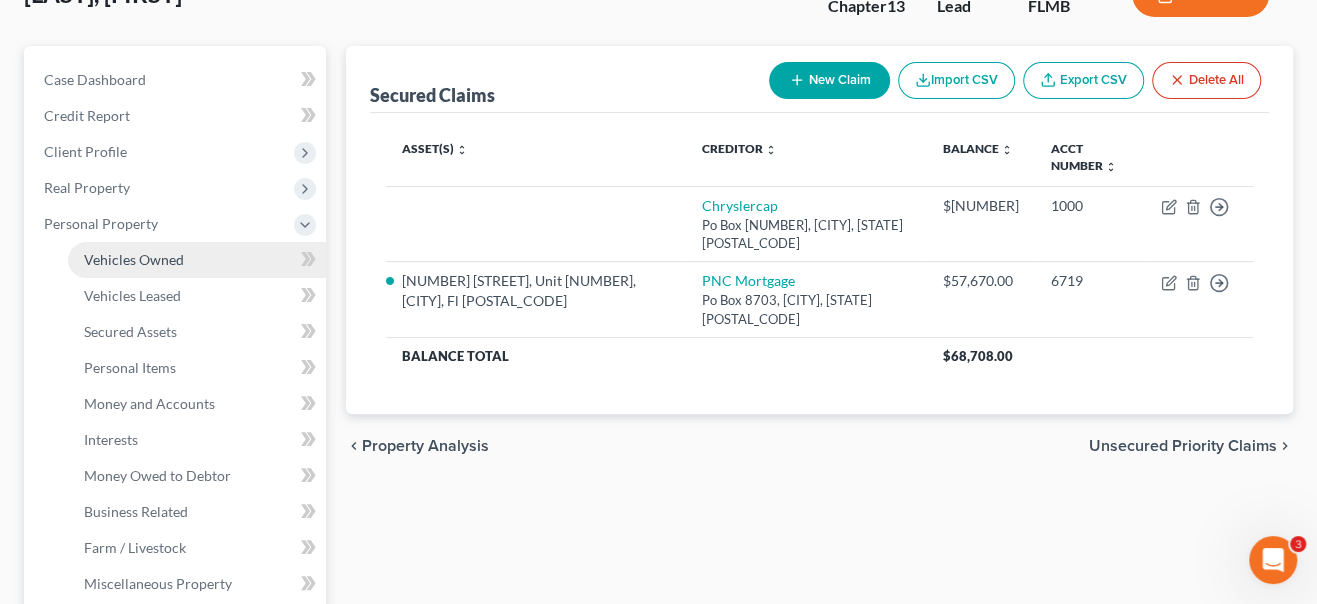 click on "Vehicles Owned" at bounding box center [134, 259] 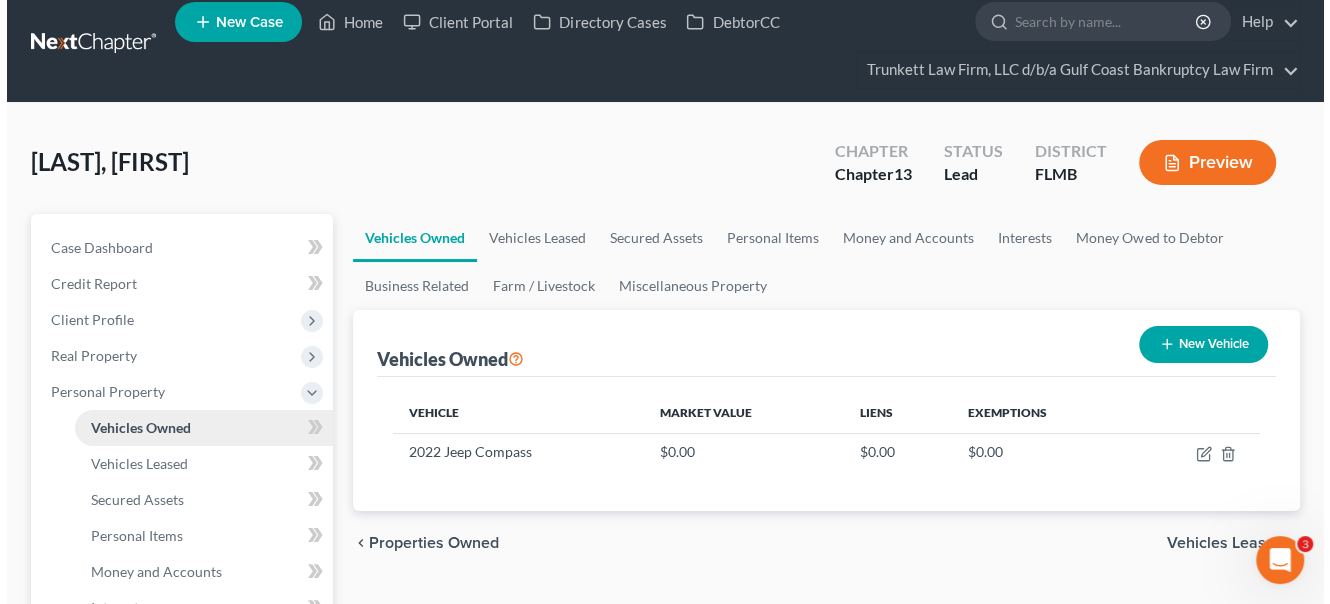 scroll, scrollTop: 0, scrollLeft: 0, axis: both 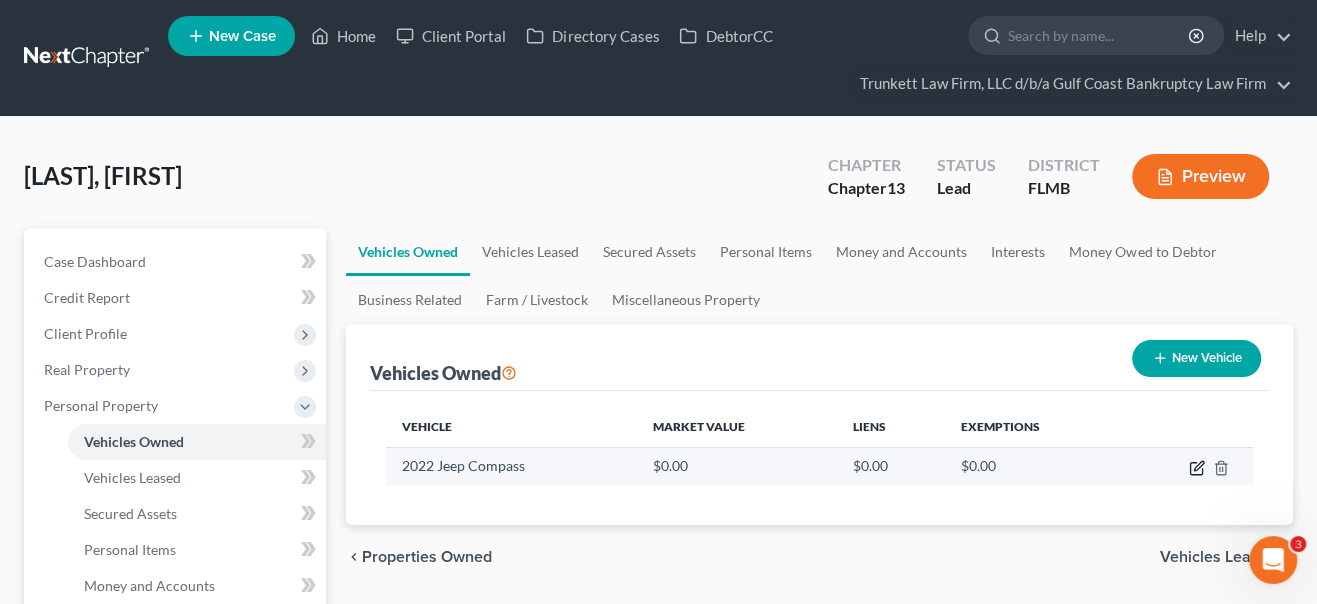 click 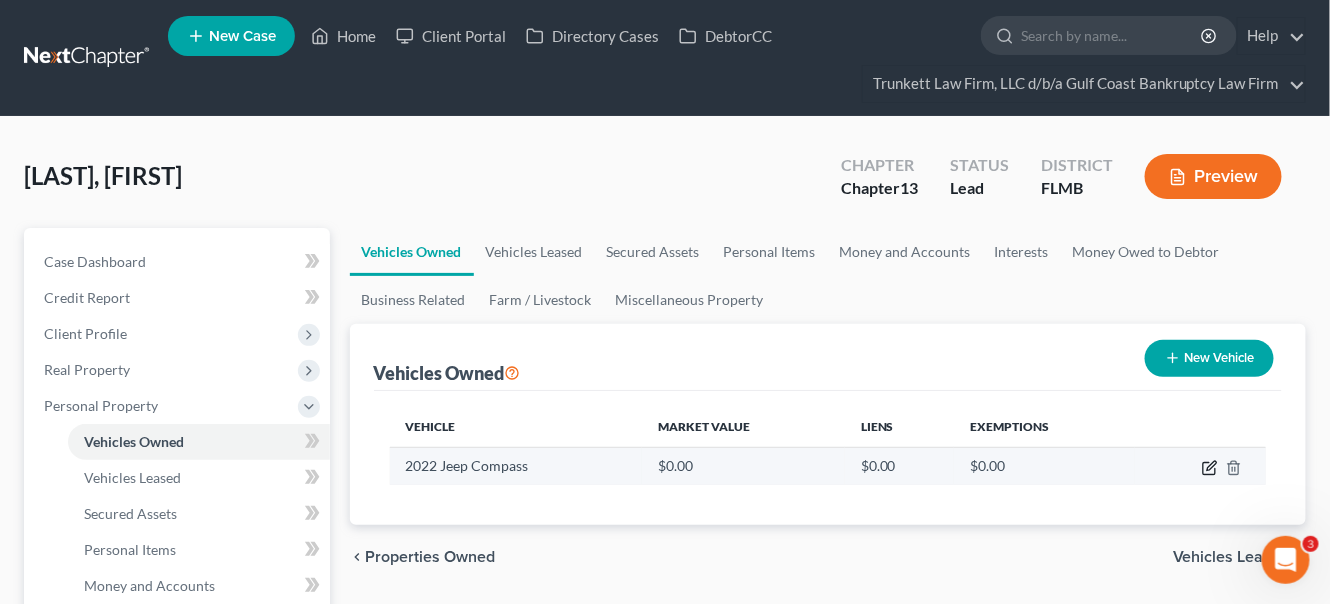 select on "0" 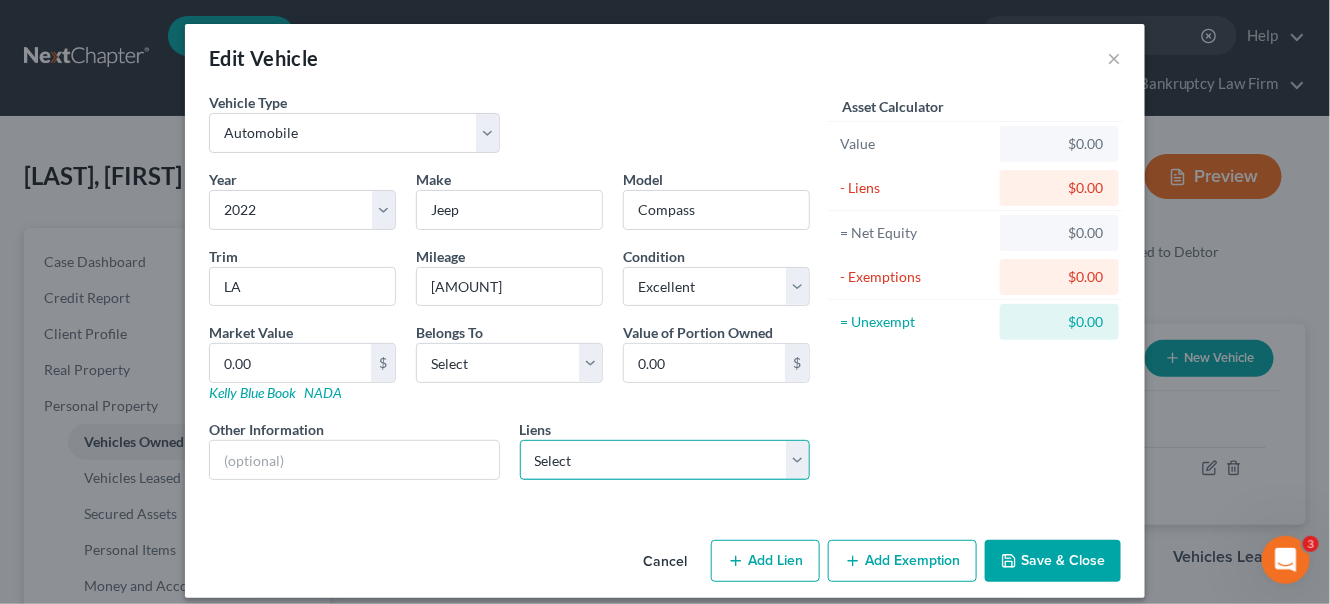 click on "[BRAND] - $[AMOUNT]" at bounding box center [665, 460] 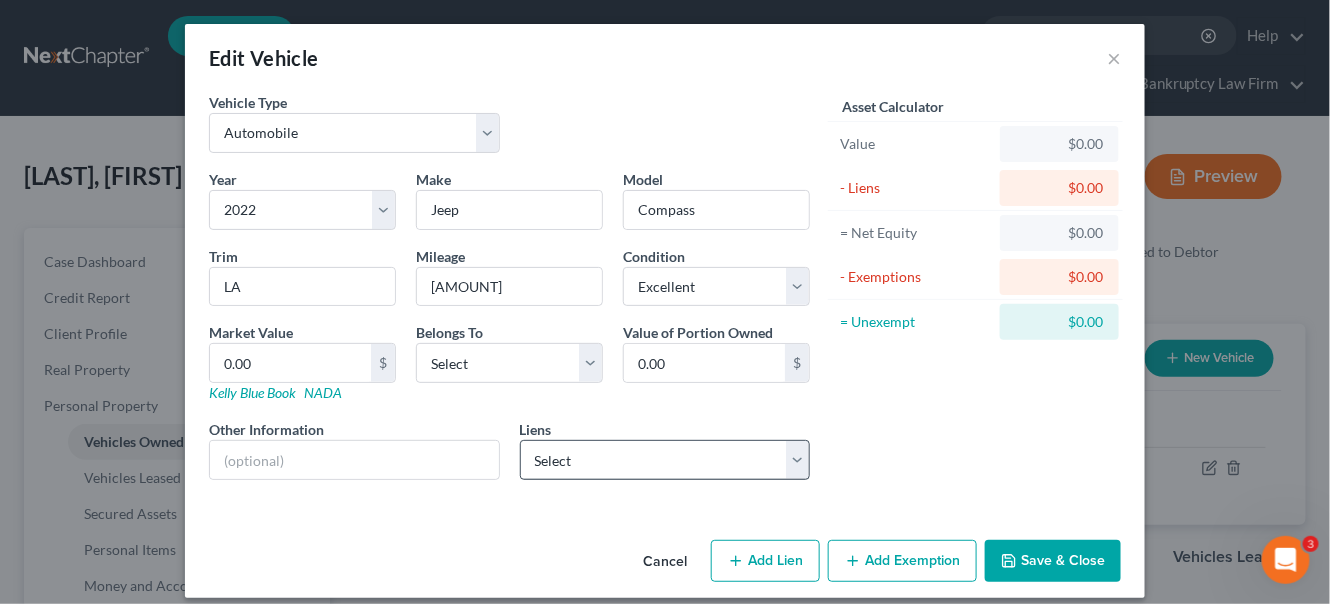 select on "45" 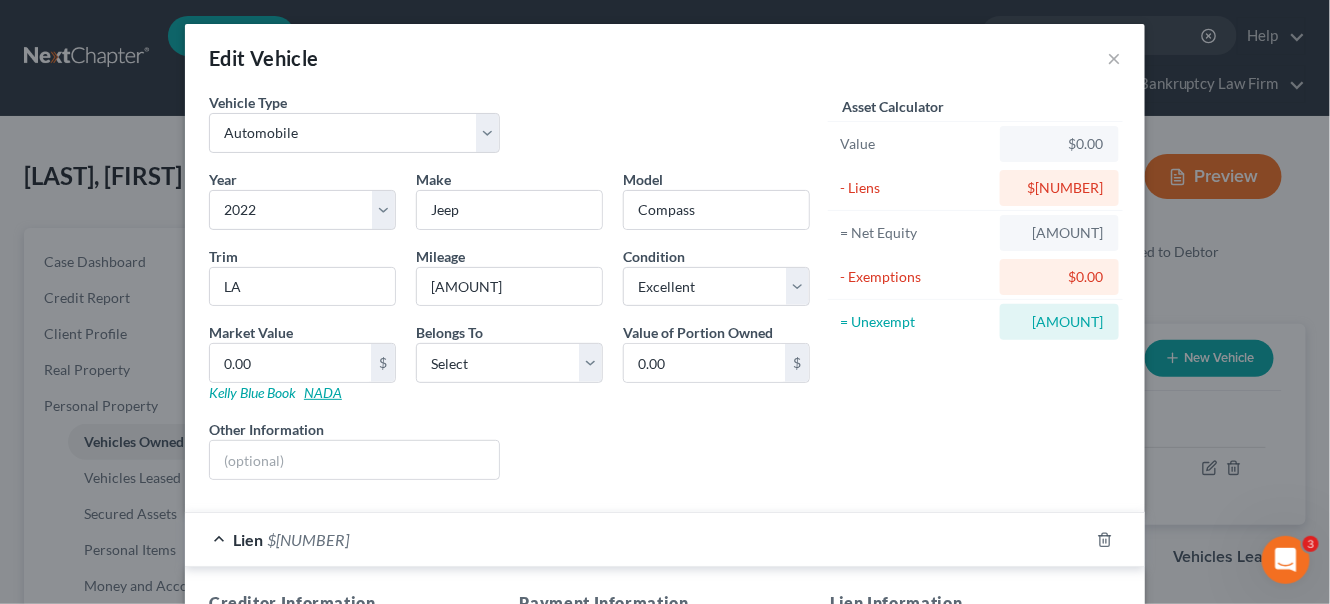 click on "NADA" at bounding box center [323, 392] 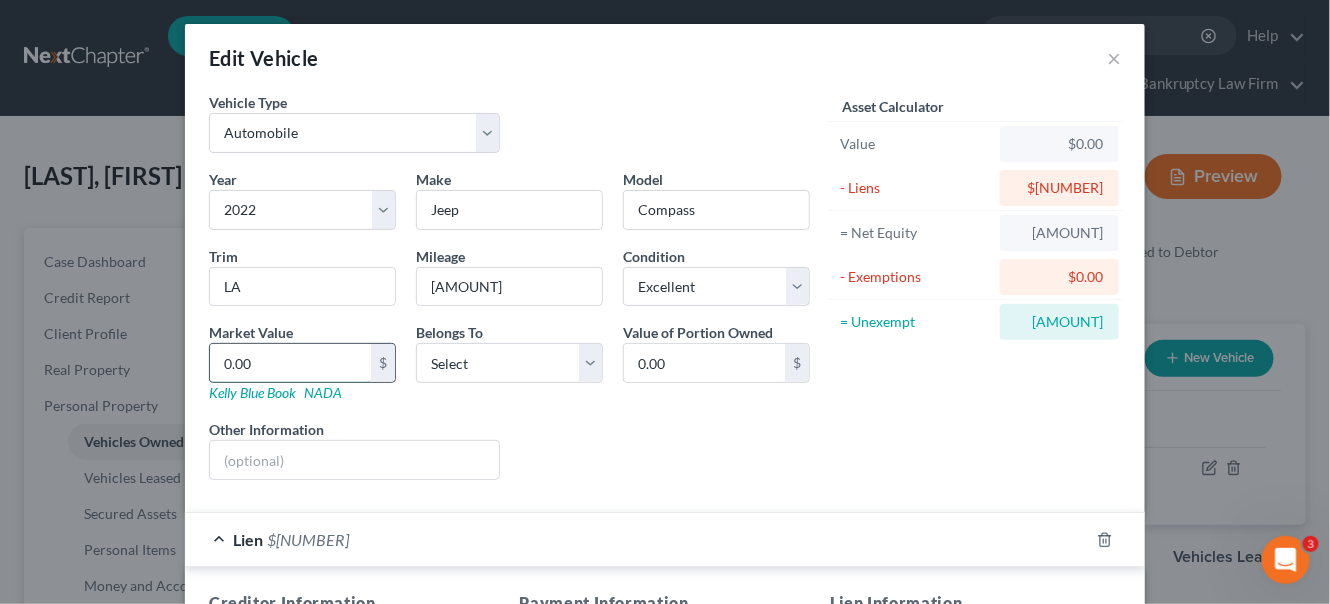 click on "0.00" at bounding box center [290, 363] 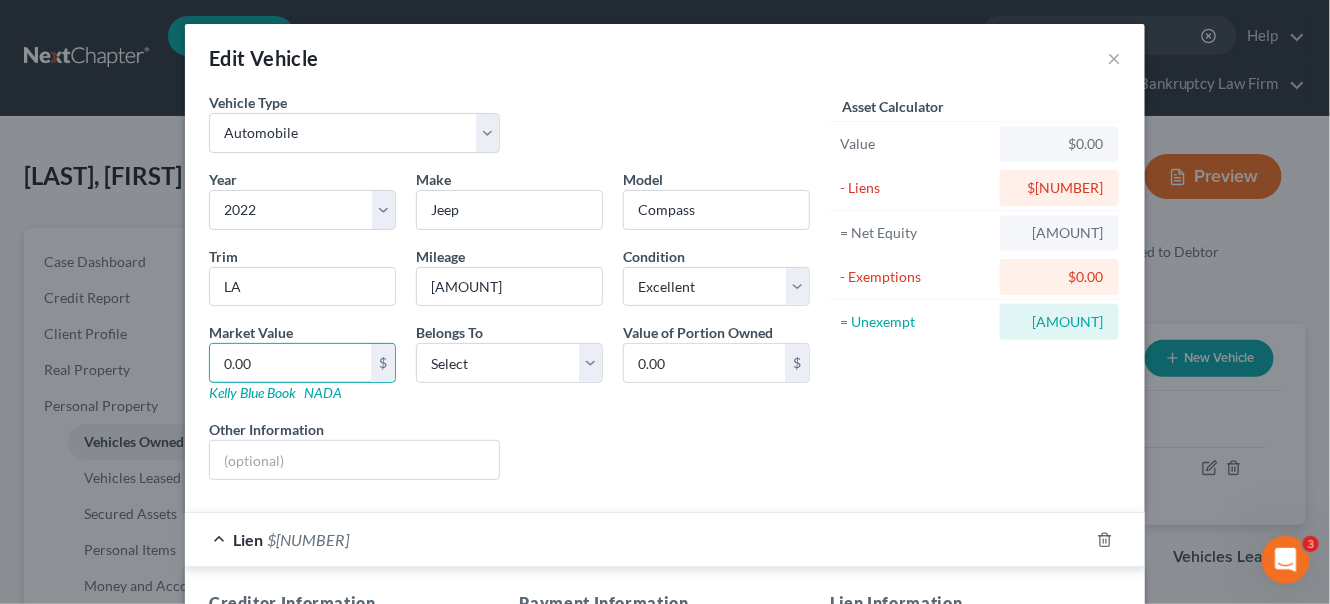type on "2" 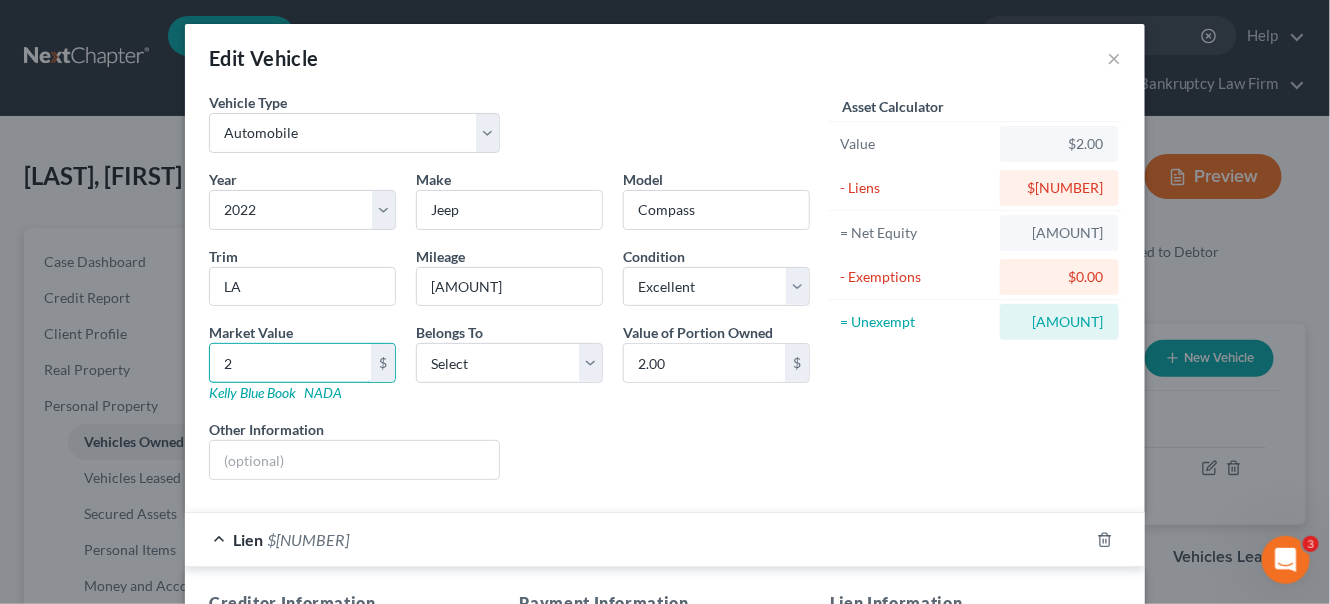 type on "20" 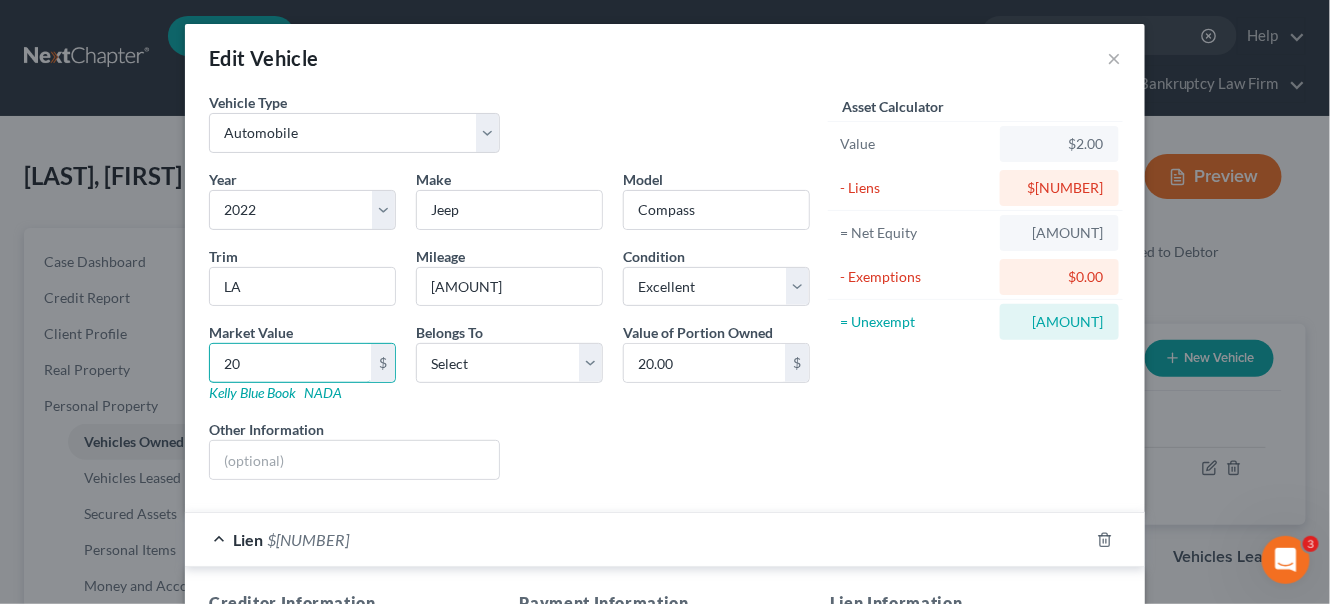 type on "204" 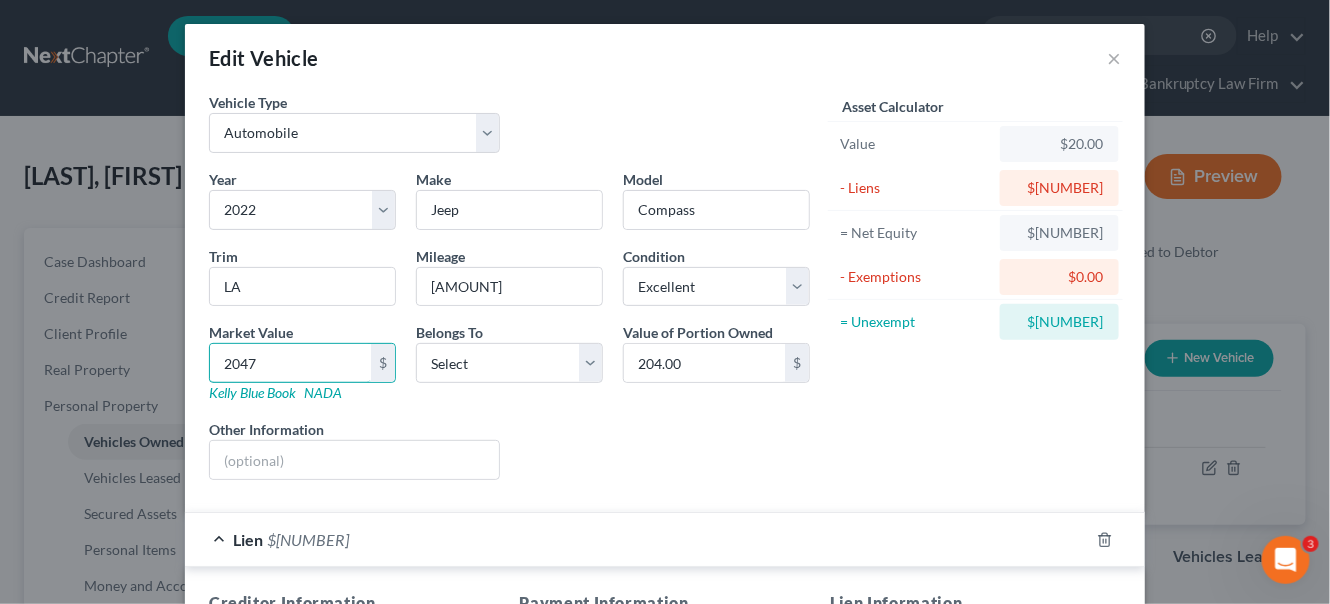 type on "2,047" 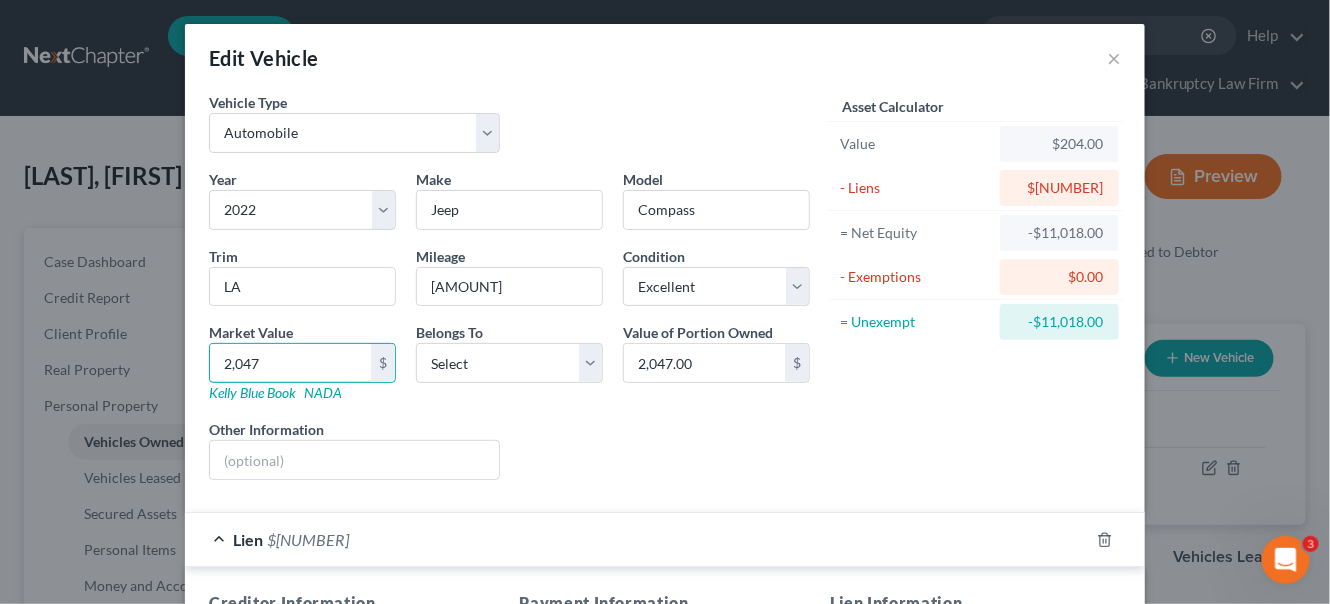 type on "2,0475" 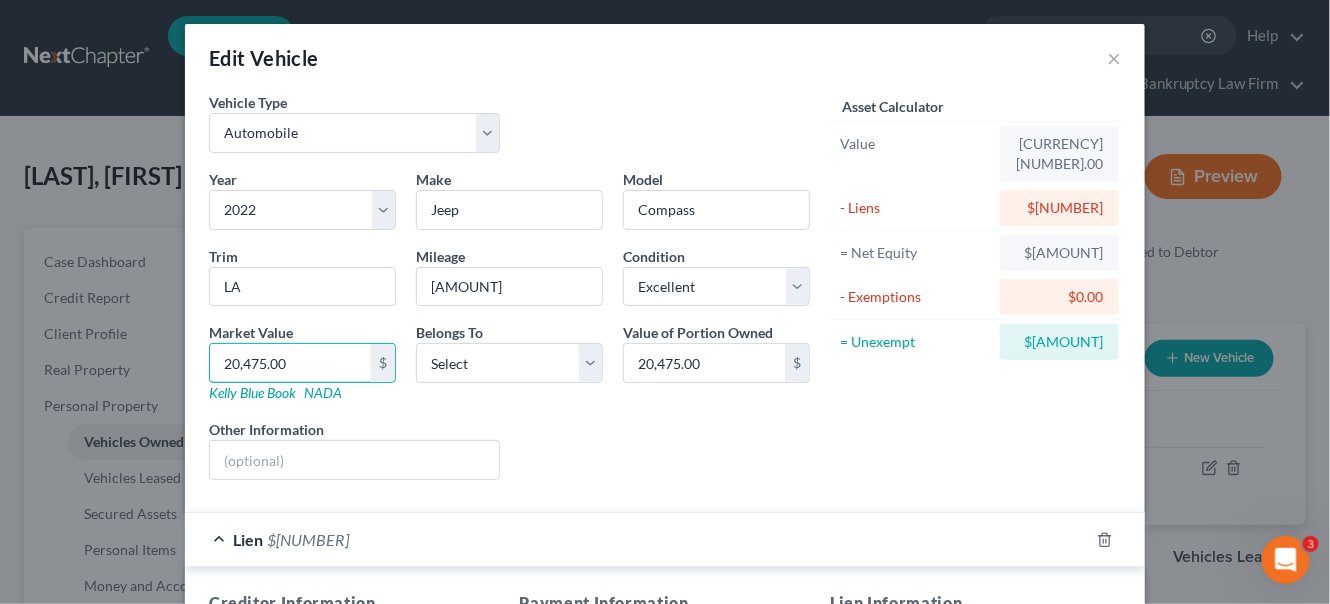 type on "20,475.00" 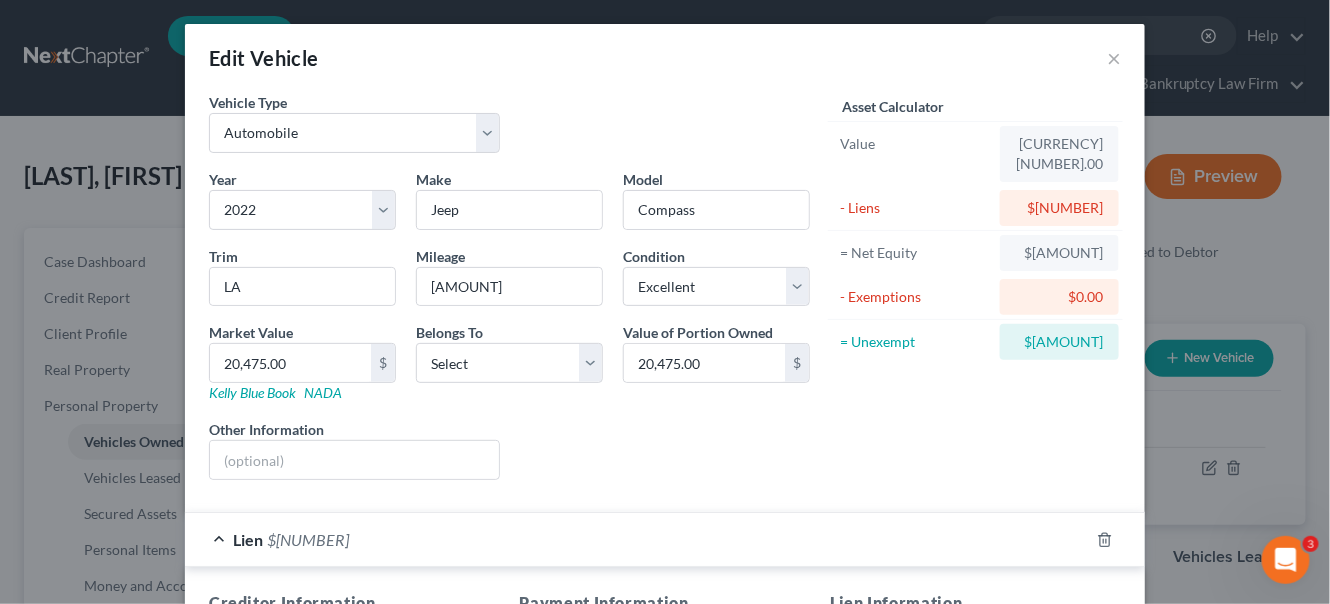 click on "Liens
Select" at bounding box center (665, 449) 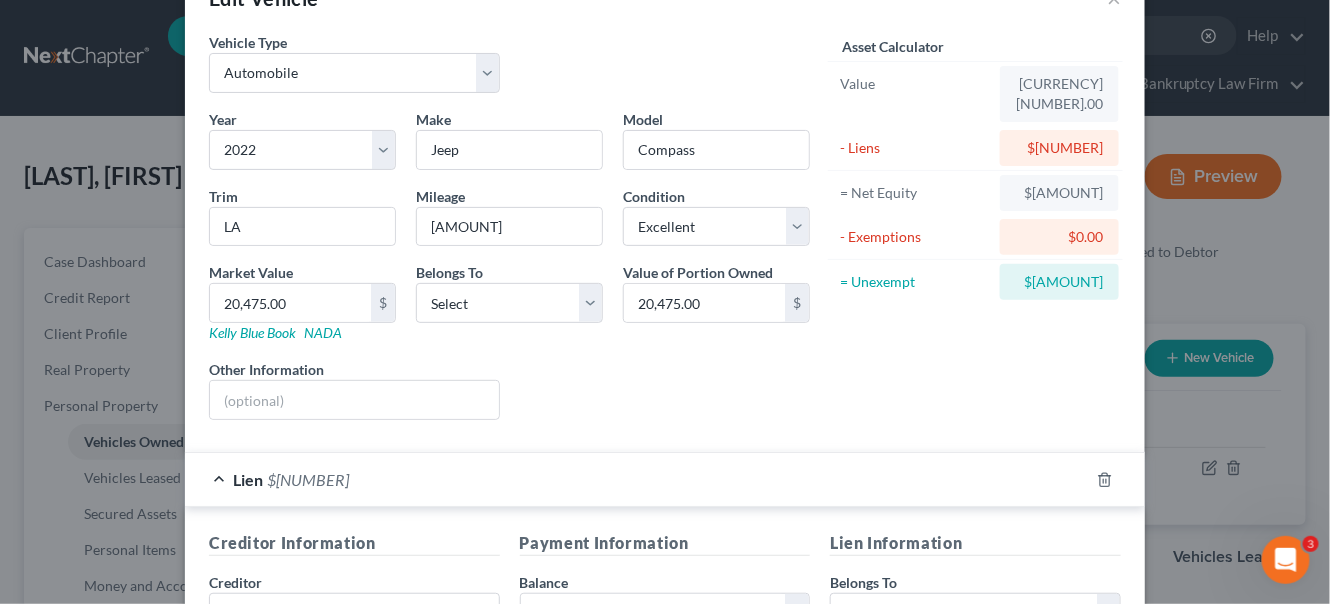 scroll, scrollTop: 90, scrollLeft: 0, axis: vertical 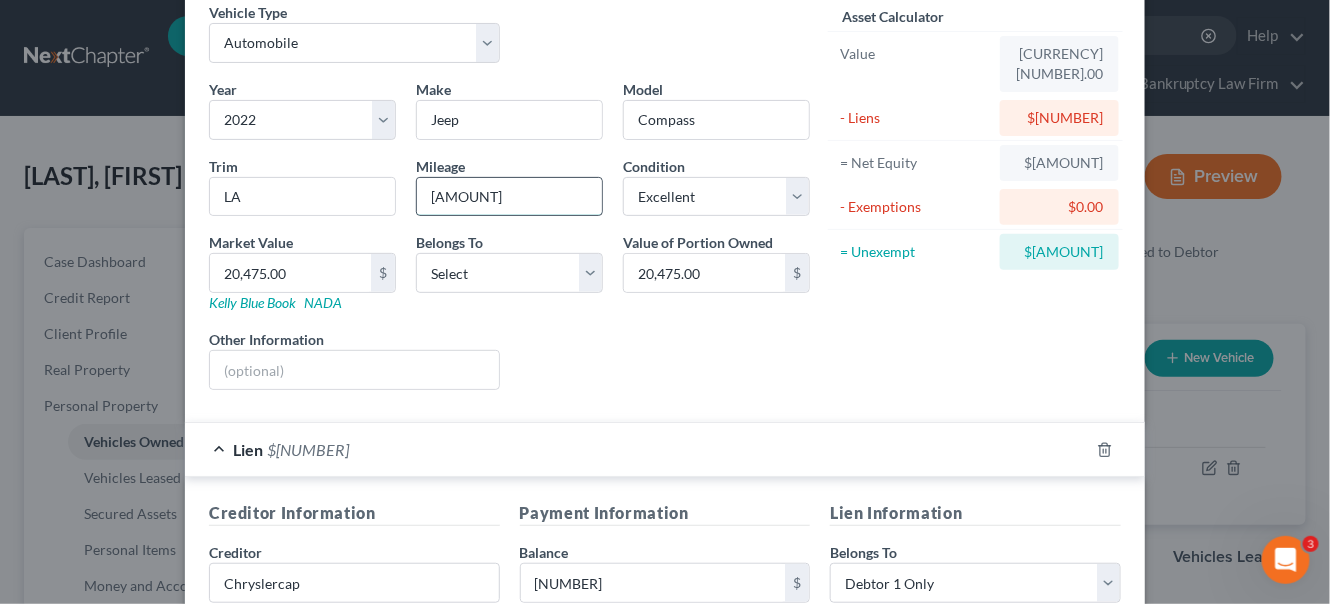 click on "[AMOUNT]" at bounding box center [509, 197] 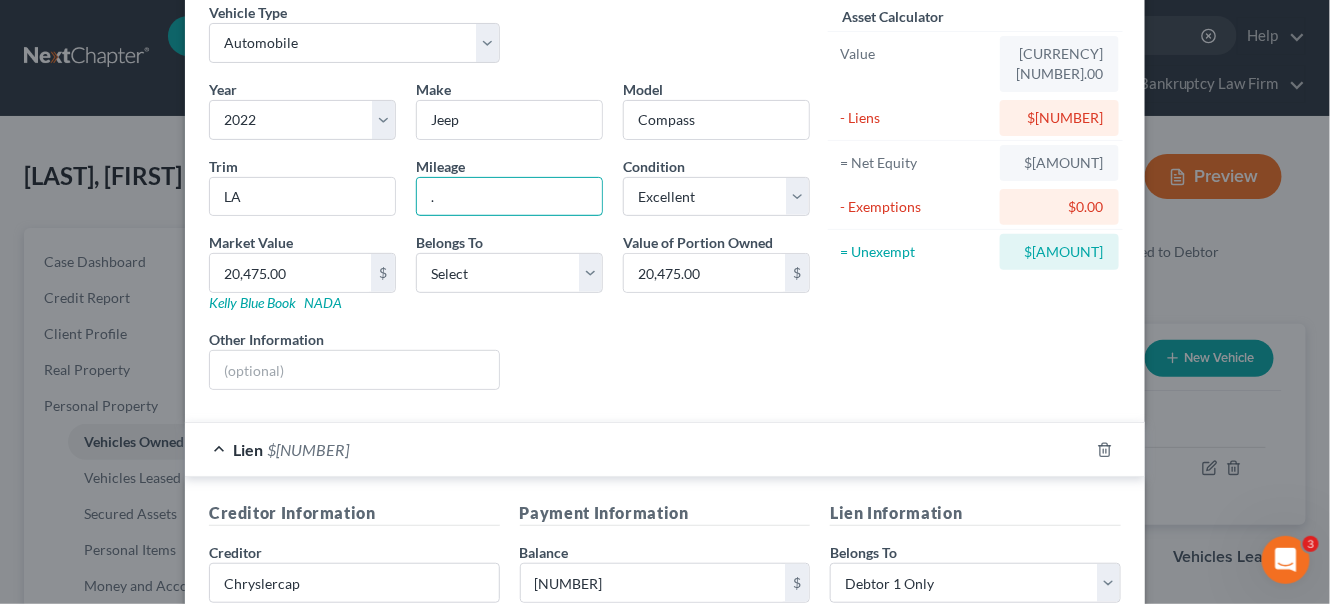 type on "." 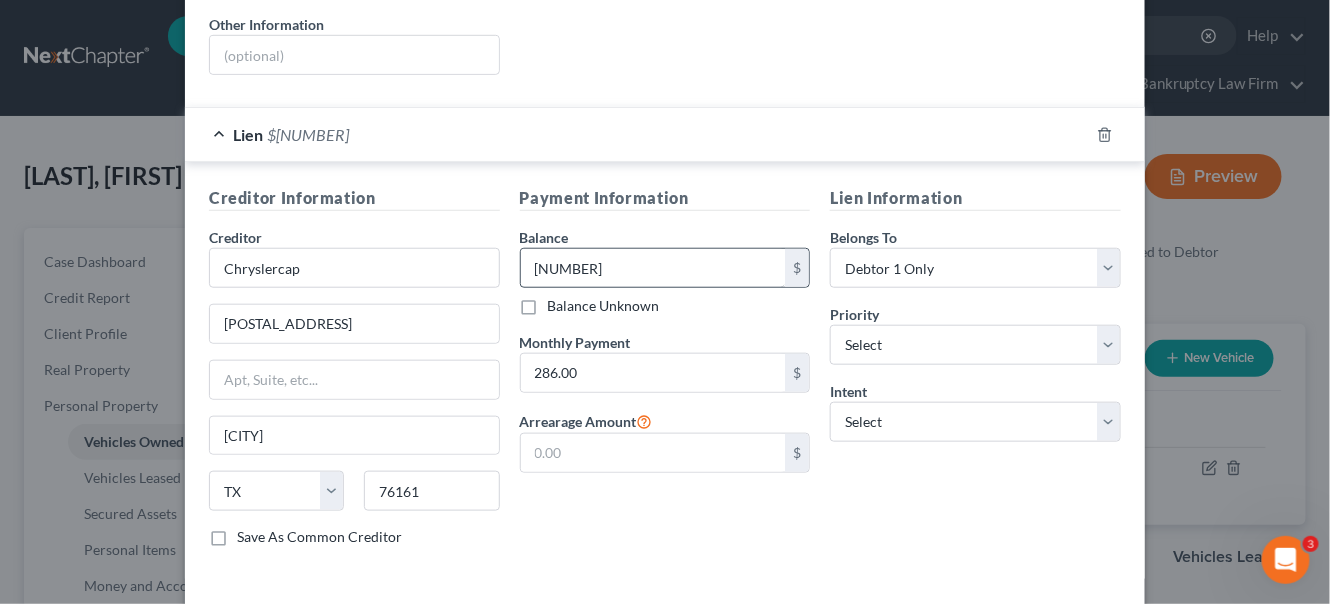 scroll, scrollTop: 482, scrollLeft: 0, axis: vertical 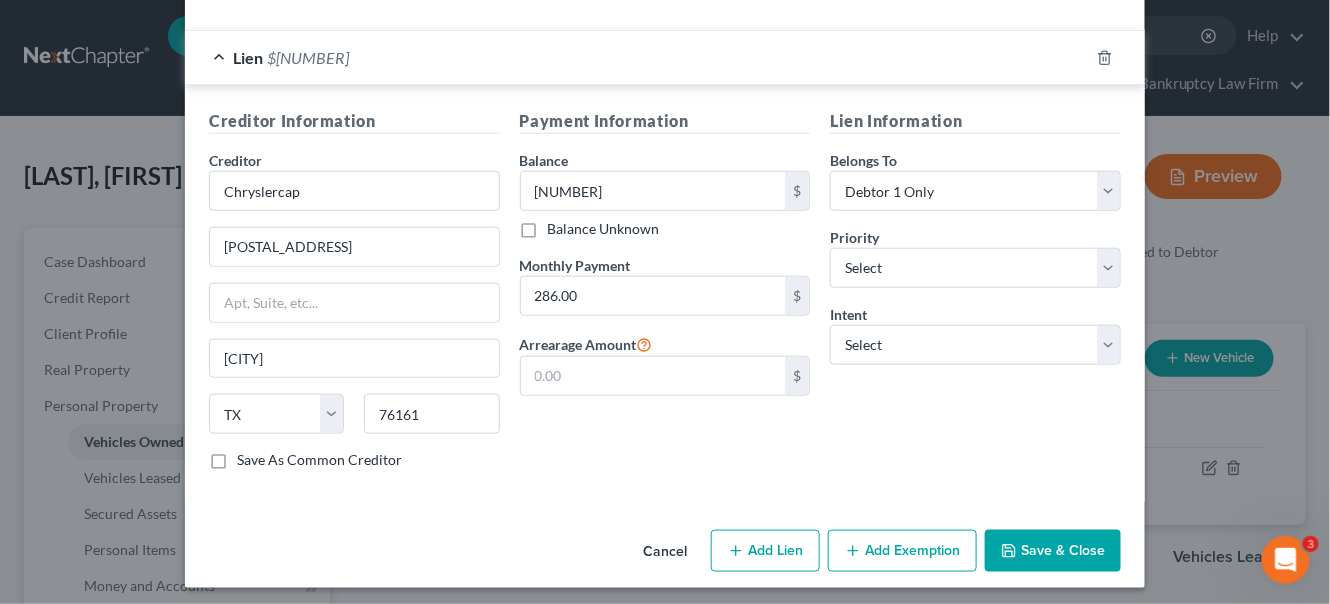 click on "Save & Close" at bounding box center [1053, 551] 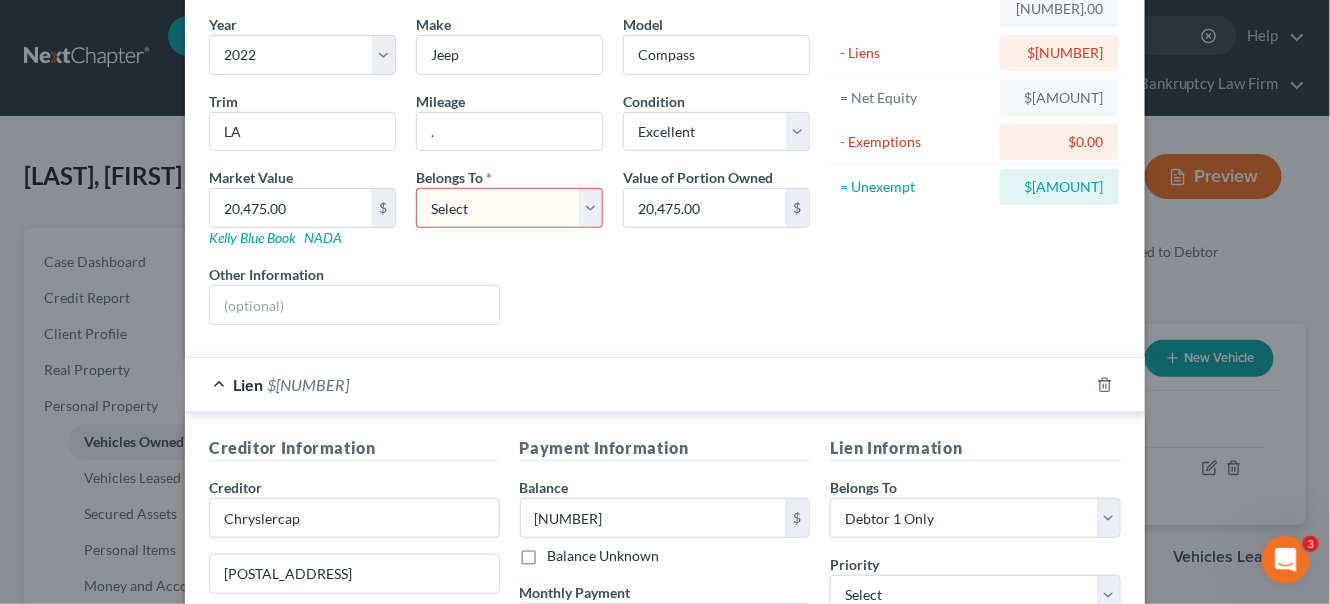 scroll, scrollTop: 28, scrollLeft: 0, axis: vertical 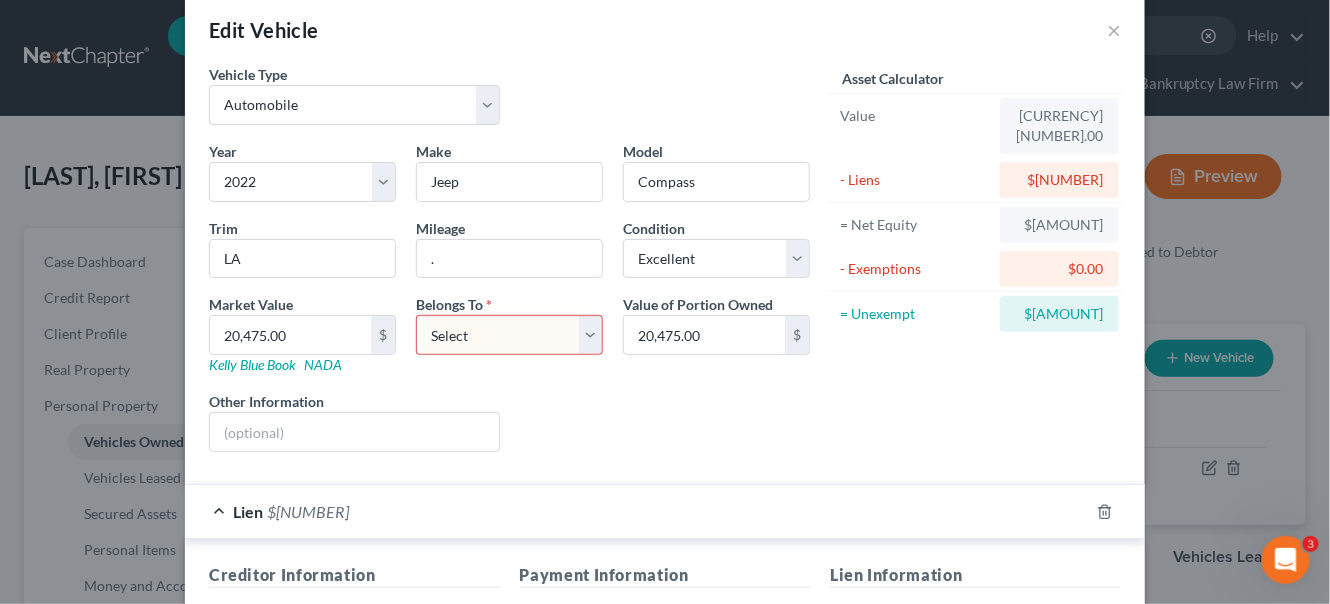 click on "Select Debtor 1 Only Debtor 2 Only Debtor 1 And Debtor 2 Only At Least One Of The Debtors And Another Community Property" at bounding box center (509, 335) 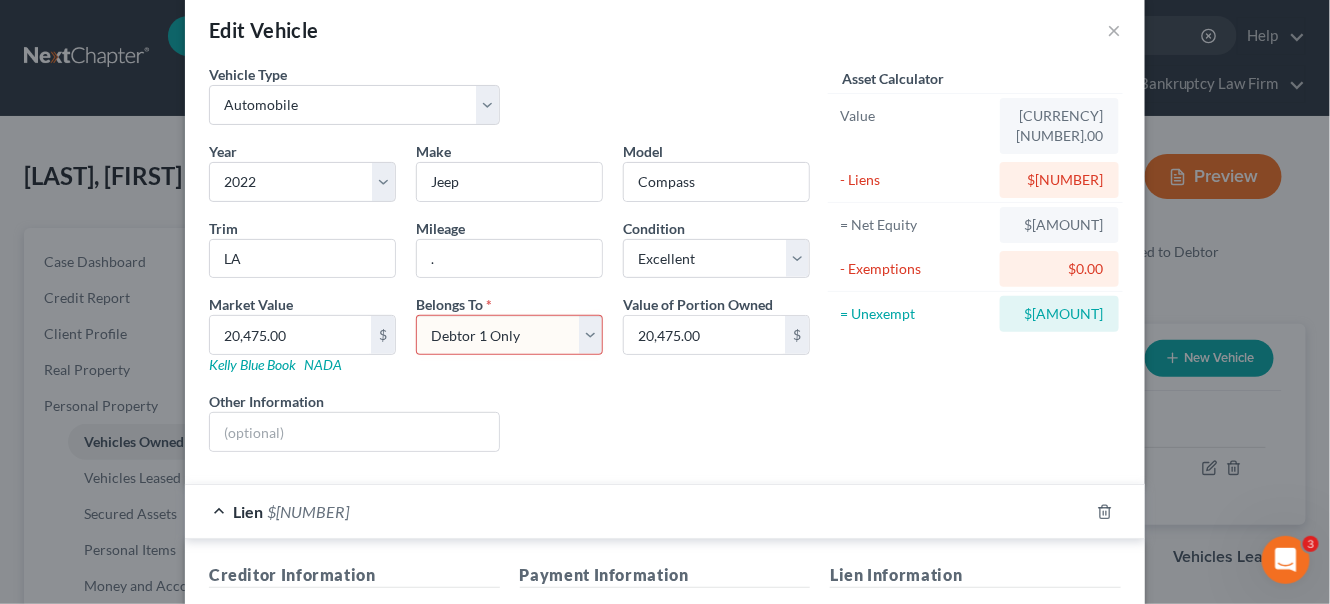 click on "Select Debtor 1 Only Debtor 2 Only Debtor 1 And Debtor 2 Only At Least One Of The Debtors And Another Community Property" at bounding box center [509, 335] 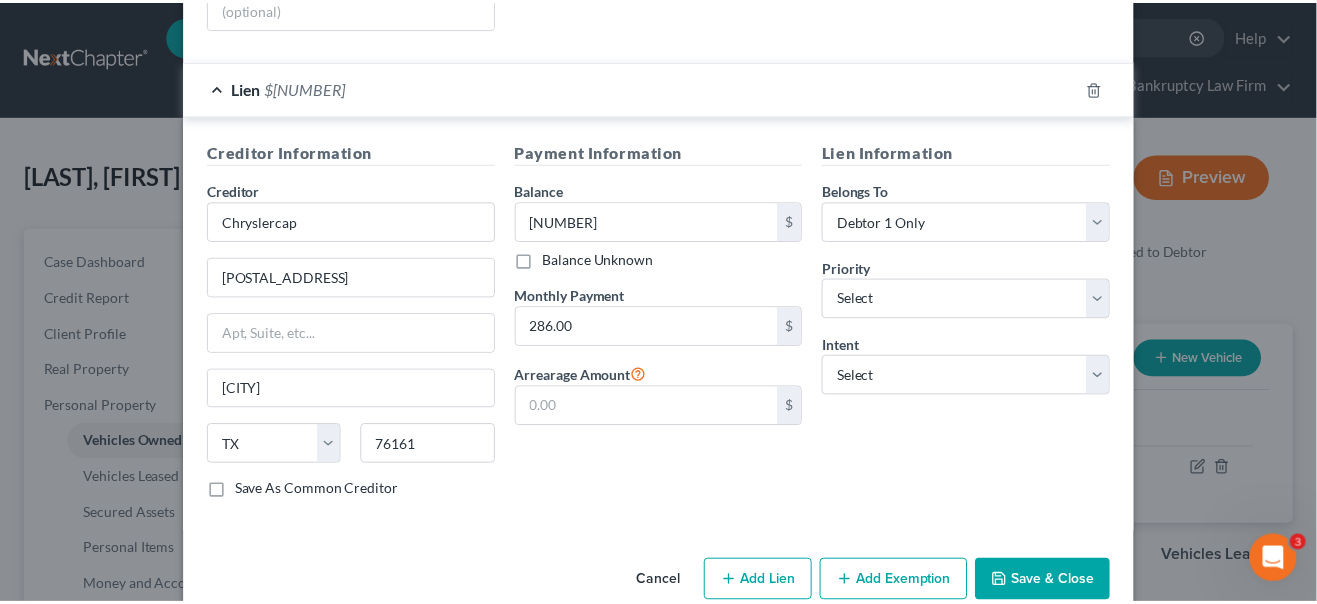 scroll, scrollTop: 482, scrollLeft: 0, axis: vertical 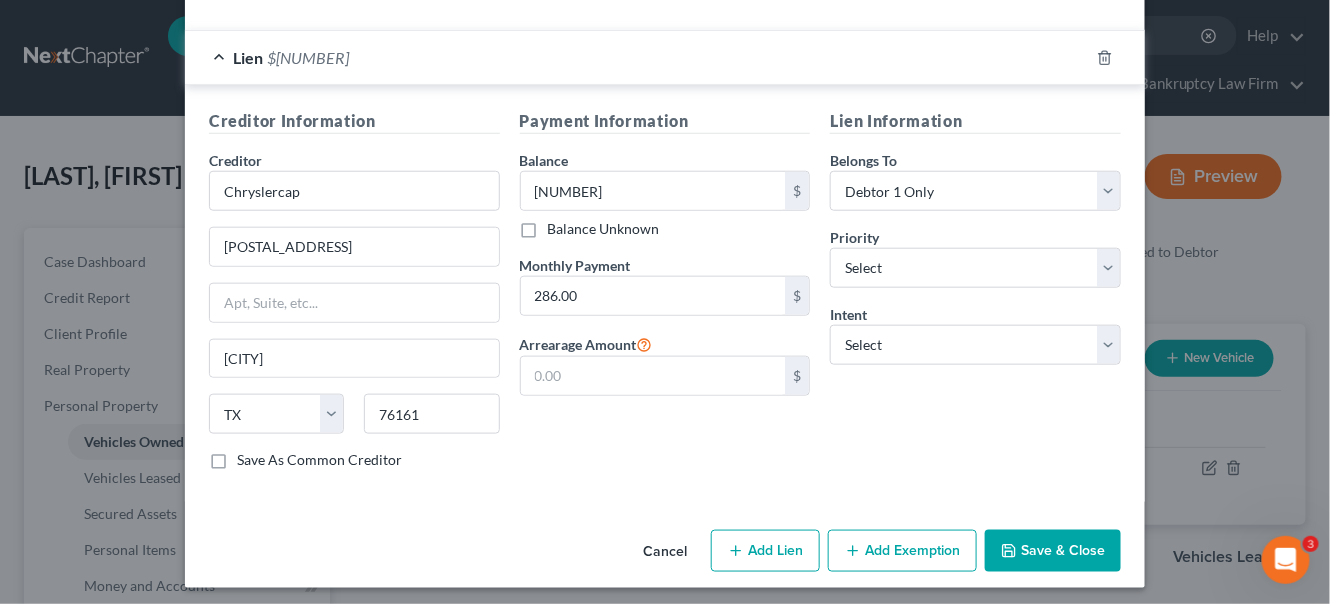 click on "Save & Close" at bounding box center (1053, 551) 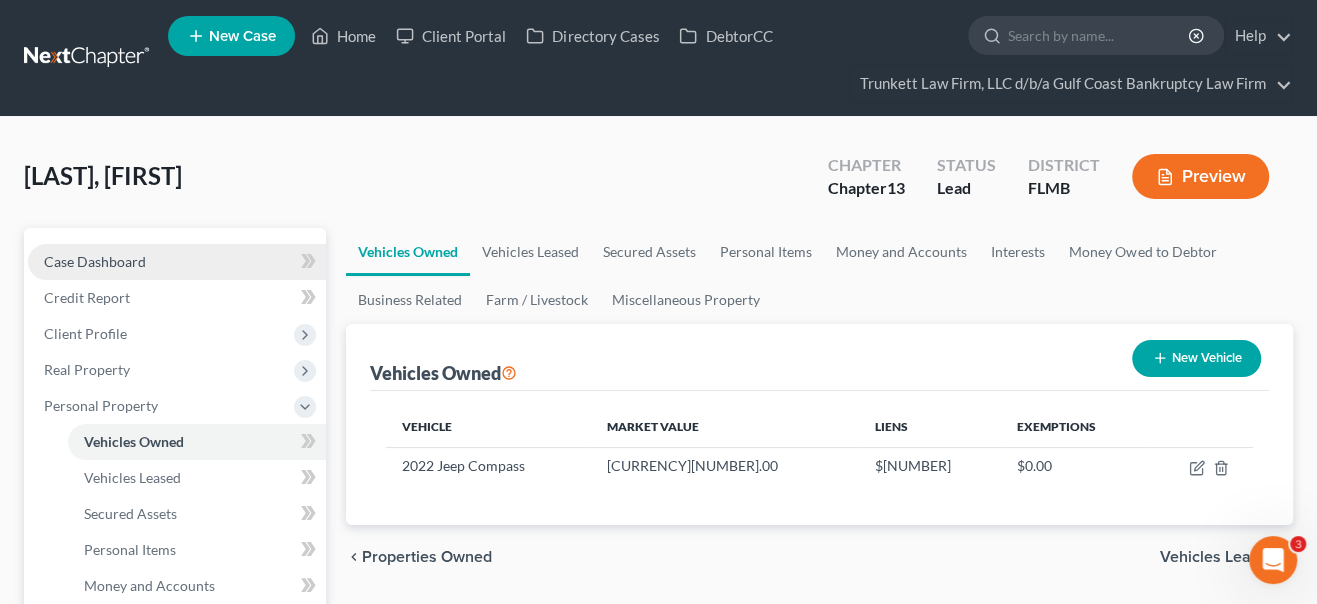 click on "Case Dashboard" at bounding box center [177, 262] 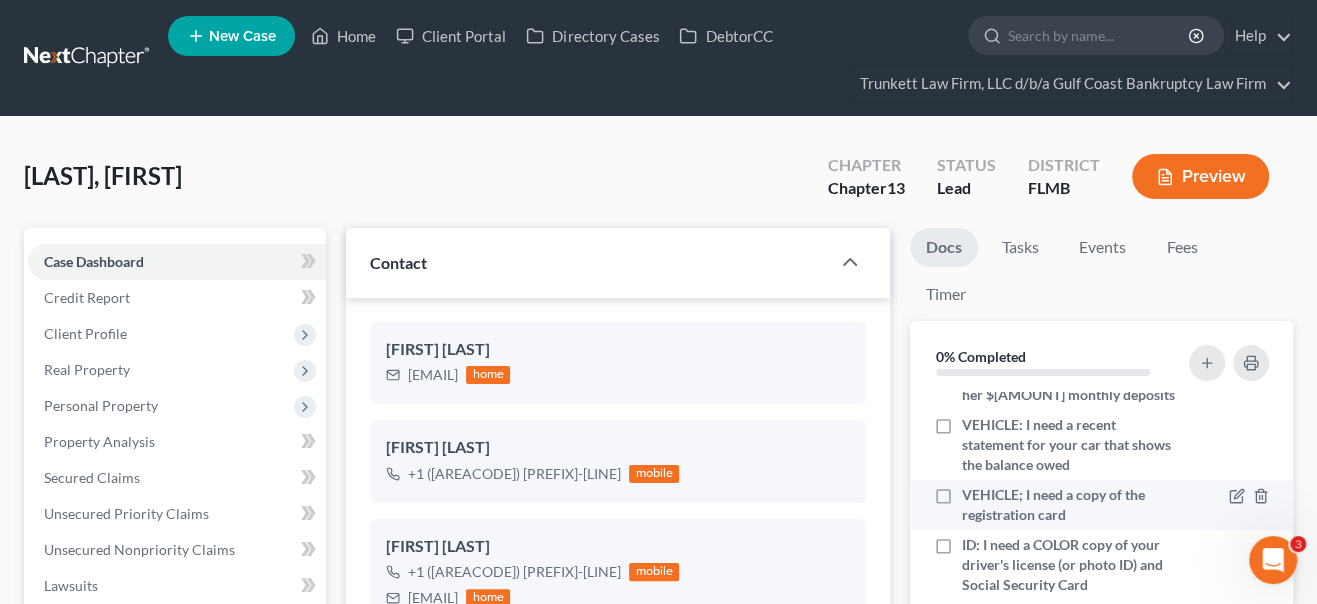 scroll, scrollTop: 202, scrollLeft: 0, axis: vertical 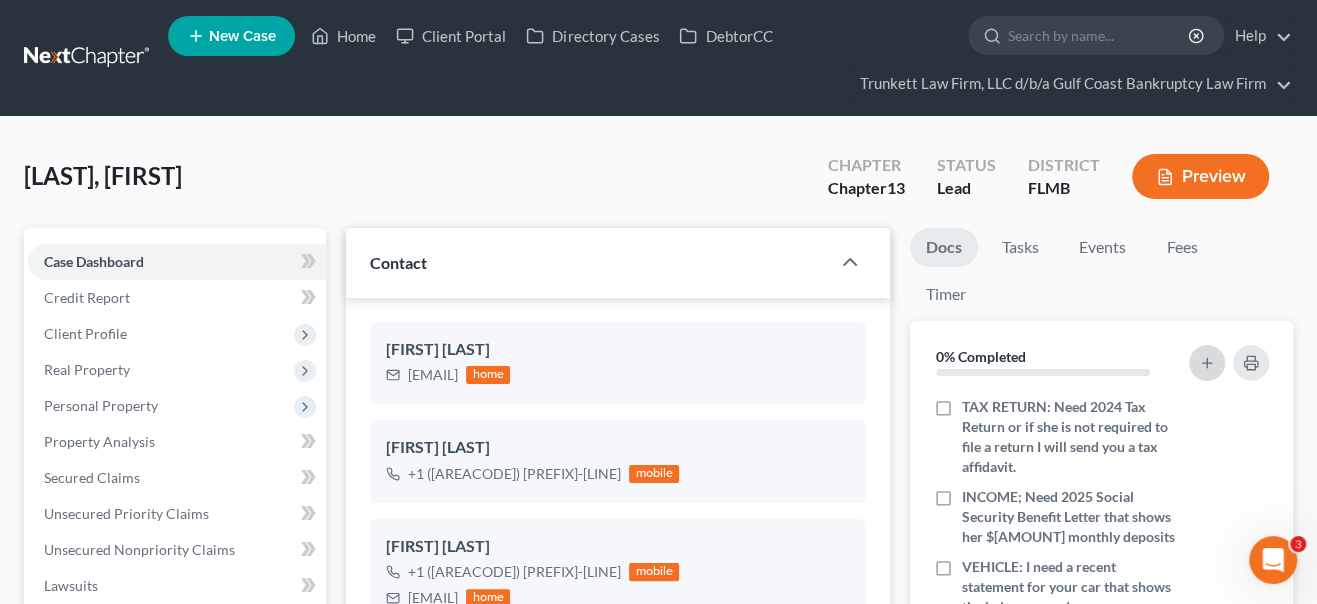 click 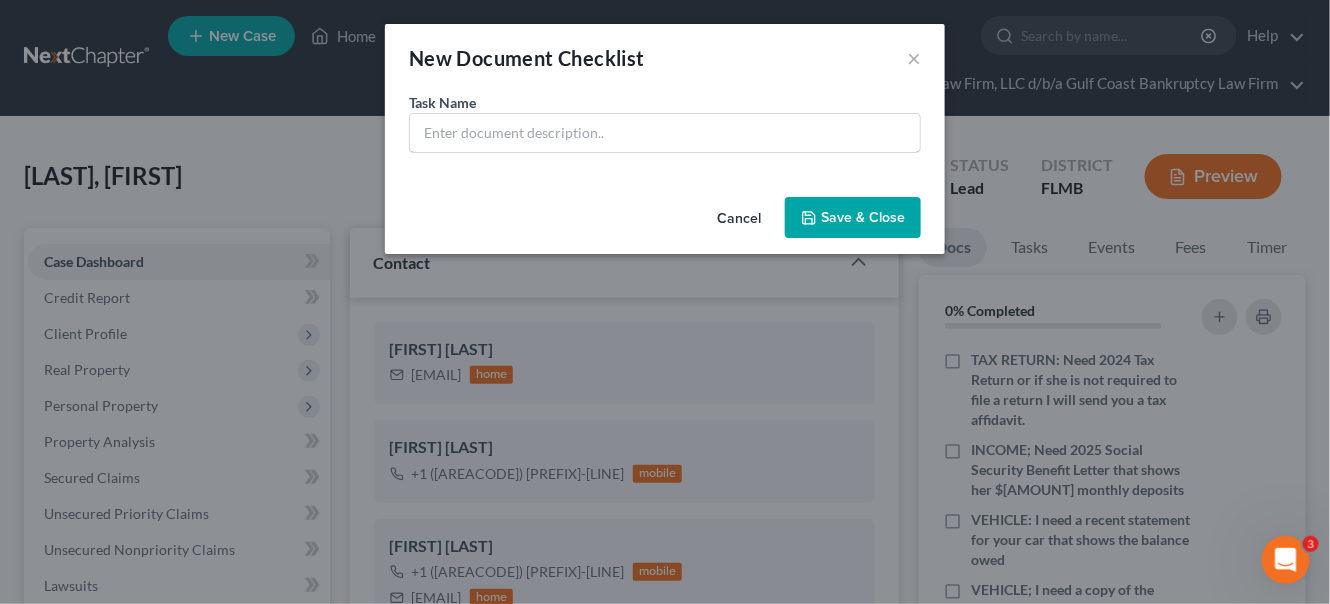 drag, startPoint x: 443, startPoint y: 130, endPoint x: 1329, endPoint y: 547, distance: 979.22675 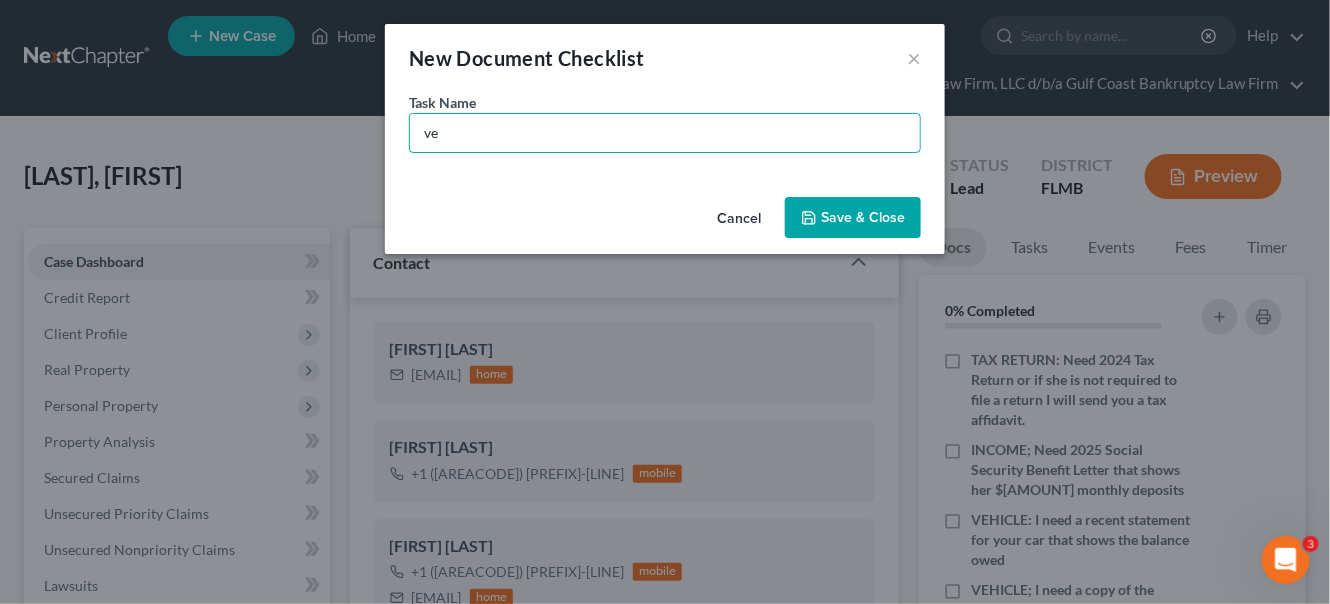 type on "v" 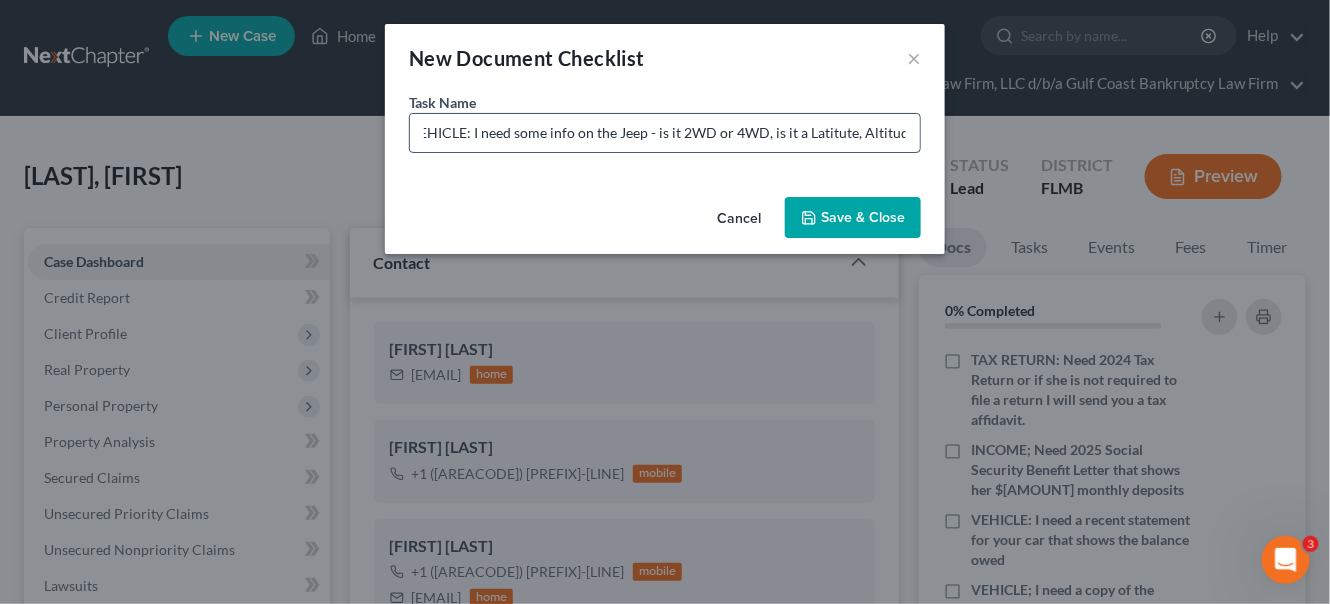 scroll, scrollTop: 0, scrollLeft: 20, axis: horizontal 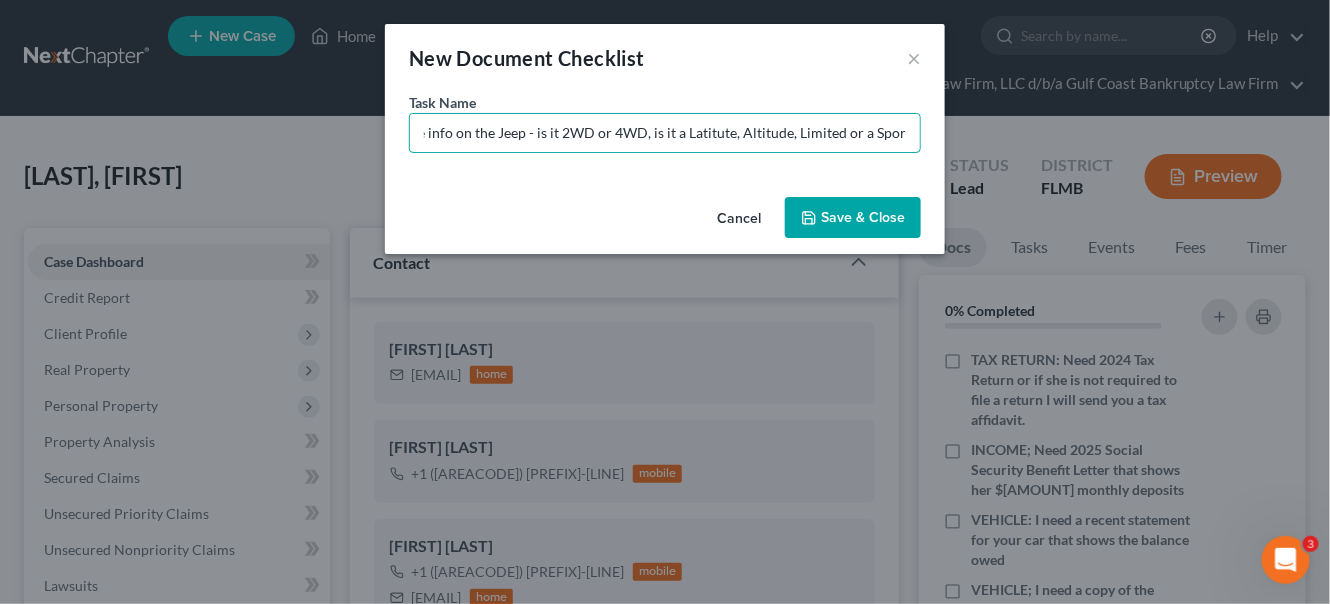 type on "VEHICLE: I need some info on the Jeep - is it 2WD or 4WD, is it a Latitute, Altitude, Limited or a Sport?" 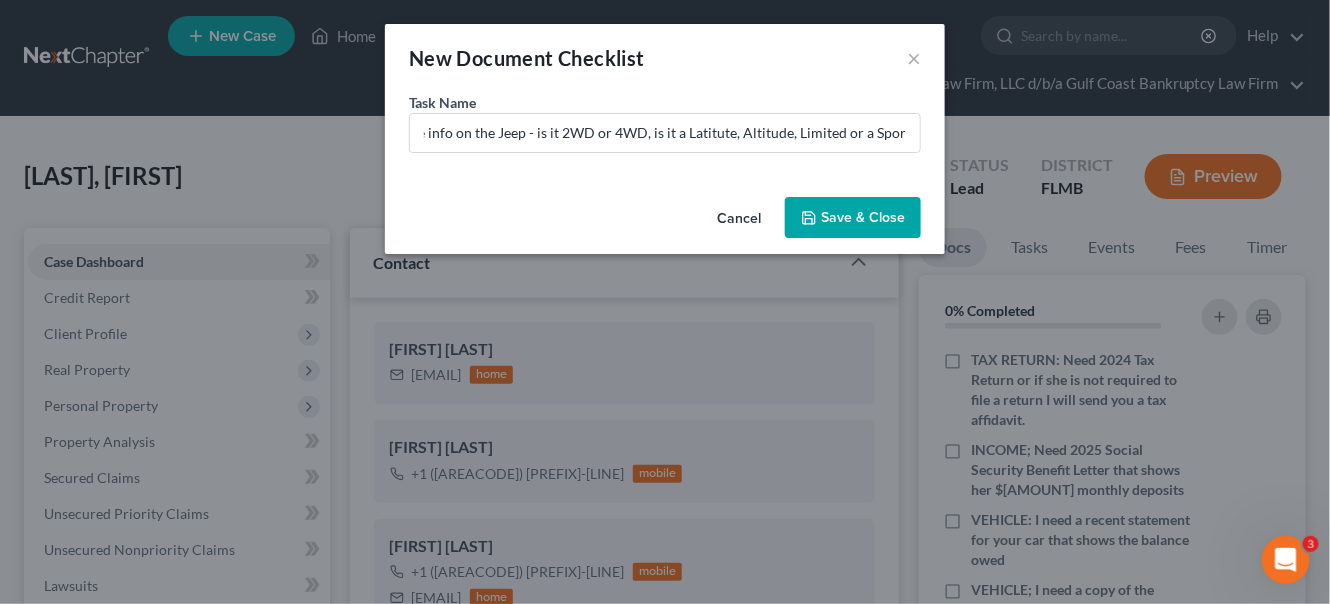 scroll, scrollTop: 0, scrollLeft: 0, axis: both 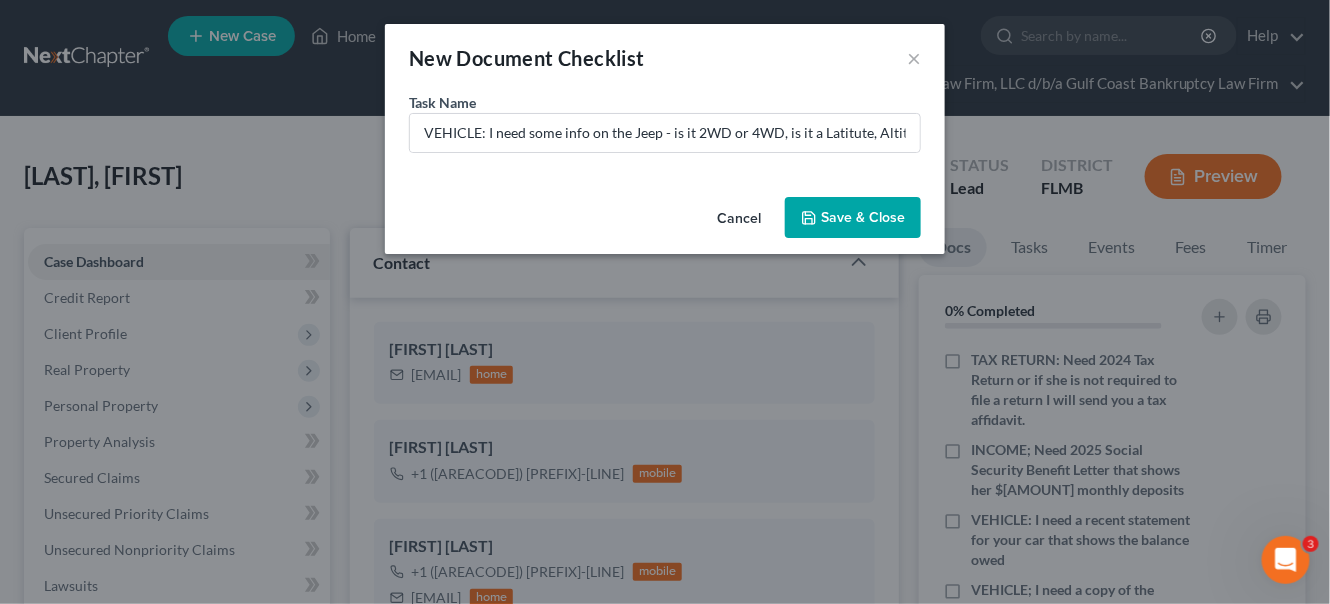 click on "Save & Close" at bounding box center [853, 218] 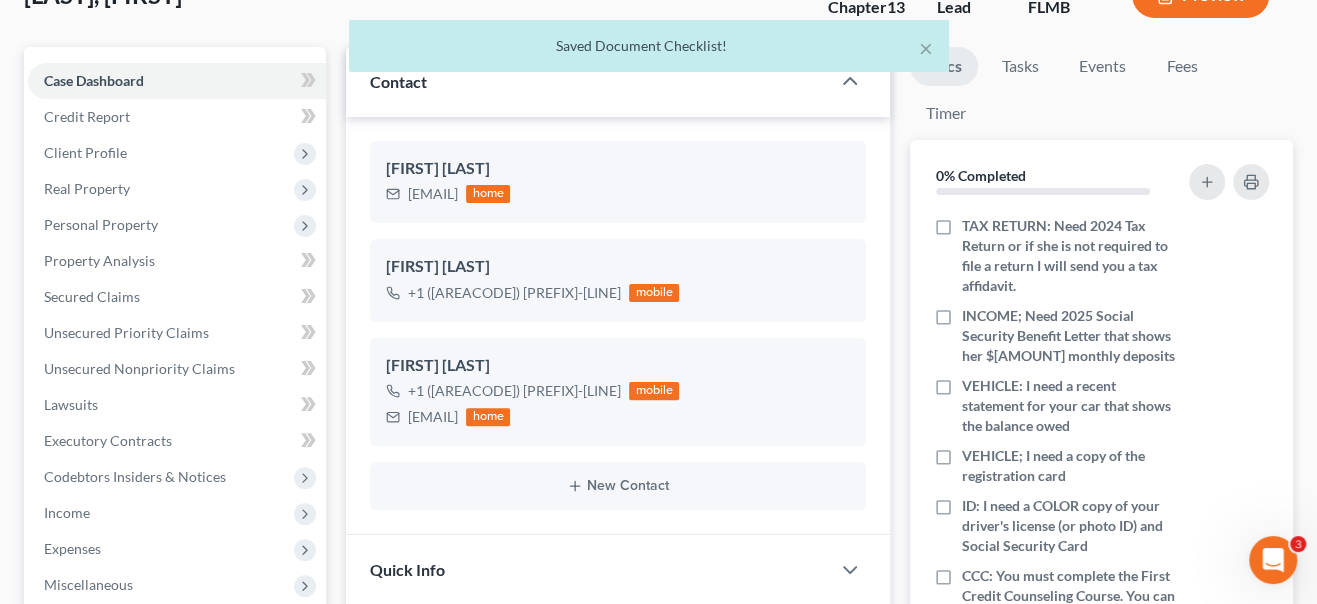 scroll, scrollTop: 182, scrollLeft: 0, axis: vertical 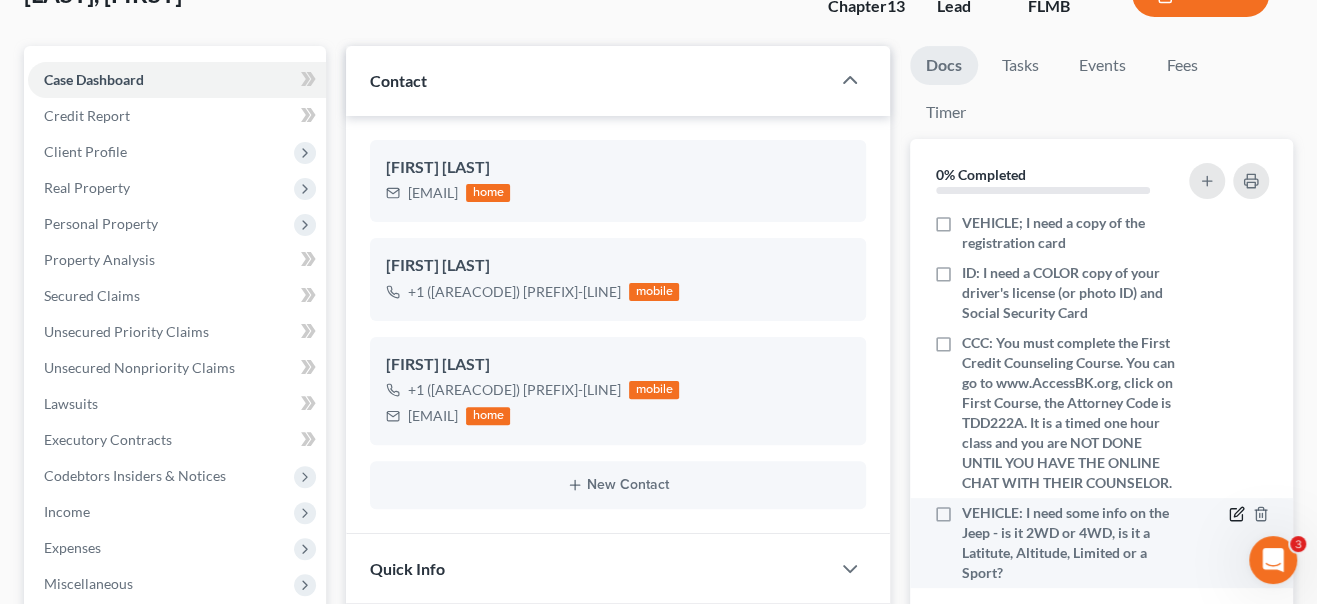 click 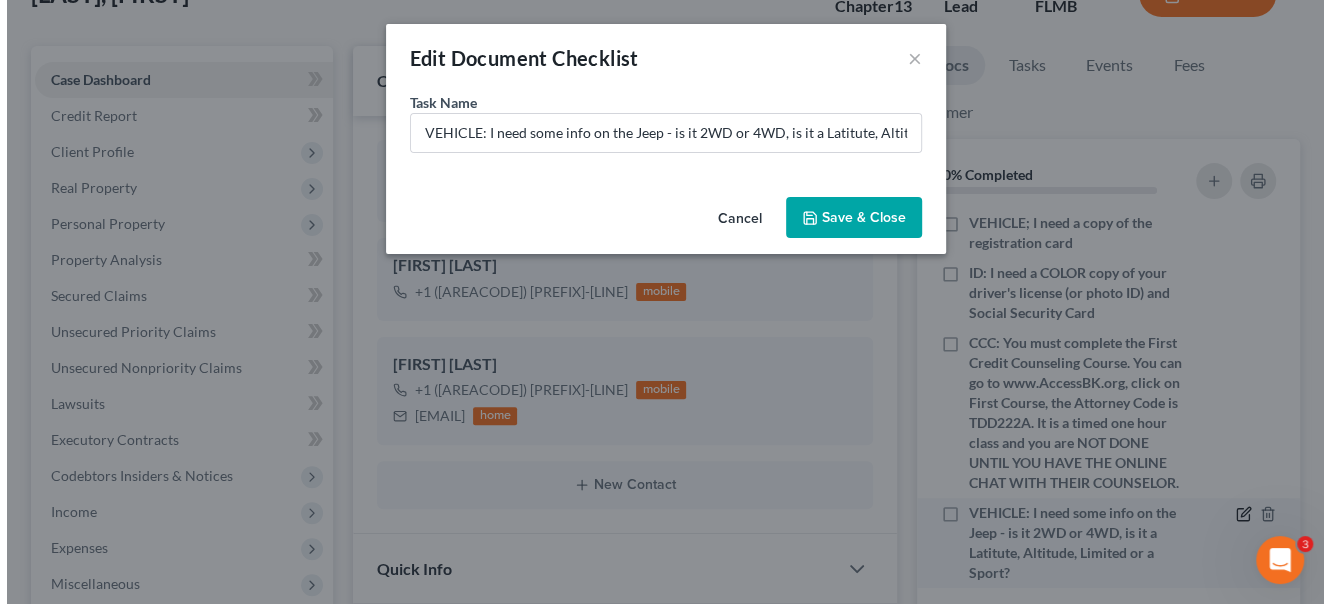 scroll, scrollTop: 272, scrollLeft: 0, axis: vertical 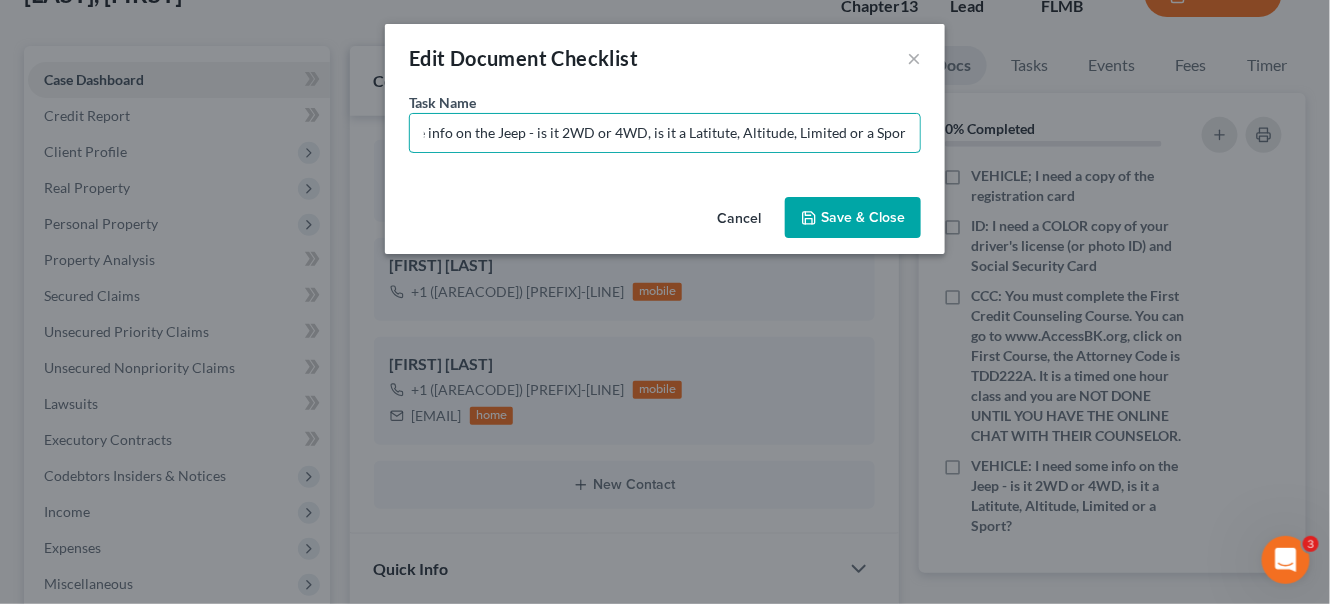 drag, startPoint x: 425, startPoint y: 132, endPoint x: 1099, endPoint y: 136, distance: 674.01184 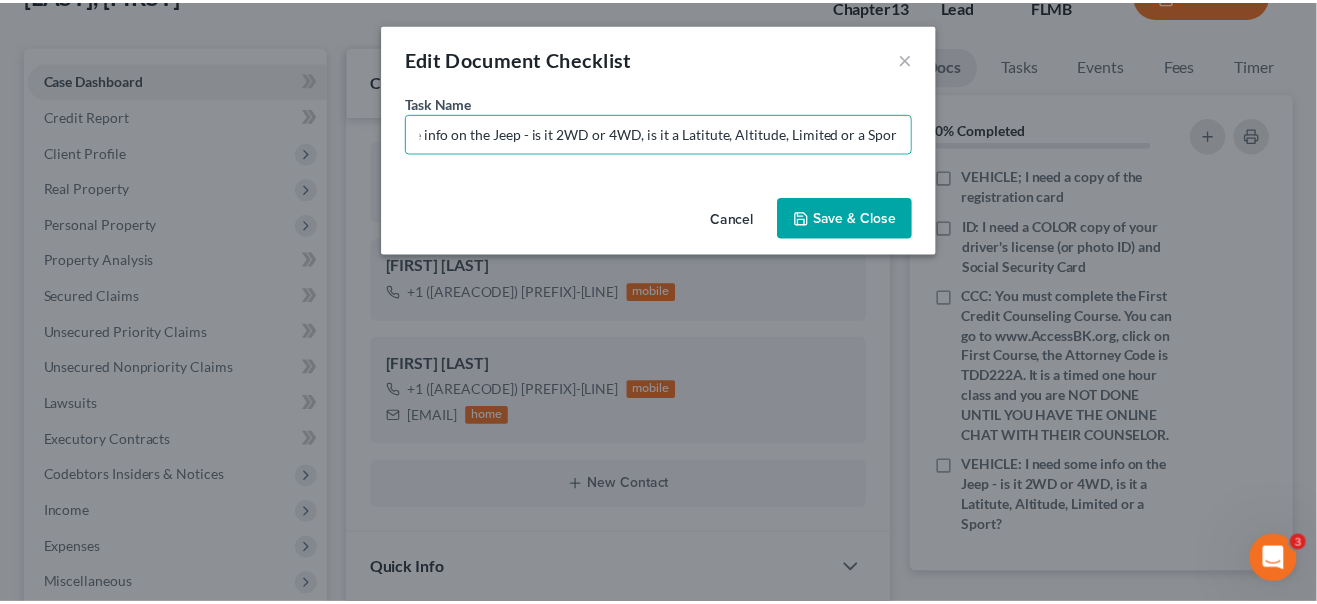 scroll, scrollTop: 0, scrollLeft: 0, axis: both 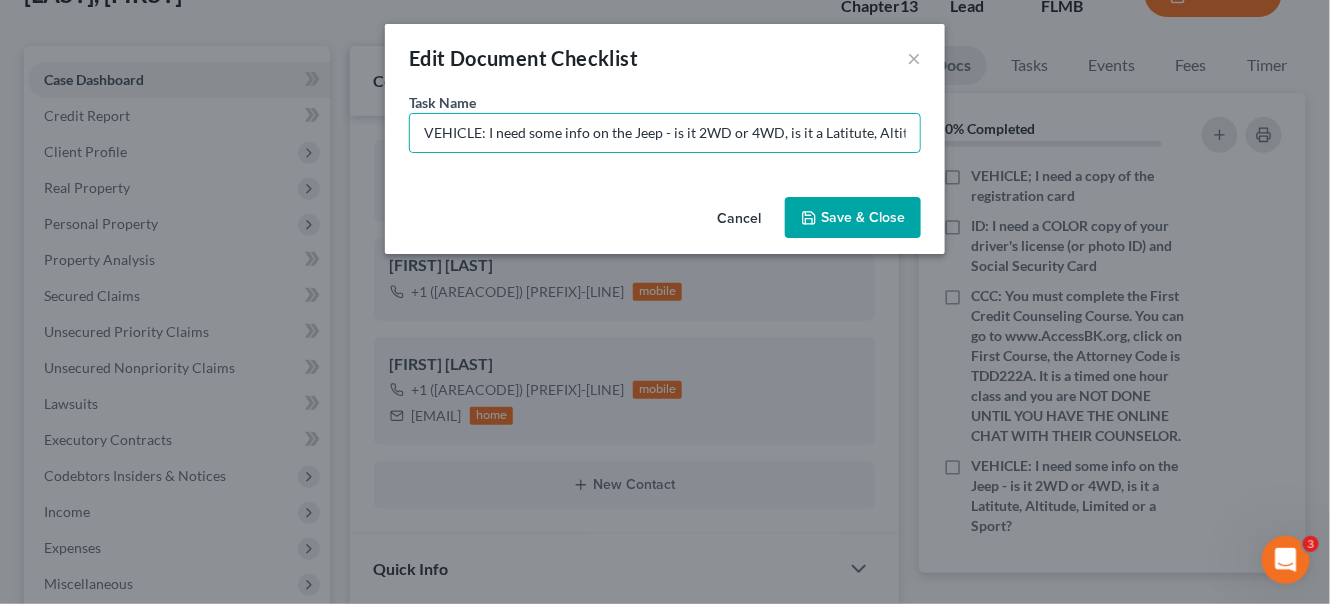 click on "Save & Close" at bounding box center [853, 218] 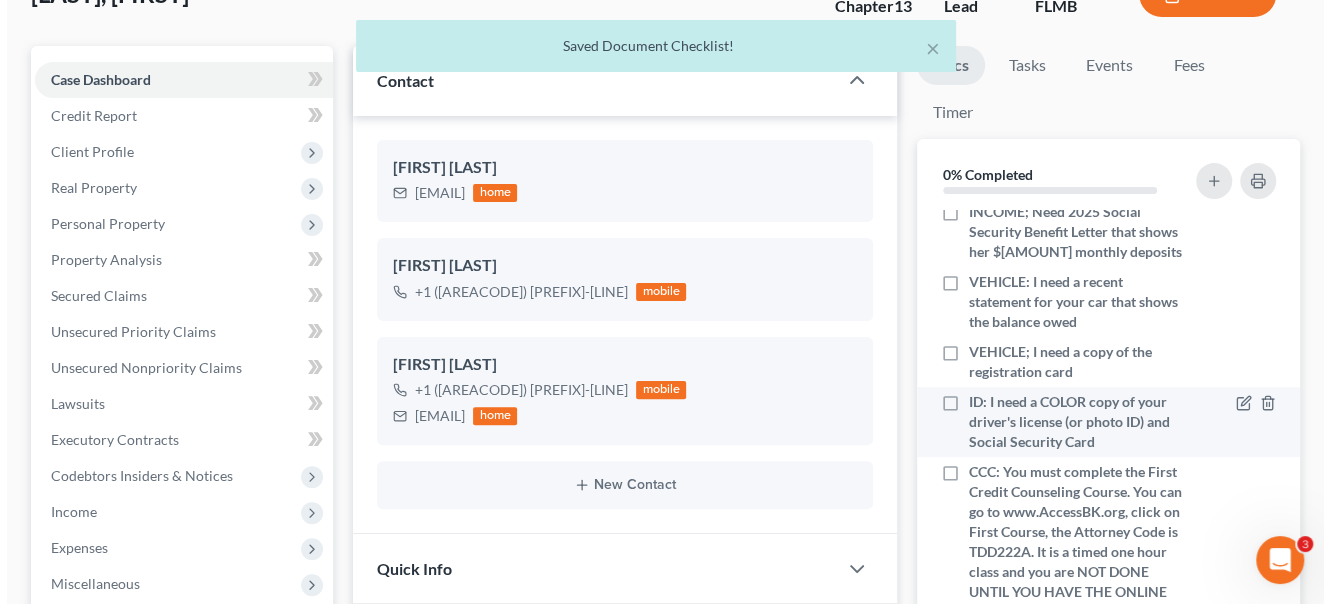 scroll, scrollTop: 91, scrollLeft: 0, axis: vertical 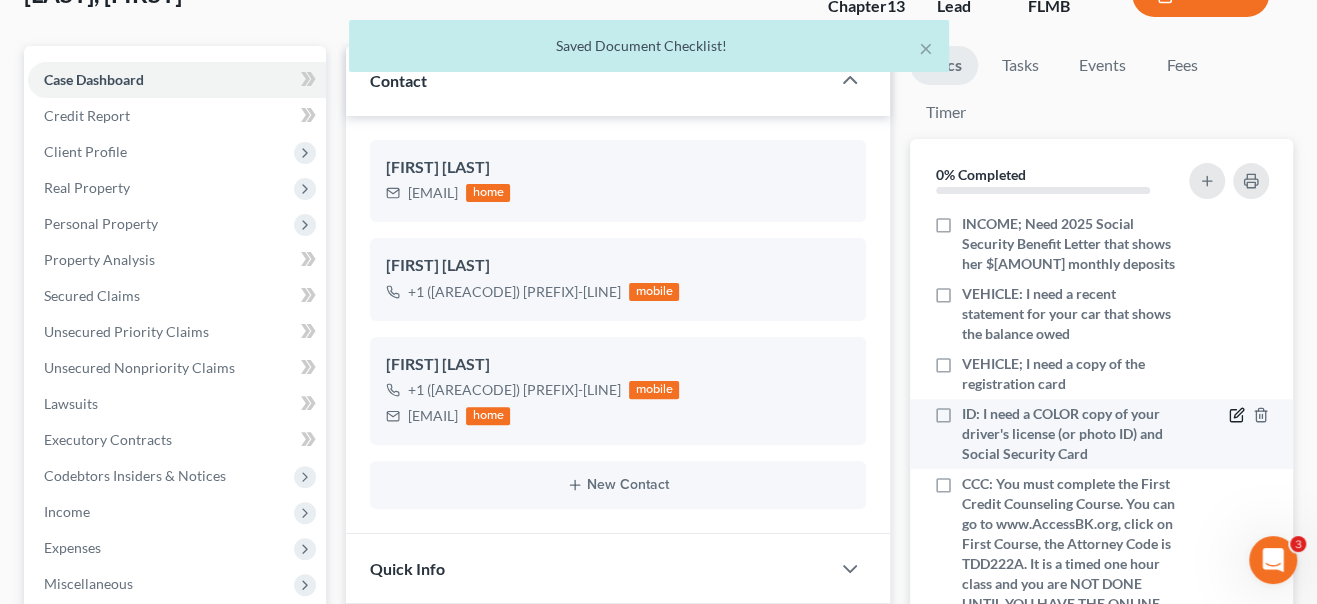 click 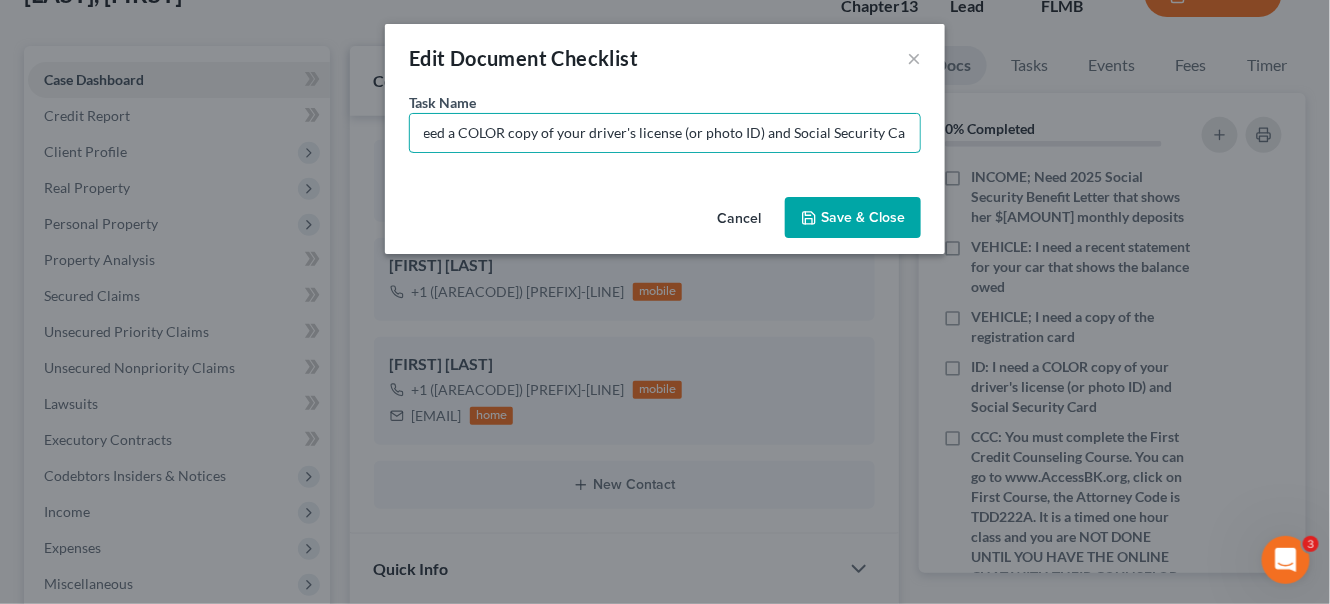 drag, startPoint x: 422, startPoint y: 126, endPoint x: 1109, endPoint y: 108, distance: 687.2358 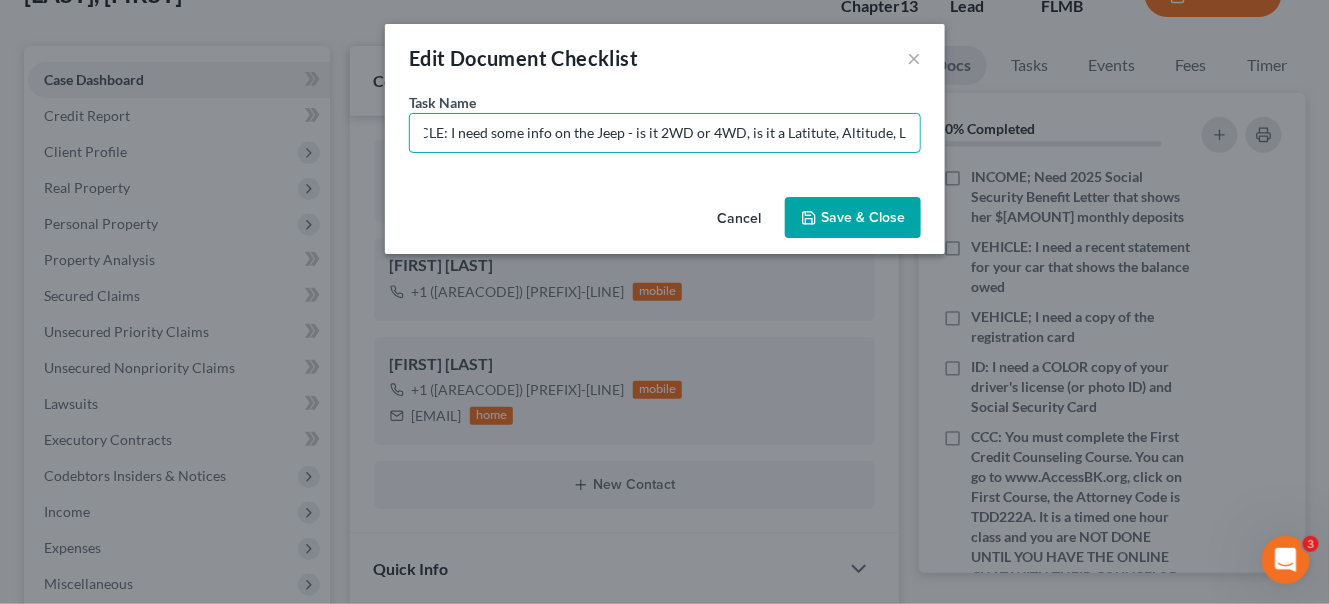 scroll, scrollTop: 0, scrollLeft: 137, axis: horizontal 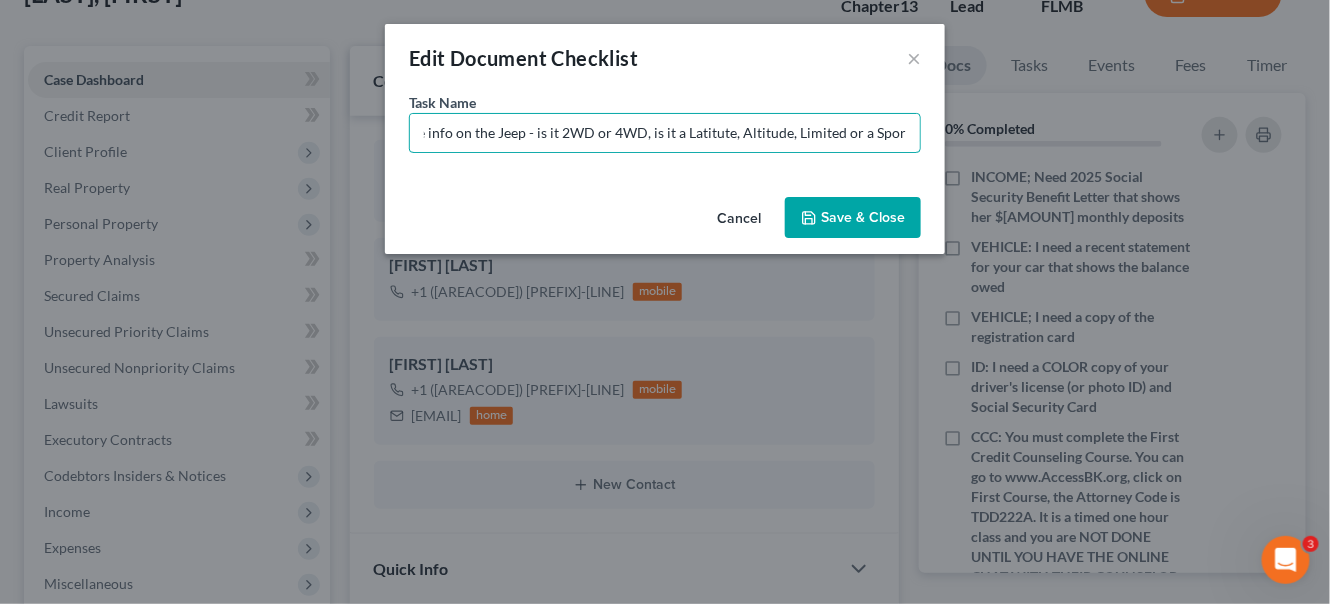type on "VEHICLE: I need some info on the Jeep - is it 2WD or 4WD, is it a Latitute, Altitude, Limited or a Sport?" 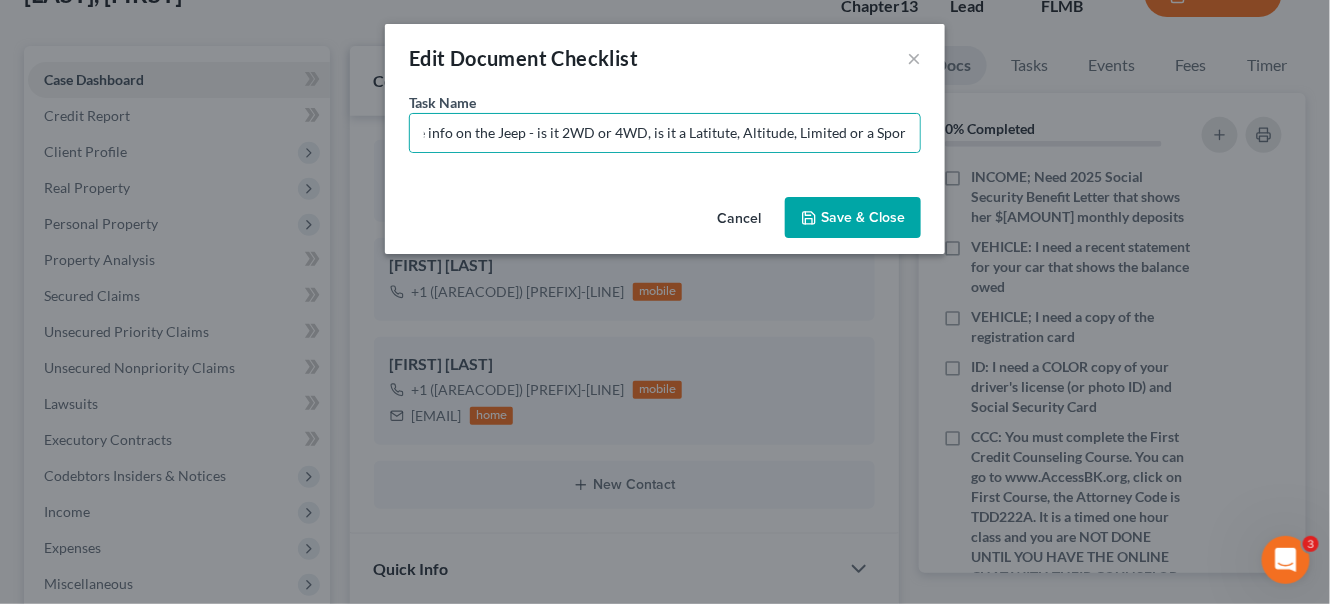 click on "Save & Close" at bounding box center [853, 218] 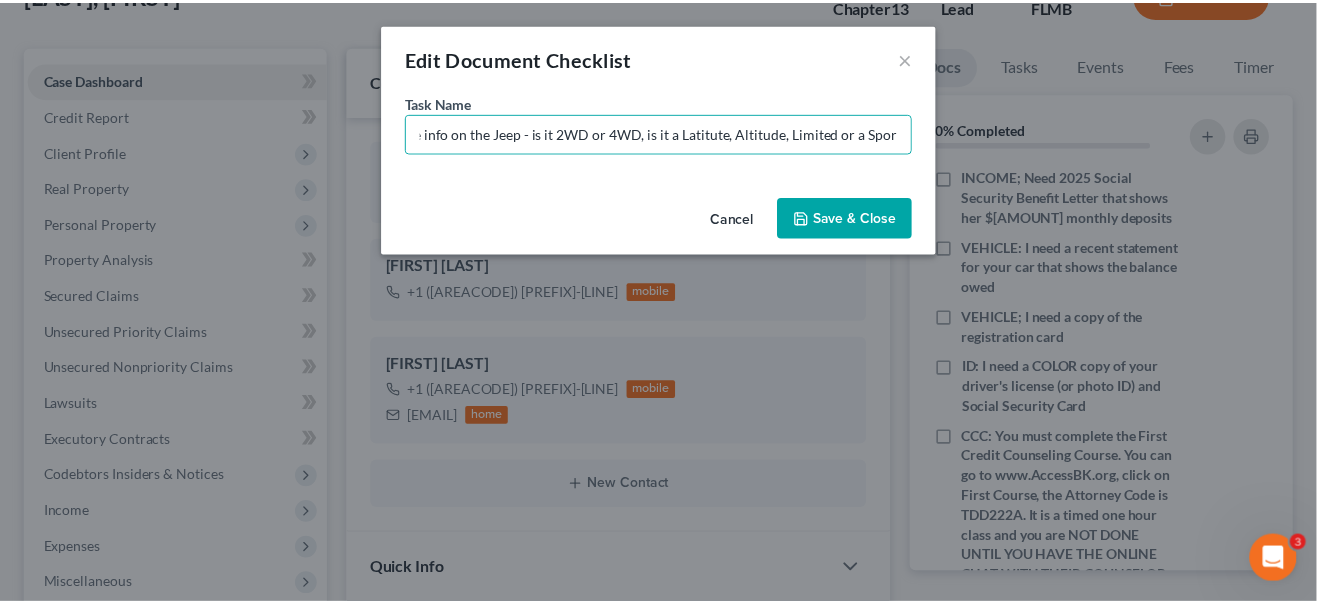 scroll, scrollTop: 0, scrollLeft: 0, axis: both 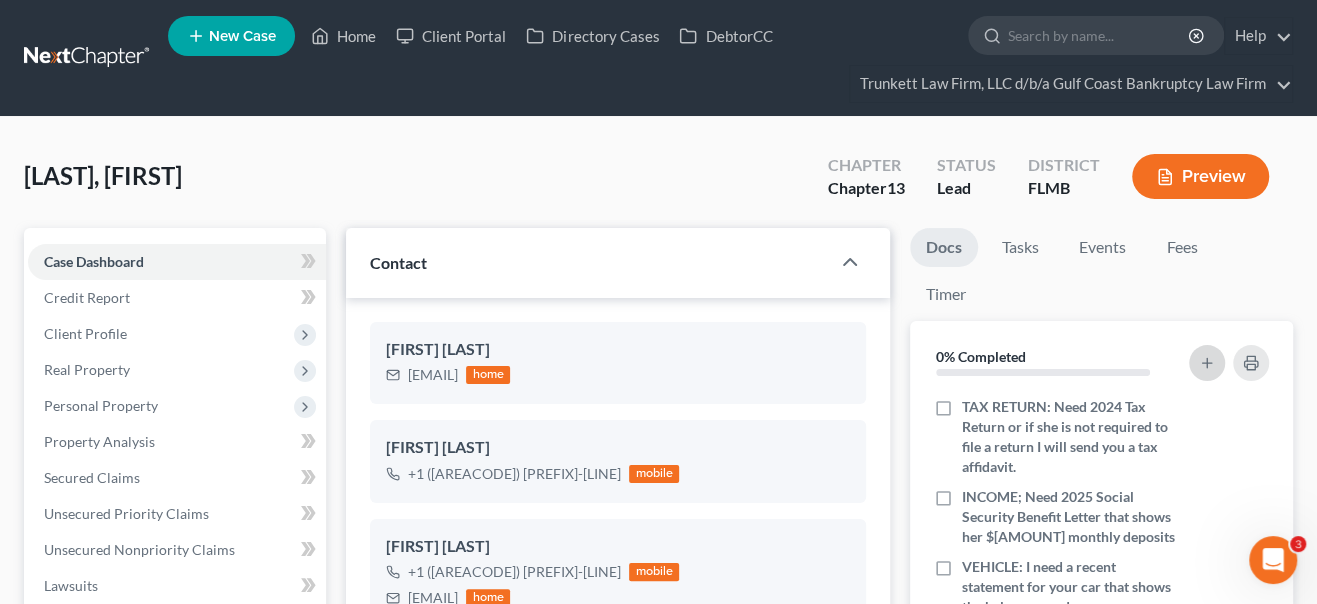click 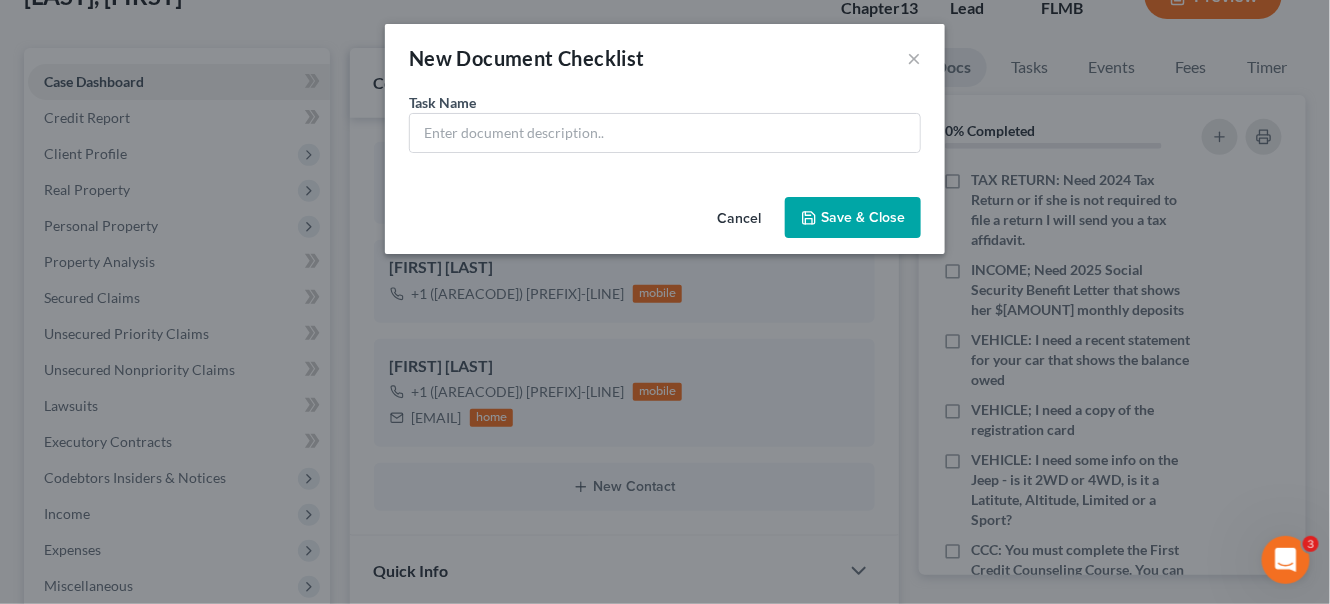 scroll, scrollTop: 182, scrollLeft: 0, axis: vertical 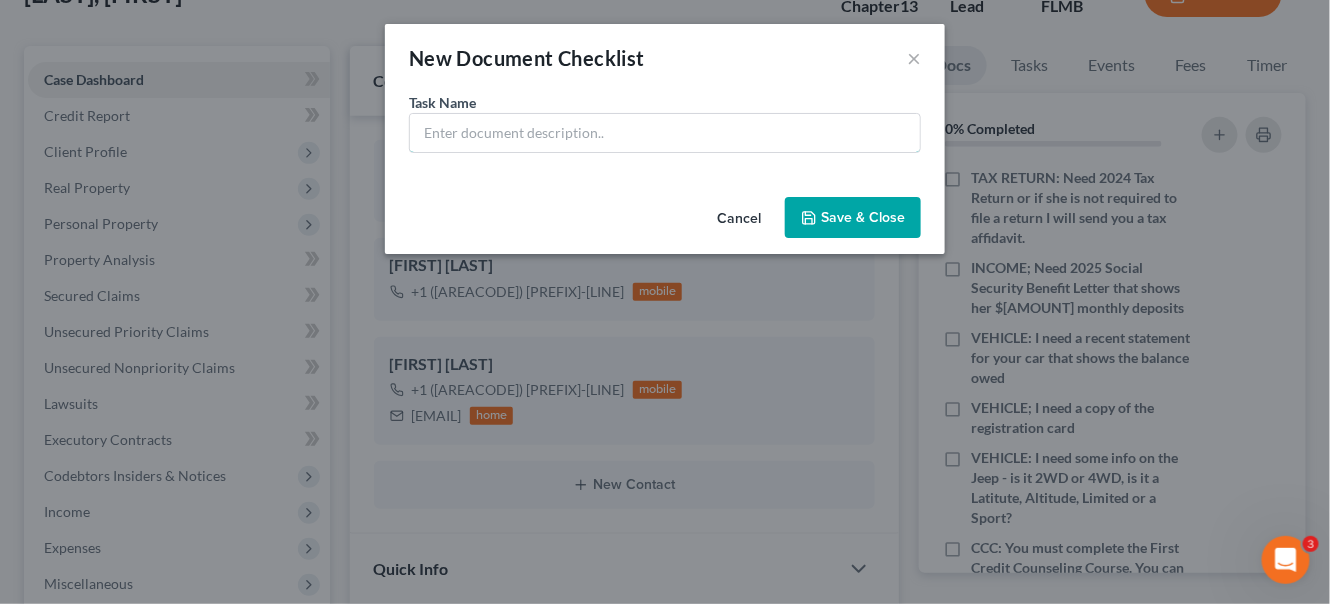 drag, startPoint x: 619, startPoint y: 132, endPoint x: 842, endPoint y: 106, distance: 224.51057 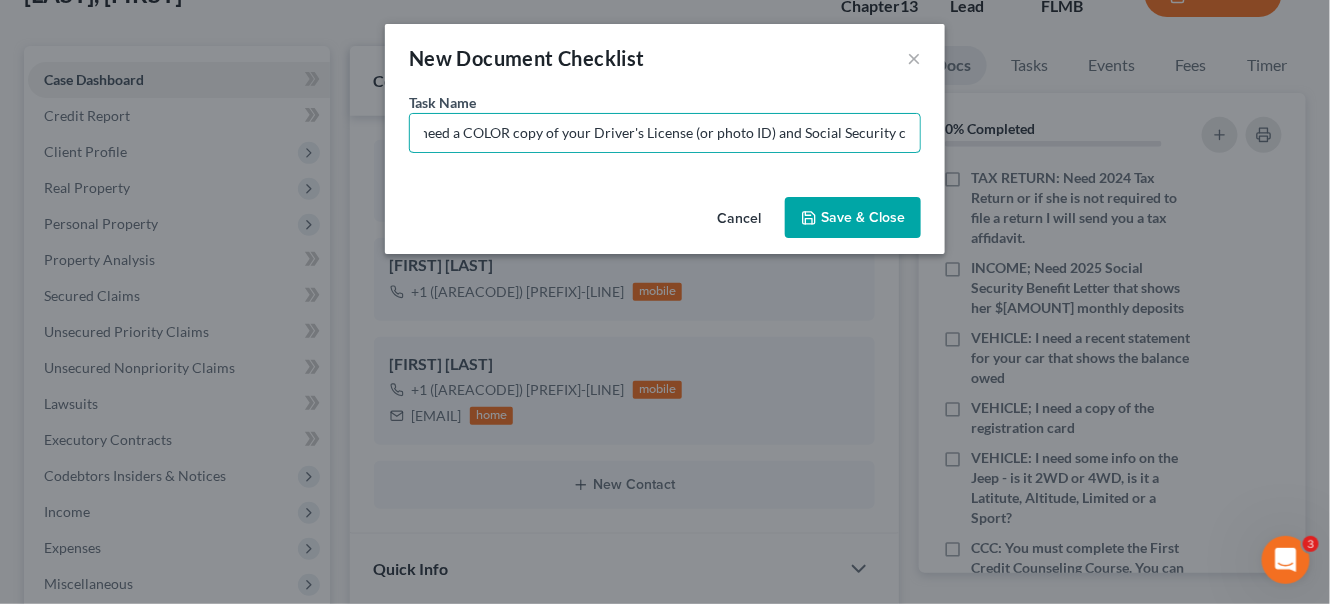 scroll, scrollTop: 0, scrollLeft: 41, axis: horizontal 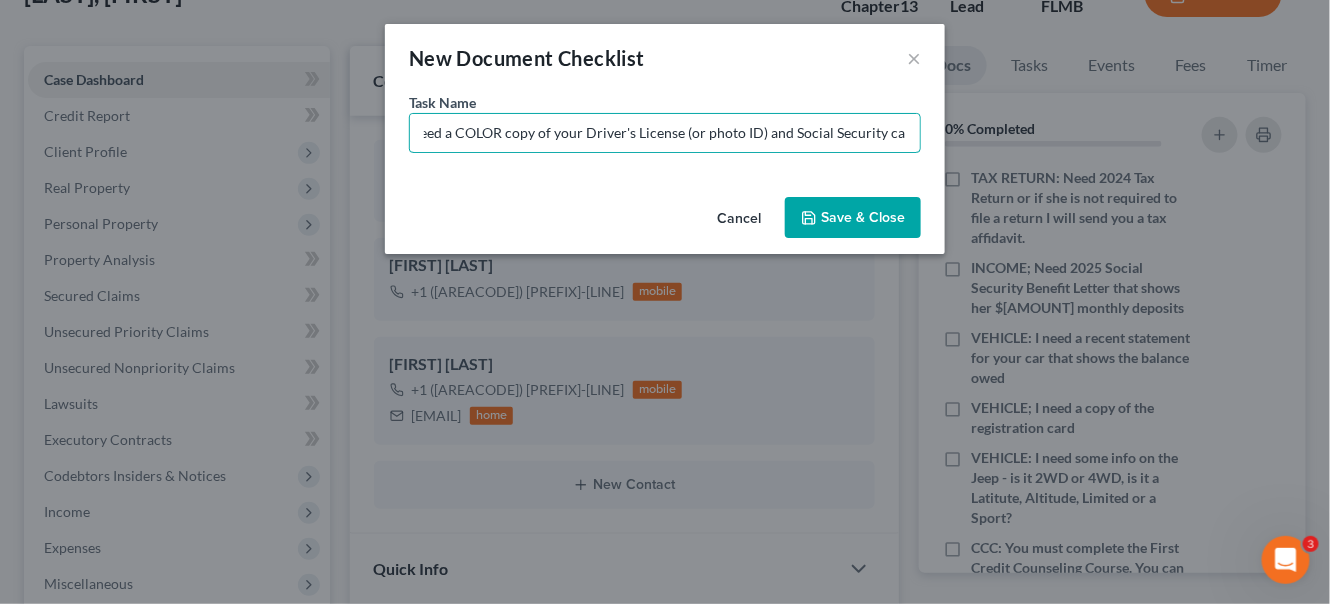 type on "ID: I need a COLOR copy of your Driver's License (or photo ID) and Social Security card" 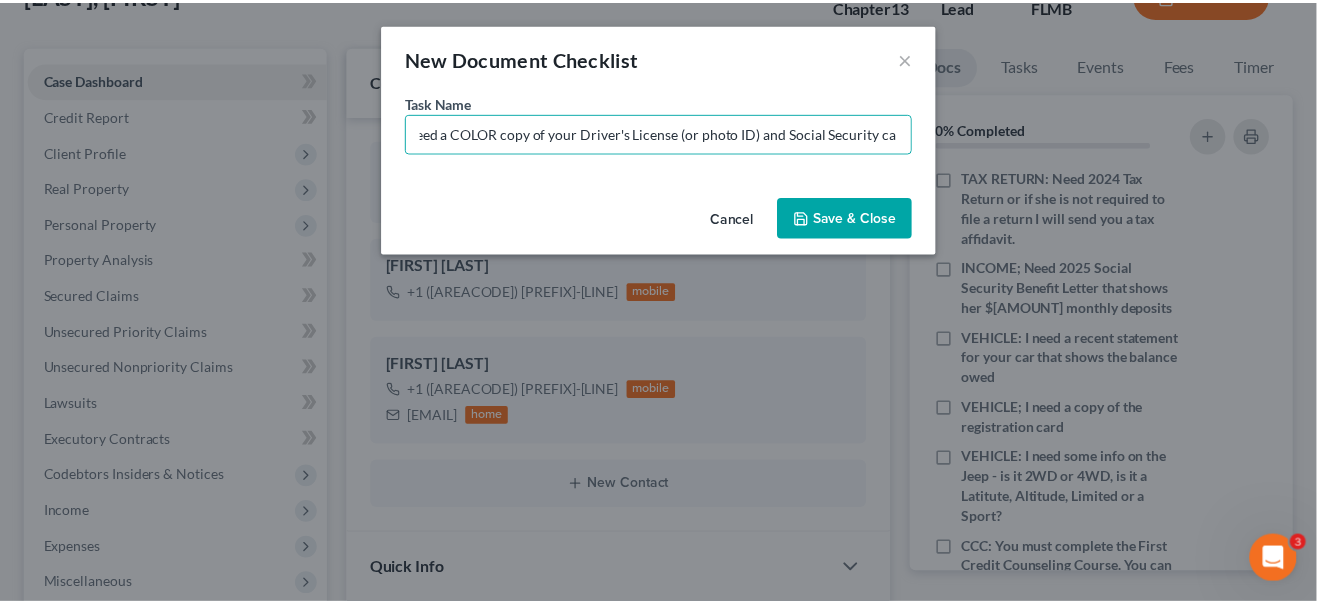 scroll, scrollTop: 0, scrollLeft: 0, axis: both 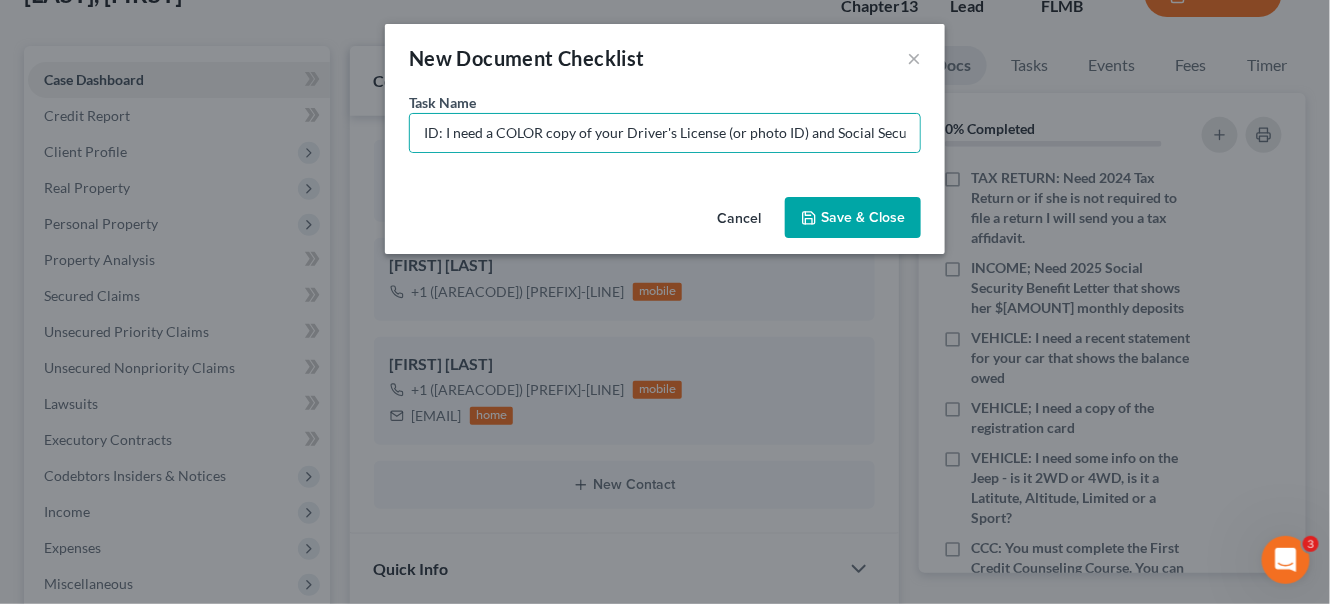 drag, startPoint x: 874, startPoint y: 216, endPoint x: 885, endPoint y: 225, distance: 14.21267 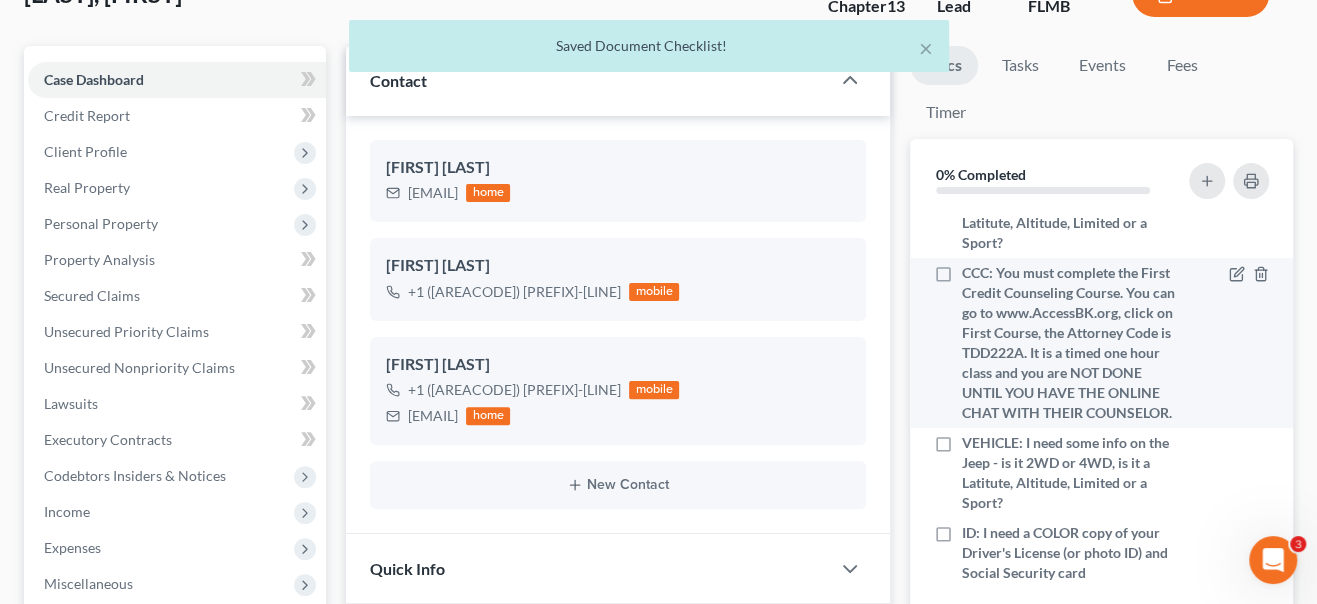 scroll, scrollTop: 382, scrollLeft: 0, axis: vertical 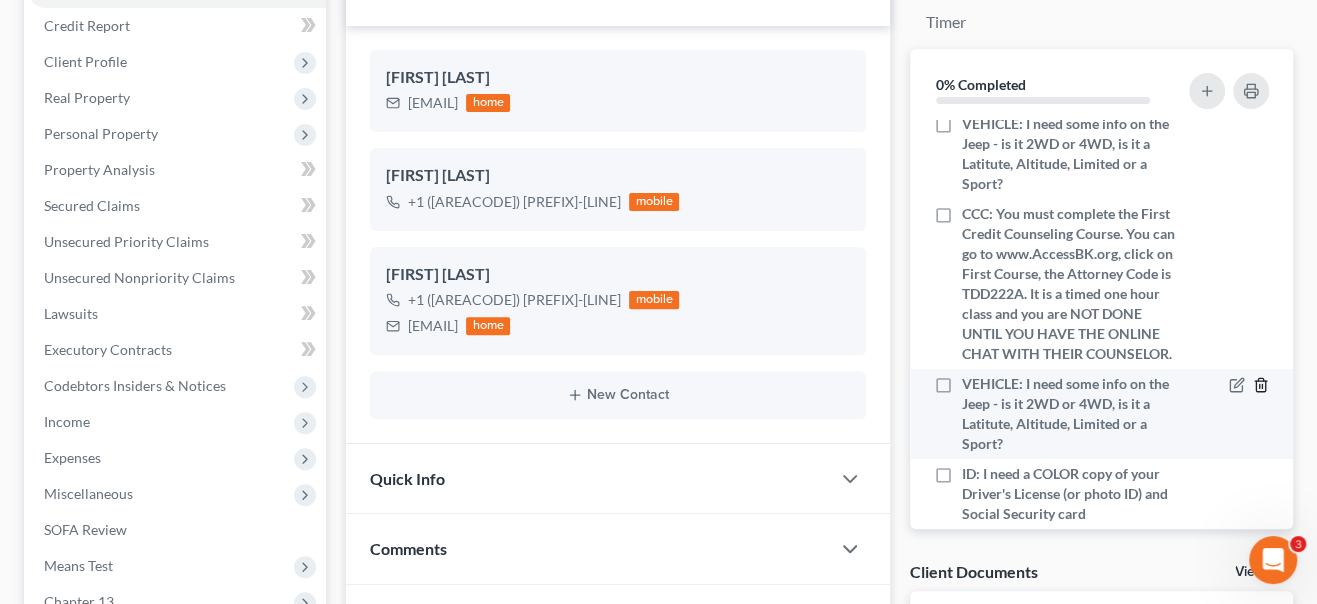 click 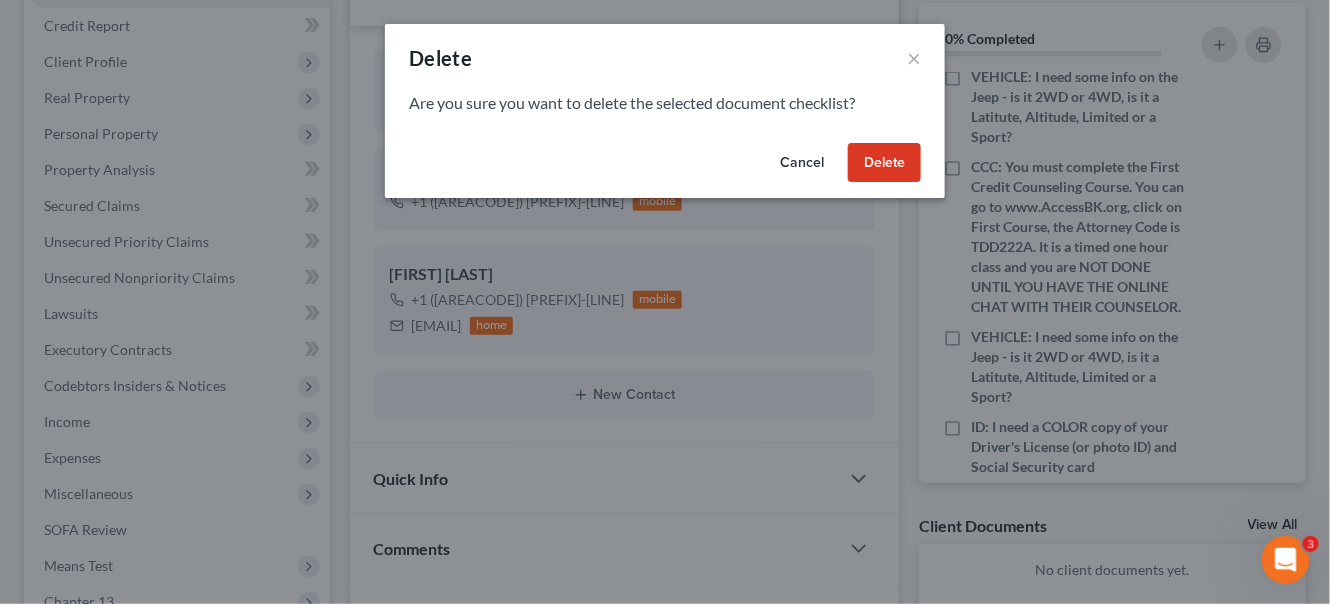 click on "Delete" at bounding box center (884, 163) 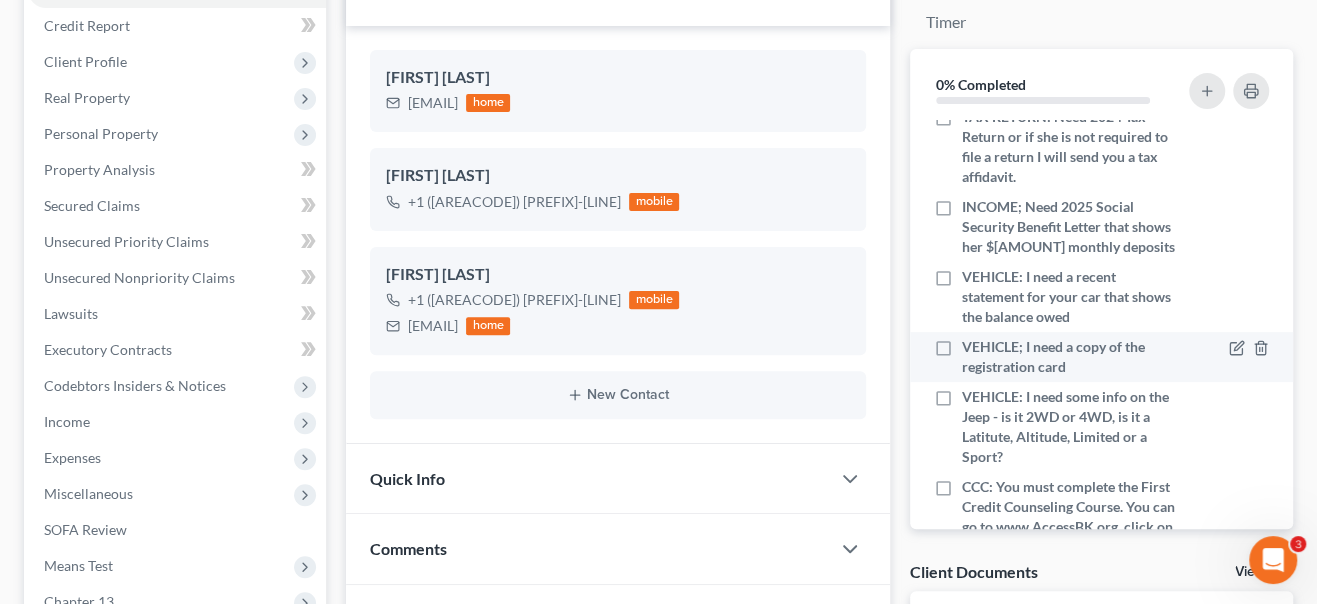 scroll, scrollTop: 0, scrollLeft: 0, axis: both 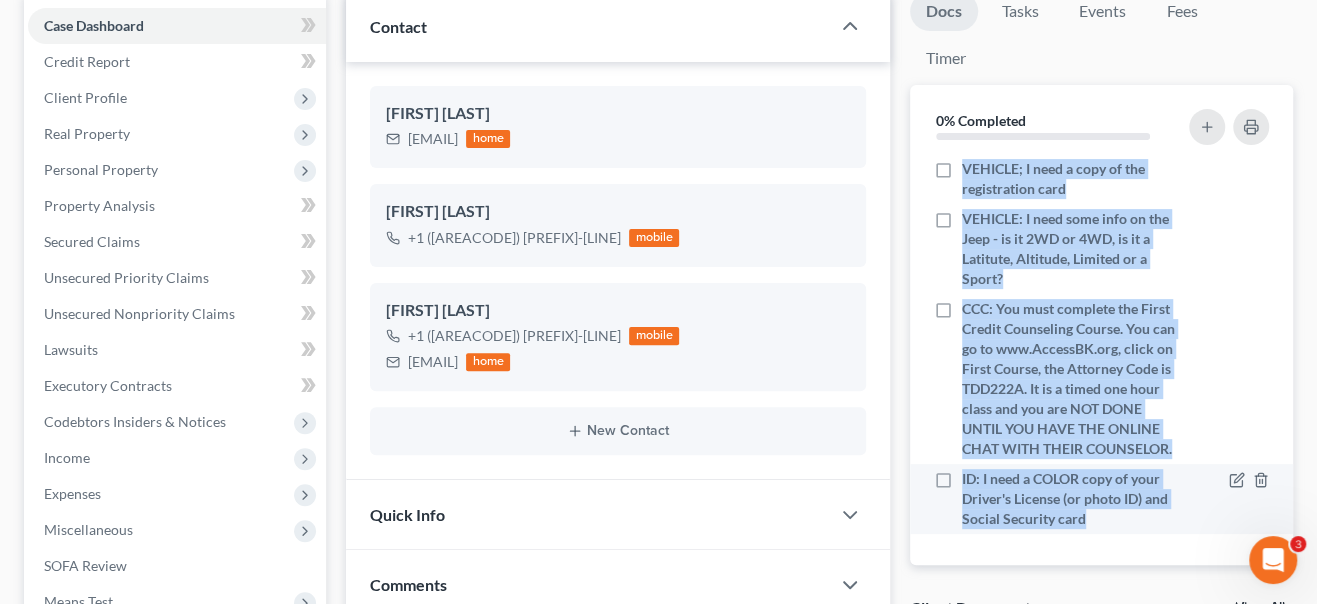 drag, startPoint x: 957, startPoint y: 402, endPoint x: 1097, endPoint y: 525, distance: 186.35718 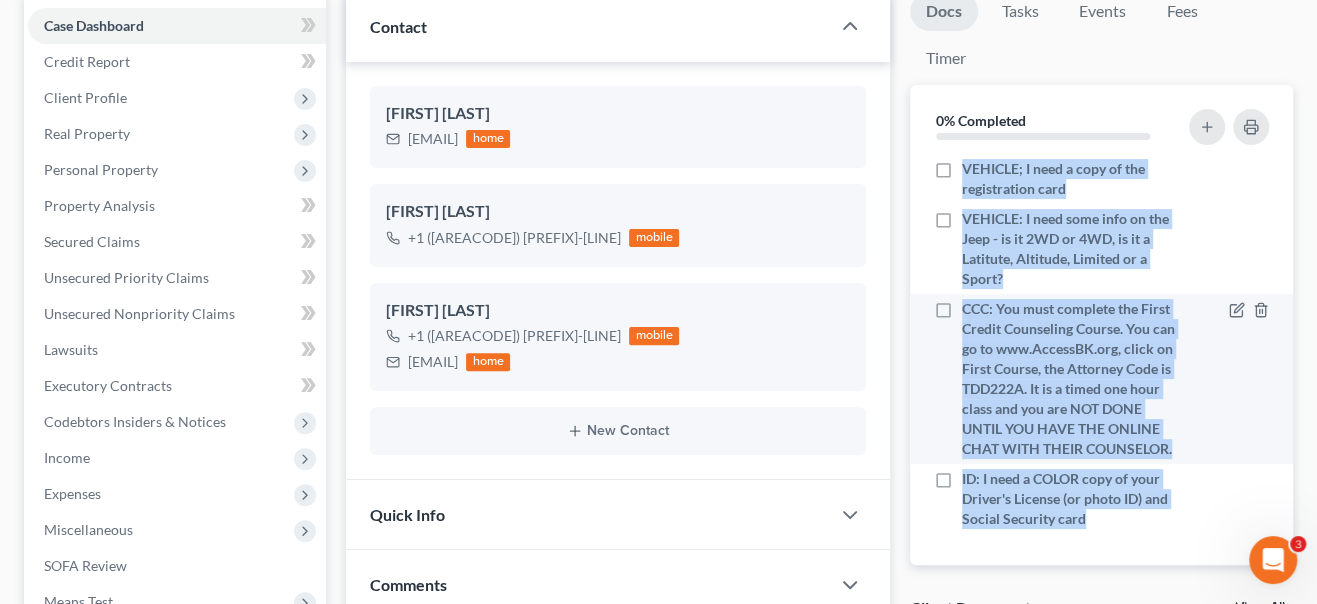 scroll, scrollTop: 292, scrollLeft: 0, axis: vertical 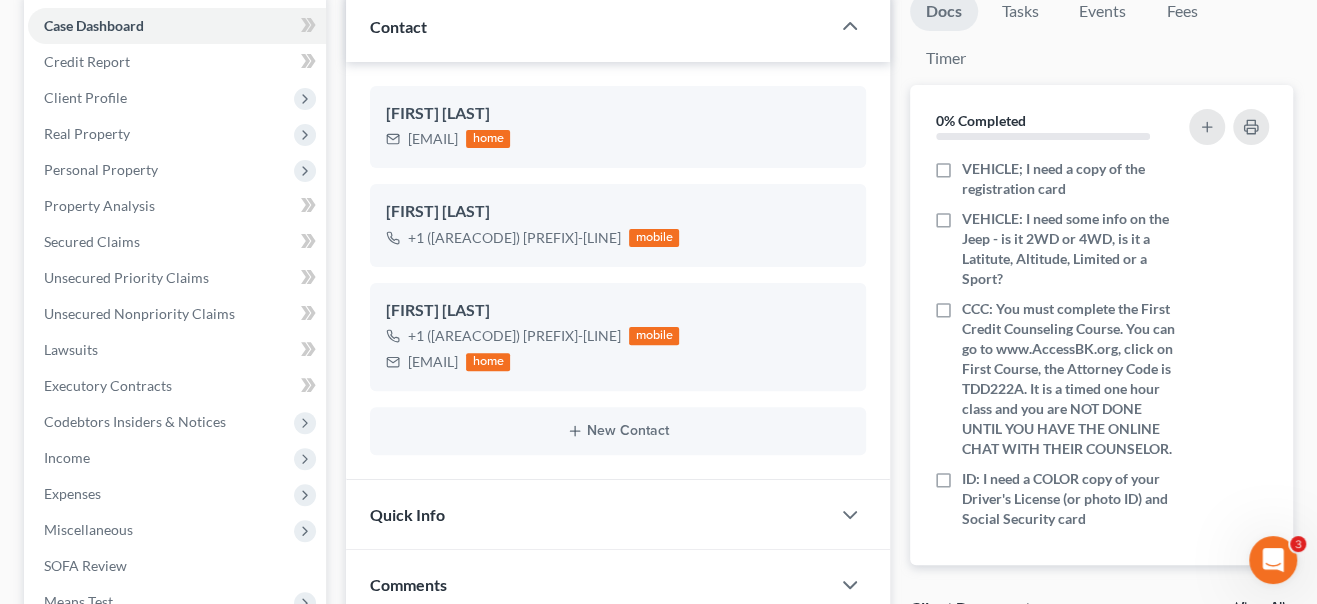 click on "TAX RETURN: Need [YEAR] Tax Return or if she is not required to file a return I will send you a tax affidavit.   INCOME; Need [YEAR] Social Security Benefit Letter that shows her $[AMOUNT] monthly deposits   VEHICLE: I need a recent statement for your car that shows the balance owed   VEHICLE; I need a copy of the registration card   VEHICLE: I need some info on the Jeep - is it 2WD or 4WD, is it a Latitute, Altitude,  Limited or a Sport?   CCC: You must complete the First Credit Counseling Course. You can go to www.AccessBK.org, click on First Course, the Attorney Code is TDD222A. It is a timed one hour class and you are NOT DONE UNTIL YOU HAVE THE ONLINE CHAT WITH THEIR COUNSELOR.   ID: I need a COLOR copy of your Driver's License (or photo ID) and Social Security card" at bounding box center [1101, 361] 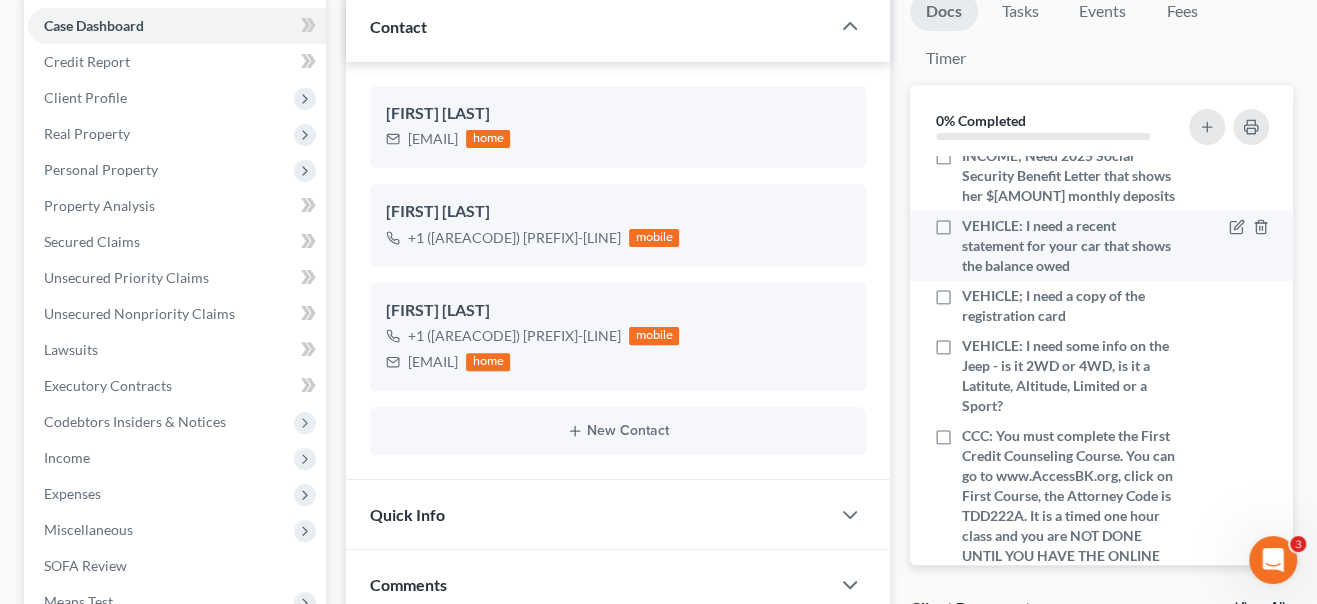scroll, scrollTop: 0, scrollLeft: 0, axis: both 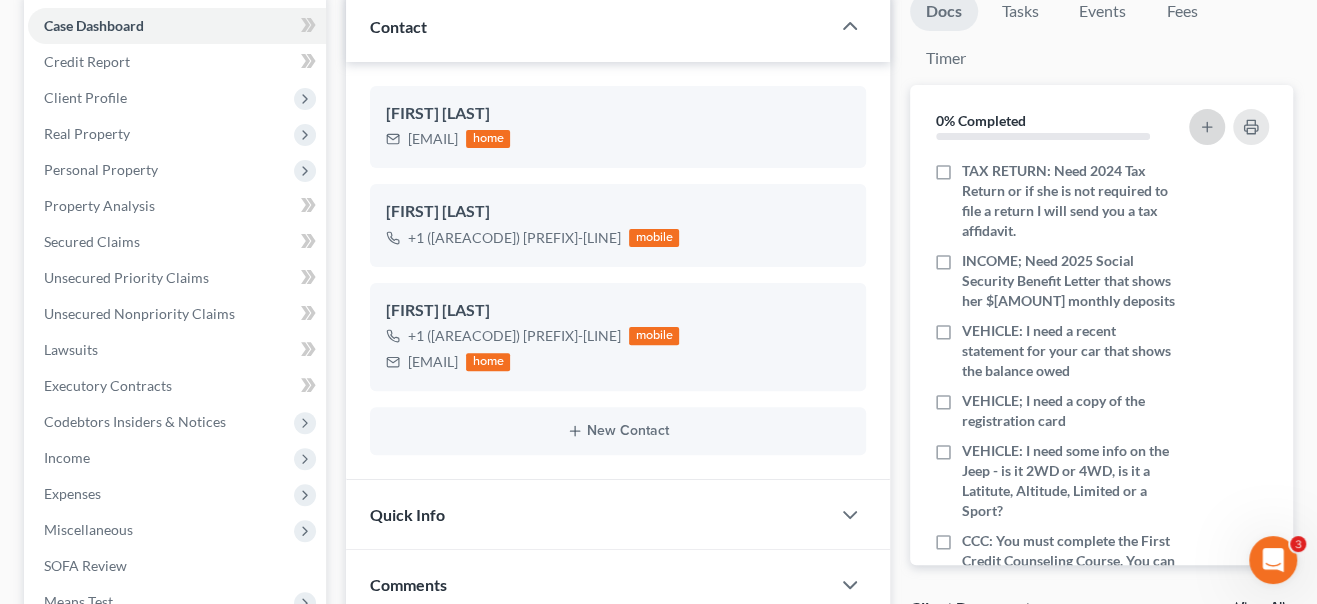 click 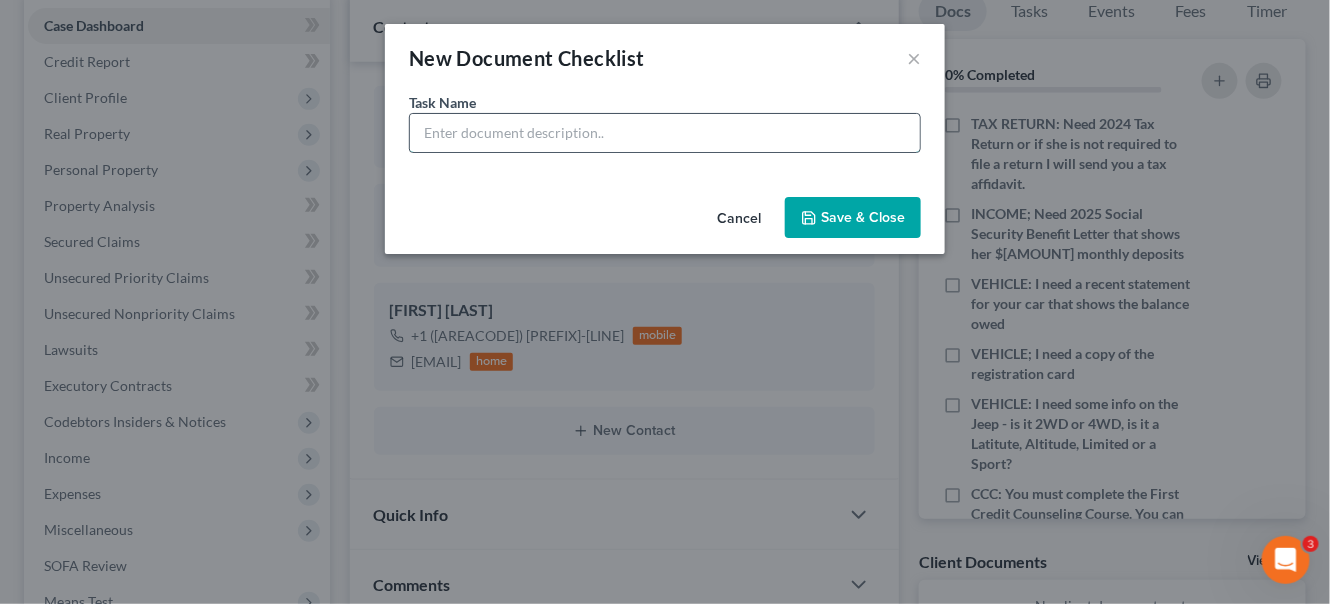 click at bounding box center (665, 133) 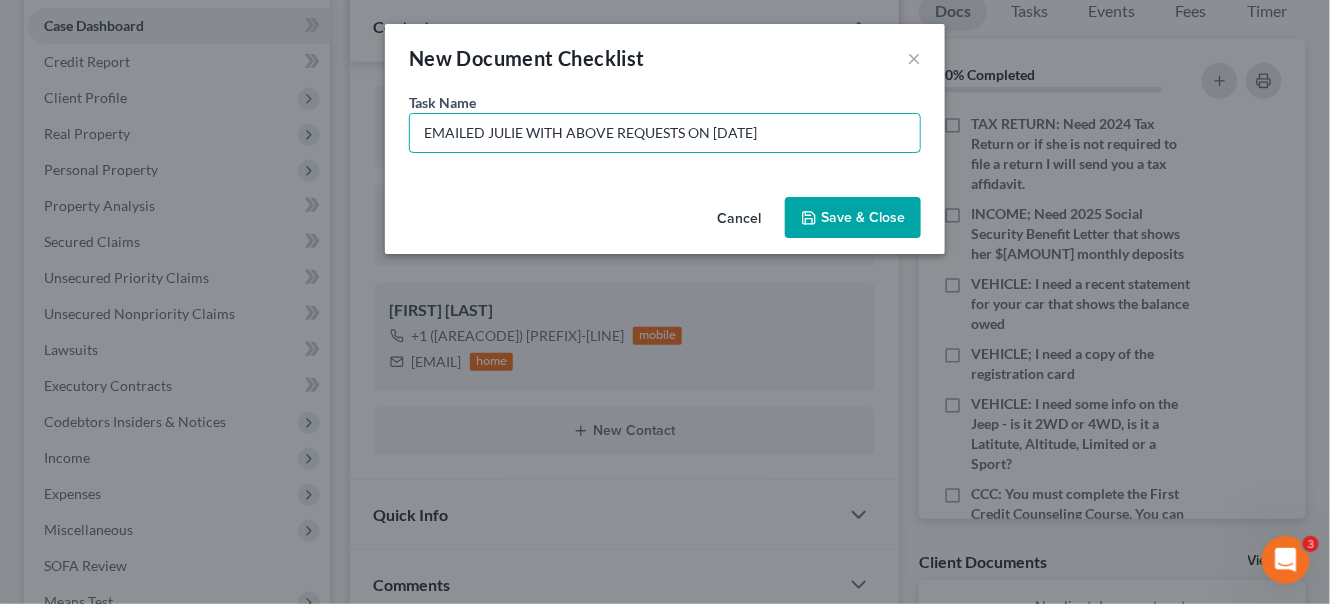 type on "EMAILED JULIE WITH ABOVE REQUESTS ON [DATE]" 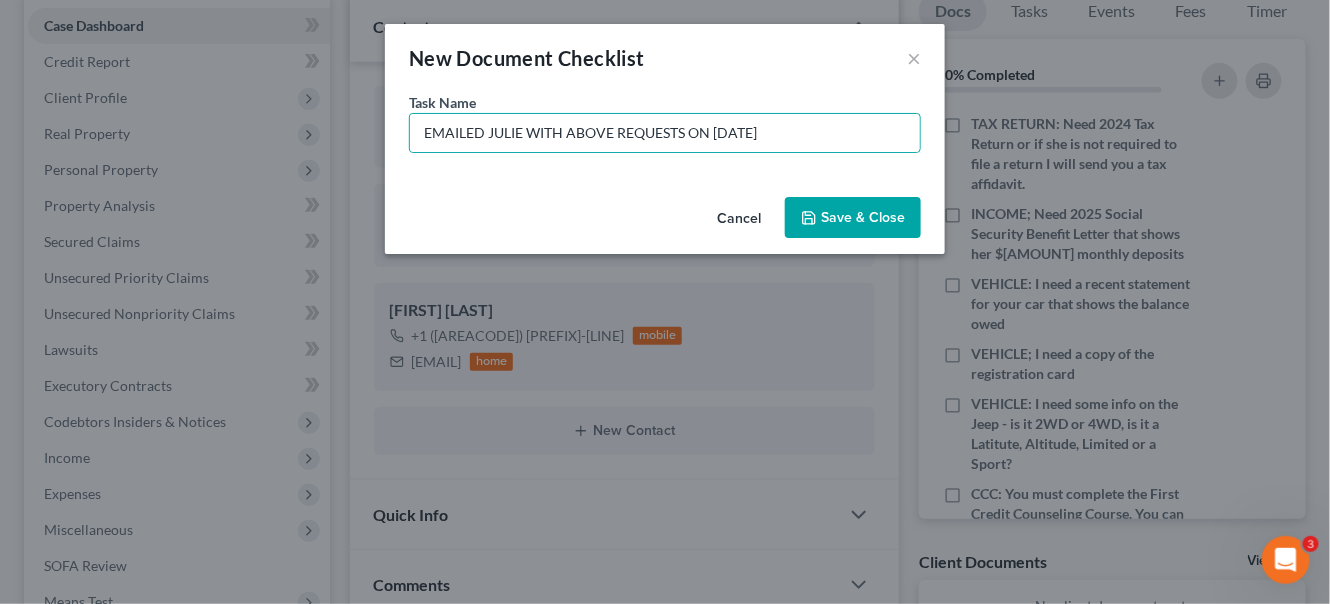 click on "Save & Close" at bounding box center [853, 218] 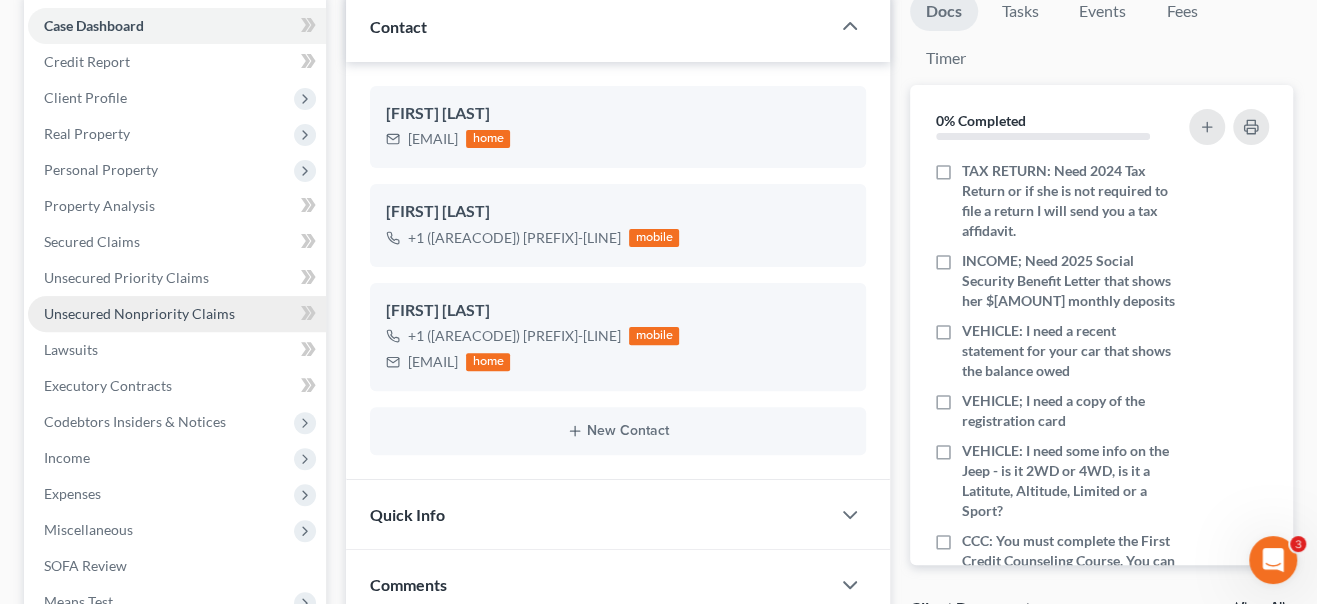 click on "Unsecured Nonpriority Claims" at bounding box center (139, 313) 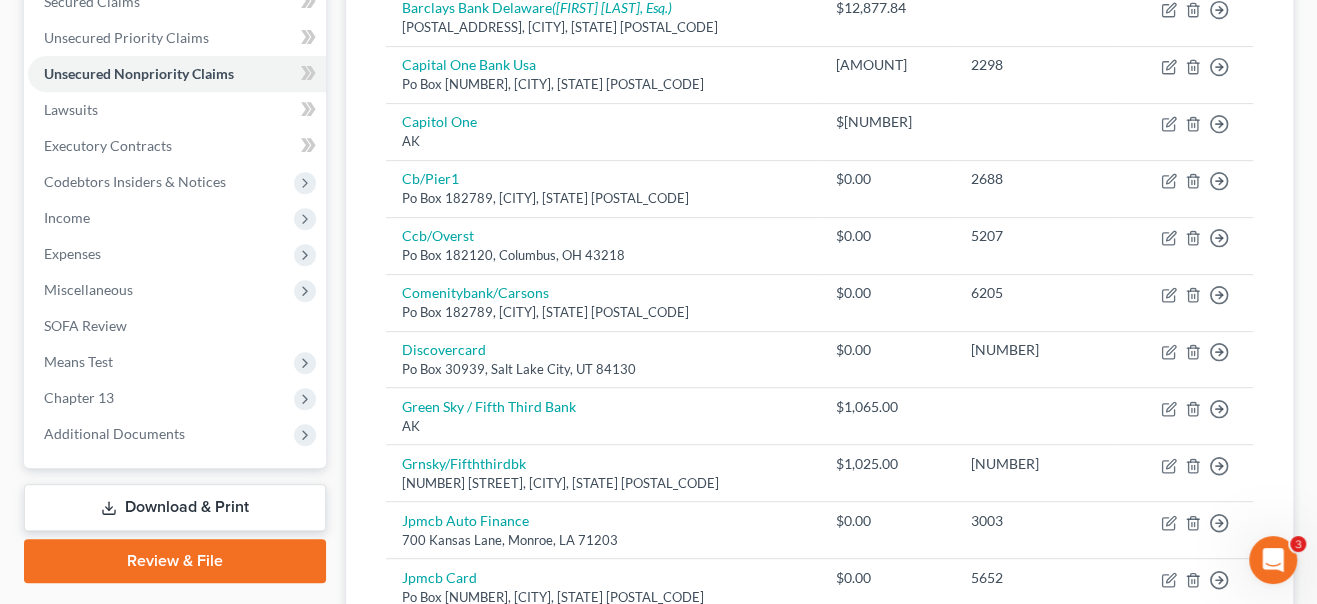 scroll, scrollTop: 454, scrollLeft: 0, axis: vertical 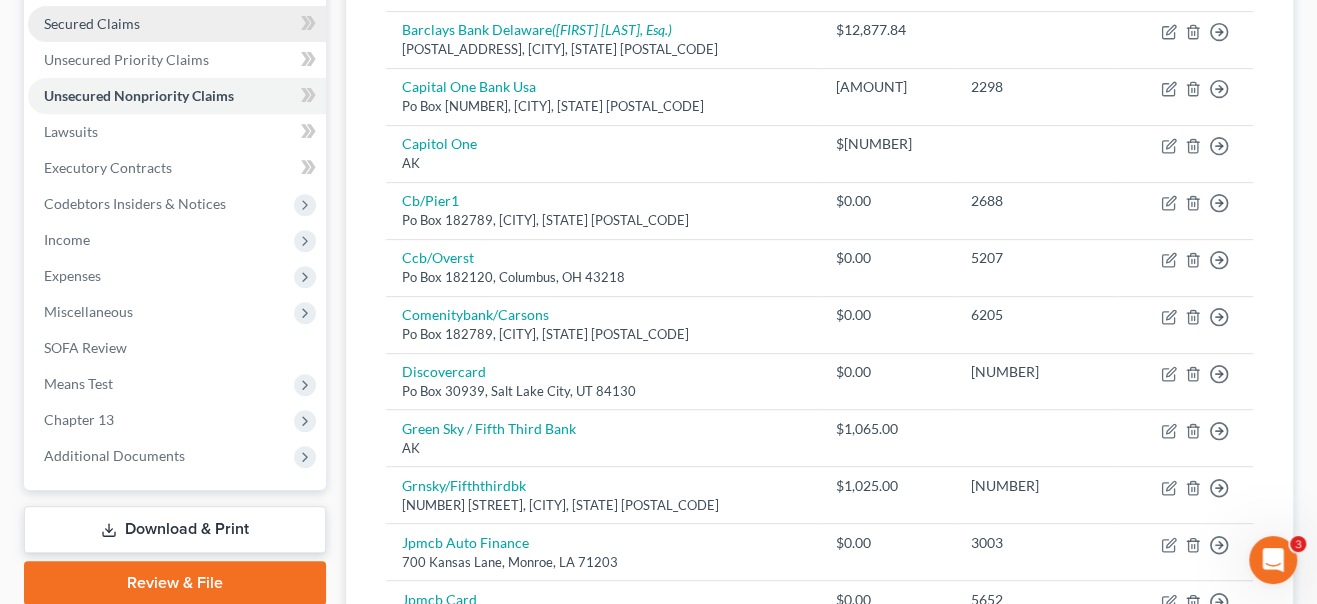 click on "Secured Claims" at bounding box center [92, 23] 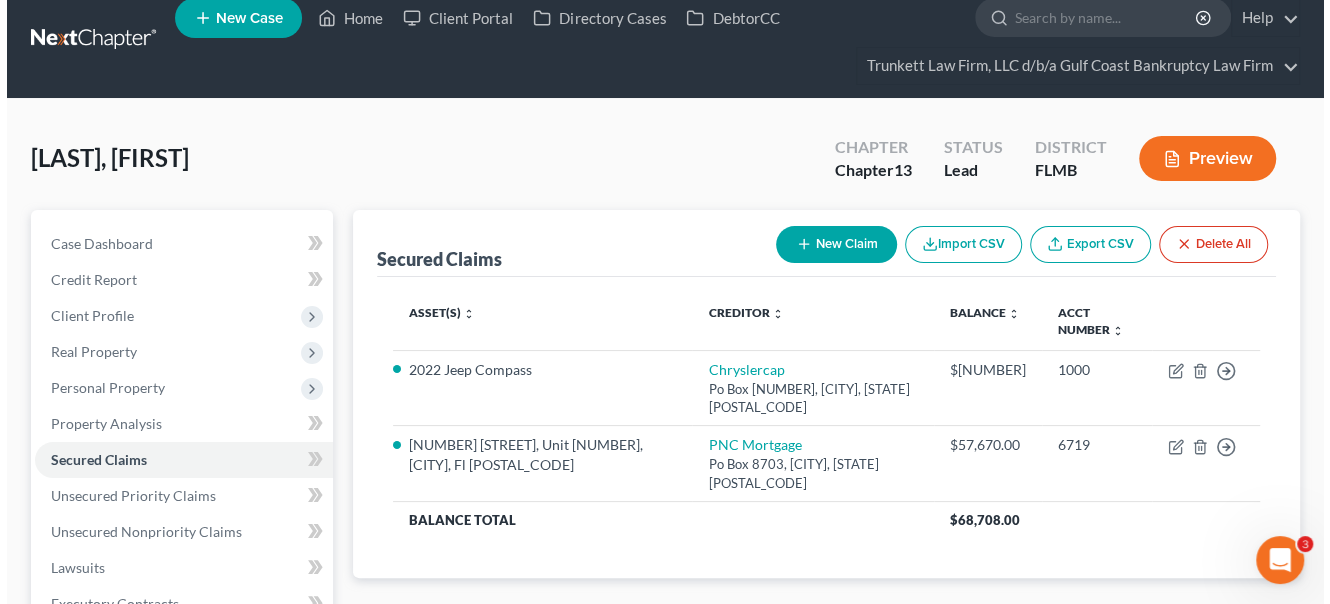 scroll, scrollTop: 0, scrollLeft: 0, axis: both 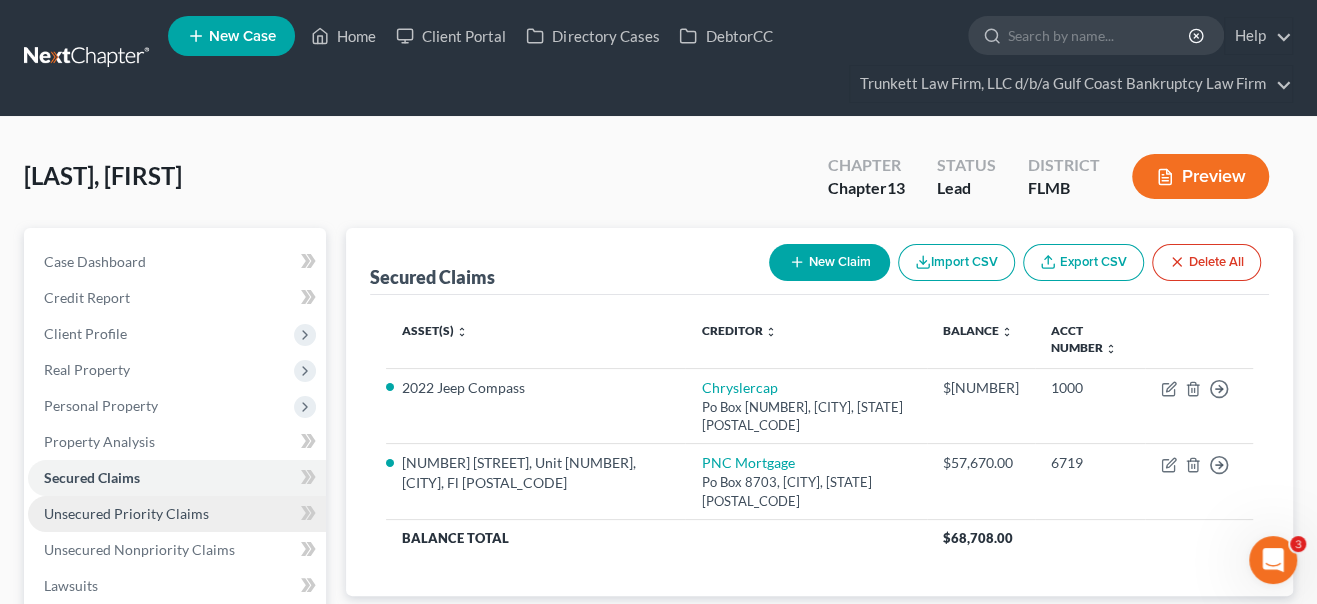 click on "Unsecured Priority Claims" at bounding box center [126, 513] 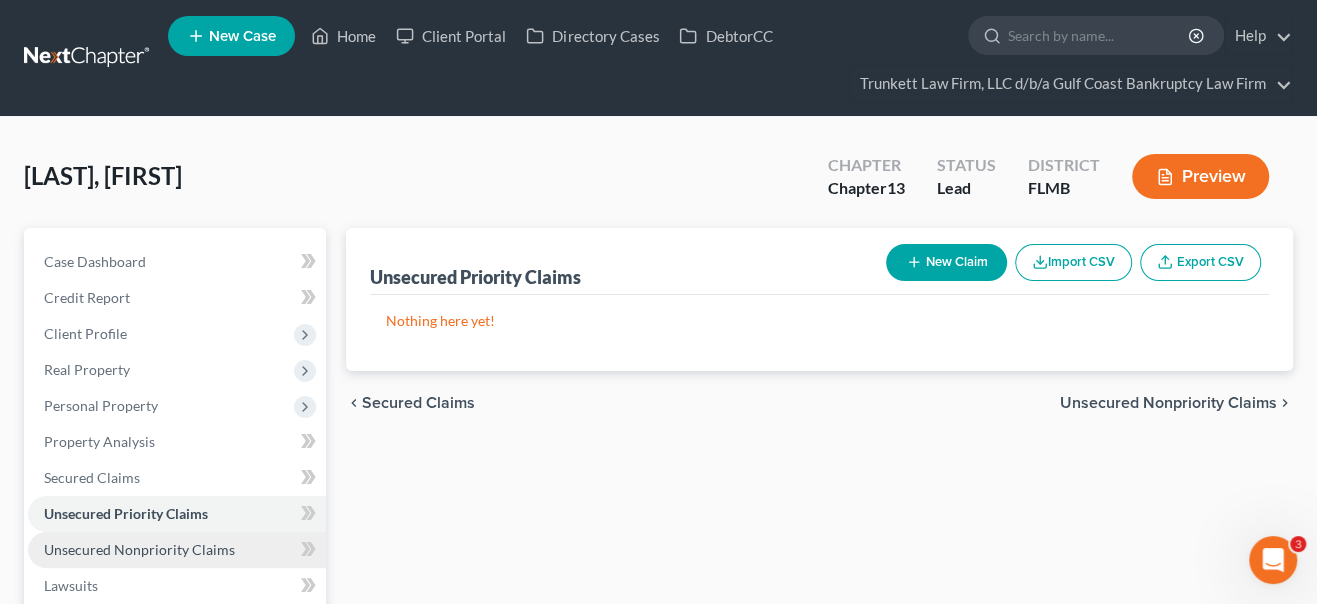 click on "Unsecured Nonpriority Claims" at bounding box center (139, 549) 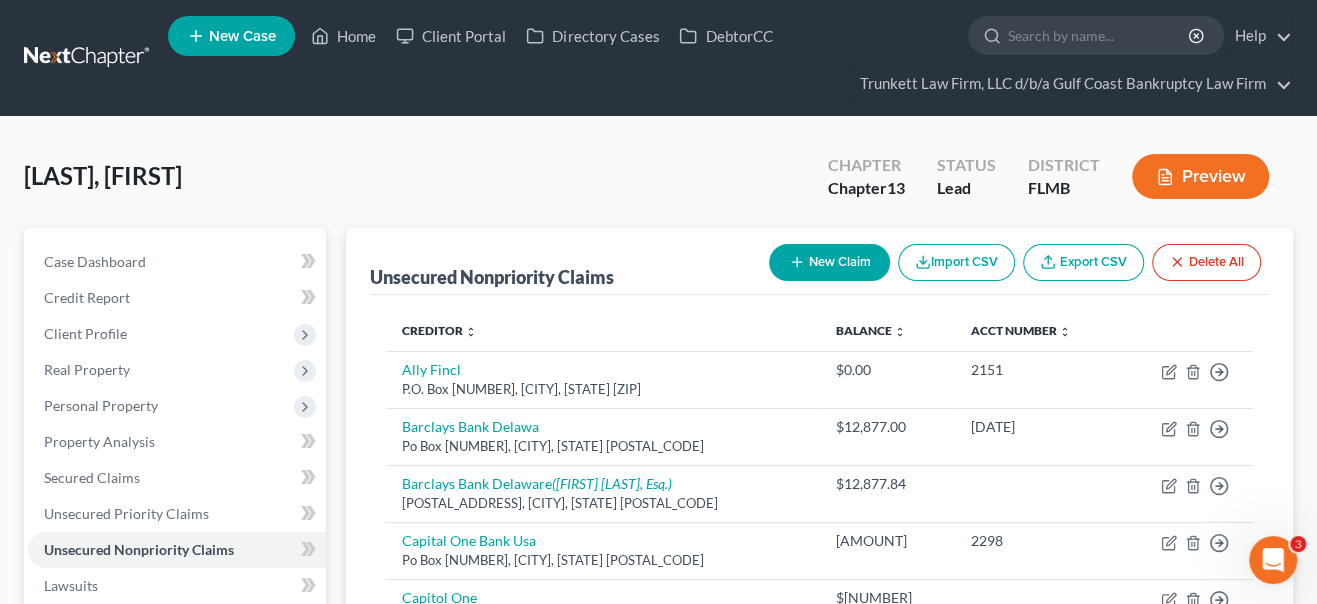 click on "New Claim" at bounding box center [829, 262] 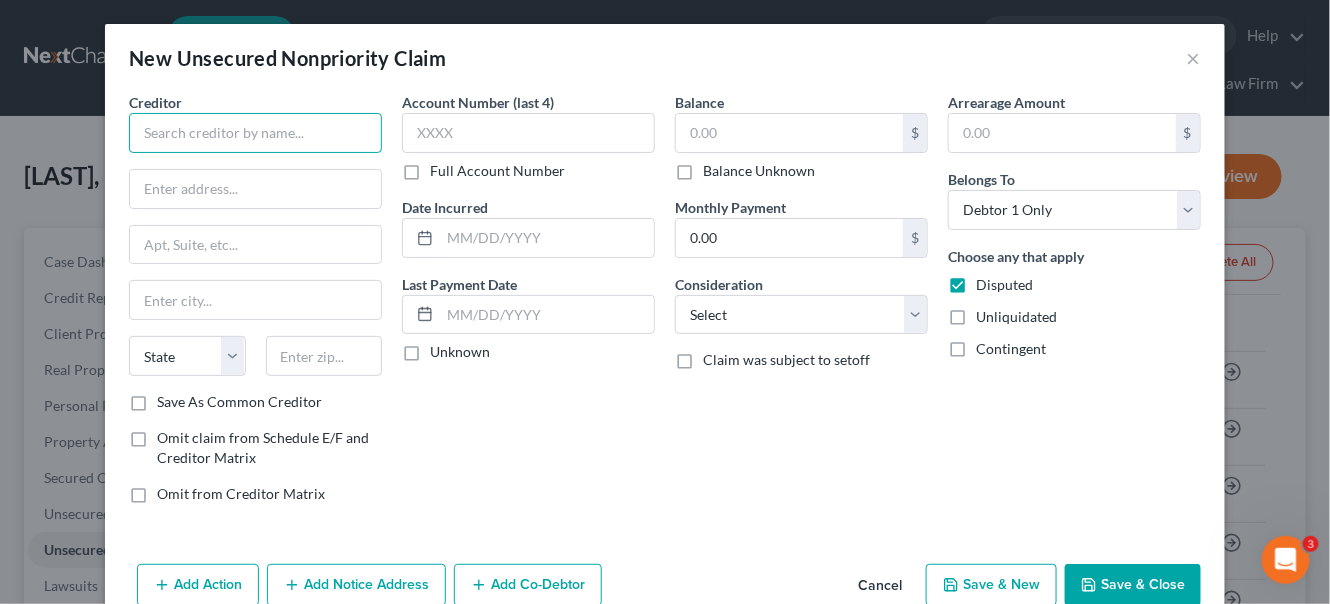 drag, startPoint x: 197, startPoint y: 131, endPoint x: 216, endPoint y: 111, distance: 27.58623 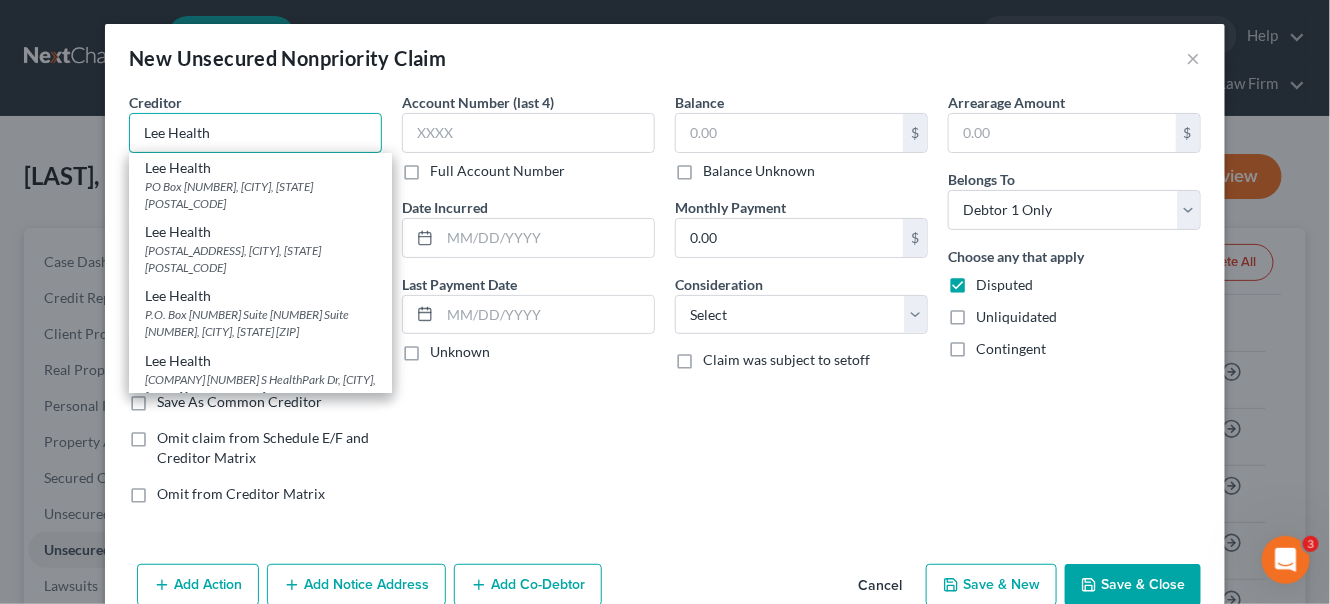 type on "Lee Health" 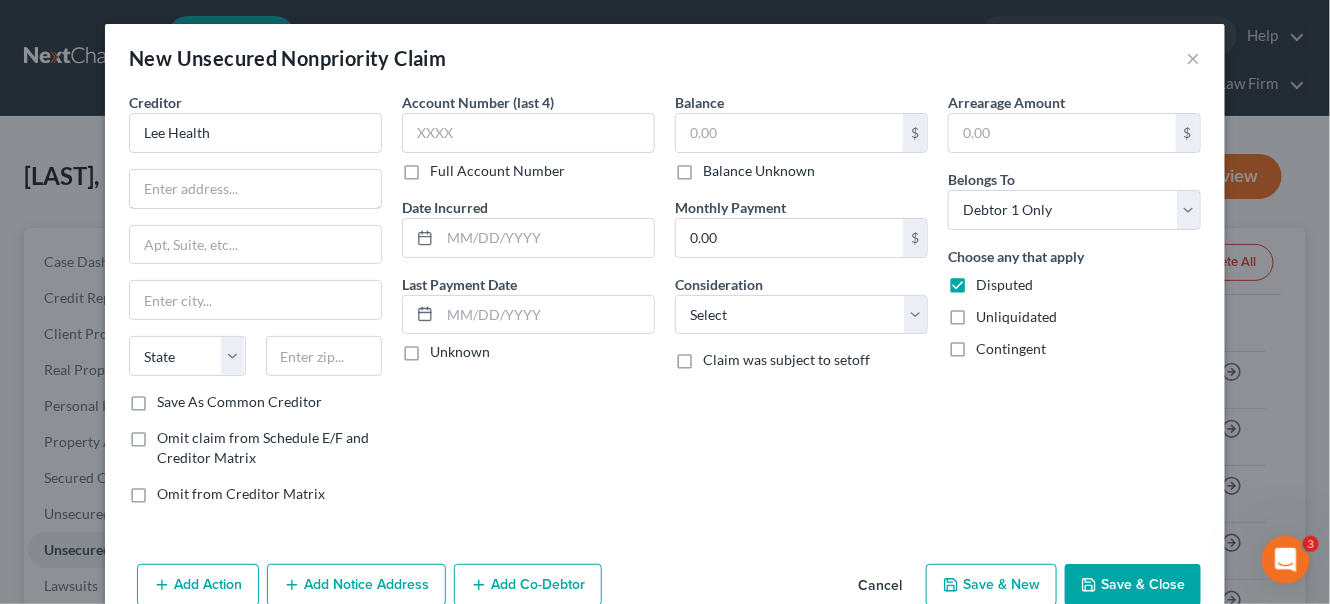 drag, startPoint x: 191, startPoint y: 184, endPoint x: 24, endPoint y: 113, distance: 181.46625 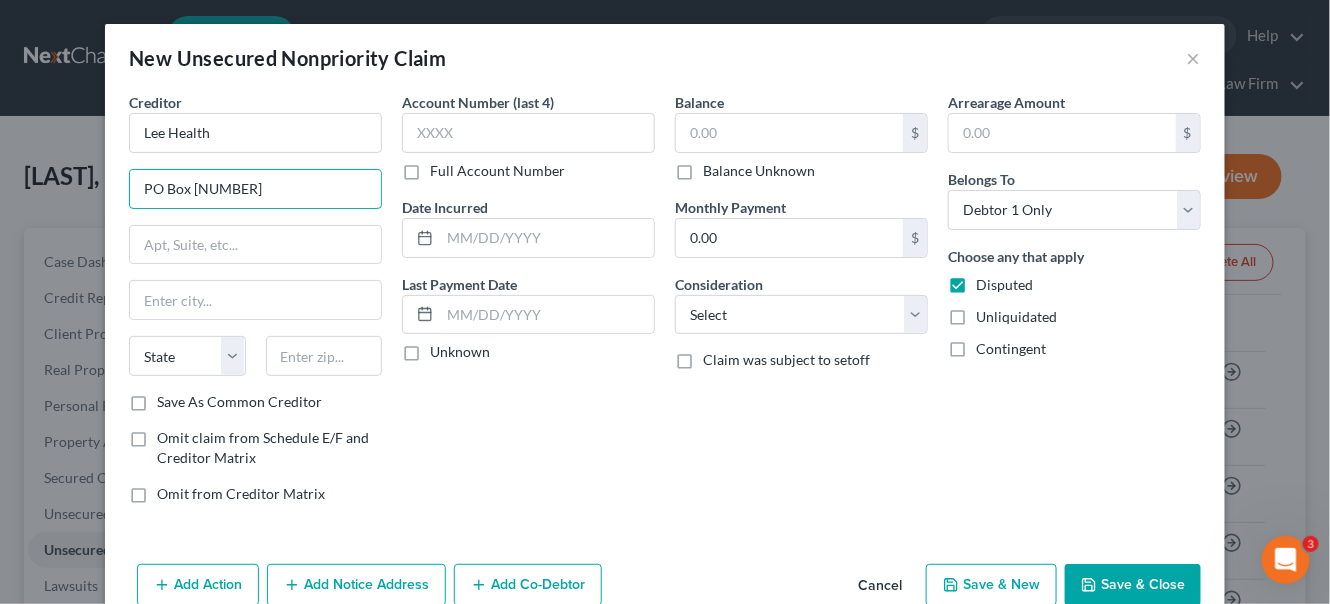 type on "PO Box [NUMBER]" 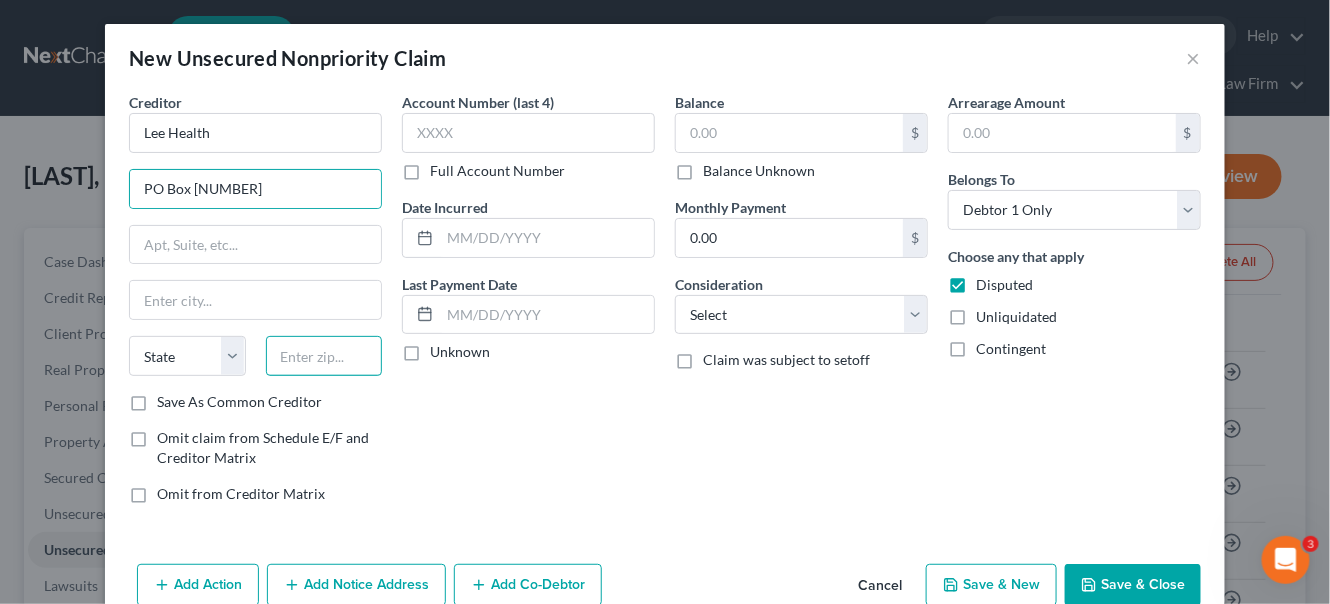 click at bounding box center (324, 356) 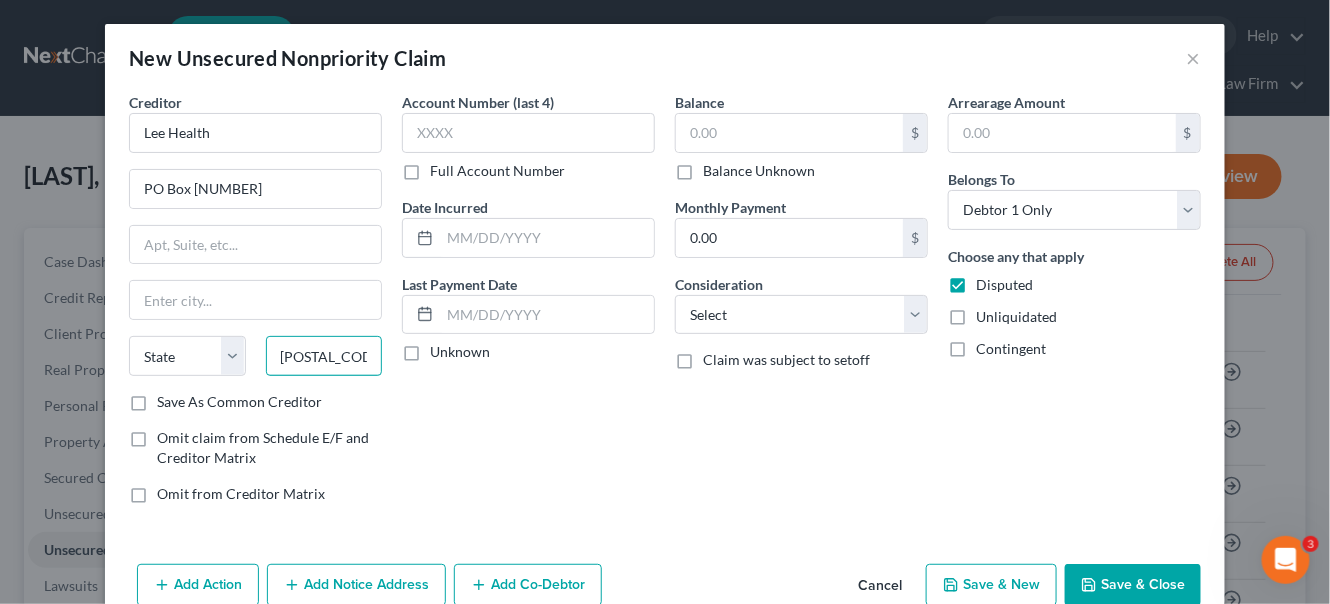 type on "[POSTAL_CODE]" 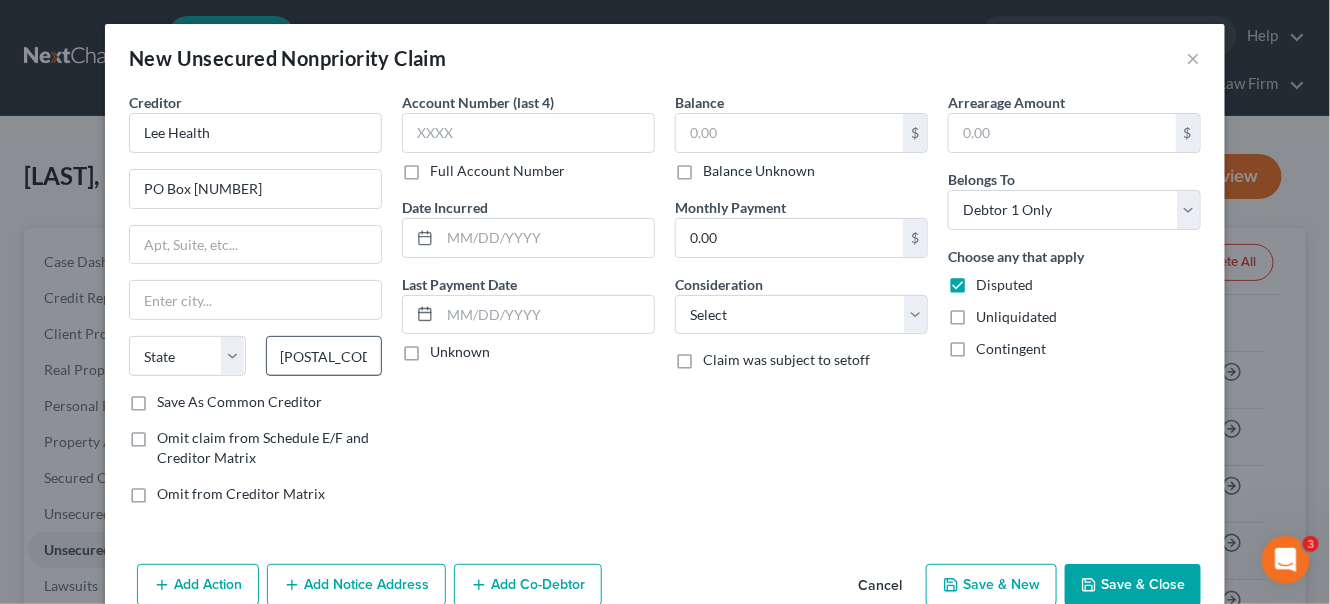 type on "Fort Myers" 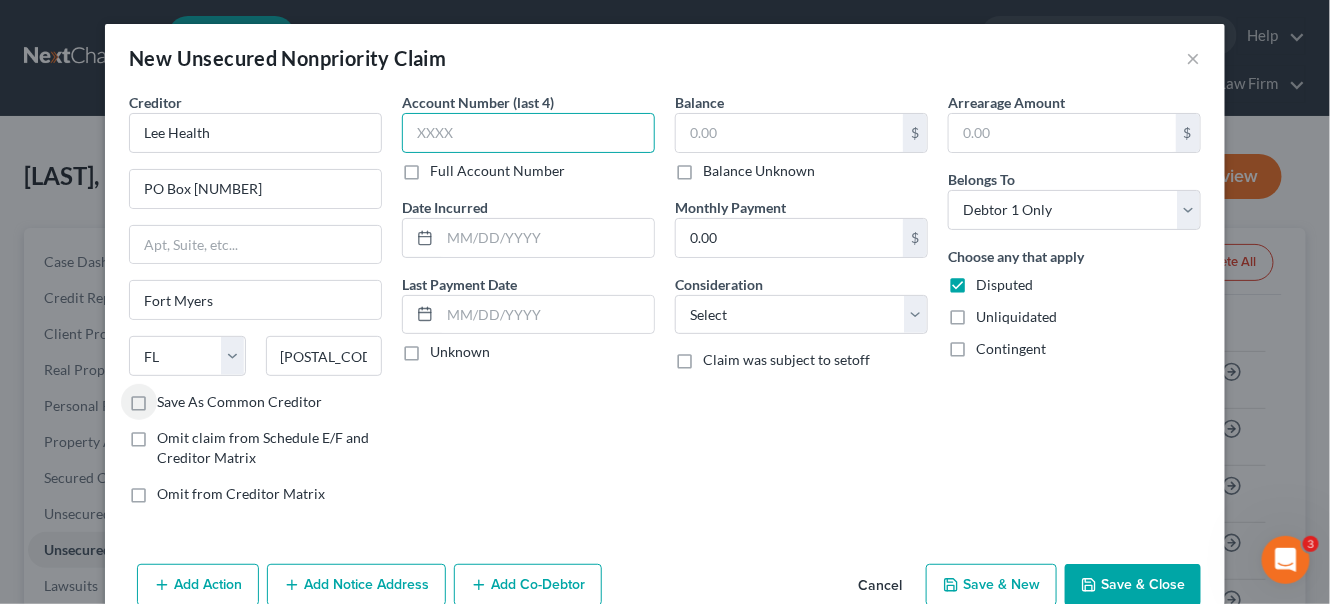 click at bounding box center (528, 133) 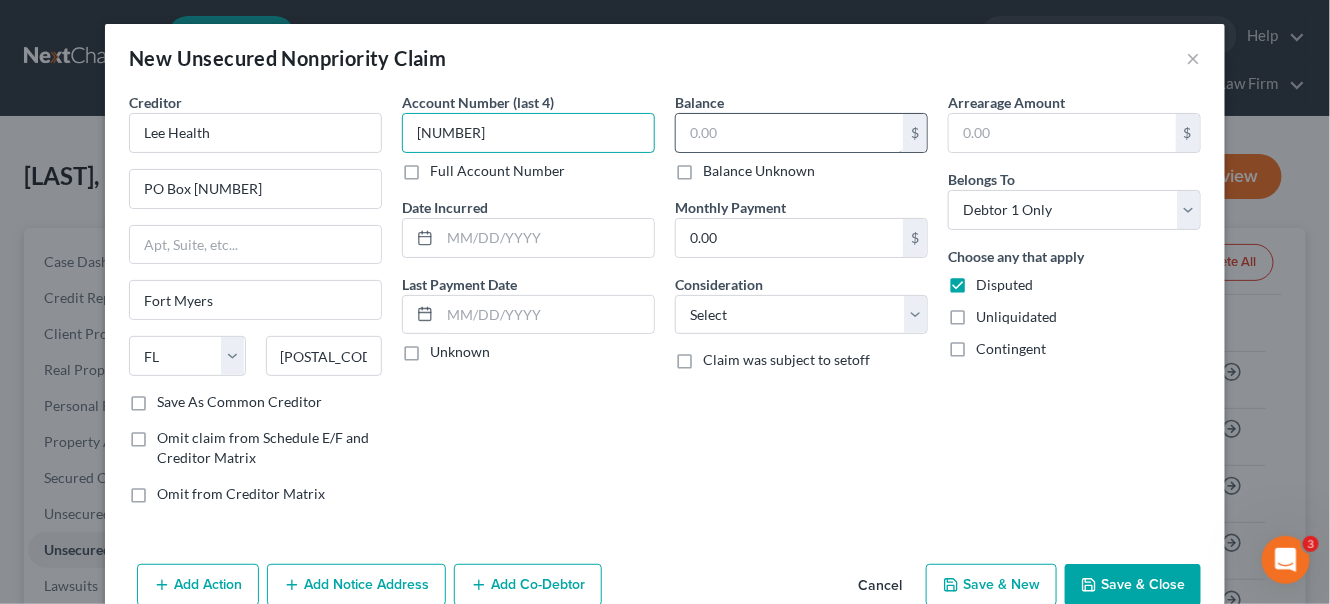 type on "[NUMBER]" 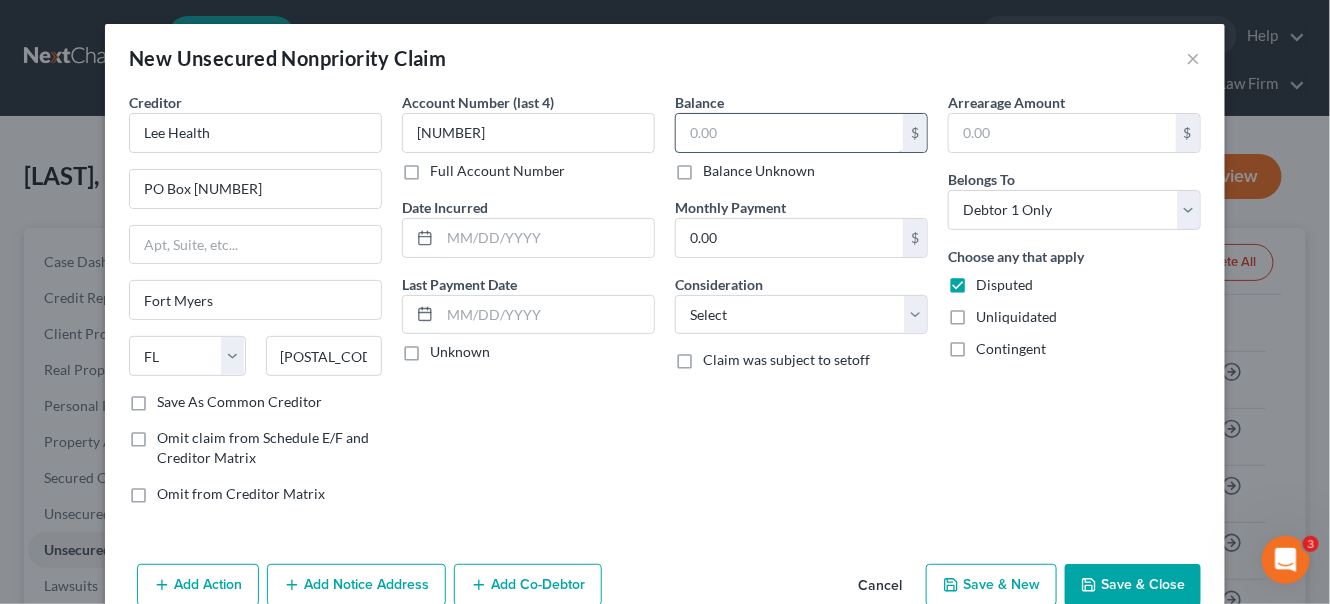 click at bounding box center (789, 133) 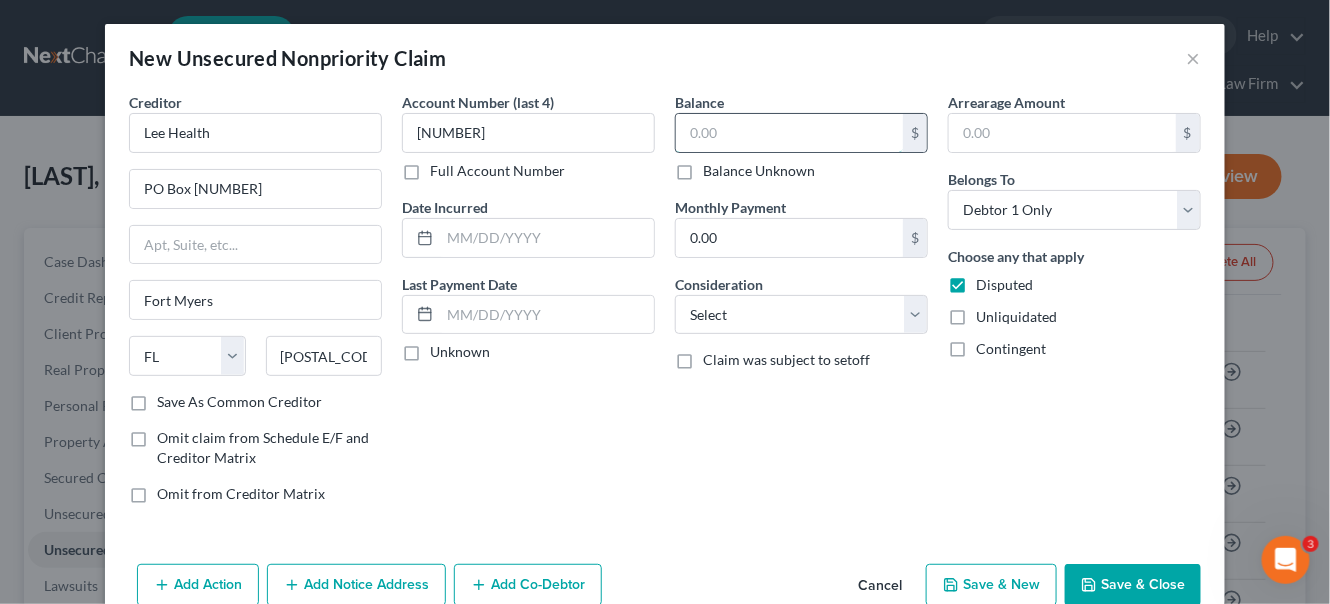 click at bounding box center (789, 133) 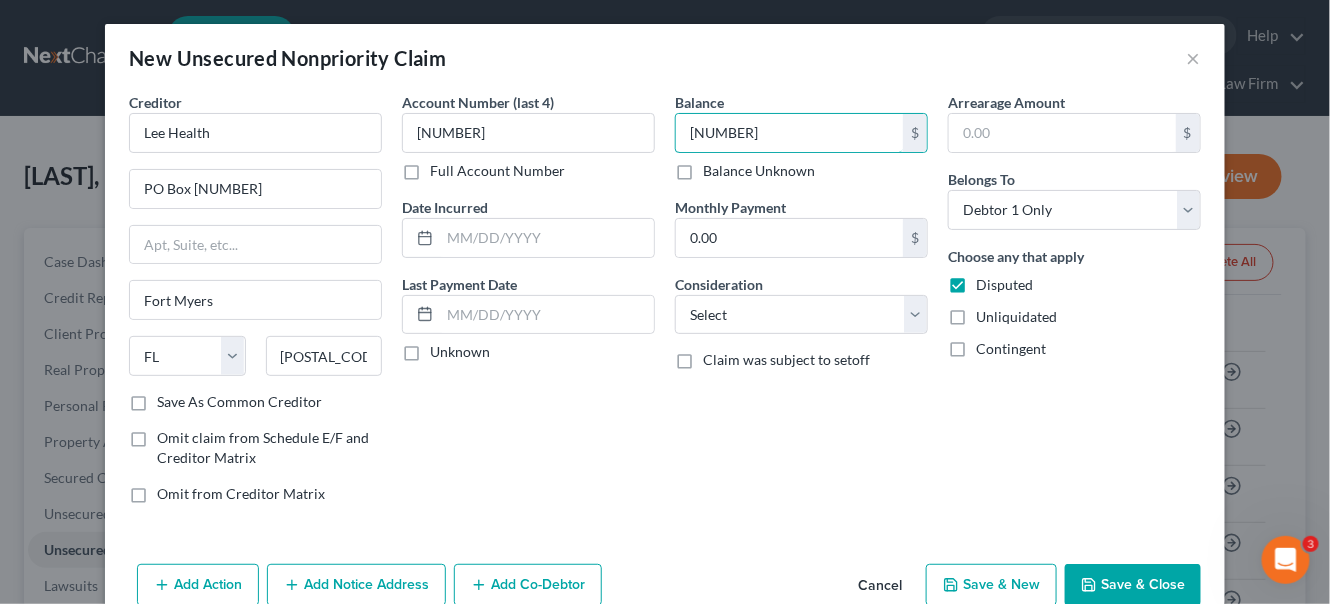 type on "[NUMBER]" 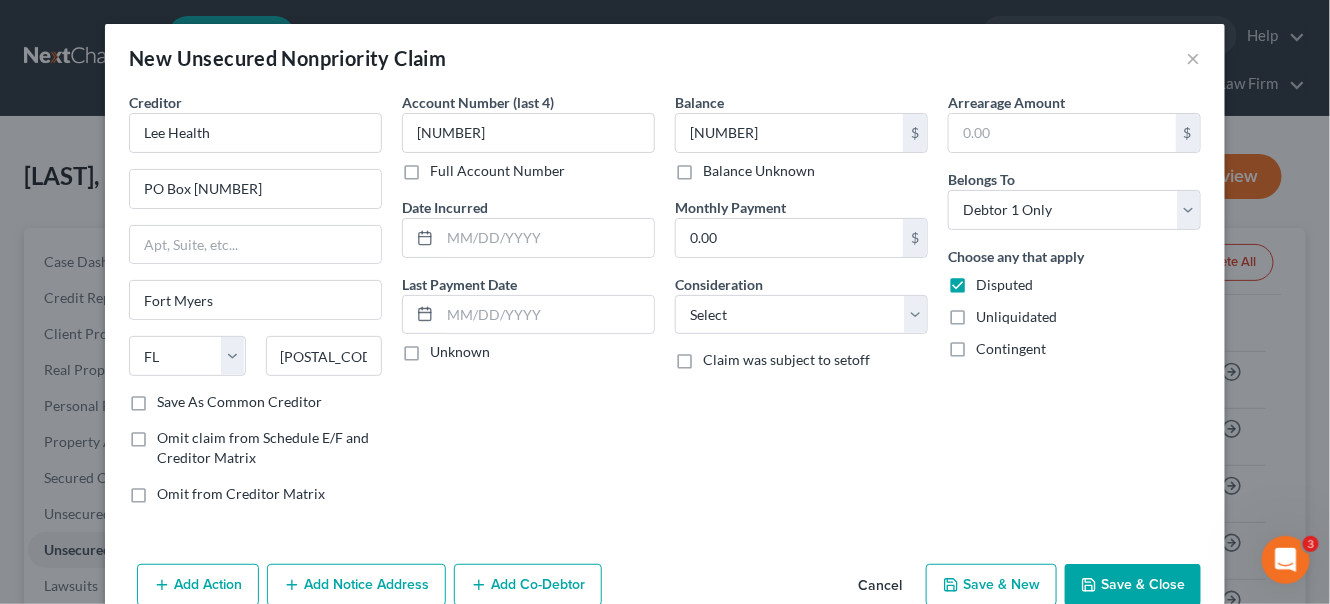 click on "Balance
[NUMBER] $
Balance Unknown
Balance Undetermined
[NUMBER] $
Balance Unknown
Monthly Payment 0.00 $ Consideration Select Cable / Satellite Services Collection Agency Credit Card Debt Debt Counseling / Attorneys Deficiency Balance Domestic Support Obligations Home / Car Repairs Income Taxes Judgment Liens Medical Services Monies Loaned / Advanced Mortgage Obligation From Divorce Or Separation Obligation To Pensions Other Overdrawn Bank Account Promised To Help Pay Creditors Student Loans Suppliers And Vendors Telephone / Internet Services Utility Services Claim was subject to setoff" at bounding box center (801, 306) 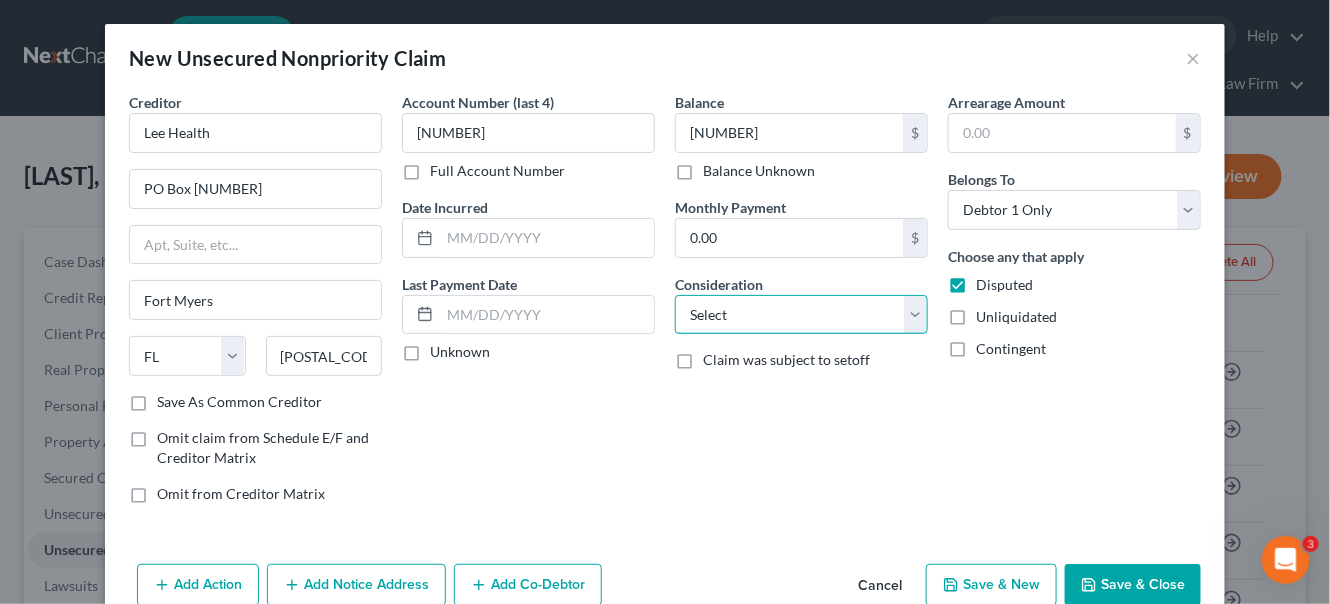 click on "Select Cable / Satellite Services Collection Agency Credit Card Debt Debt Counseling / Attorneys Deficiency Balance Domestic Support Obligations Home / Car Repairs Income Taxes Judgment Liens Medical Services Monies Loaned / Advanced Mortgage Obligation From Divorce Or Separation Obligation To Pensions Other Overdrawn Bank Account Promised To Help Pay Creditors Student Loans Suppliers And Vendors Telephone / Internet Services Utility Services" at bounding box center (801, 315) 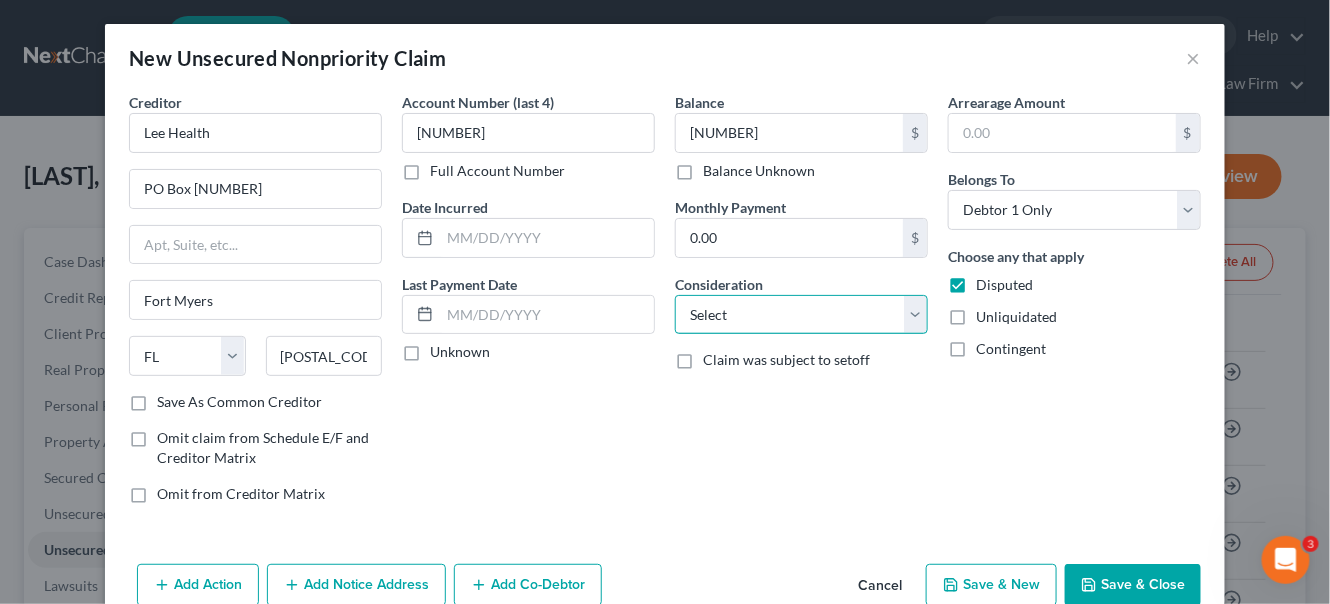 select on "8" 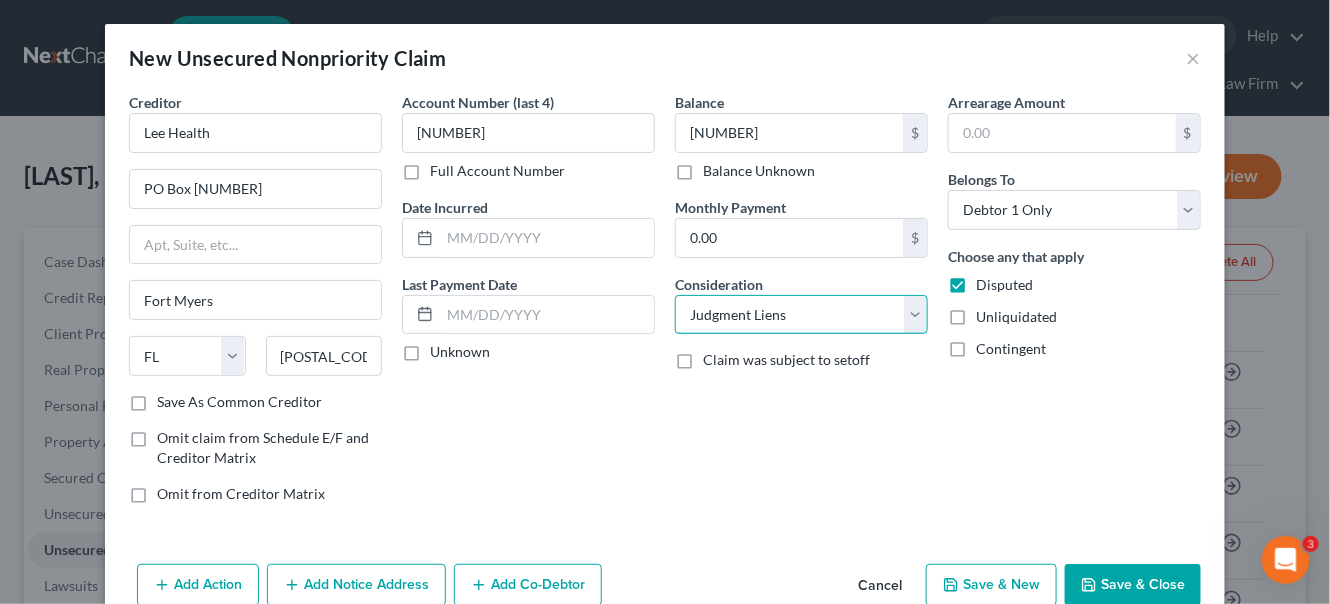 click on "Select Cable / Satellite Services Collection Agency Credit Card Debt Debt Counseling / Attorneys Deficiency Balance Domestic Support Obligations Home / Car Repairs Income Taxes Judgment Liens Medical Services Monies Loaned / Advanced Mortgage Obligation From Divorce Or Separation Obligation To Pensions Other Overdrawn Bank Account Promised To Help Pay Creditors Student Loans Suppliers And Vendors Telephone / Internet Services Utility Services" at bounding box center (801, 315) 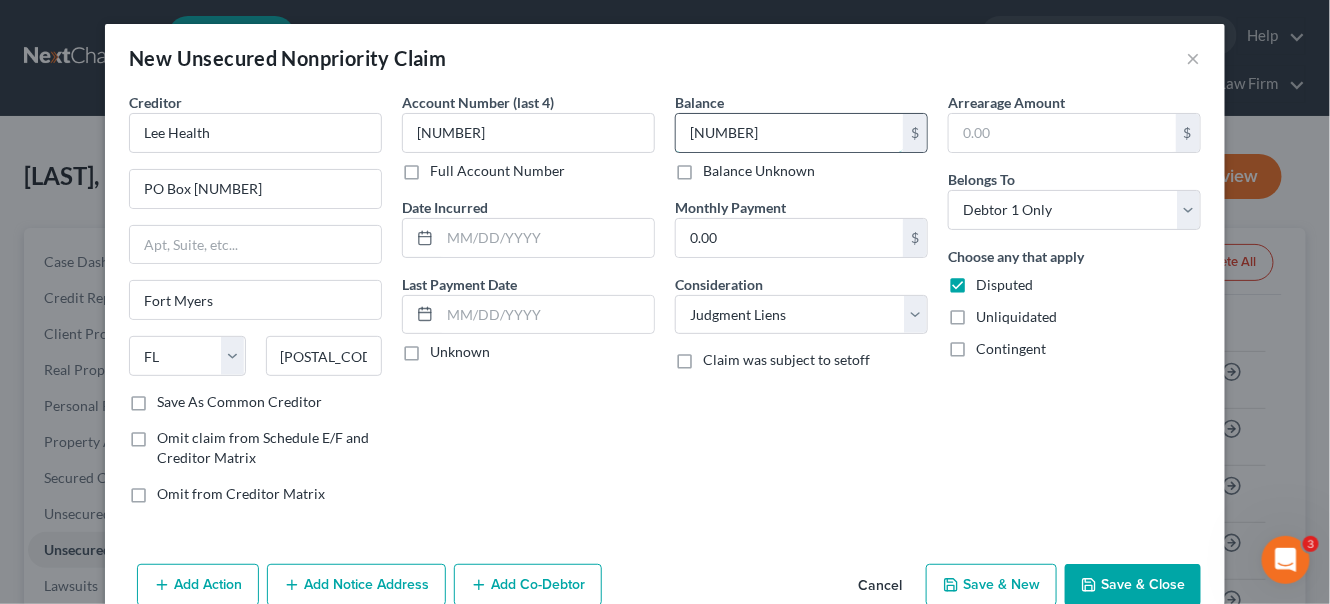 type 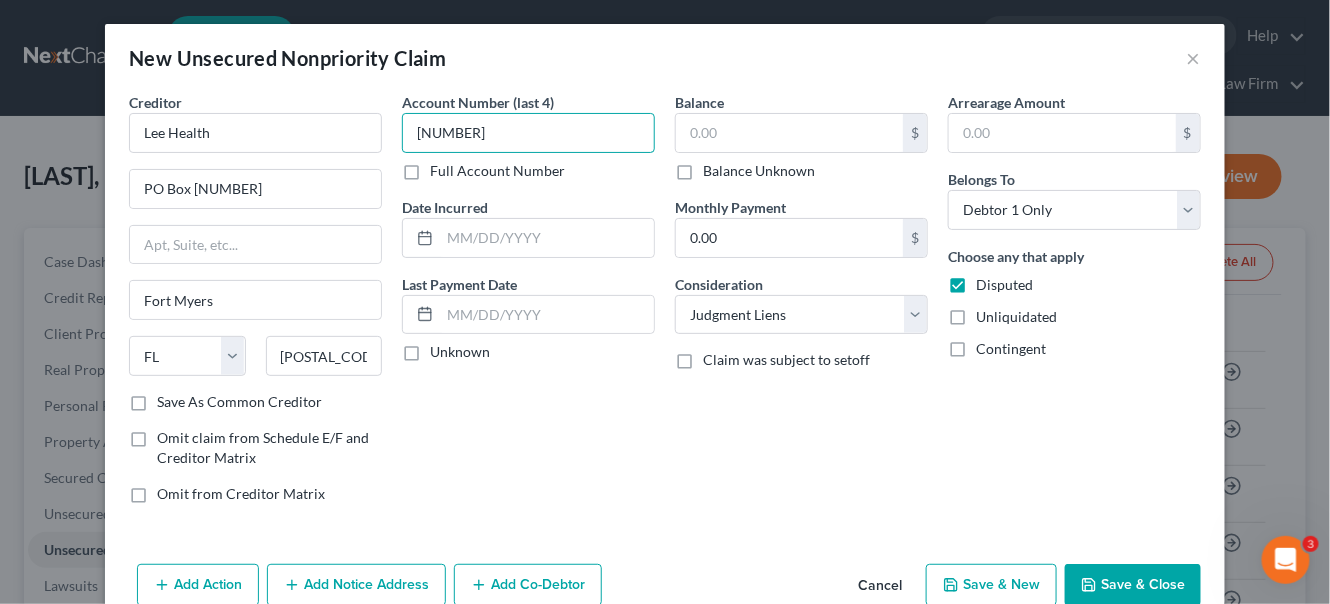type on "[NUMBER]" 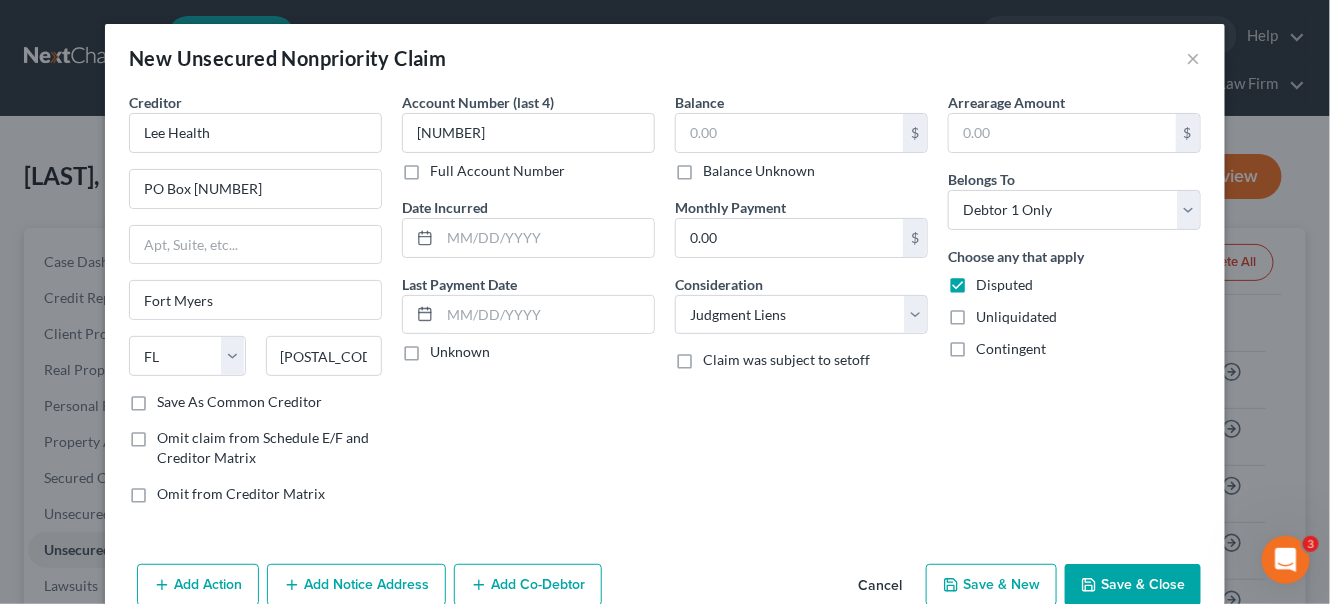 click on "Balance Unknown" at bounding box center (759, 171) 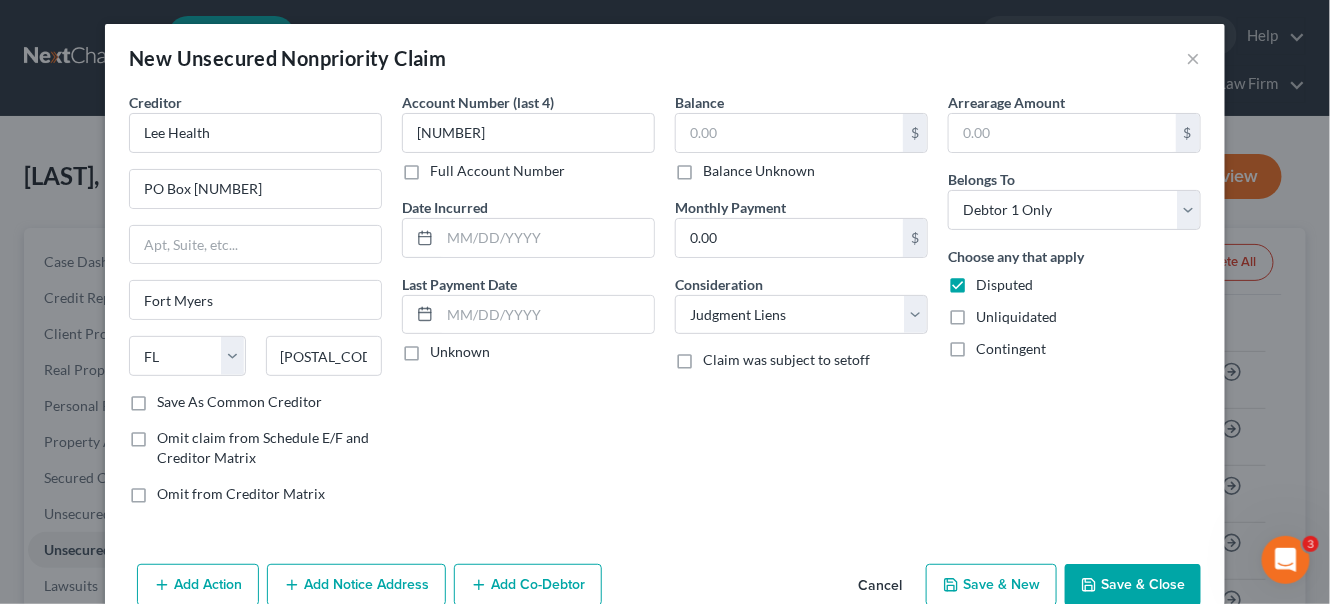 click on "Balance Unknown" at bounding box center (717, 167) 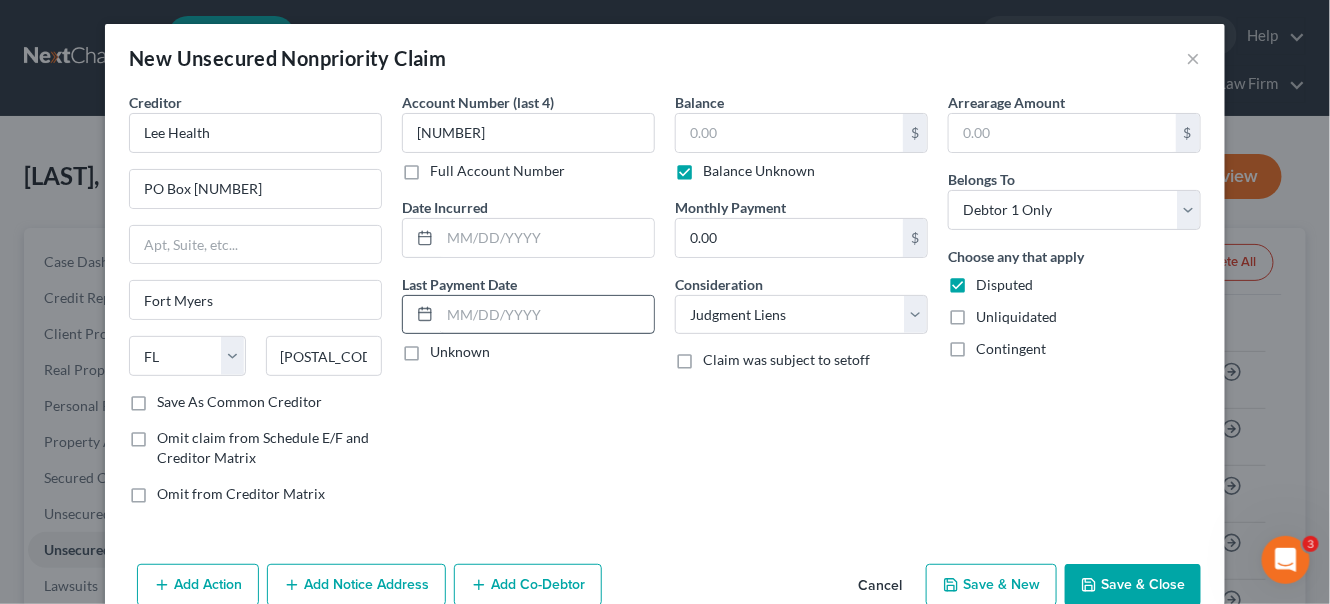 type on "0.00" 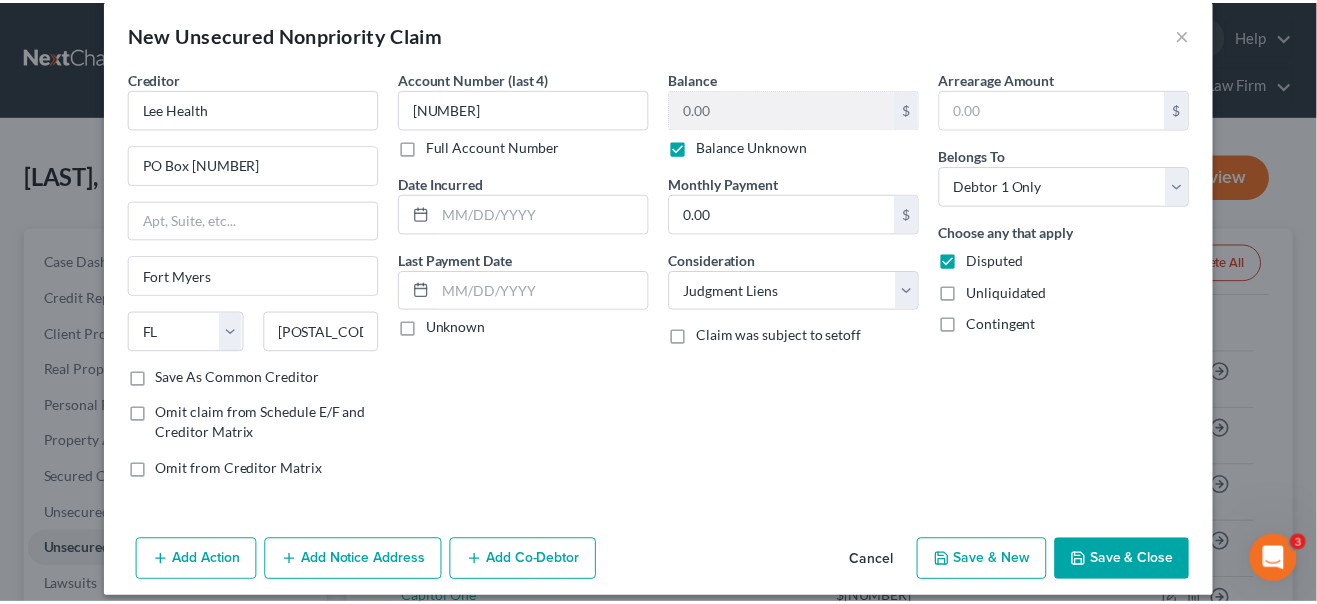 scroll, scrollTop: 38, scrollLeft: 0, axis: vertical 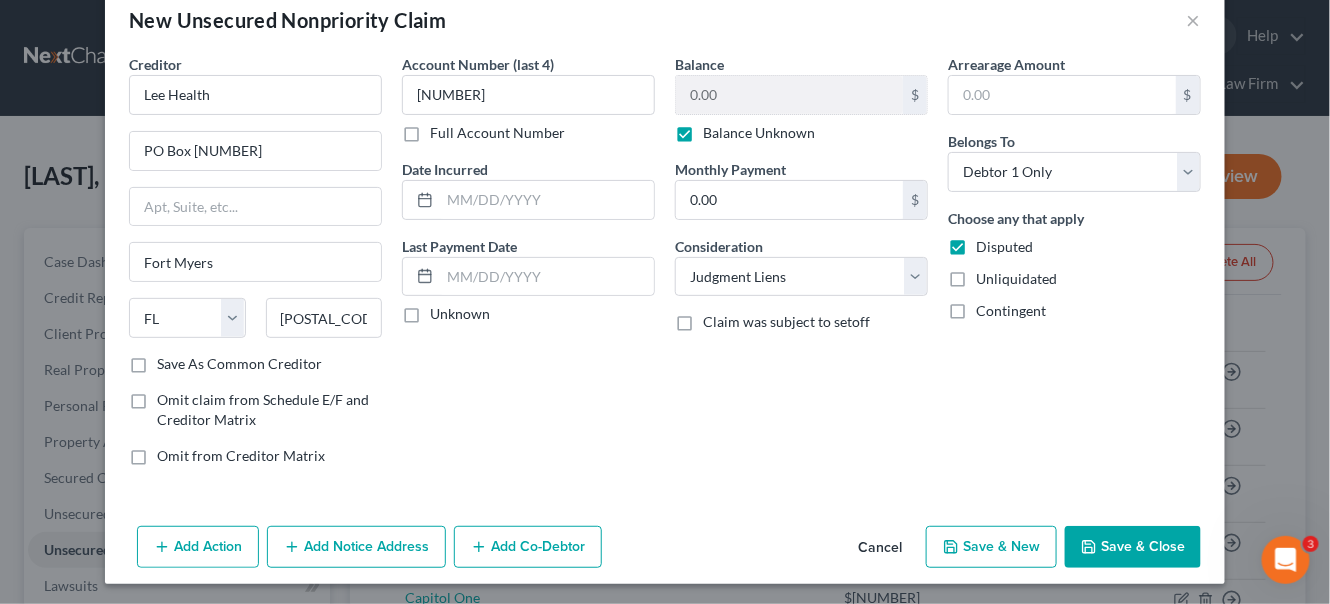 click on "Save & Close" at bounding box center [1133, 547] 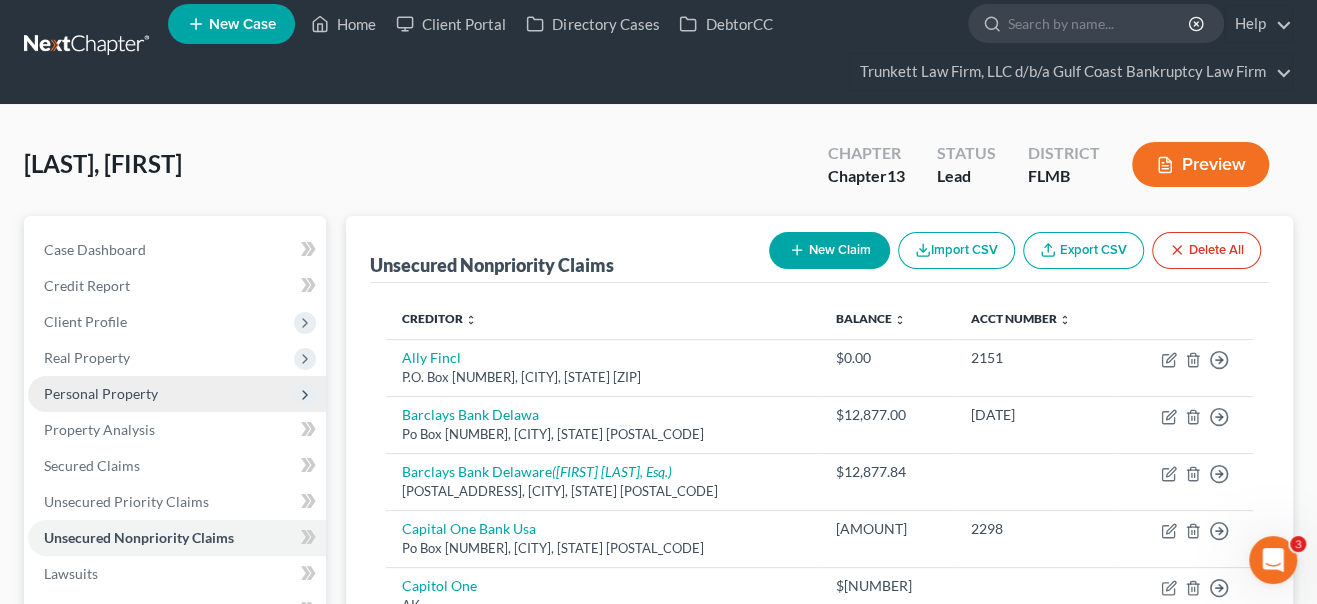 scroll, scrollTop: 0, scrollLeft: 0, axis: both 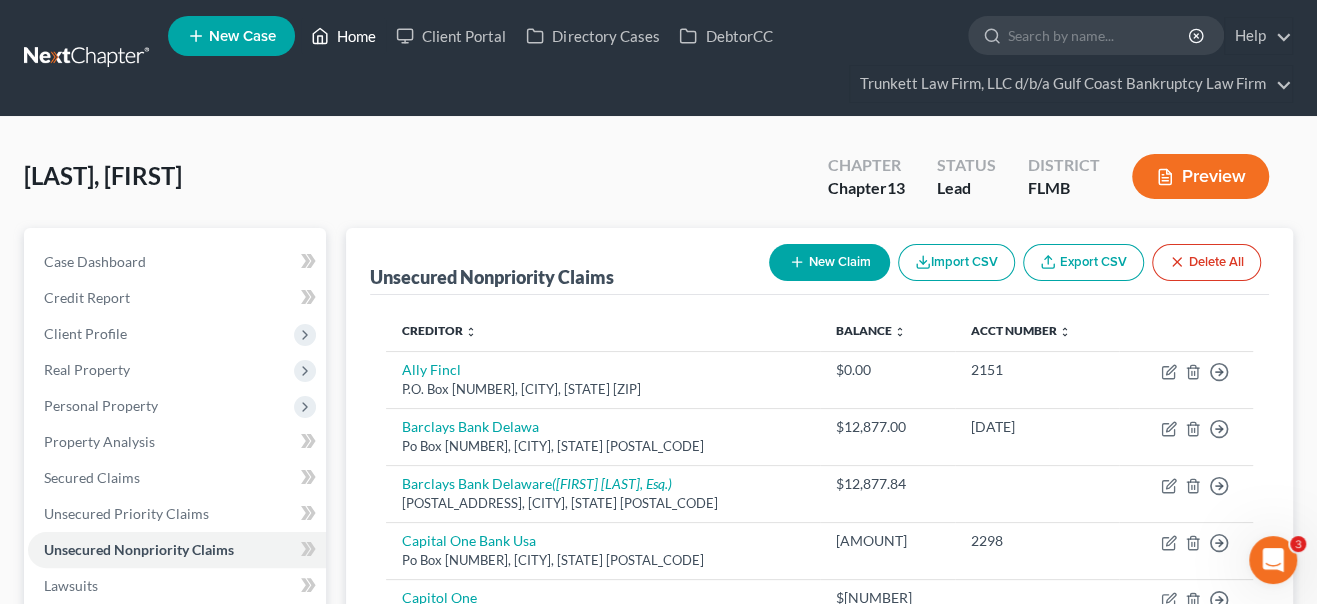 click on "Home" at bounding box center [343, 36] 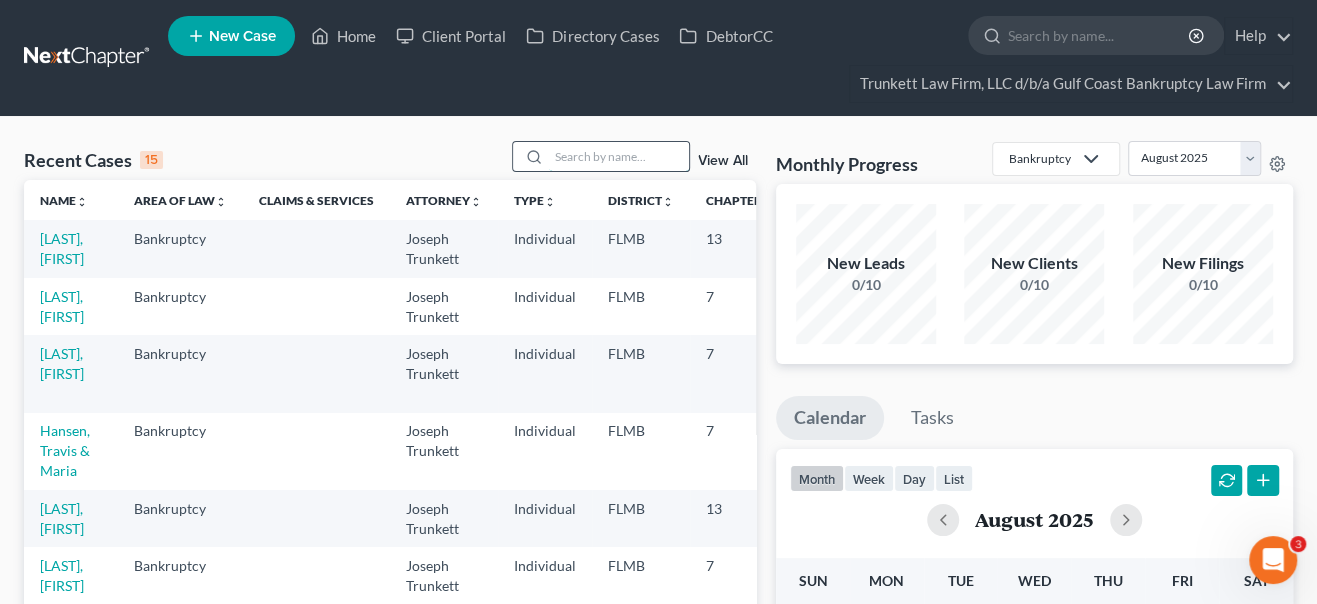 click at bounding box center [619, 156] 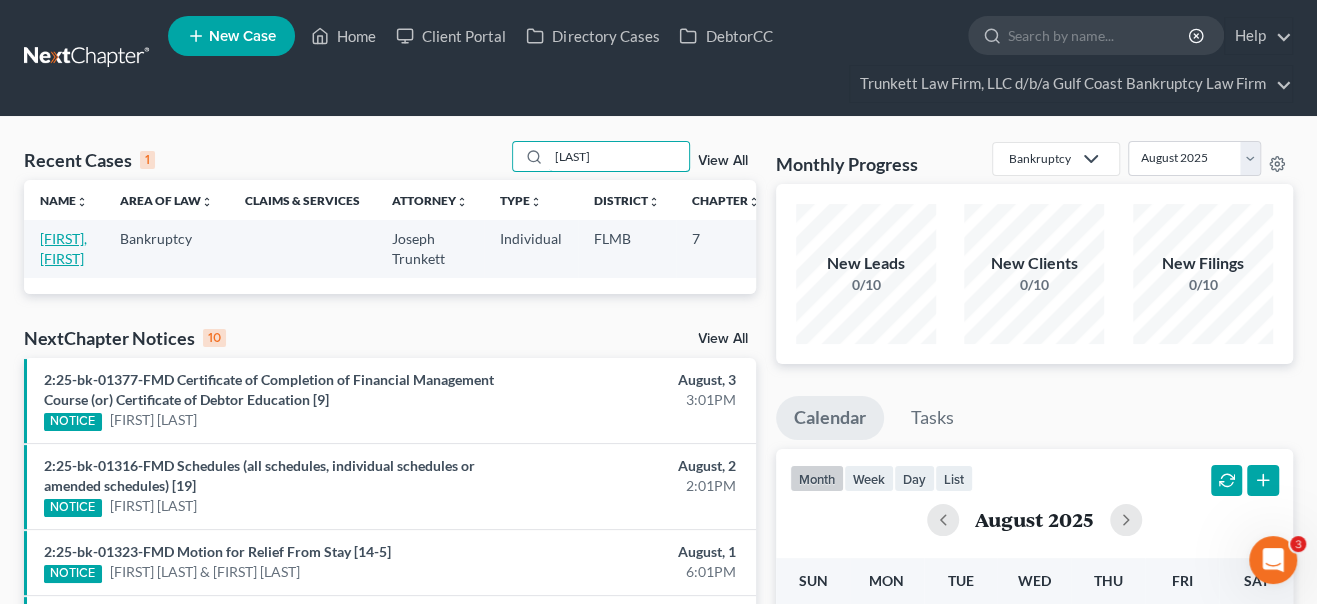 type on "[LAST]" 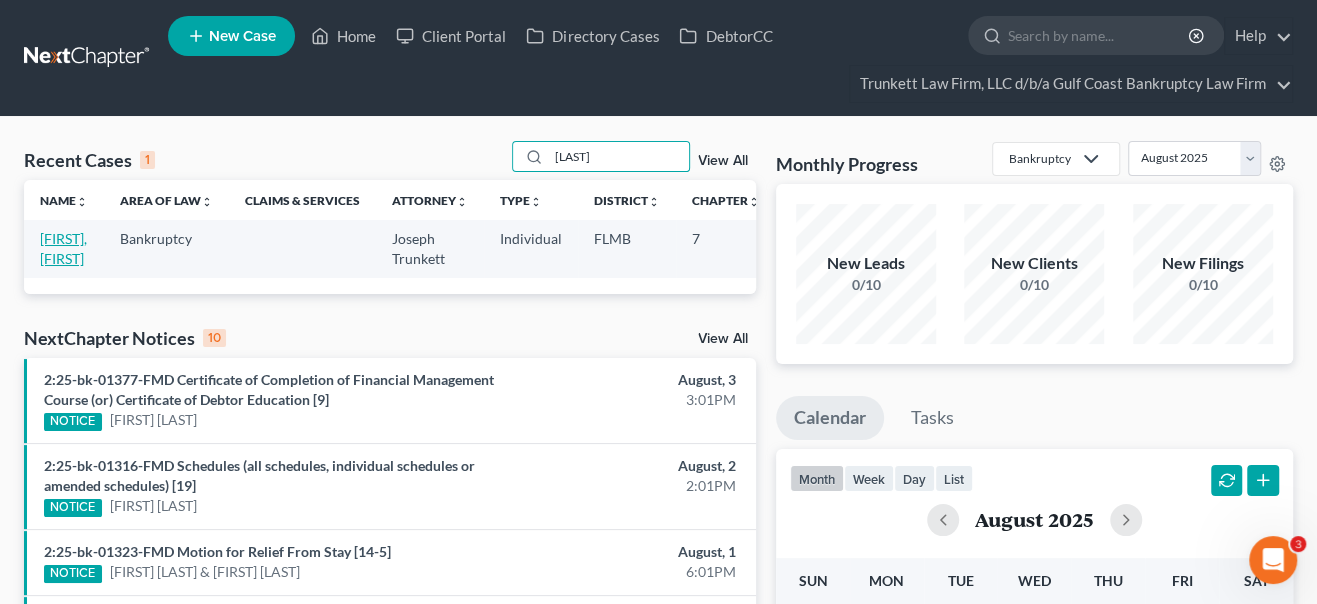 click on "[FIRST], [FIRST]" at bounding box center (63, 248) 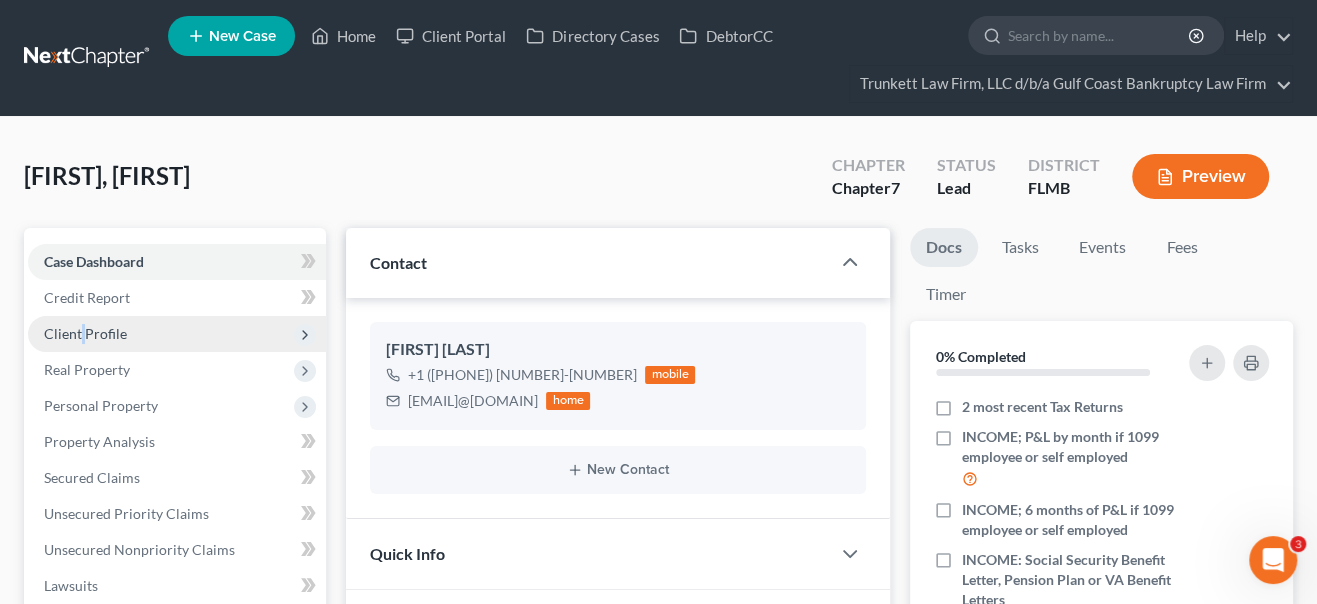 click on "Client Profile" at bounding box center [85, 333] 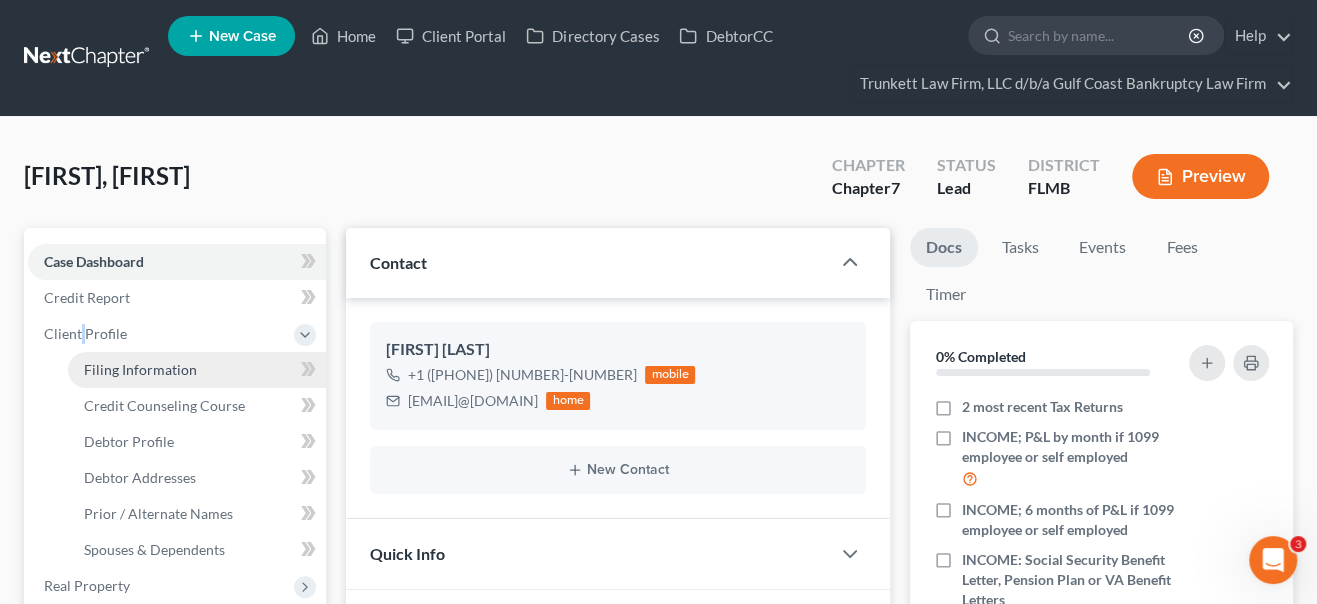 click on "Filing Information" at bounding box center [140, 369] 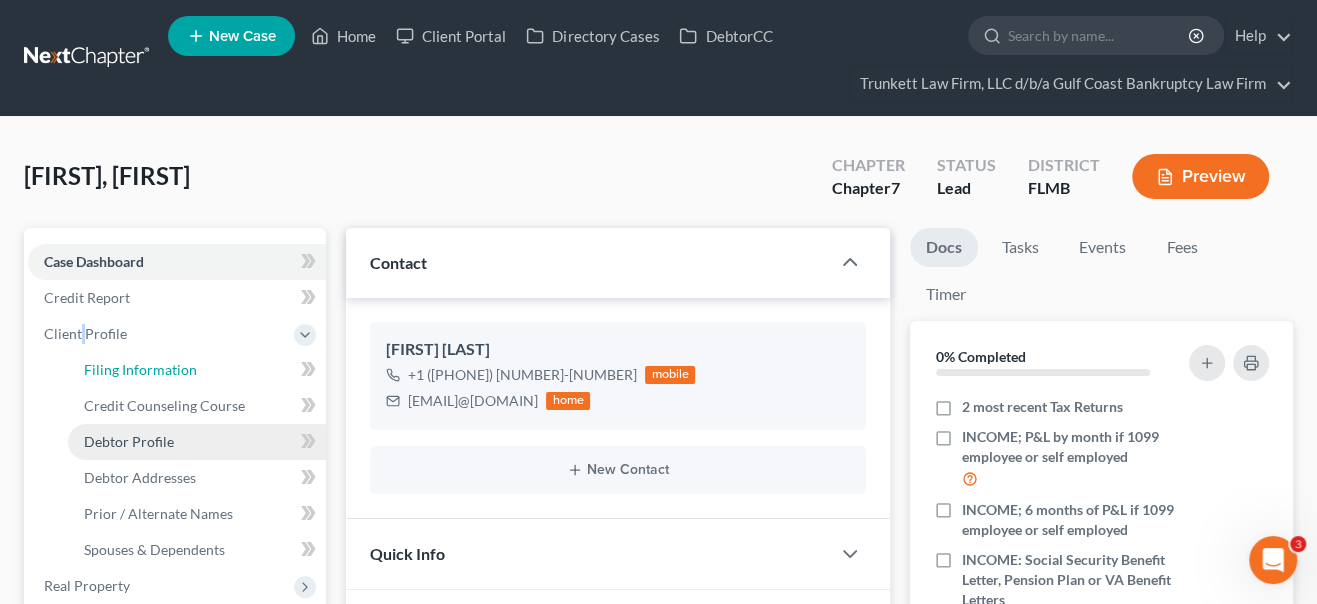 select on "1" 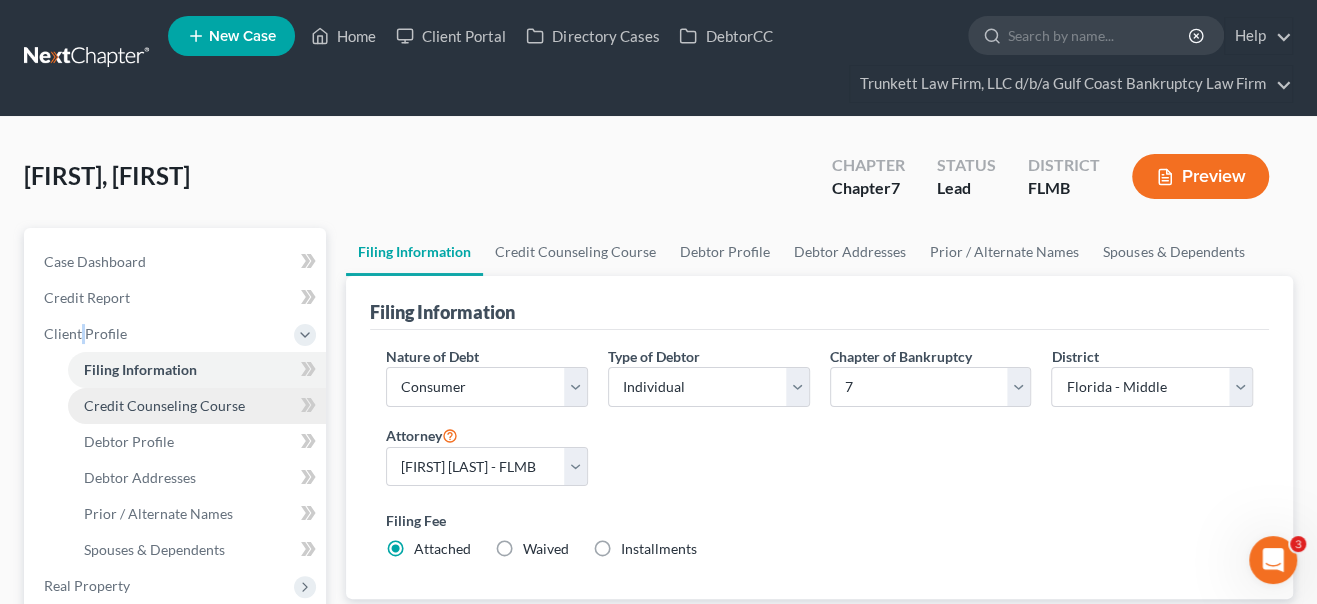 click on "Credit Counseling Course" at bounding box center [164, 405] 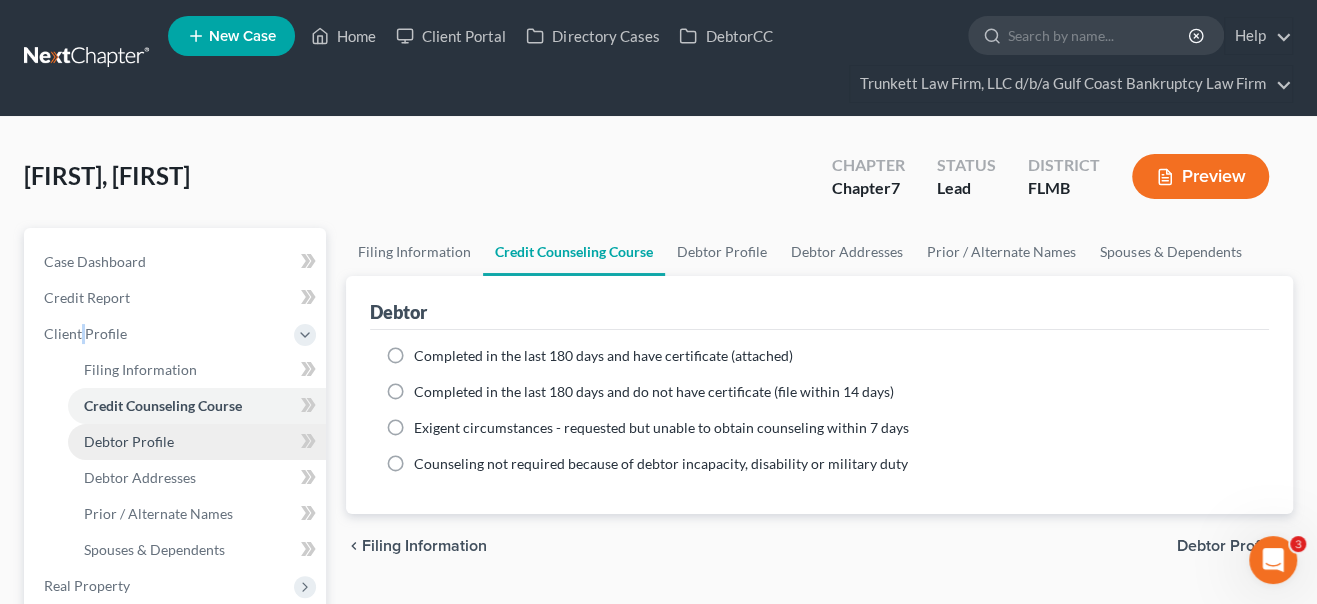 click on "Debtor Profile" at bounding box center [129, 441] 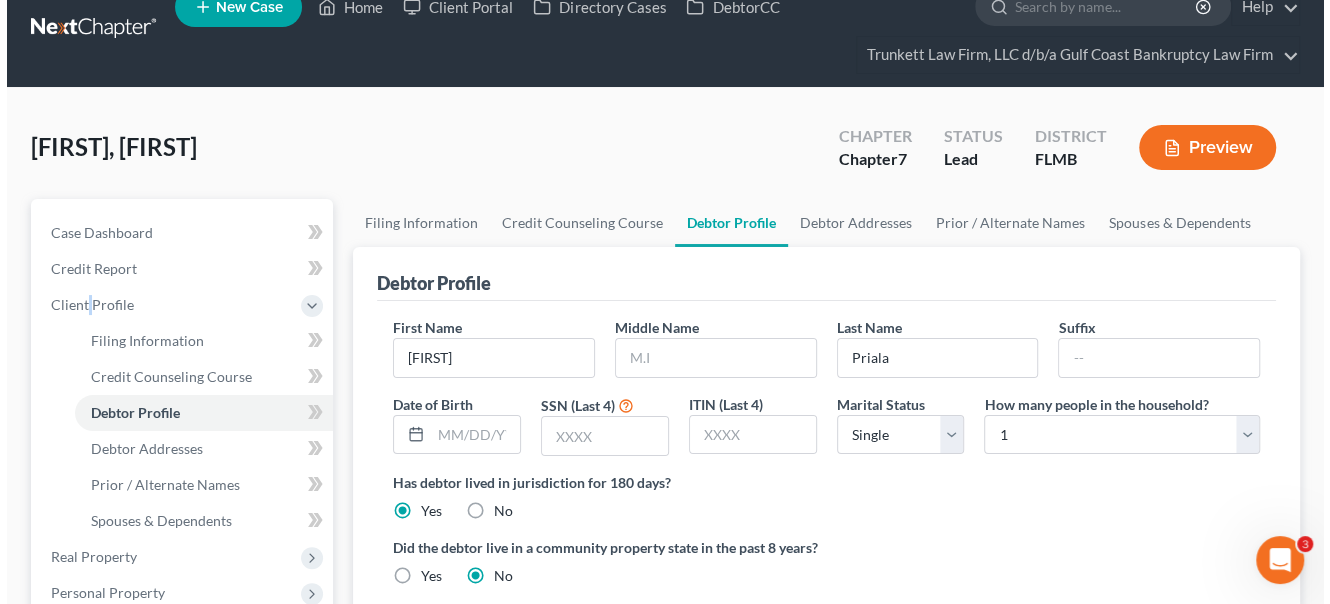 scroll, scrollTop: 0, scrollLeft: 0, axis: both 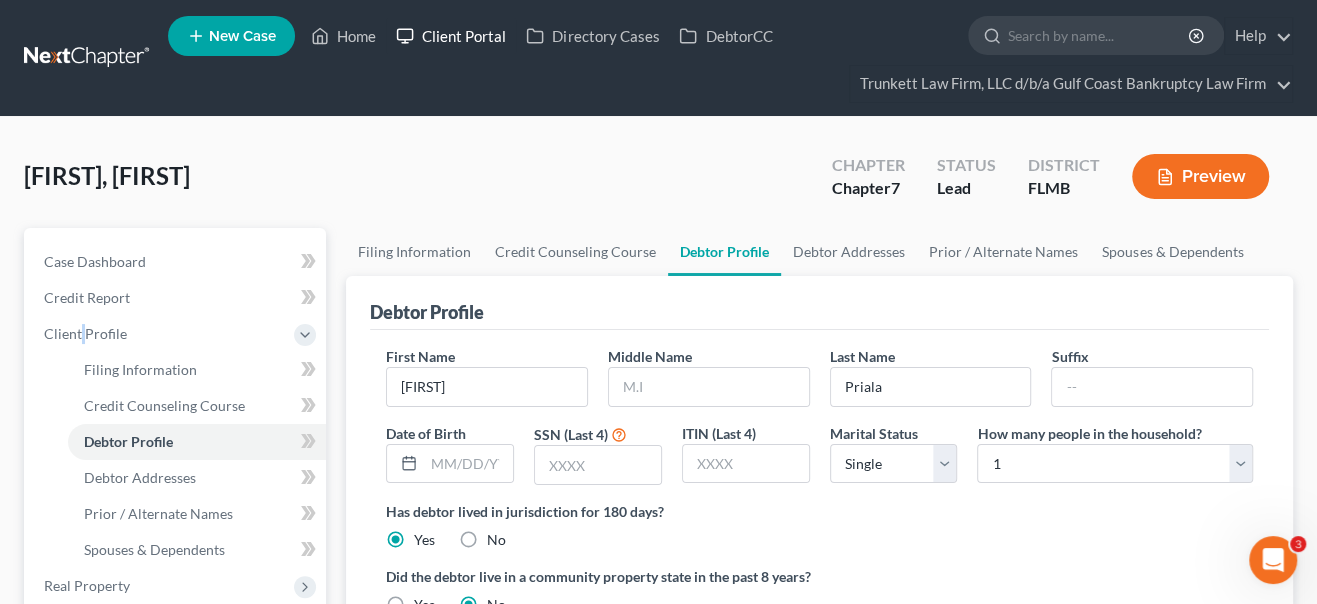 click on "Client Portal" at bounding box center (451, 36) 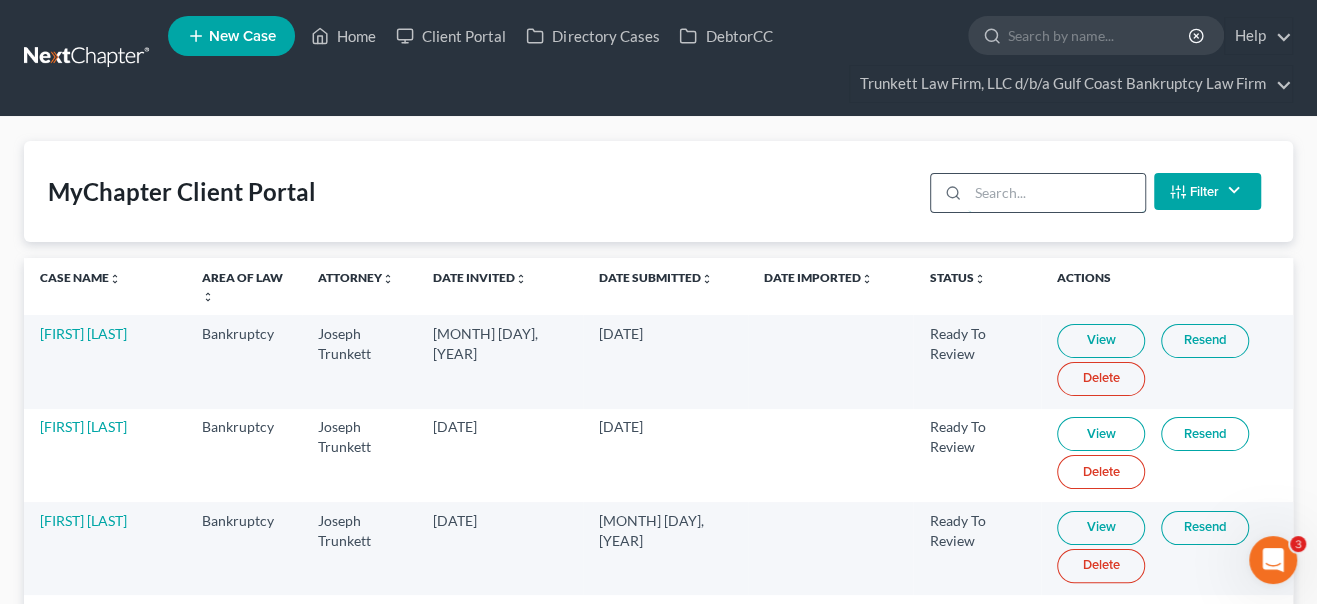 click at bounding box center (1056, 193) 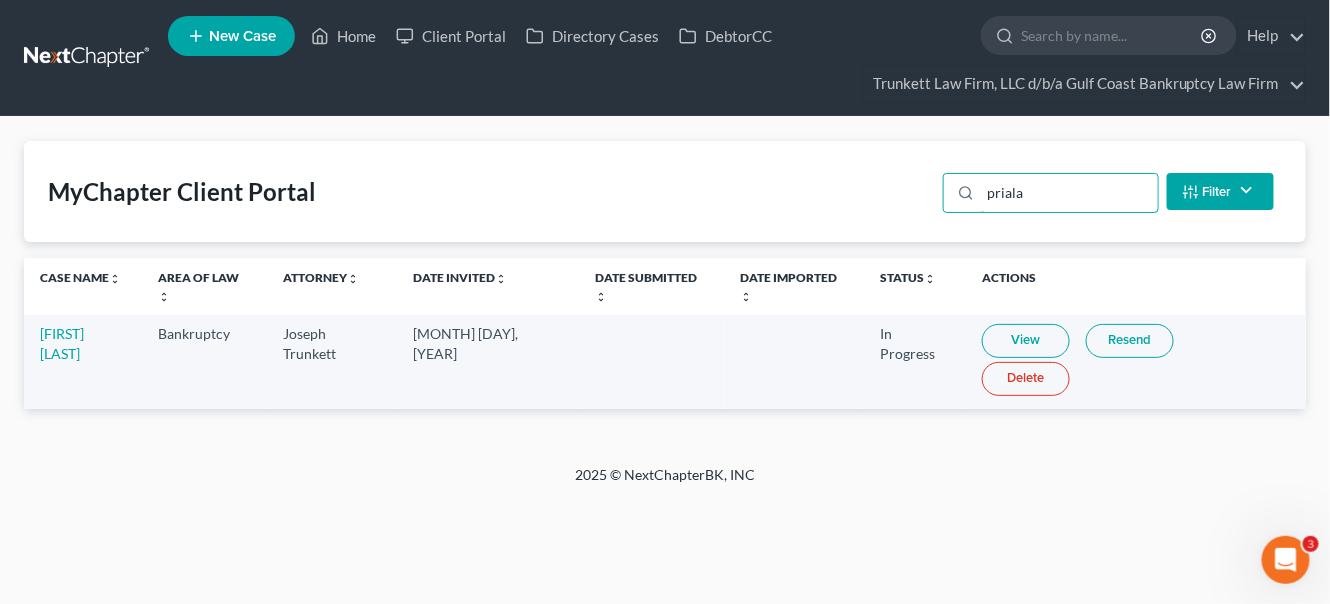 type on "priala" 